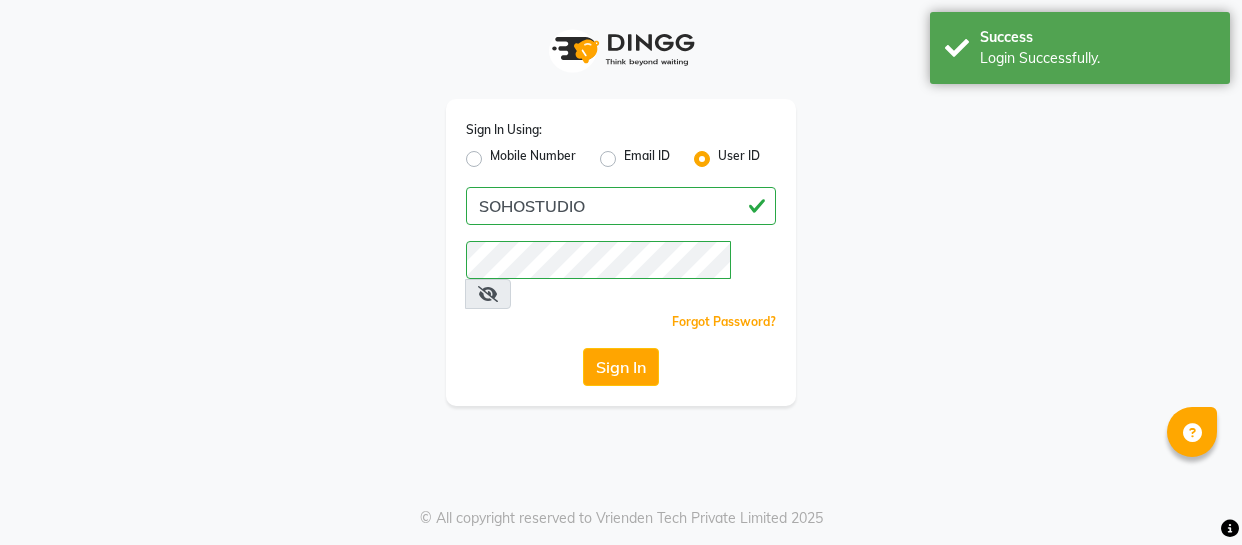 scroll, scrollTop: 0, scrollLeft: 0, axis: both 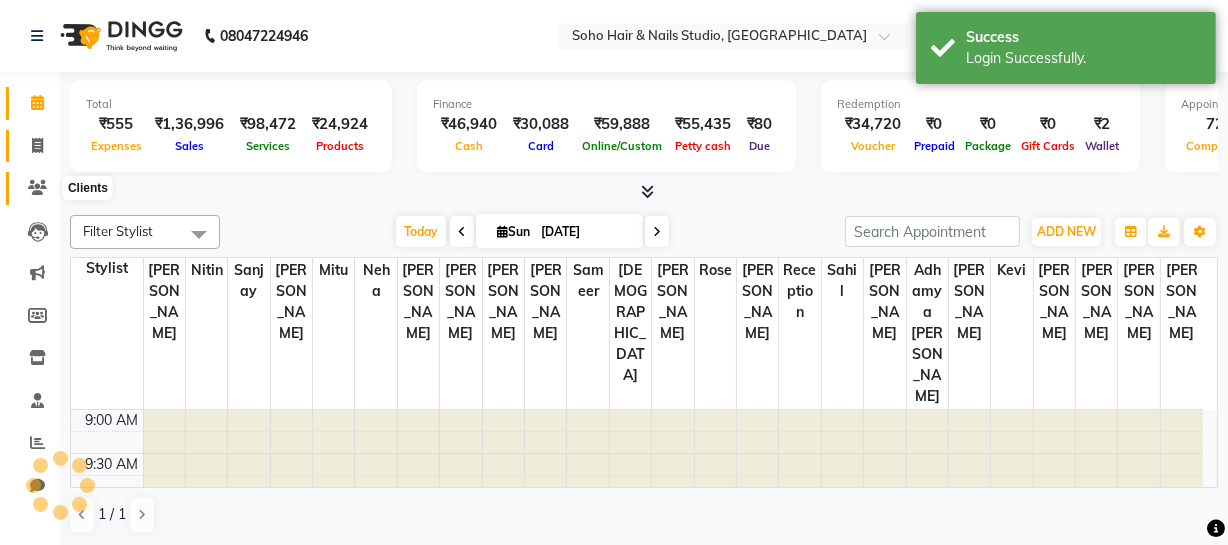 drag, startPoint x: 51, startPoint y: 193, endPoint x: 34, endPoint y: 155, distance: 41.62932 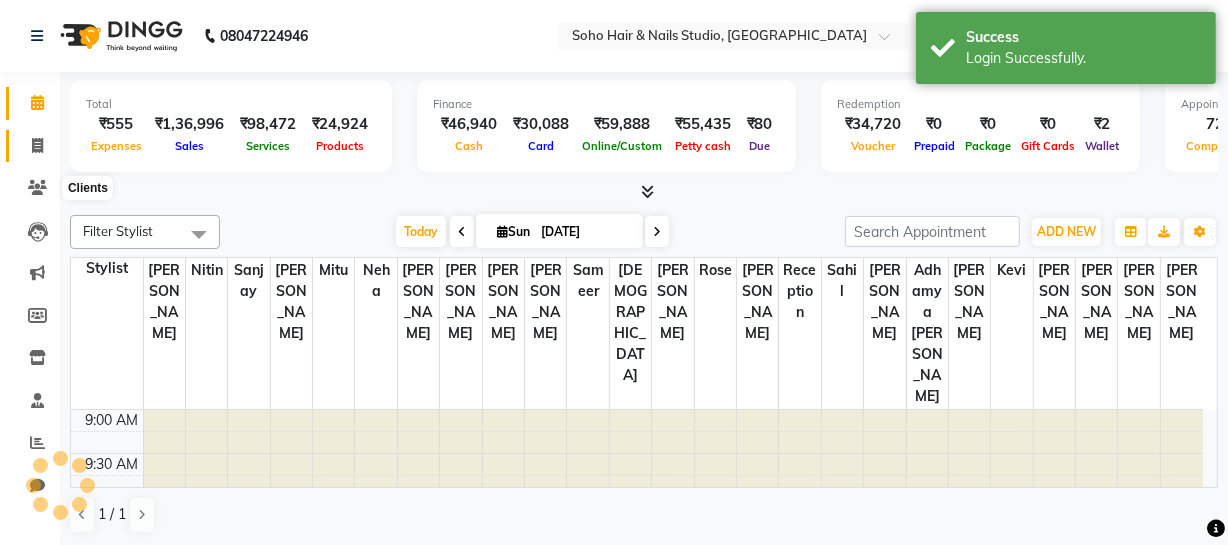 click 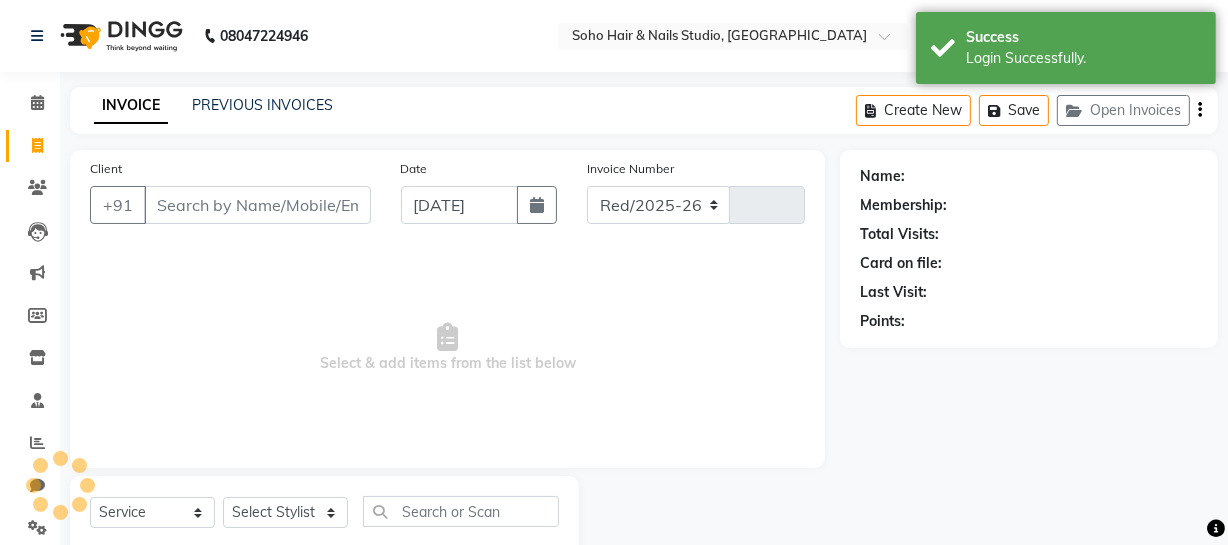 select on "735" 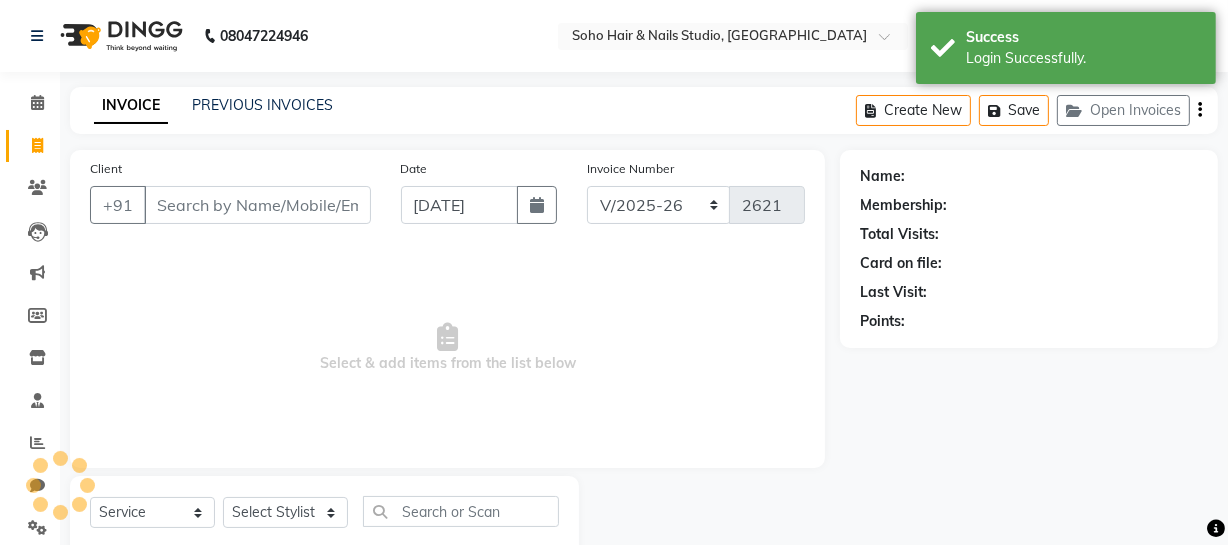 scroll, scrollTop: 57, scrollLeft: 0, axis: vertical 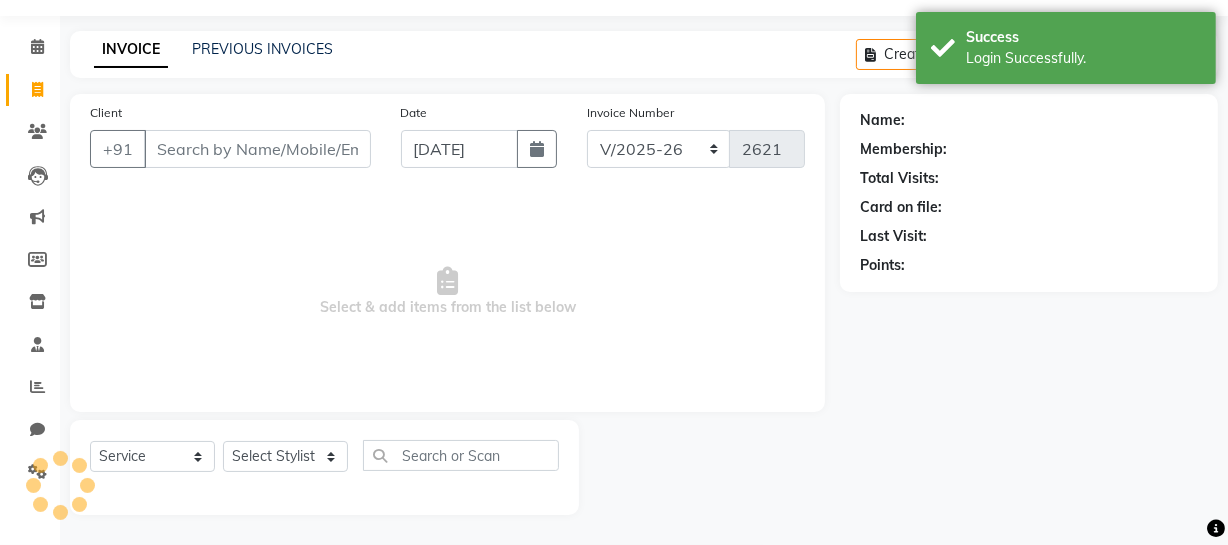 select on "membership" 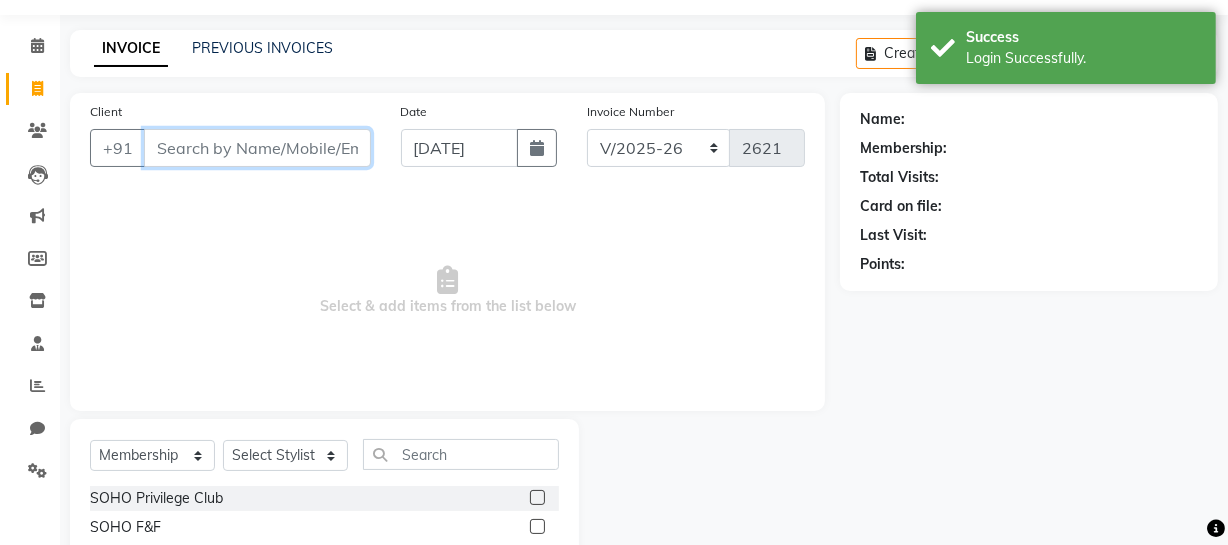 scroll, scrollTop: 0, scrollLeft: 0, axis: both 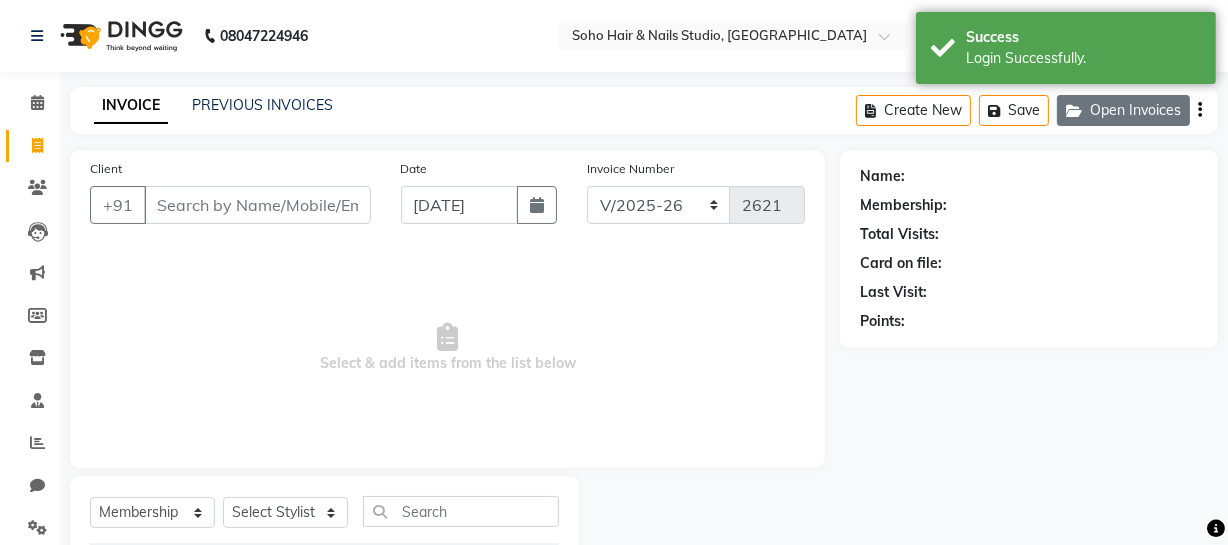 click on "Open Invoices" 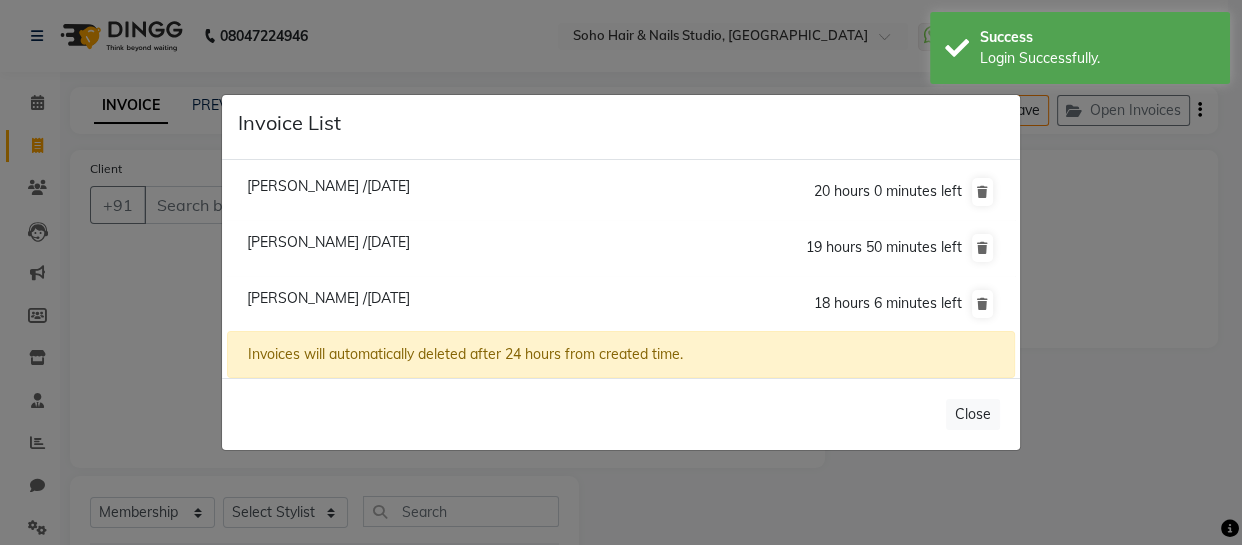 click on "Harinder /13 July 2025" 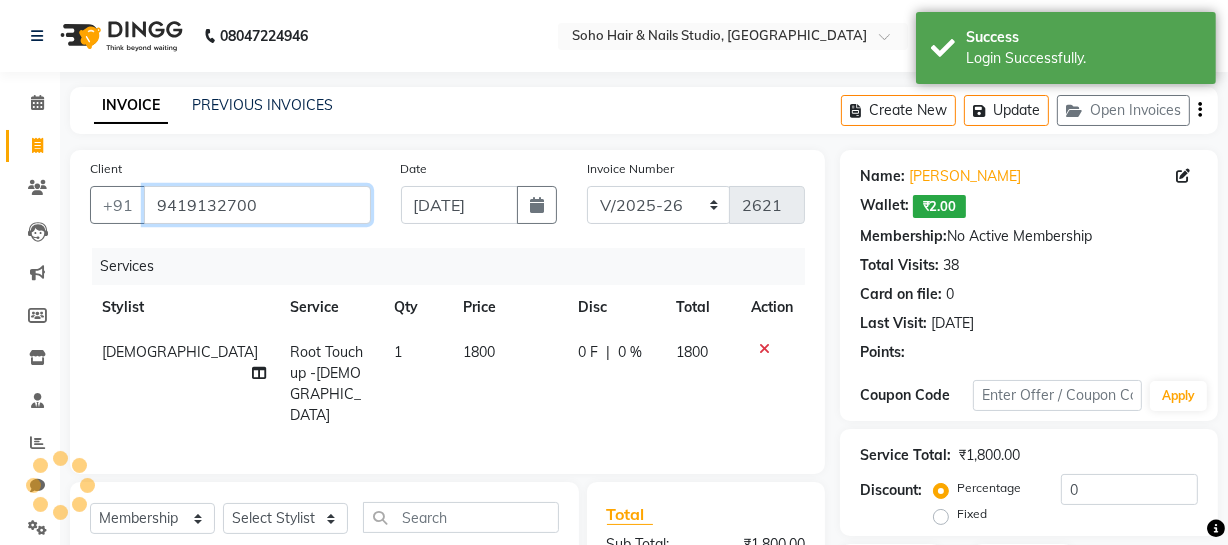 drag, startPoint x: 310, startPoint y: 212, endPoint x: 0, endPoint y: 212, distance: 310 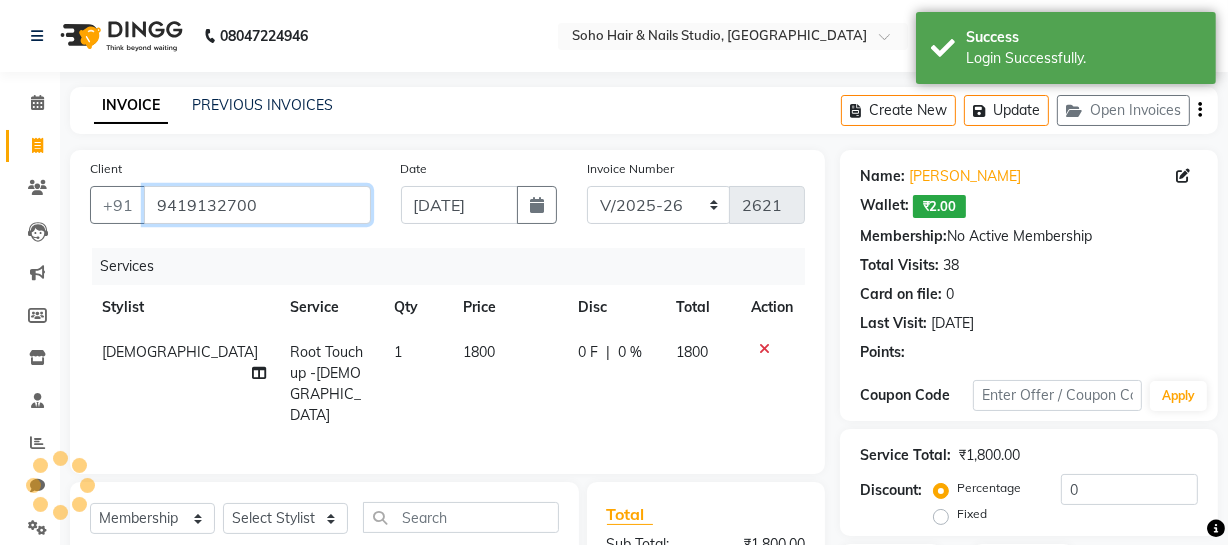 click on "08047224946 Select Location × Soho Hair & Nails Studio, Jammu  WhatsApp Status  ✕ Status:  Disconnected Recent Service Activity: 01-01-1970     05:30 AM  08047224946 Whatsapp Settings English ENGLISH Español العربية मराठी हिंदी ગુજરાતી தமிழ் 中文 Notifications nothing to show Admin Manage Profile Change Password Sign out  Version:3.15.4  ☀ Soho Hair & Nails Studio, Jammu  Calendar  Invoice  Clients  Leads   Marketing  Members  Inventory  Staff  Reports  Chat  Settings Completed InProgress Upcoming Dropped Tentative Check-In Confirm Bookings Generate Report Segments Page Builder INVOICE PREVIOUS INVOICES Create New   Update   Open Invoices  Client +91 9419132700 Date 13-07-2025 Invoice Number Red/2025-26 V/2025 V/2025-26 2621 Services Stylist Service Qty Price Disc Total Action Sharan Root Touchup -Female 1 1800 0 F | 0 % 1800 Select  Service  Product  Membership  Package Voucher Prepaid Gift Card  Select Stylist Abhishek Kohli Adhamya Bamotra Amit )" 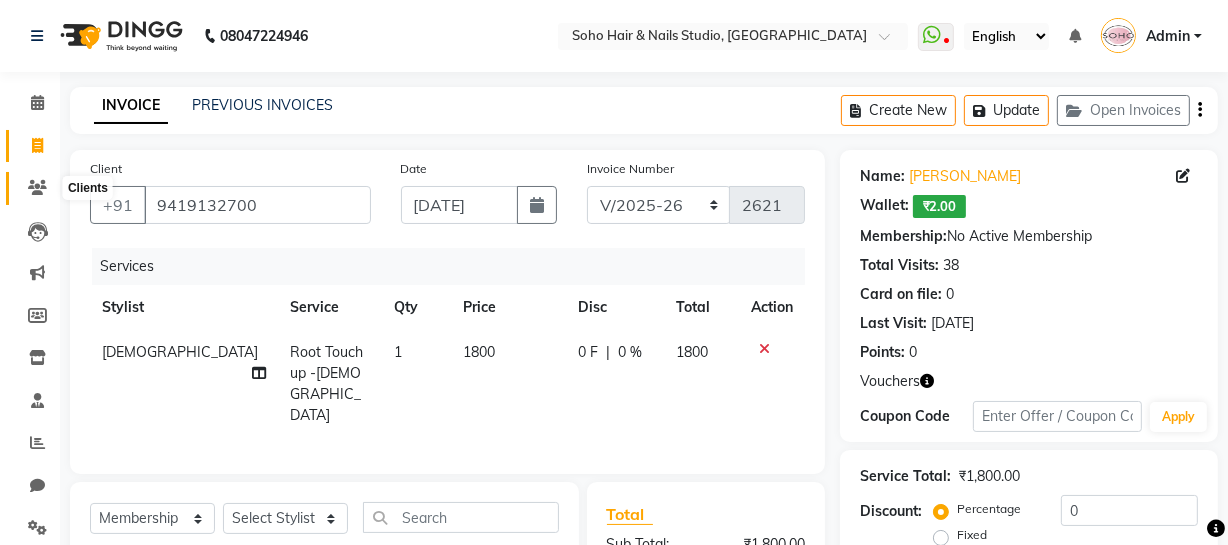 click 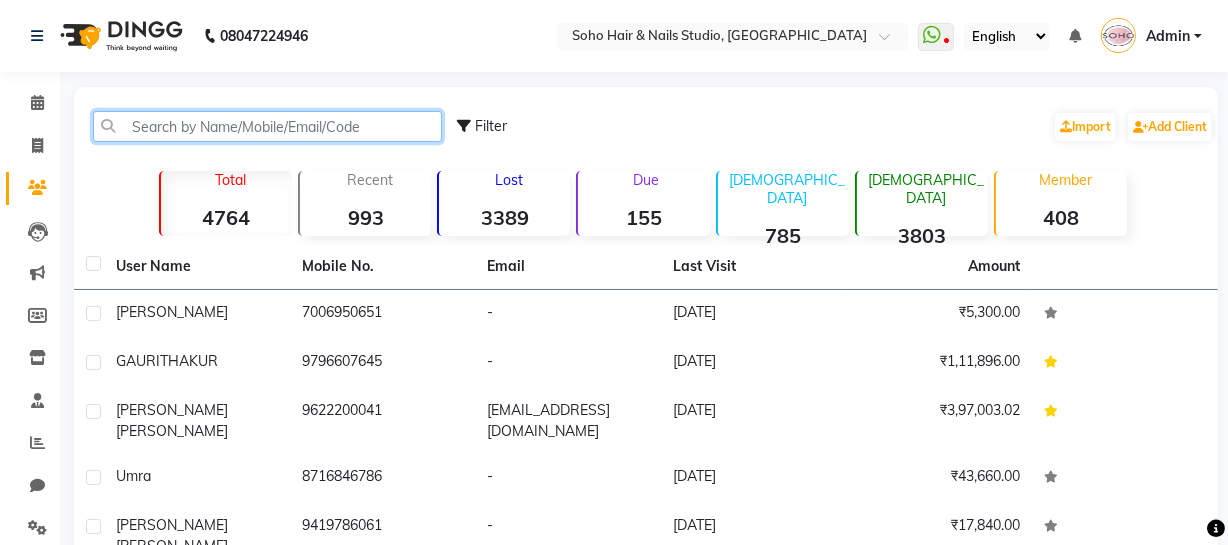 click 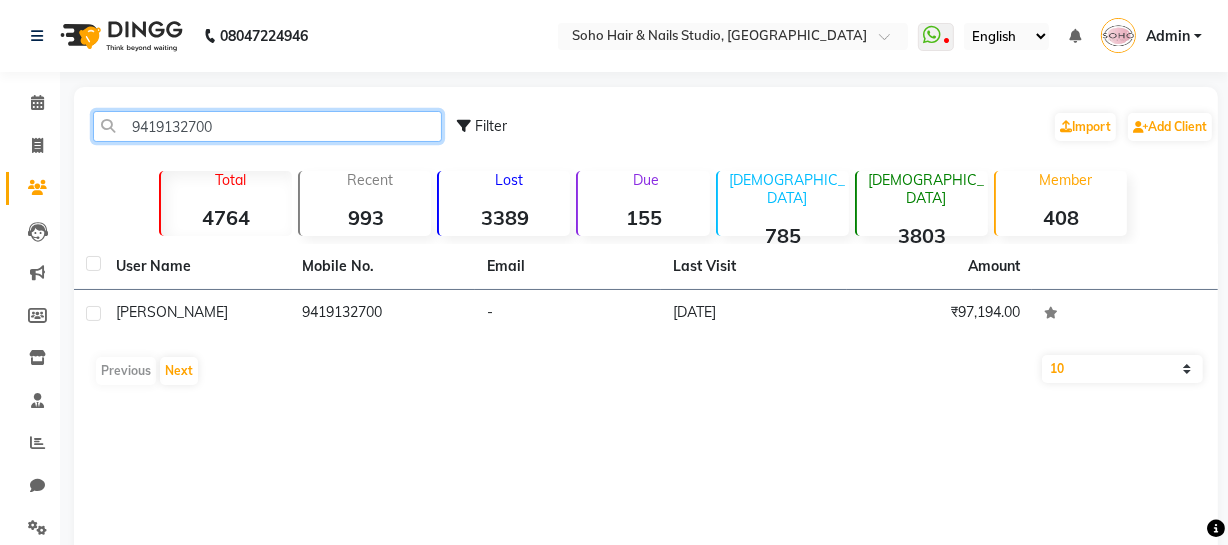 type on "9419132700" 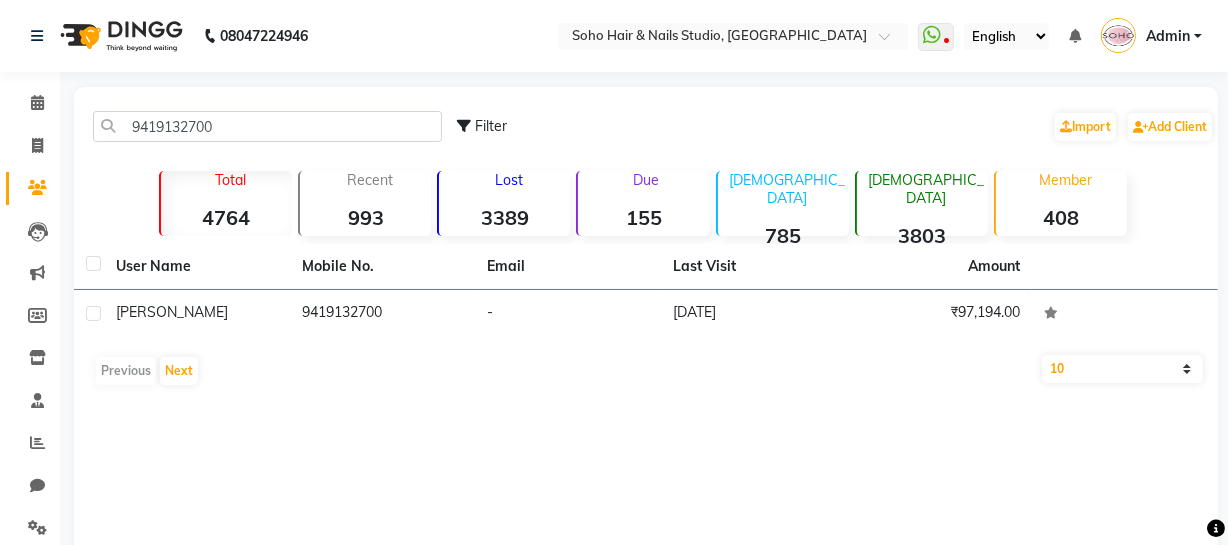 click on "9419132700" 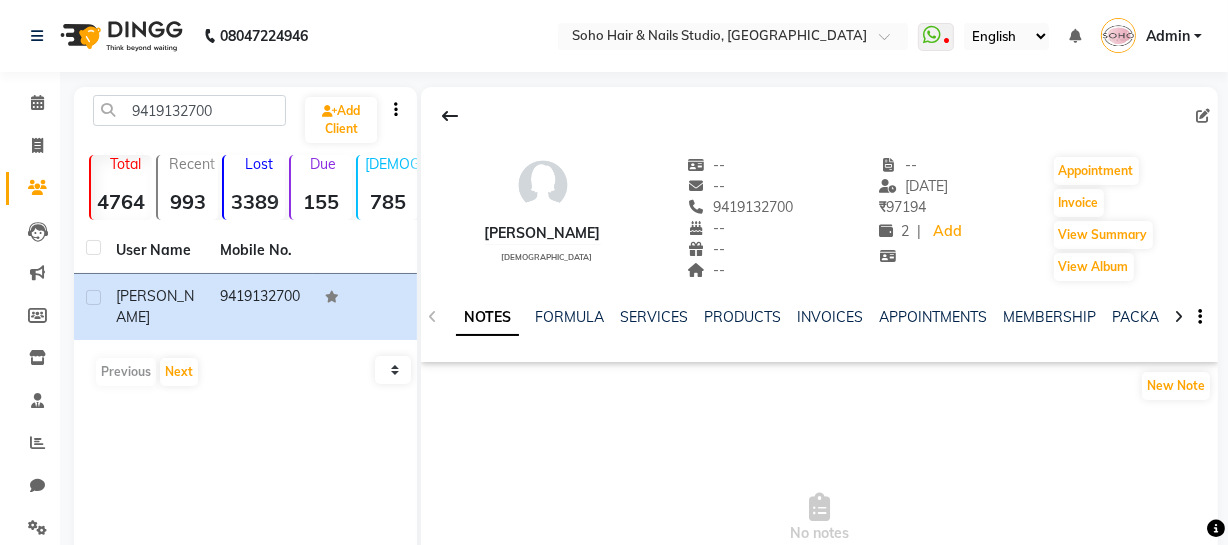 drag, startPoint x: 1130, startPoint y: 328, endPoint x: 1132, endPoint y: 312, distance: 16.124516 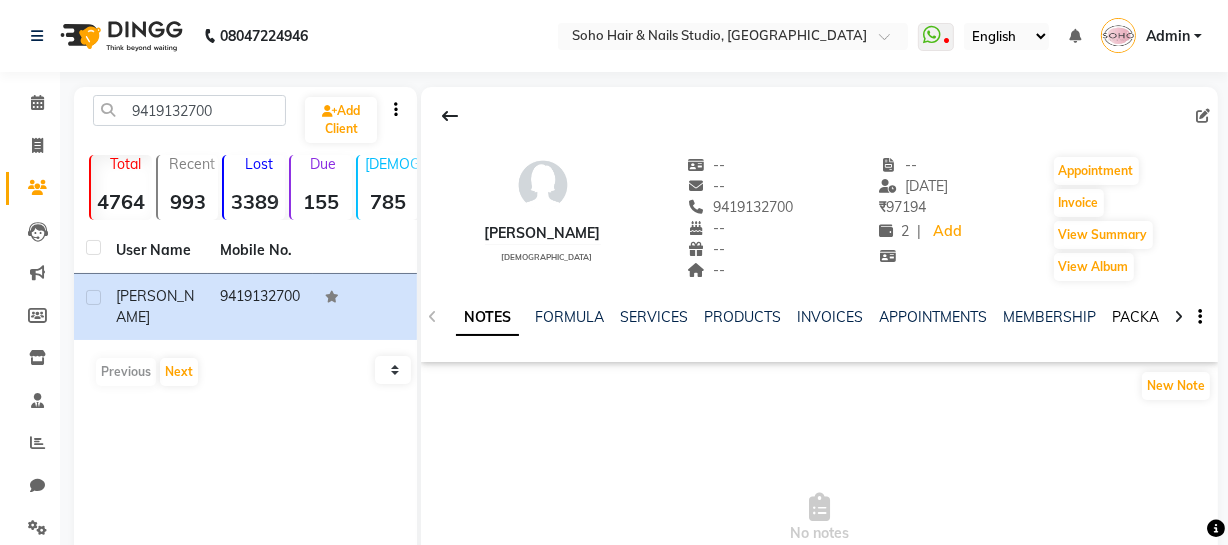 click on "NOTES FORMULA SERVICES PRODUCTS INVOICES APPOINTMENTS MEMBERSHIP PACKAGES VOUCHERS GIFTCARDS POINTS FORMS FAMILY CARDS WALLET" 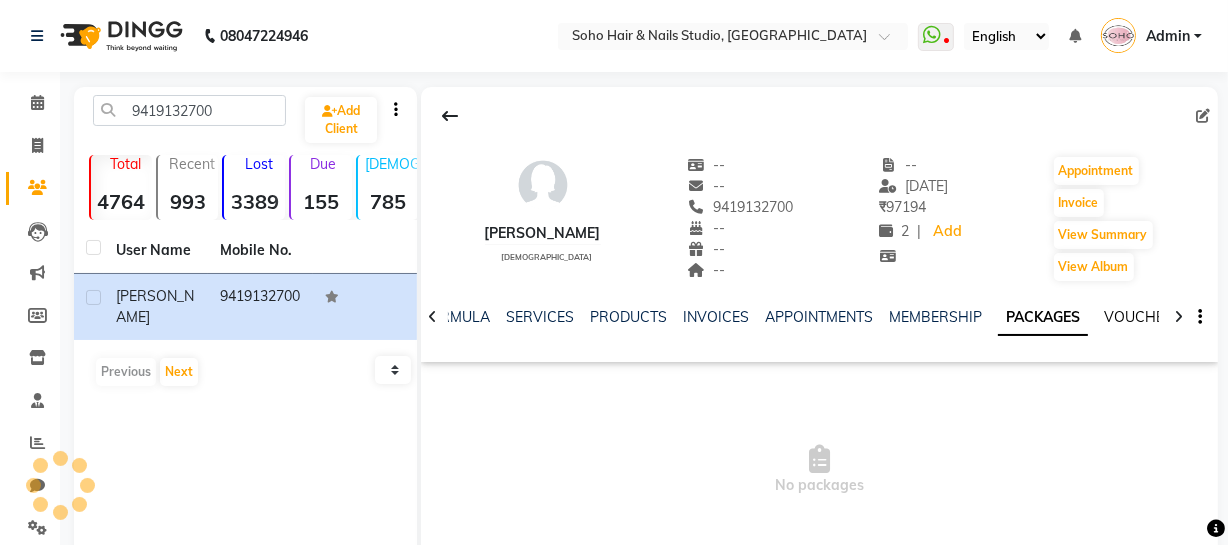 click on "VOUCHERS" 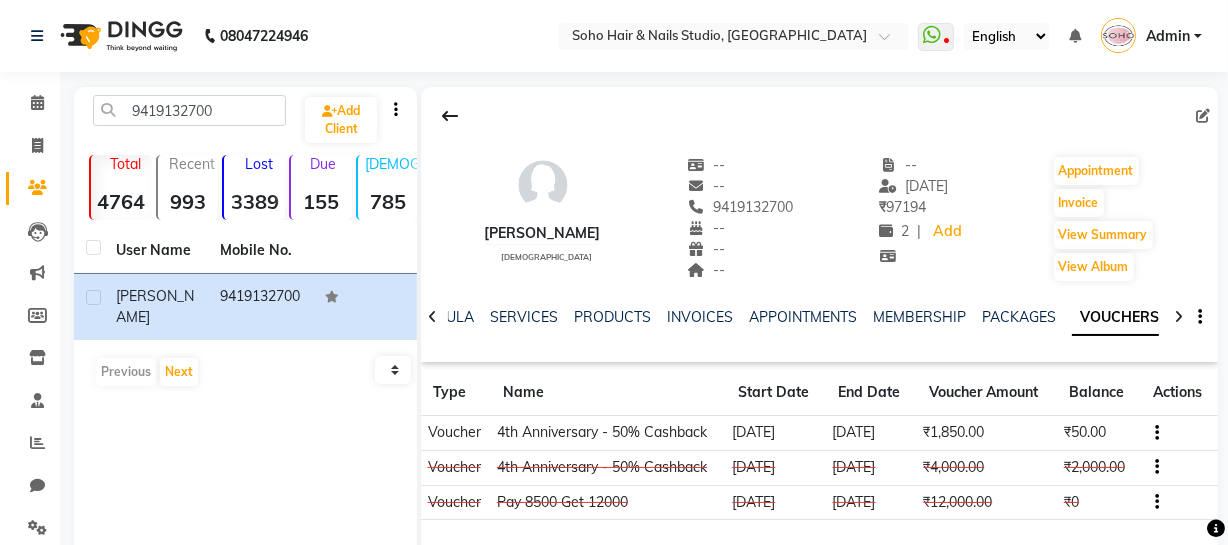 scroll, scrollTop: 90, scrollLeft: 0, axis: vertical 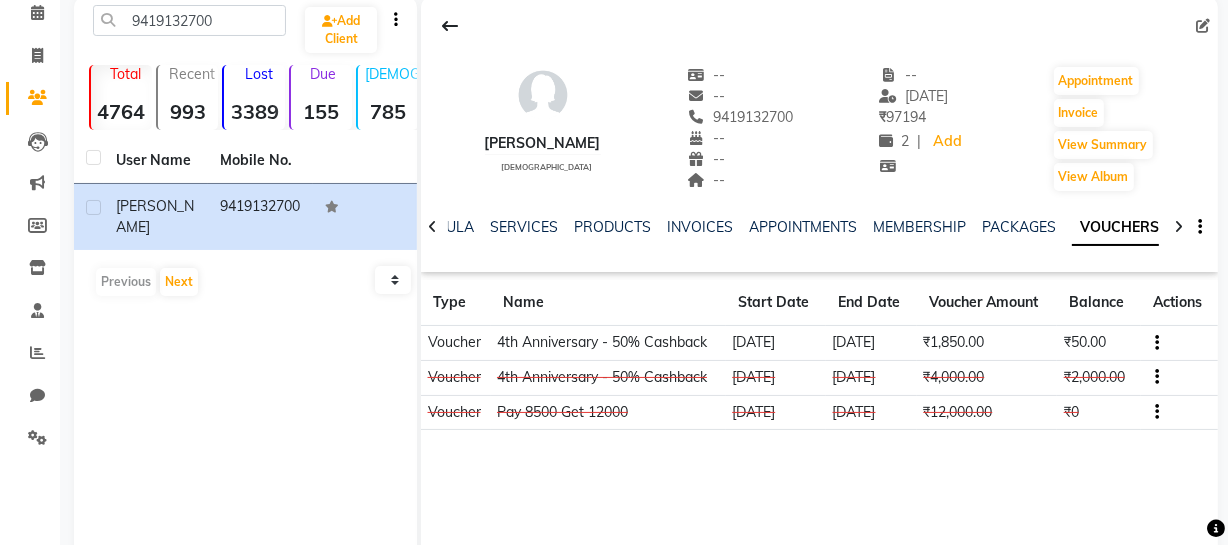 click 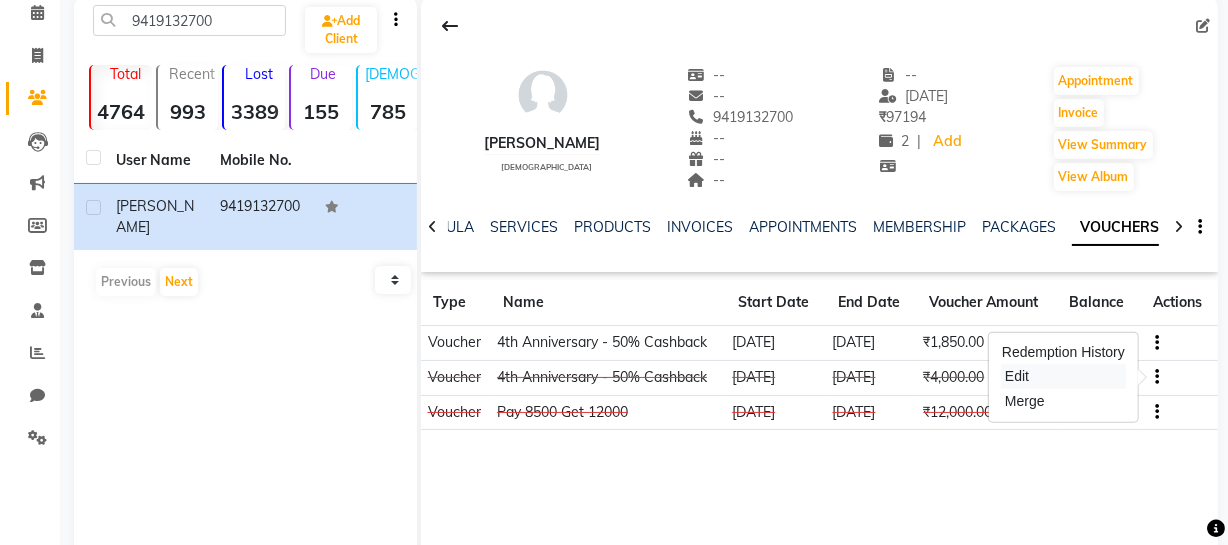 click on "Edit" at bounding box center [1063, 376] 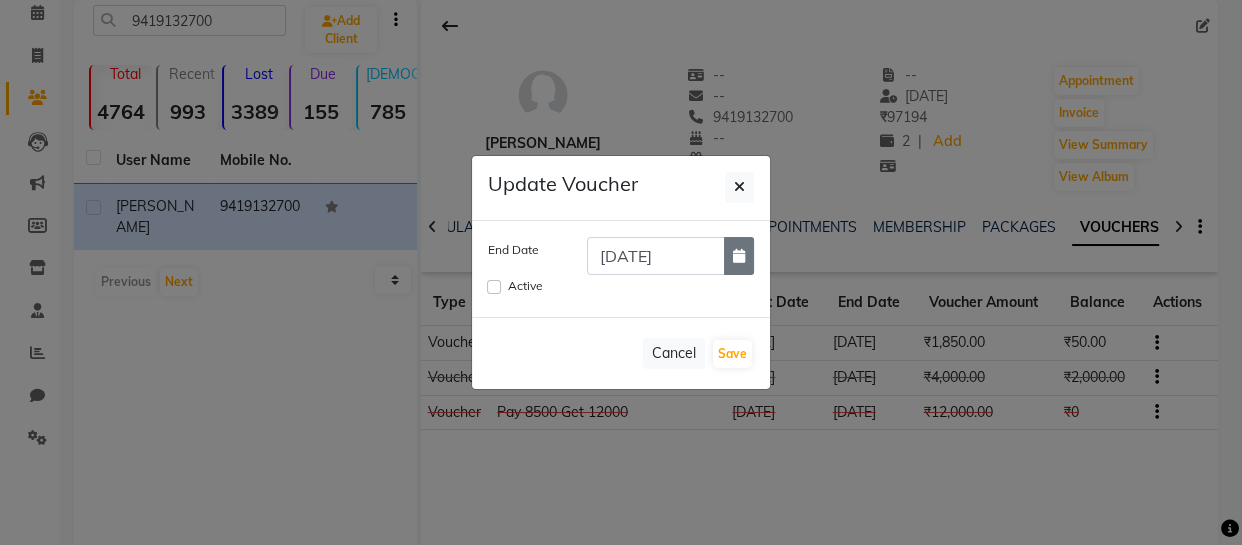 click 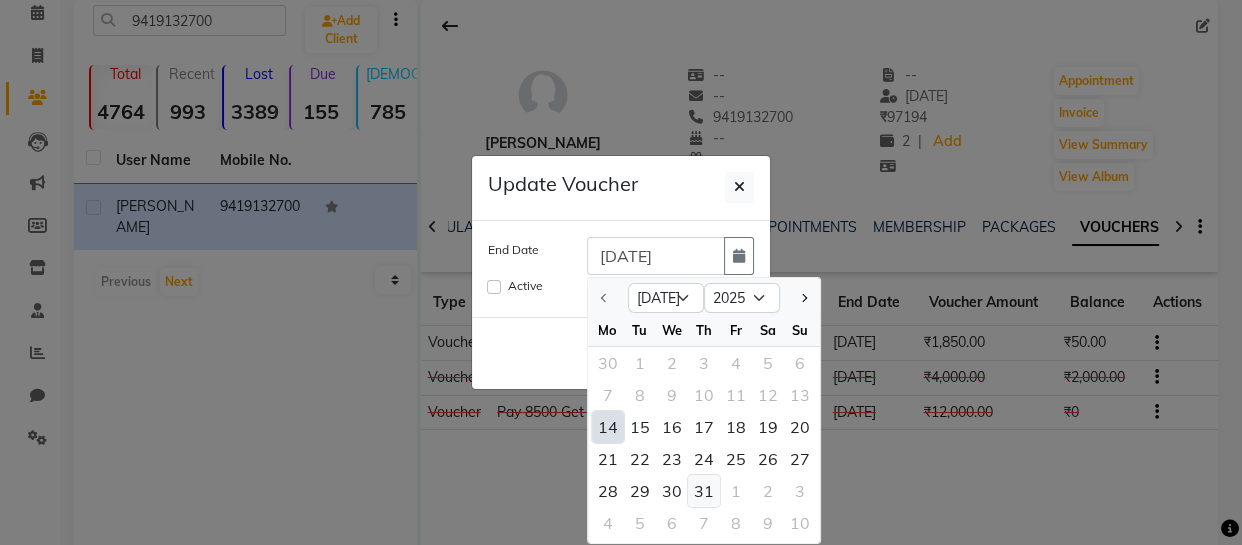 click on "31" 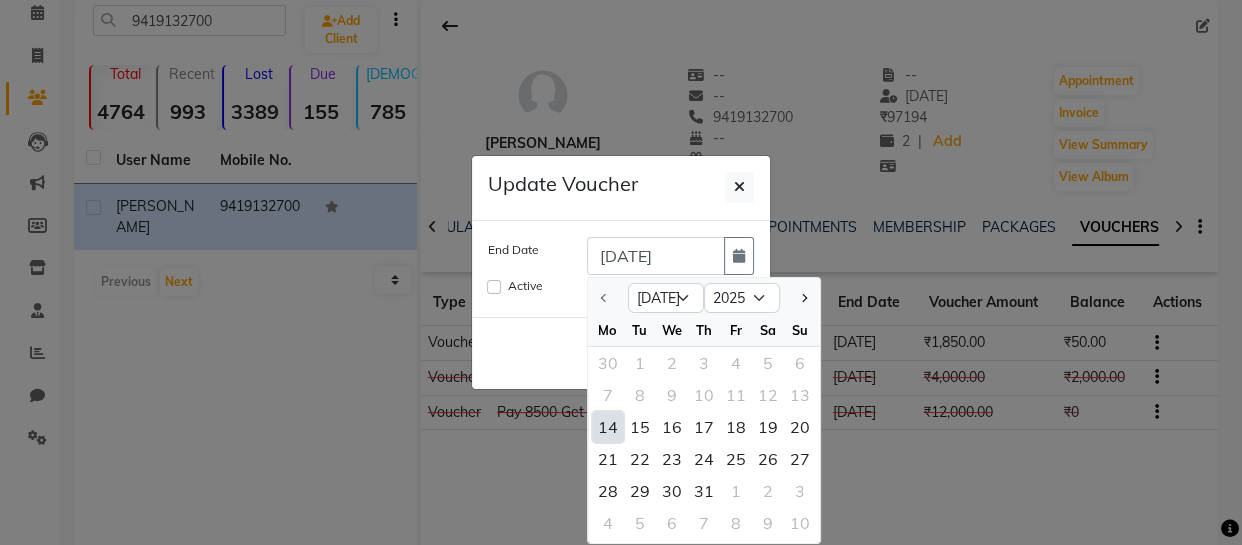 type on "31-07-2025" 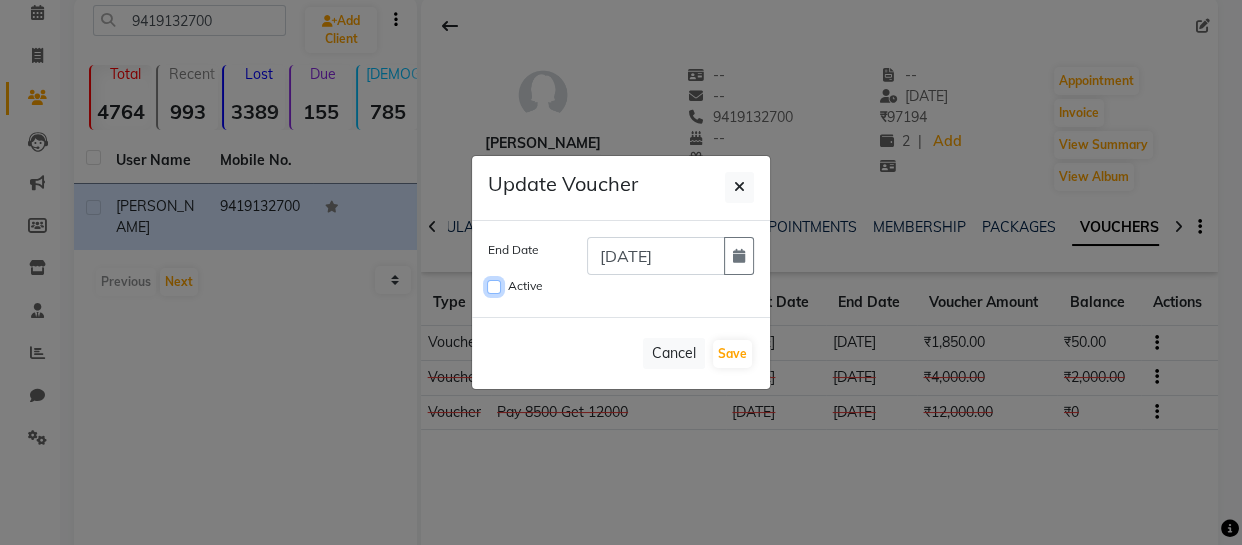 click on "Active" at bounding box center [494, 287] 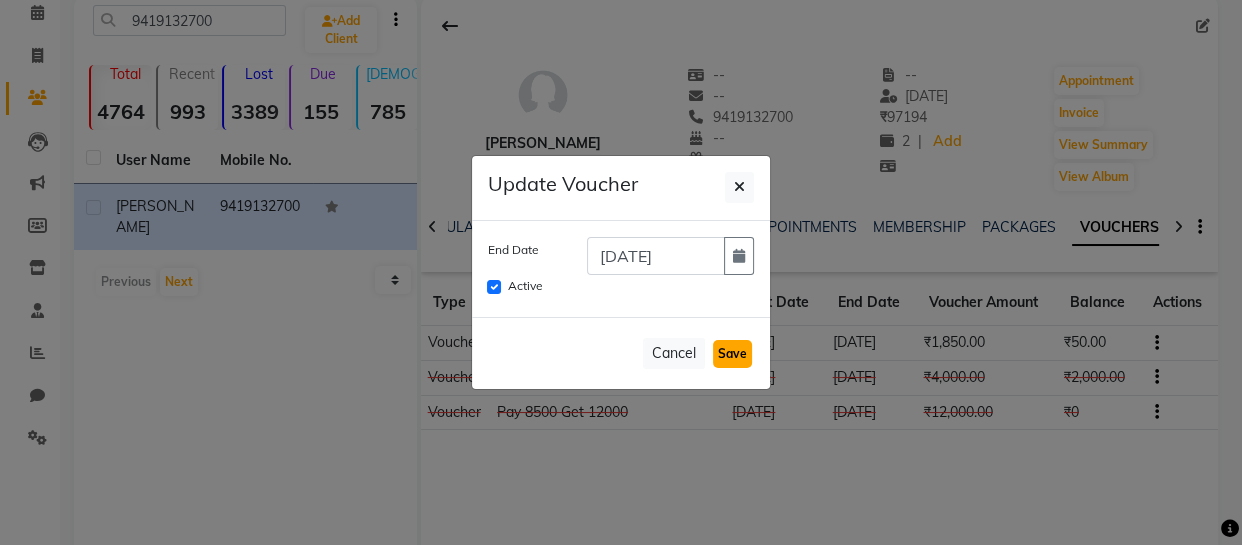 click on "Save" 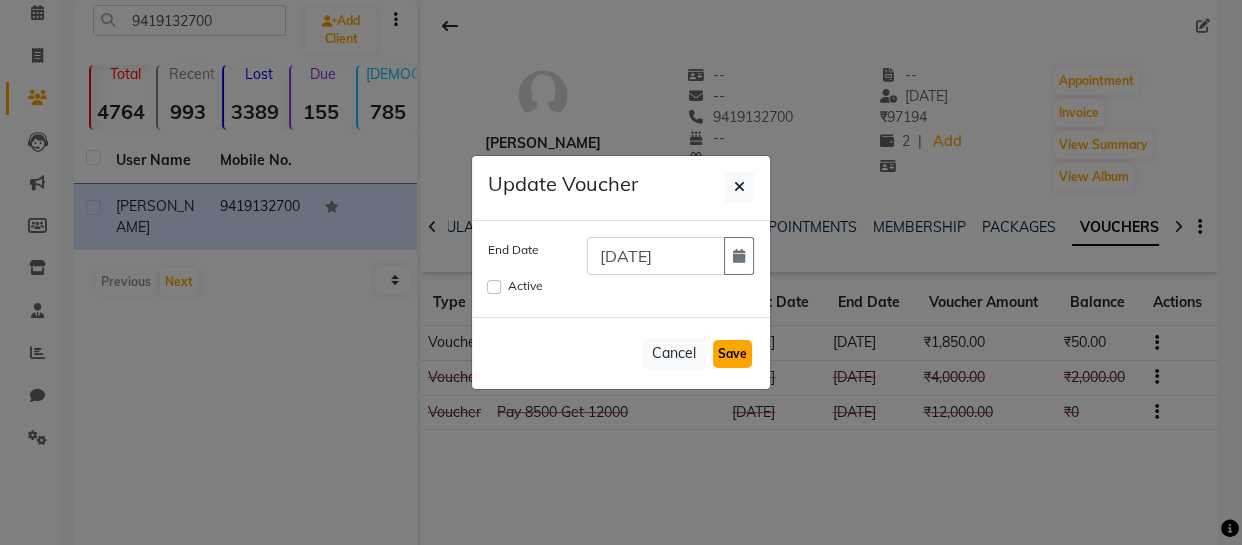 type 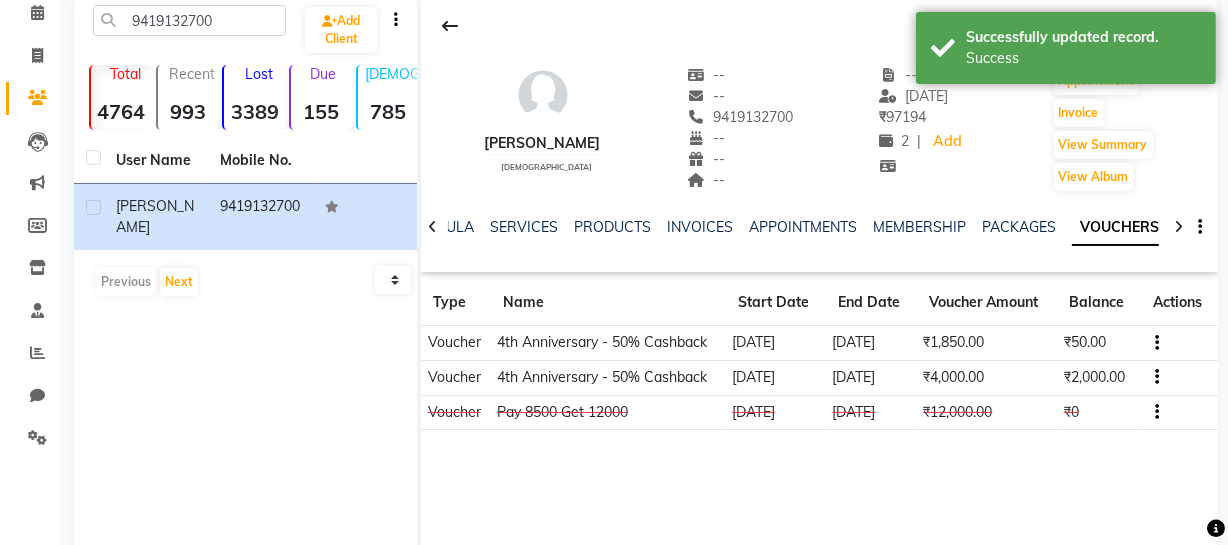scroll, scrollTop: 0, scrollLeft: 0, axis: both 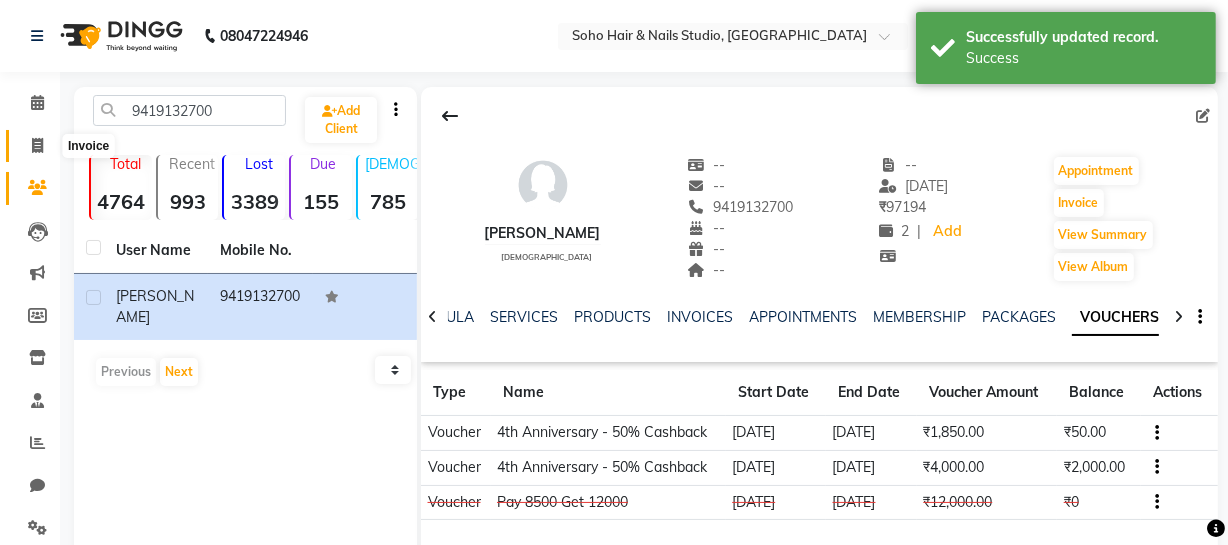 click 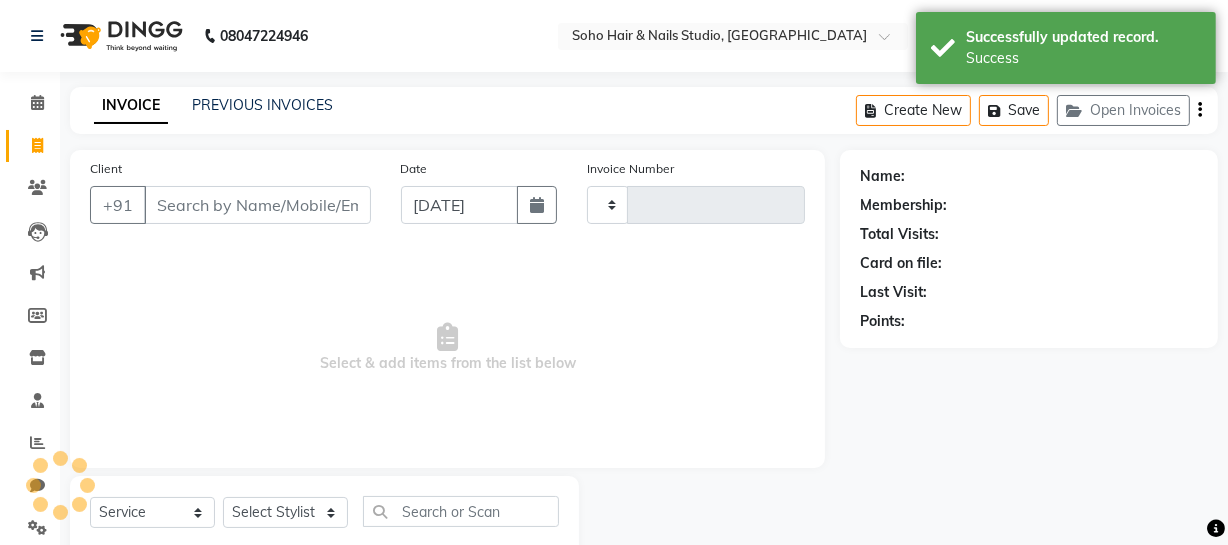type on "2621" 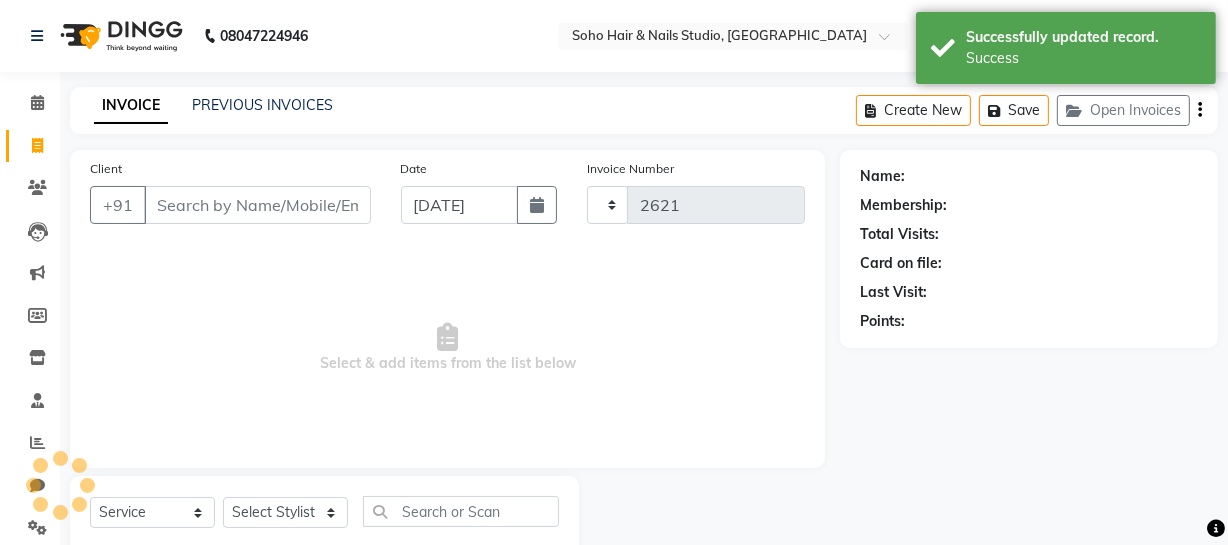 scroll, scrollTop: 57, scrollLeft: 0, axis: vertical 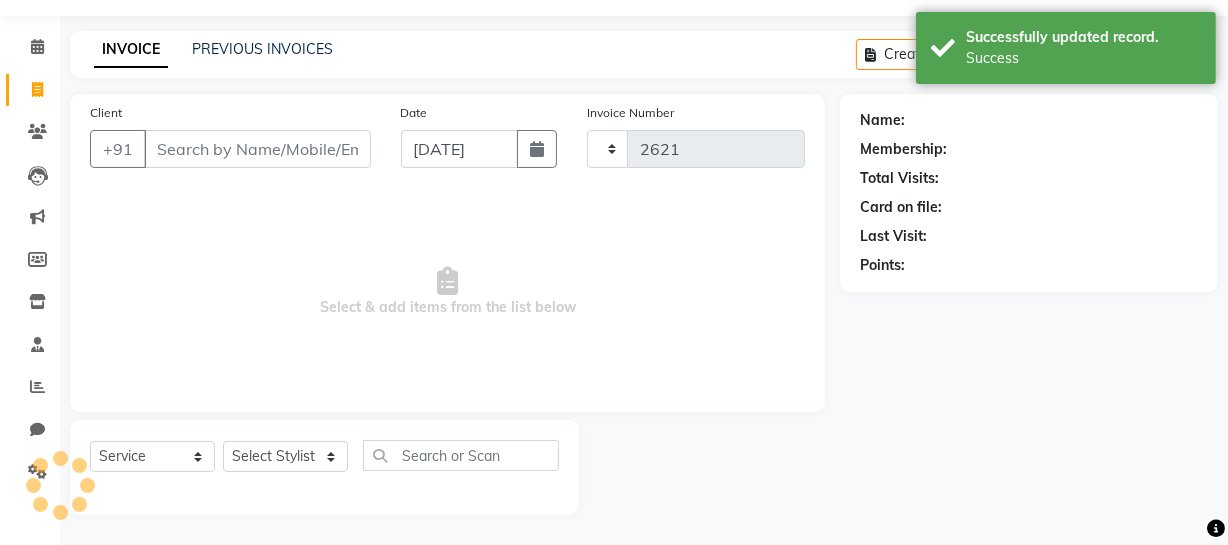 select on "735" 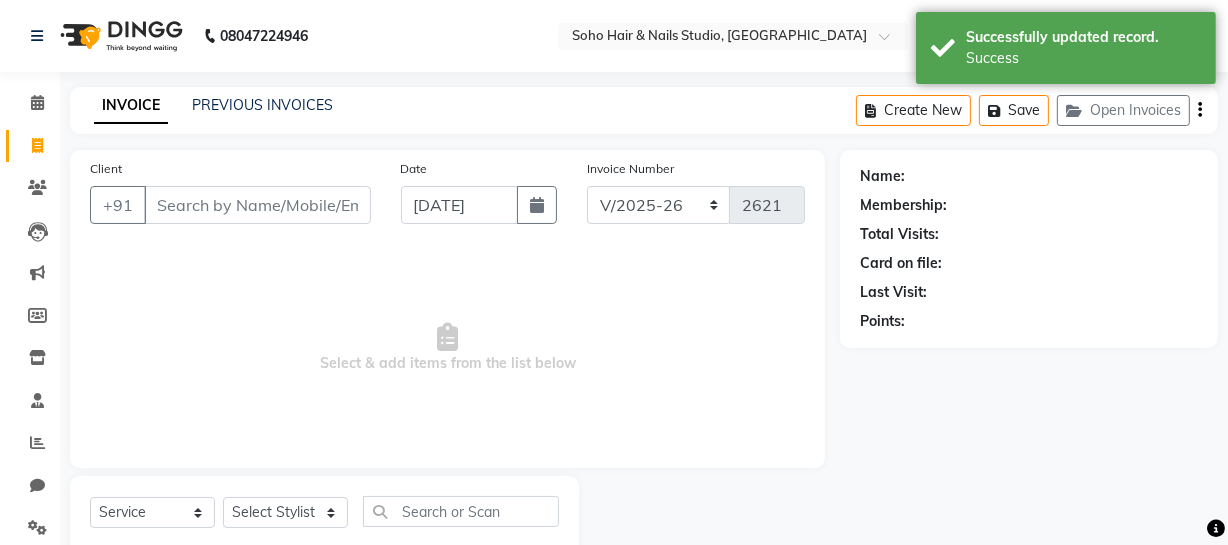 scroll, scrollTop: 0, scrollLeft: 0, axis: both 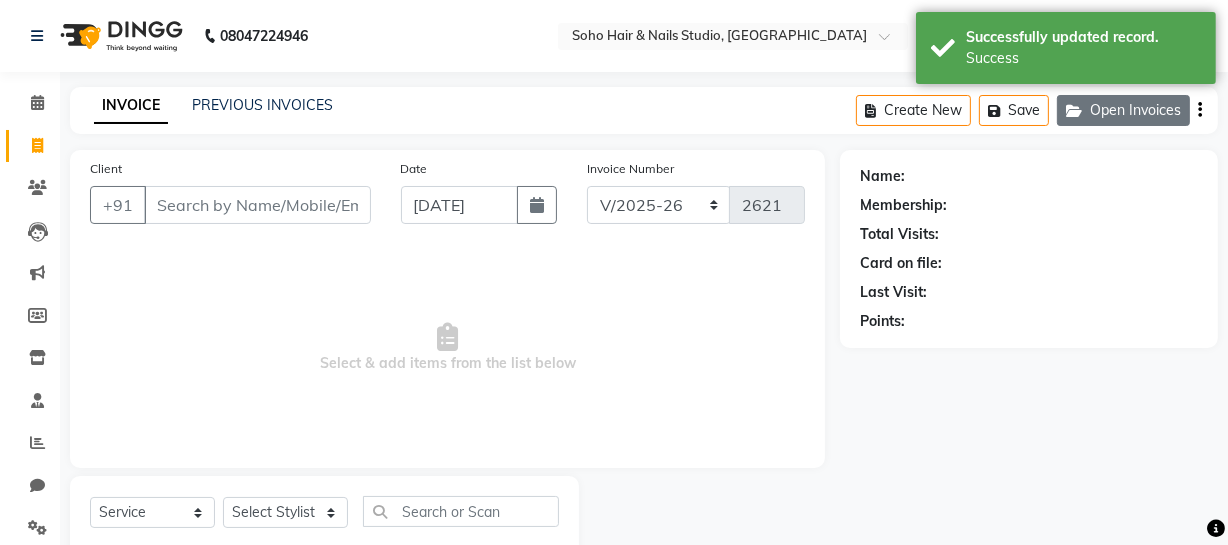 click on "Open Invoices" 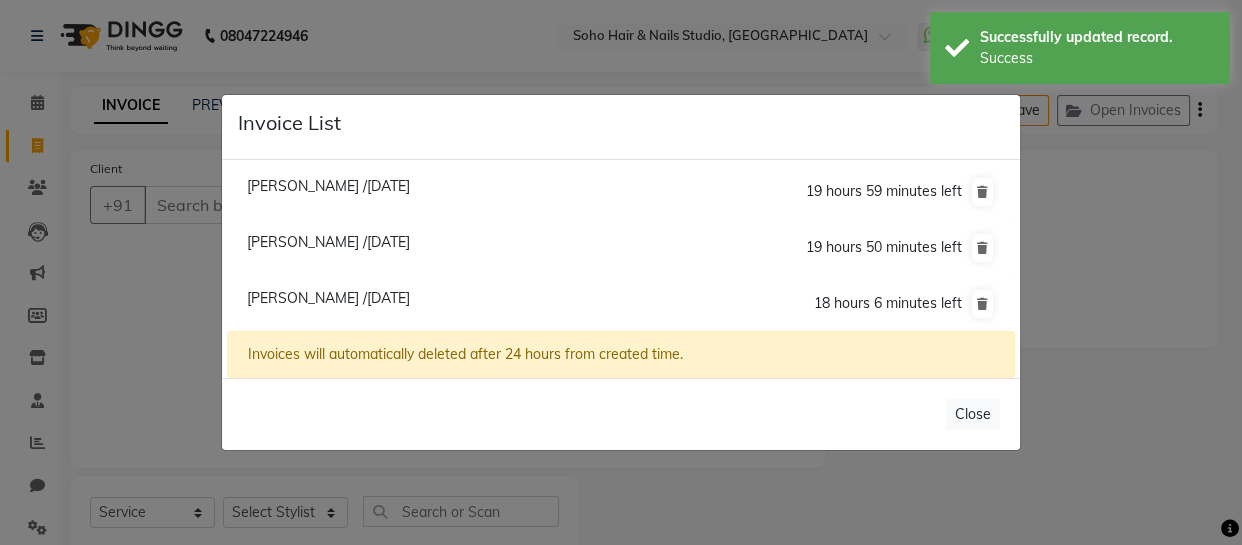 select on "membership" 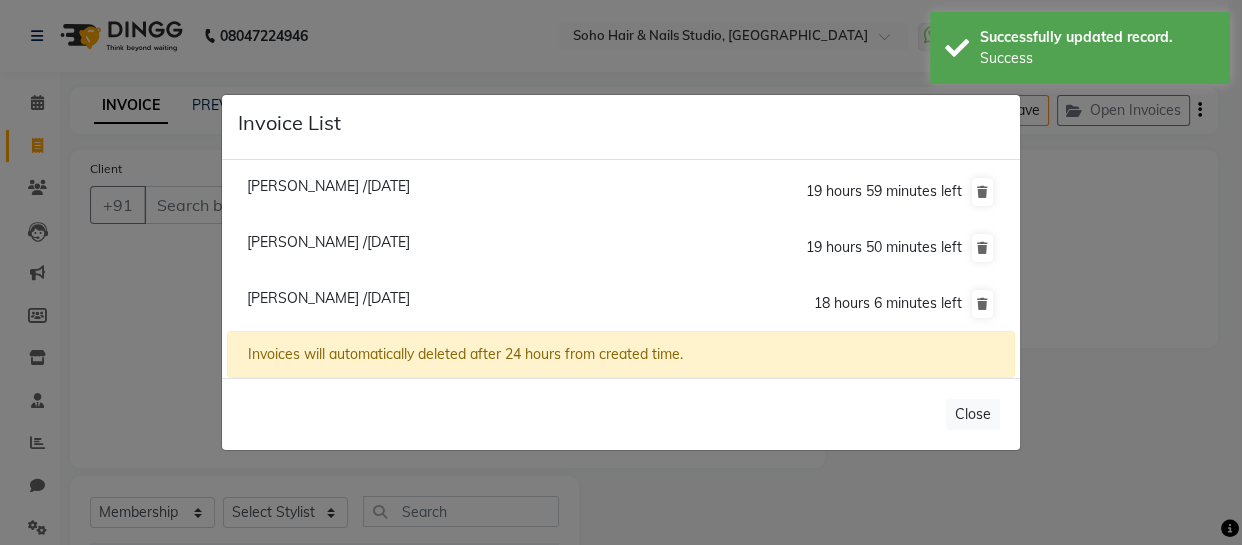 click on "Harinder /13 July 2025" 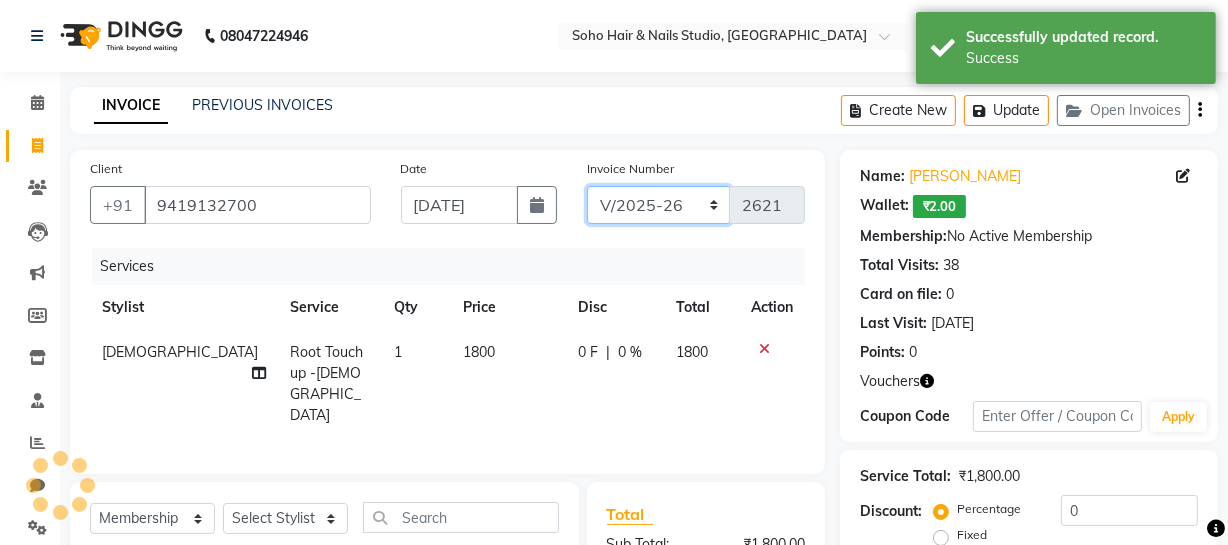 click on "Red/2025-26 V/2025 V/2025-26" 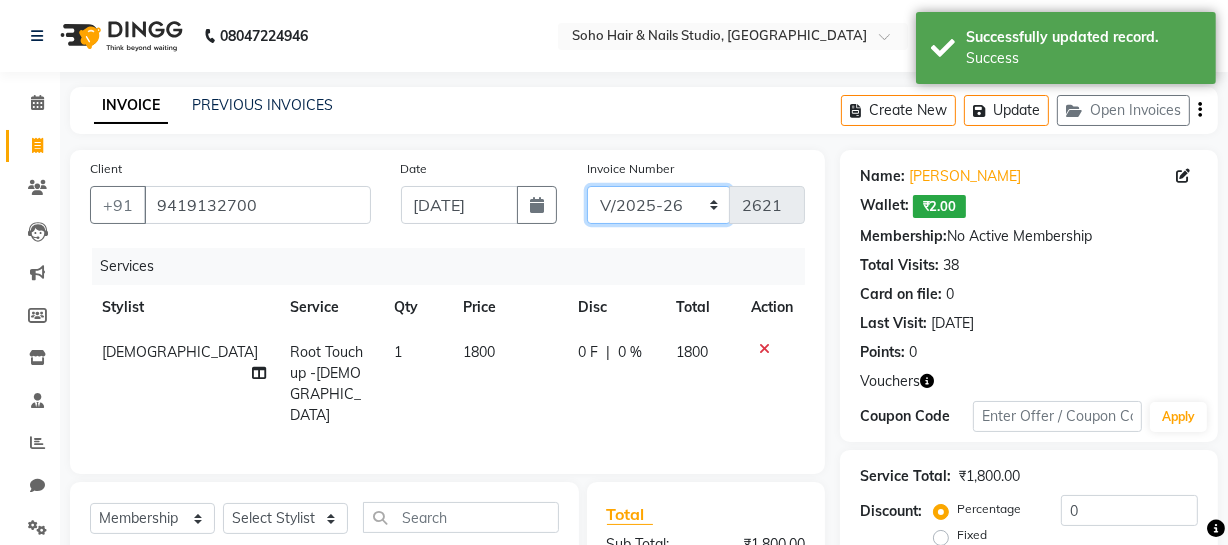 select on "6283" 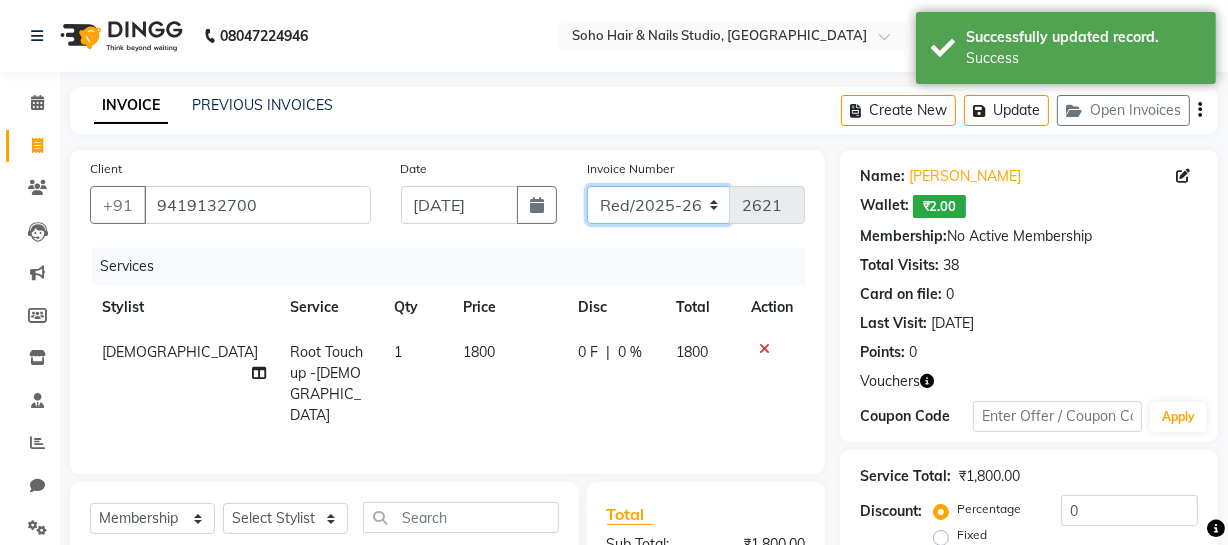 click on "Red/2025-26 V/2025 V/2025-26" 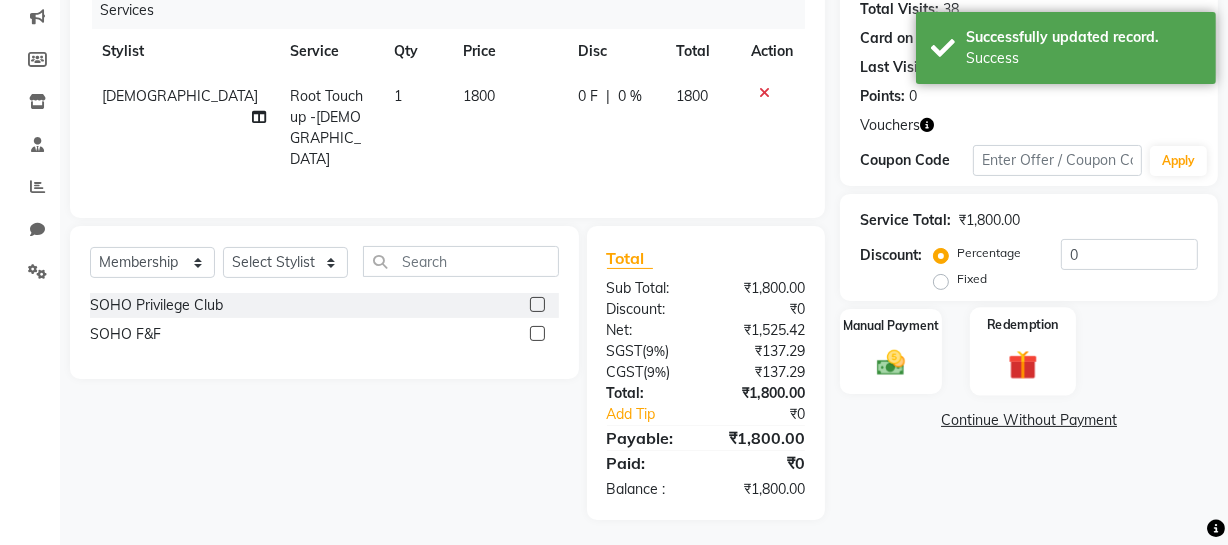 drag, startPoint x: 998, startPoint y: 344, endPoint x: 1017, endPoint y: 359, distance: 24.207438 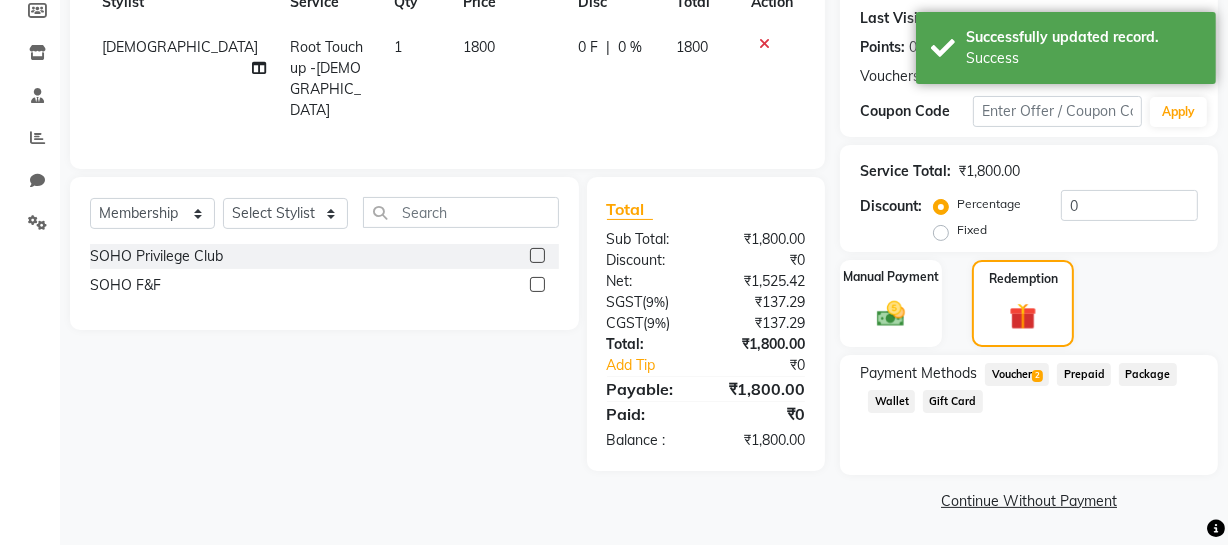 click on "Voucher  2" 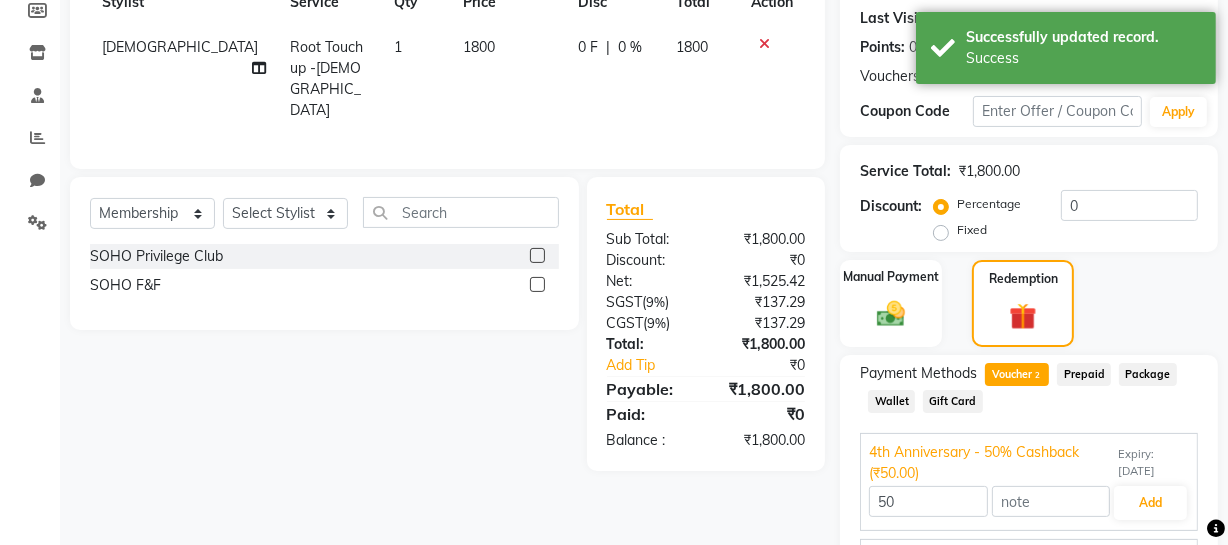 scroll, scrollTop: 437, scrollLeft: 0, axis: vertical 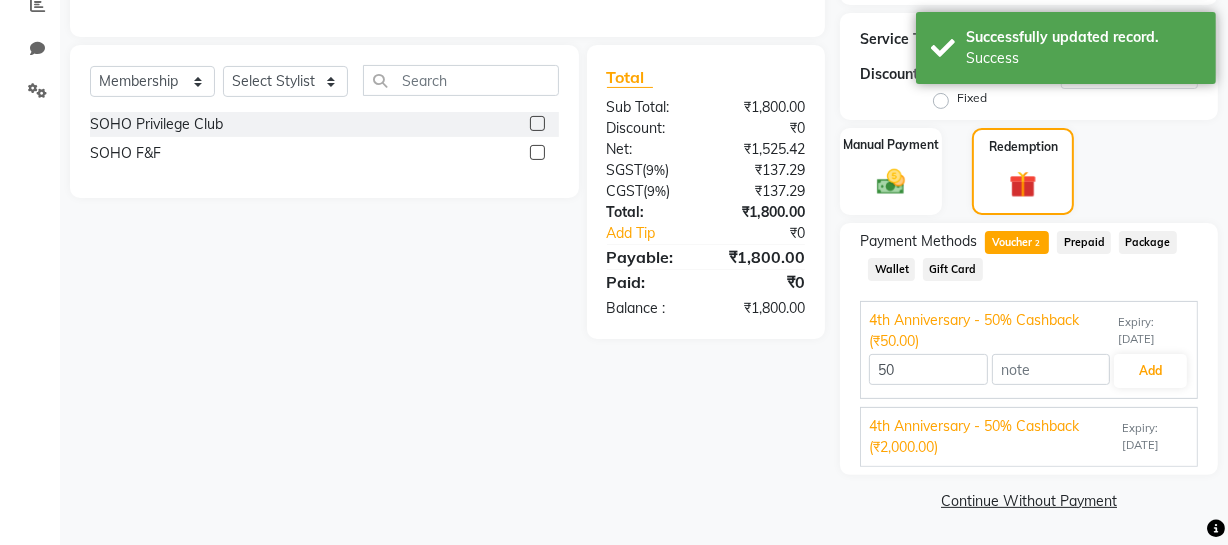 click on "Expiry: 31-07-2025" at bounding box center [1155, 437] 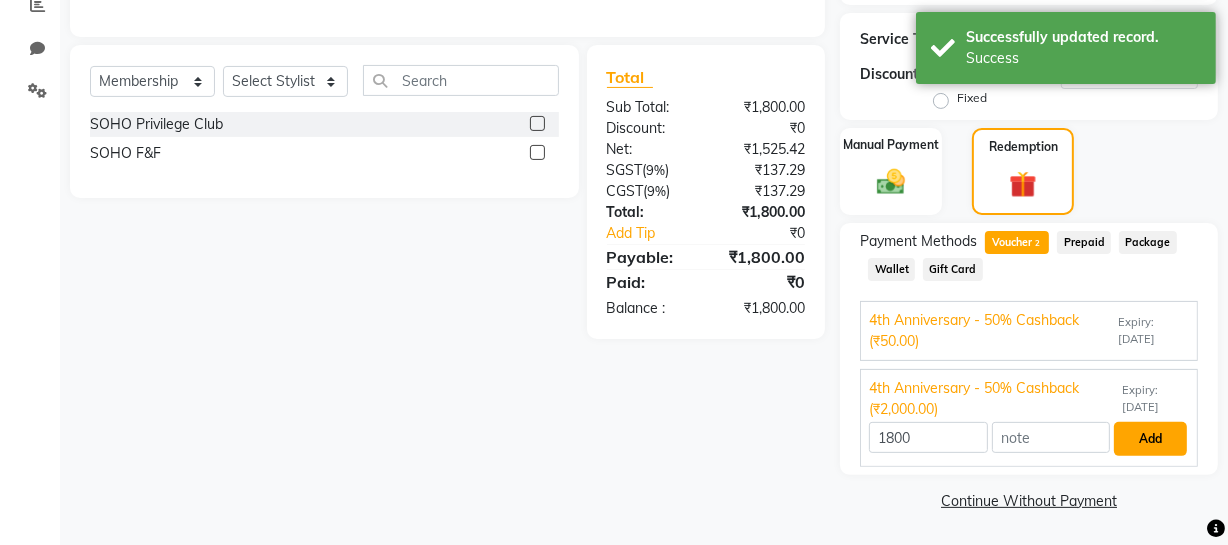 click on "Add" at bounding box center (1150, 439) 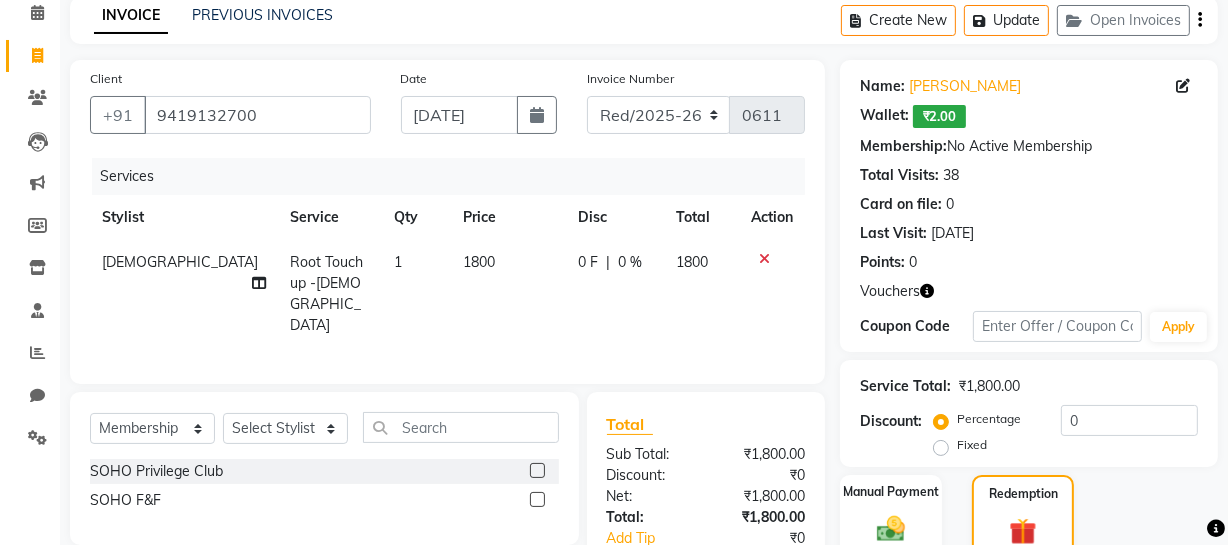 scroll, scrollTop: 418, scrollLeft: 0, axis: vertical 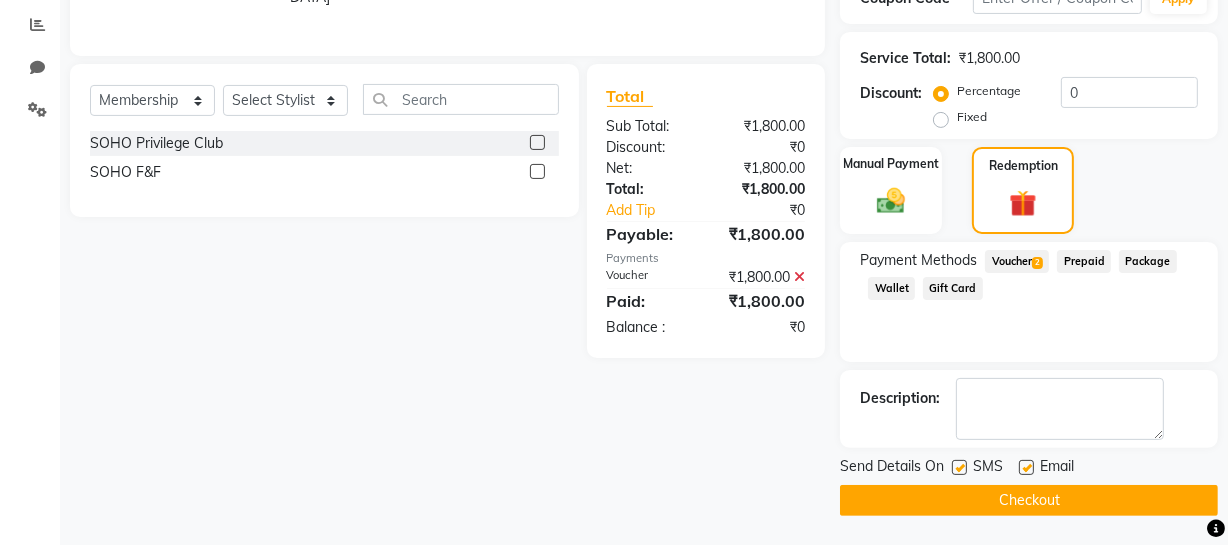 click 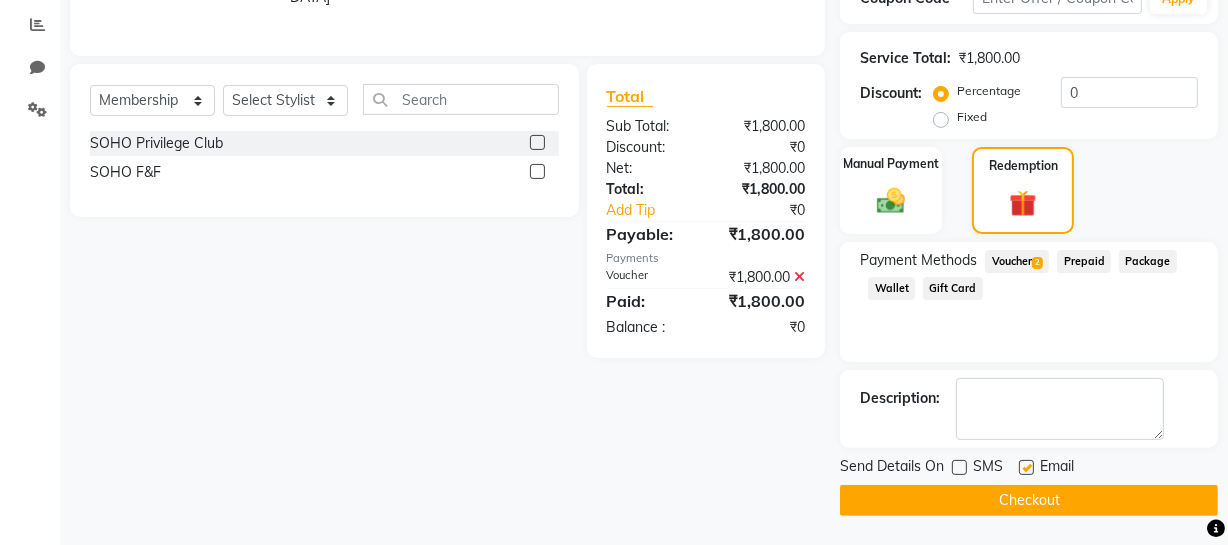 click on "Checkout" 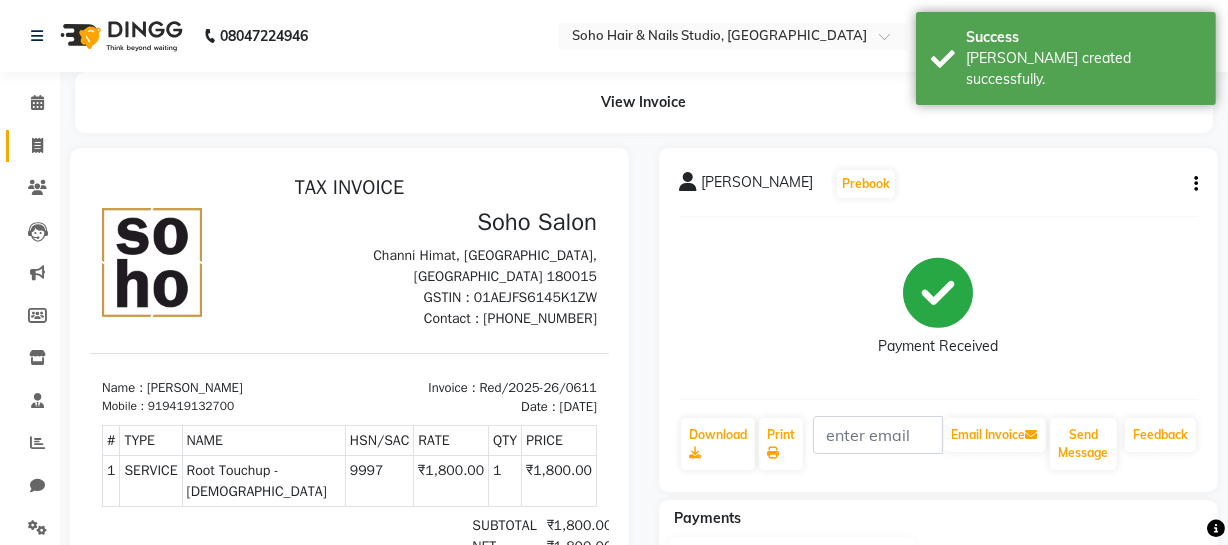 scroll, scrollTop: 0, scrollLeft: 0, axis: both 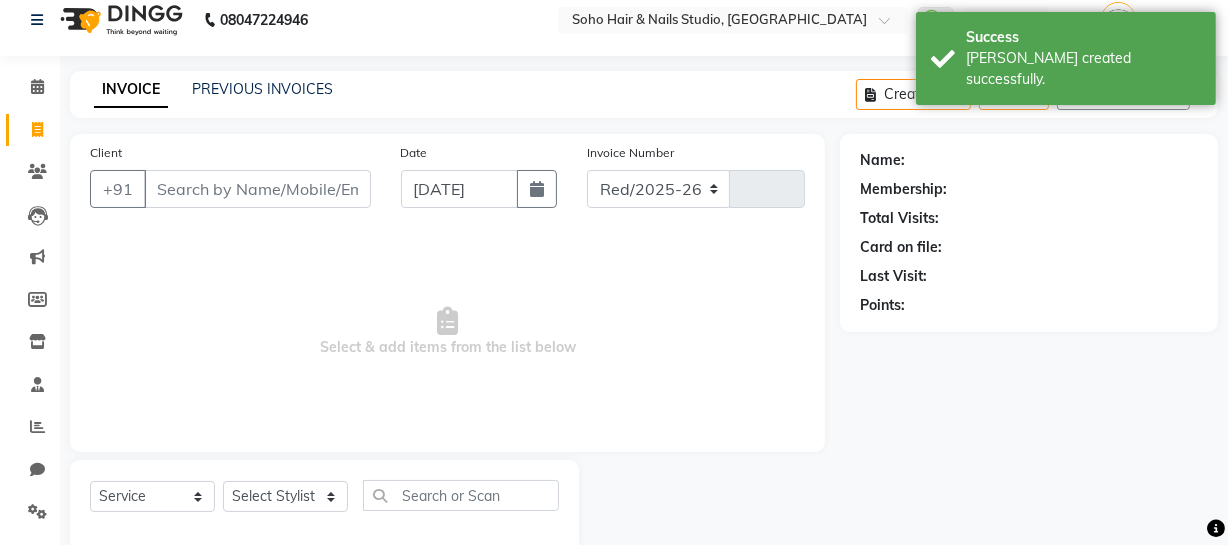 select on "735" 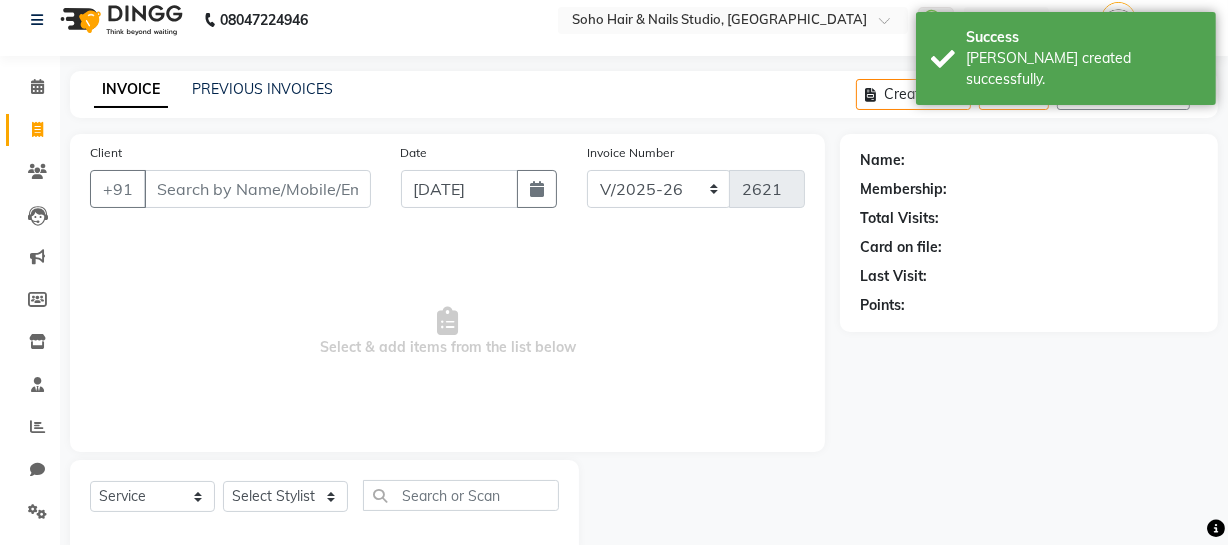scroll, scrollTop: 57, scrollLeft: 0, axis: vertical 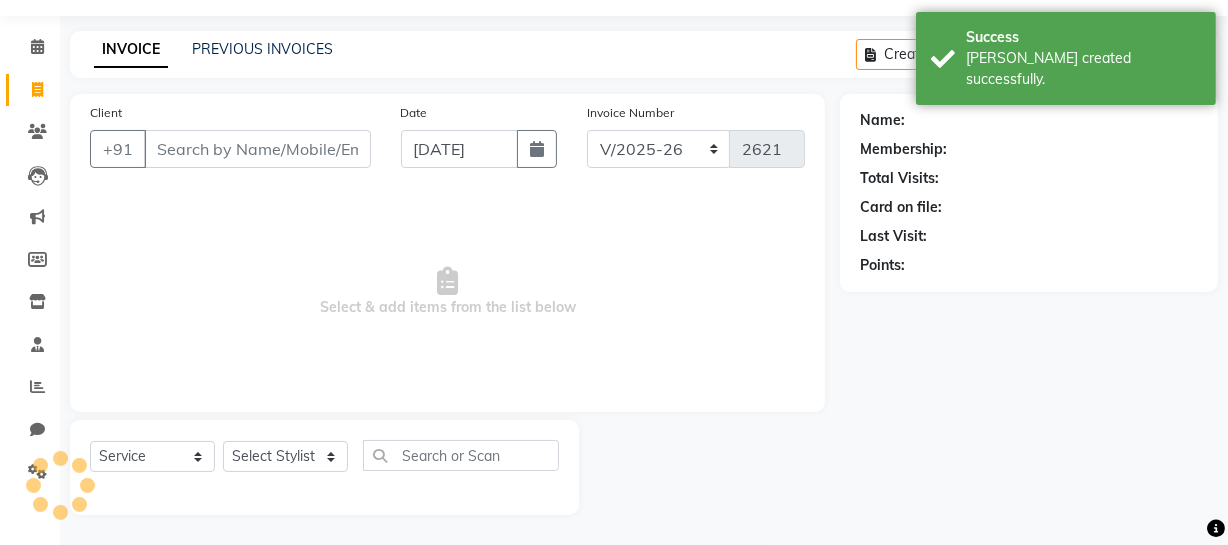 select on "membership" 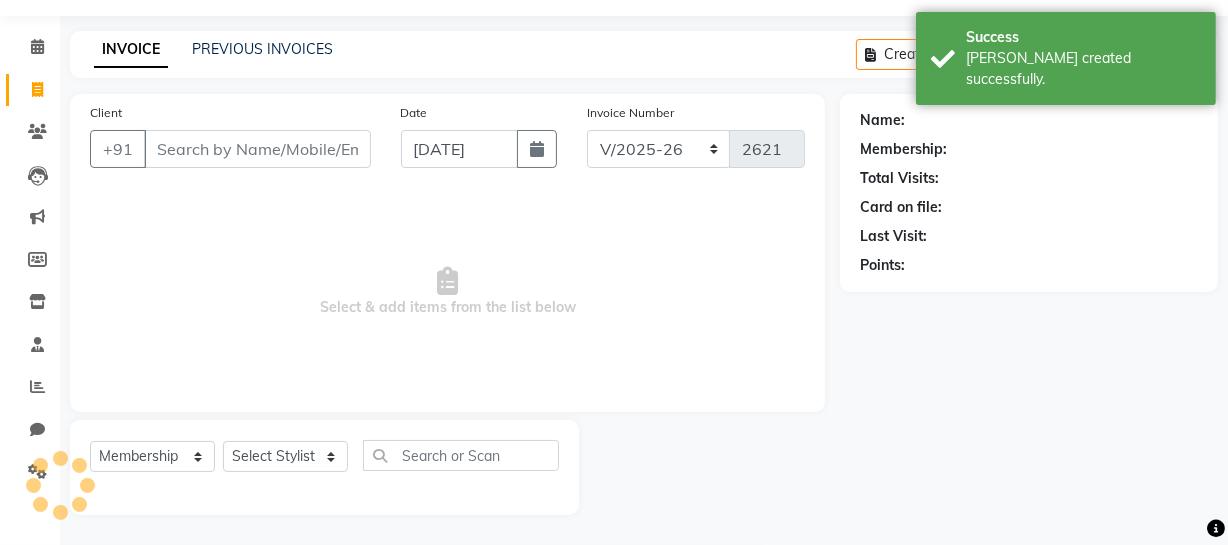 scroll, scrollTop: 0, scrollLeft: 0, axis: both 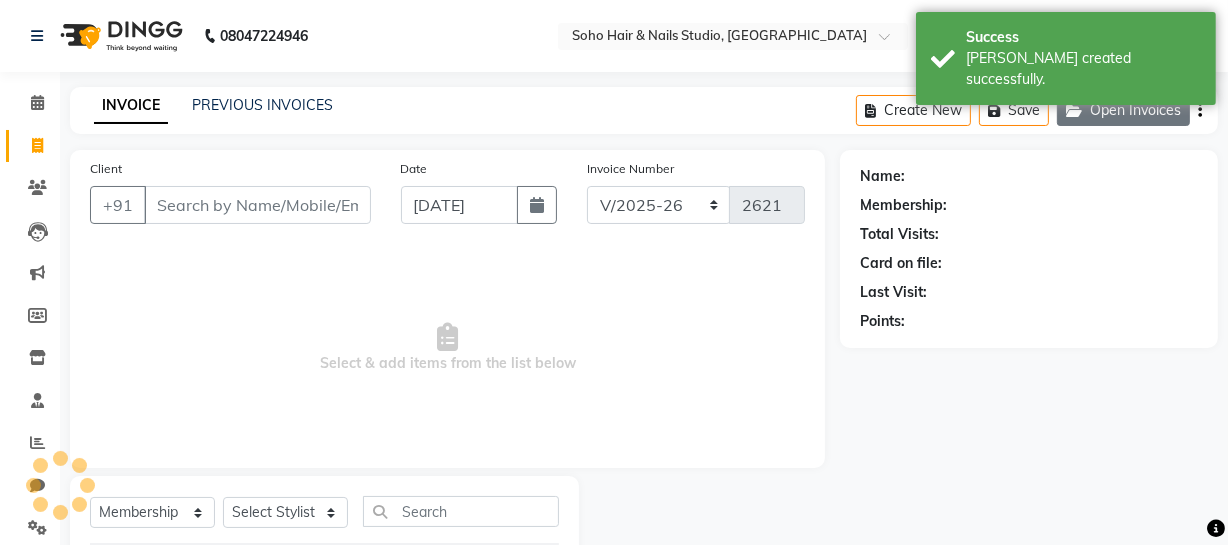 click on "Open Invoices" 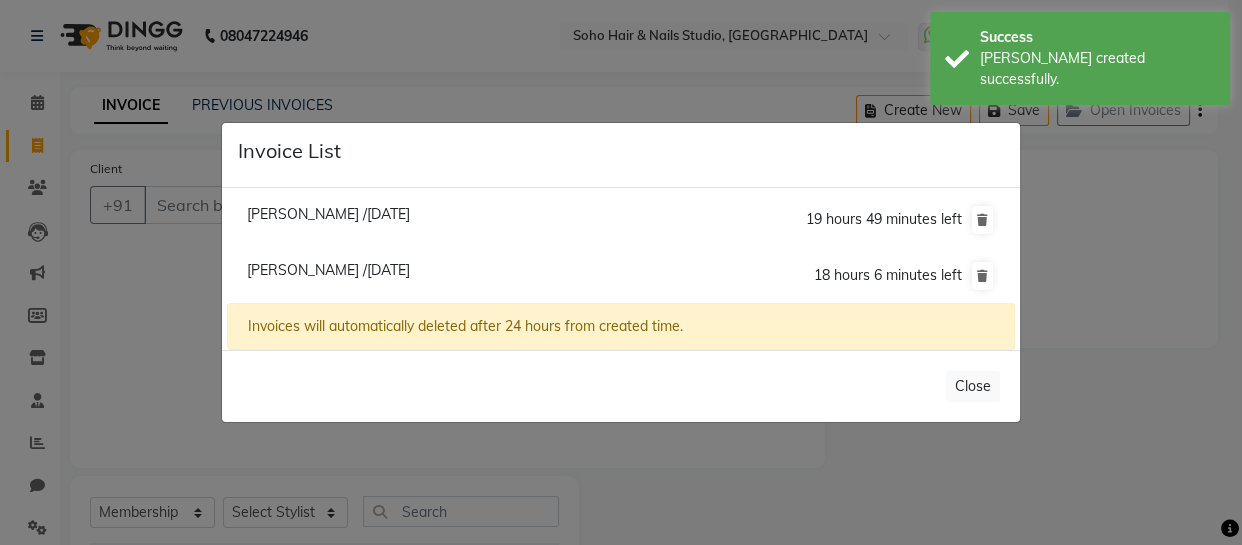drag, startPoint x: 337, startPoint y: 200, endPoint x: 339, endPoint y: 213, distance: 13.152946 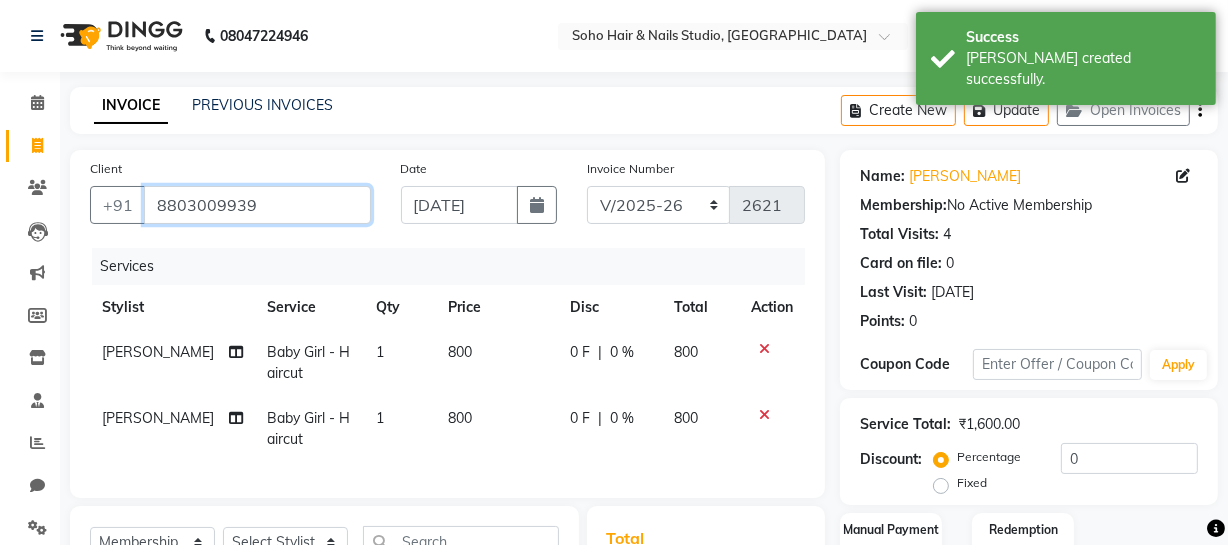 drag, startPoint x: 9, startPoint y: 156, endPoint x: 0, endPoint y: 123, distance: 34.20526 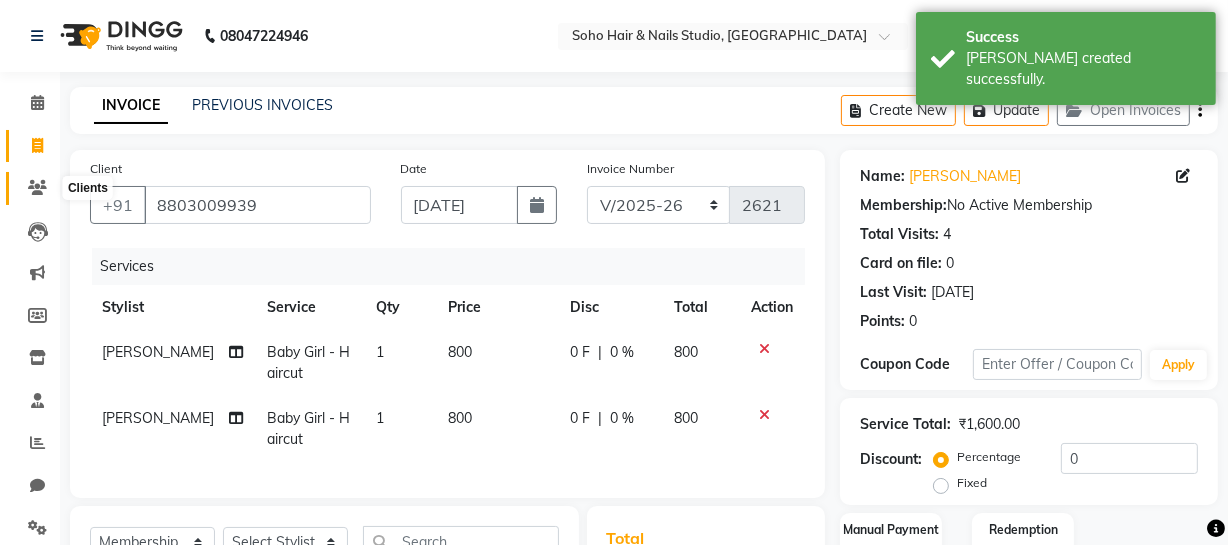 click 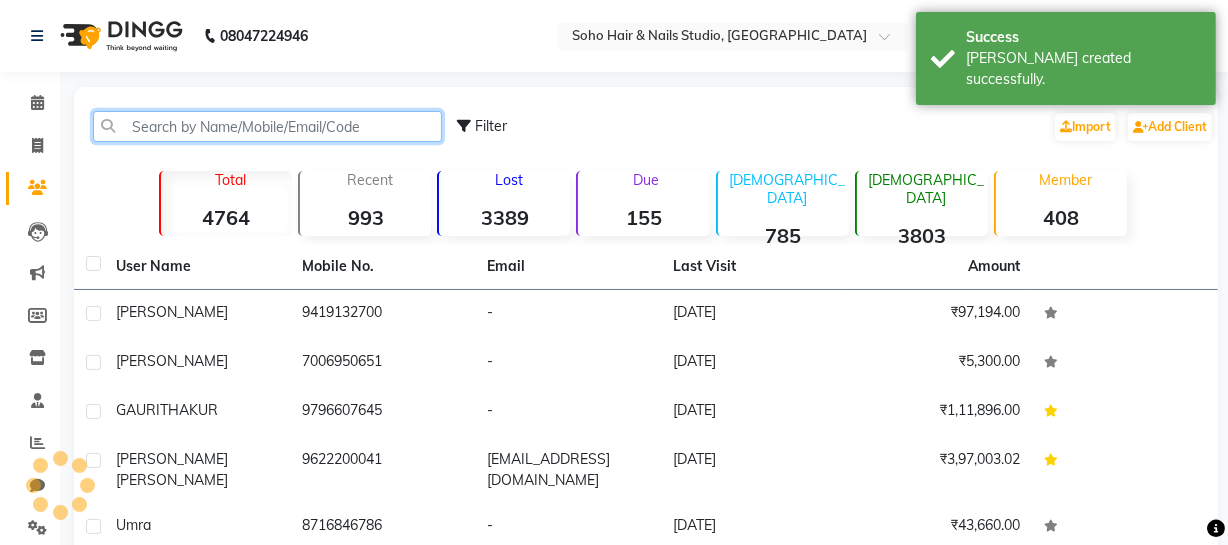click 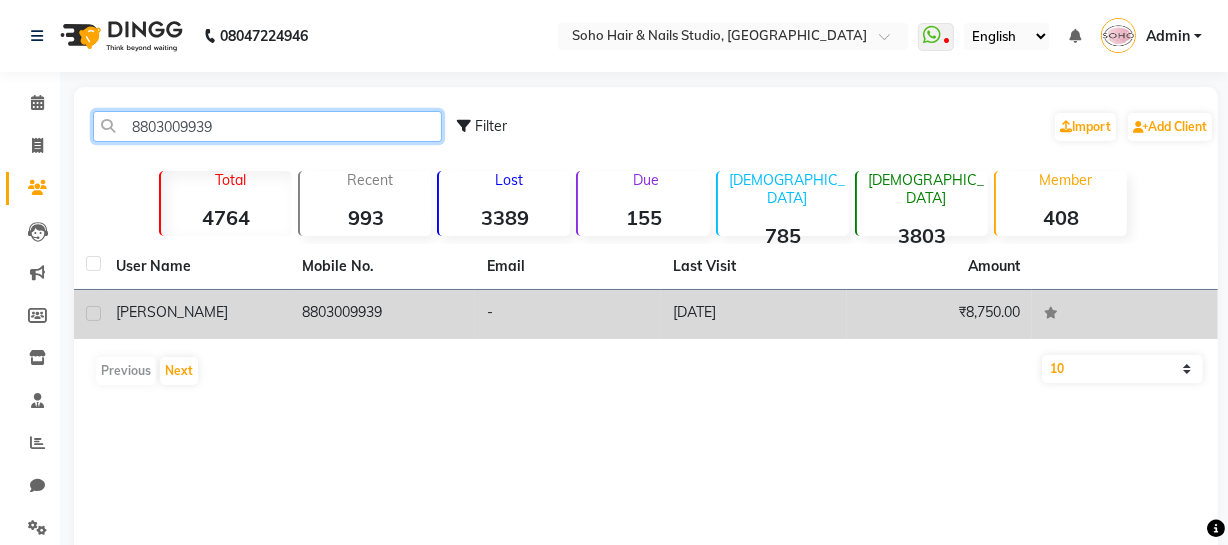 type on "8803009939" 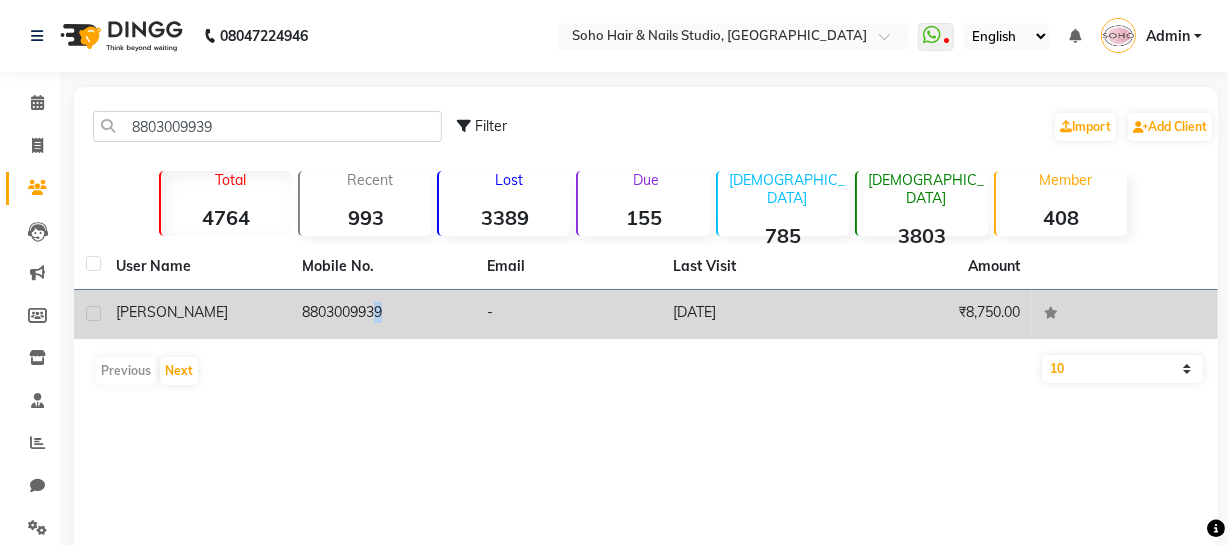 drag, startPoint x: 367, startPoint y: 316, endPoint x: 373, endPoint y: 307, distance: 10.816654 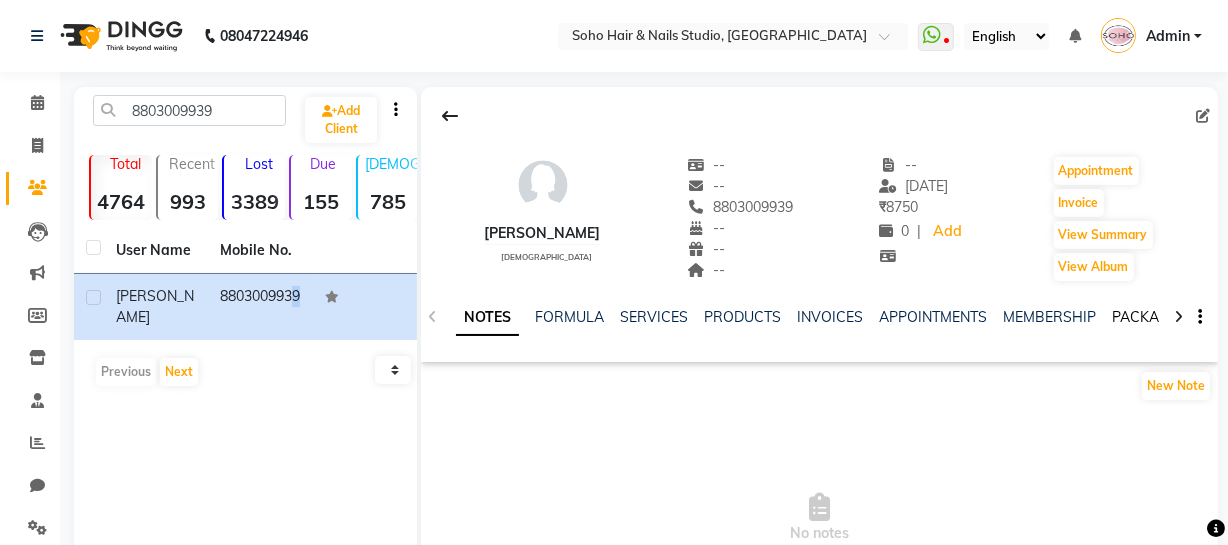 click on "PACKAGES" 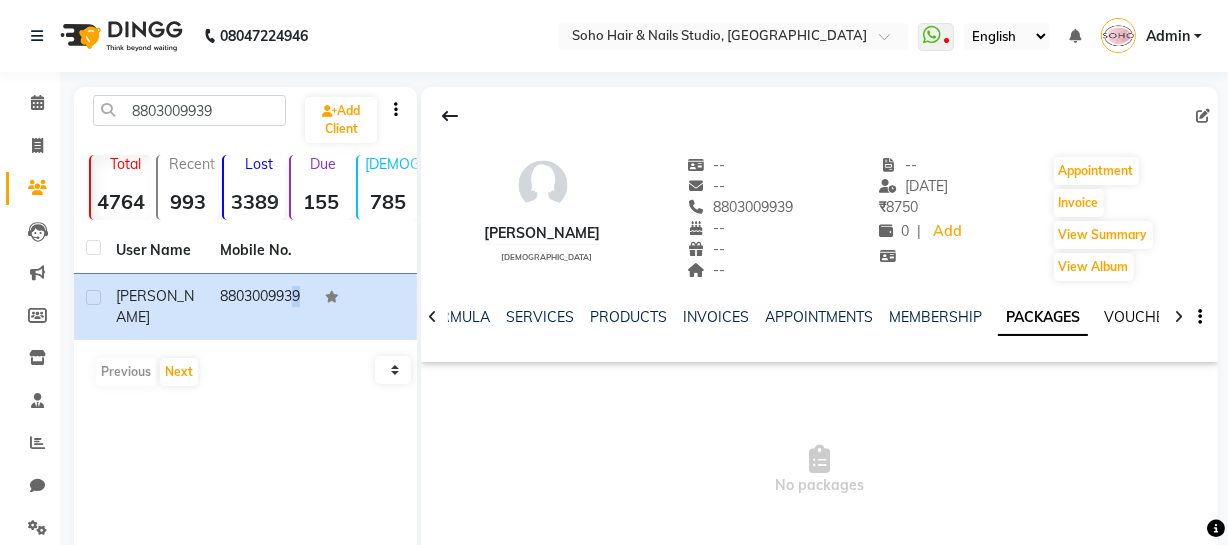 click on "VOUCHERS" 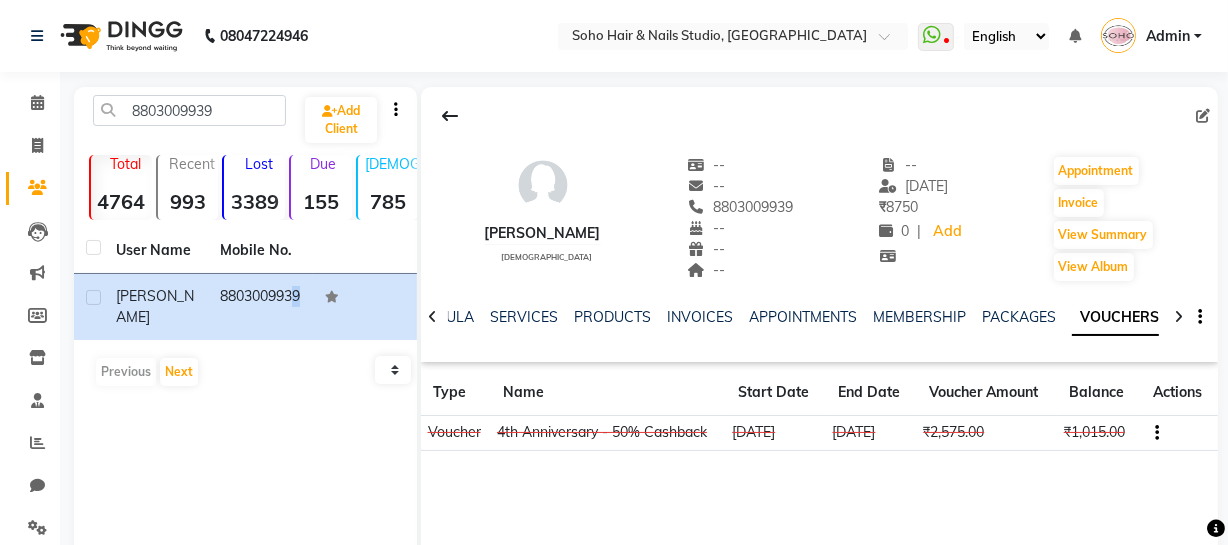 click 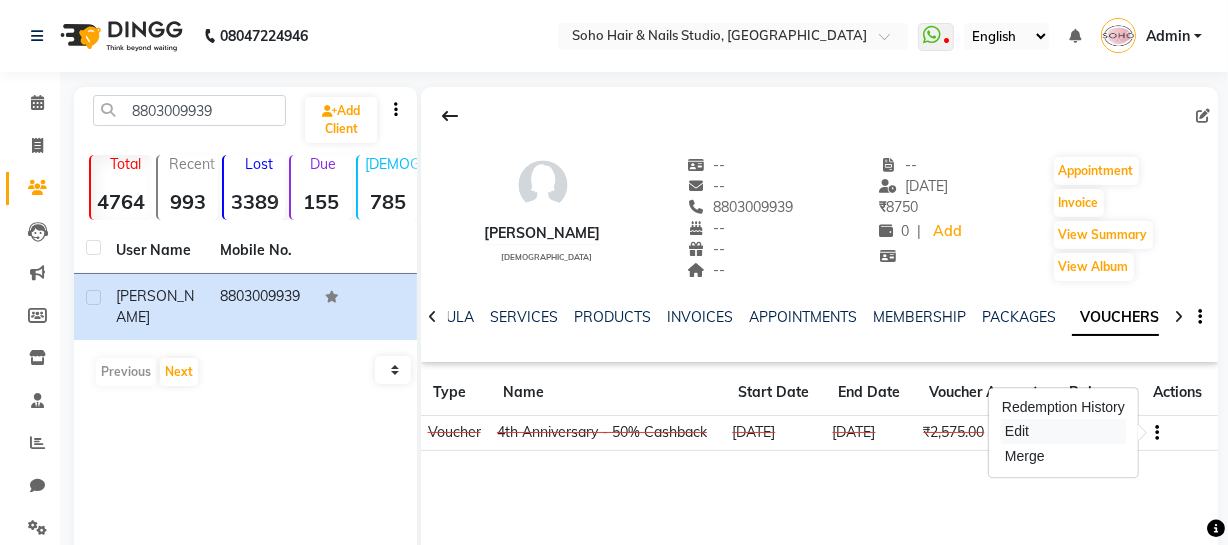 drag, startPoint x: 1068, startPoint y: 438, endPoint x: 1056, endPoint y: 433, distance: 13 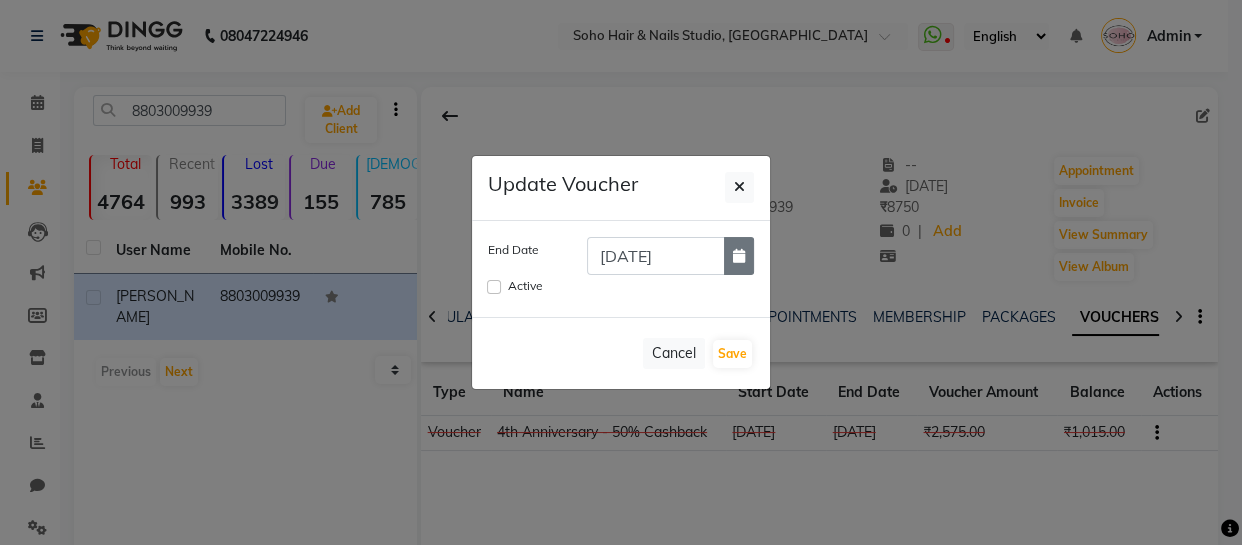 click 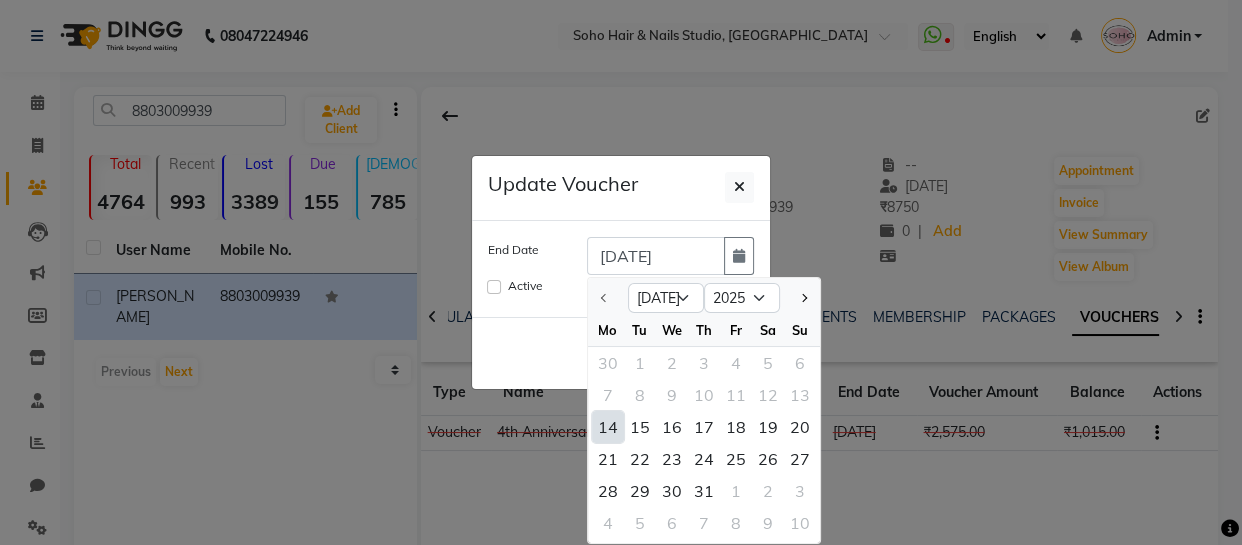 click on "31" 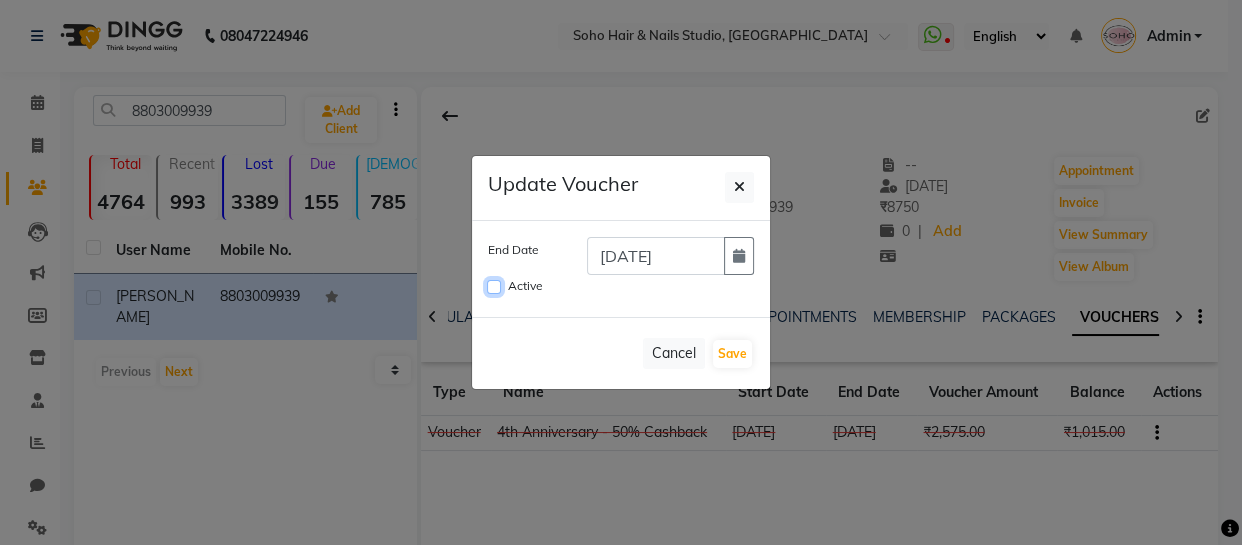 click on "Active" at bounding box center [494, 287] 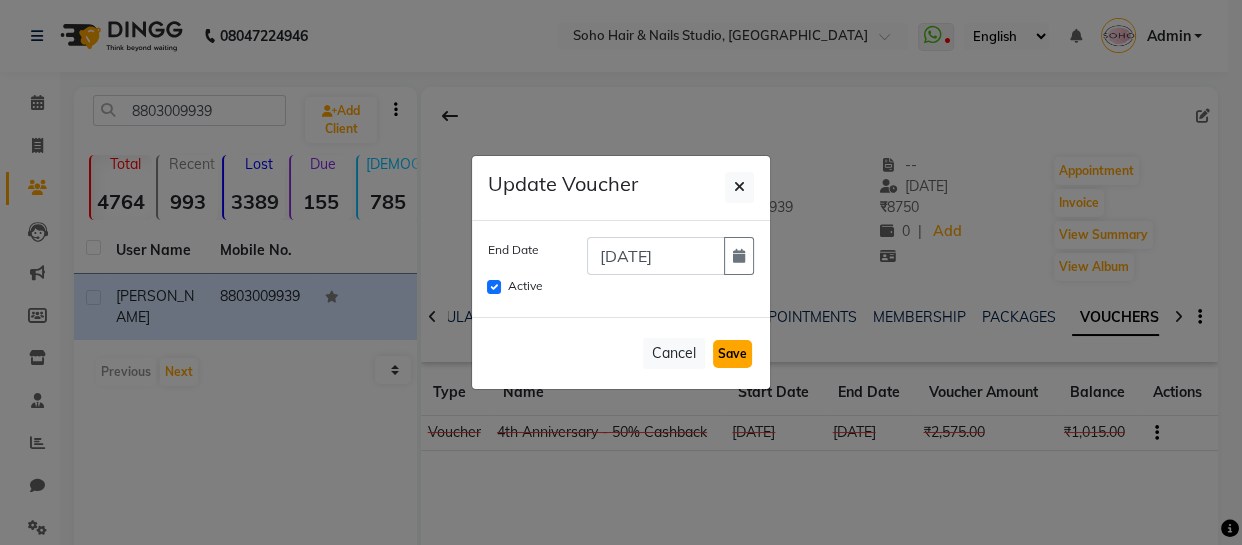 click on "Save" 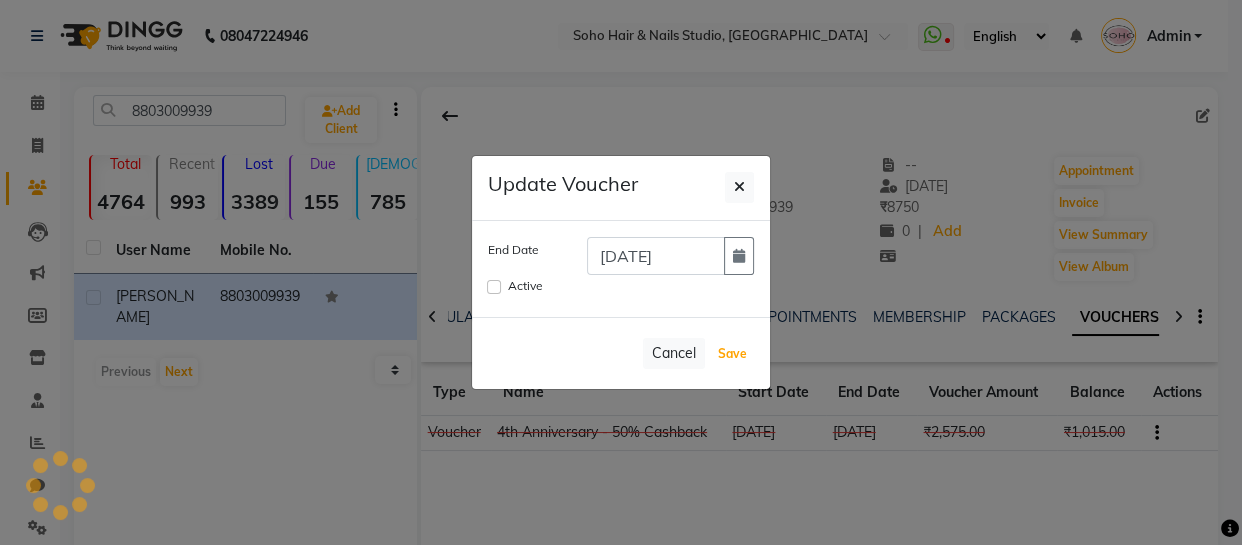 type 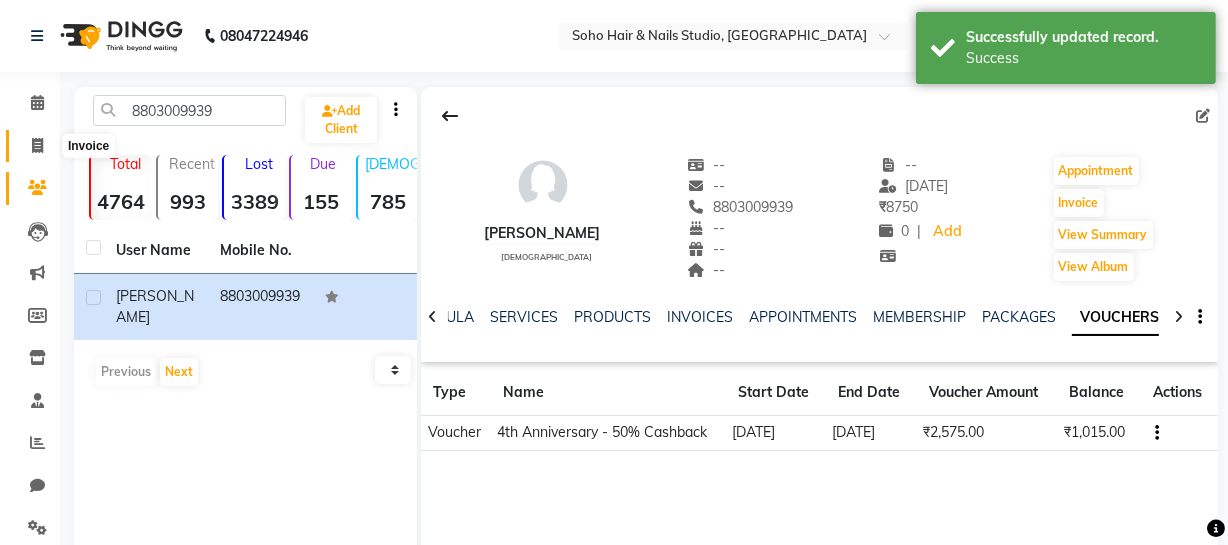 click 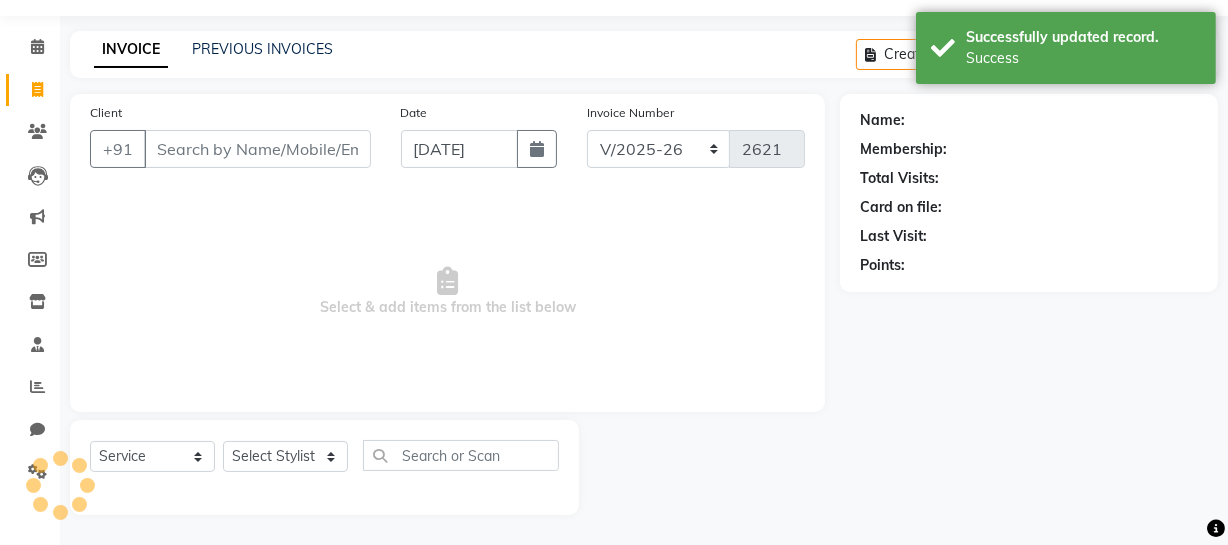 scroll, scrollTop: 0, scrollLeft: 0, axis: both 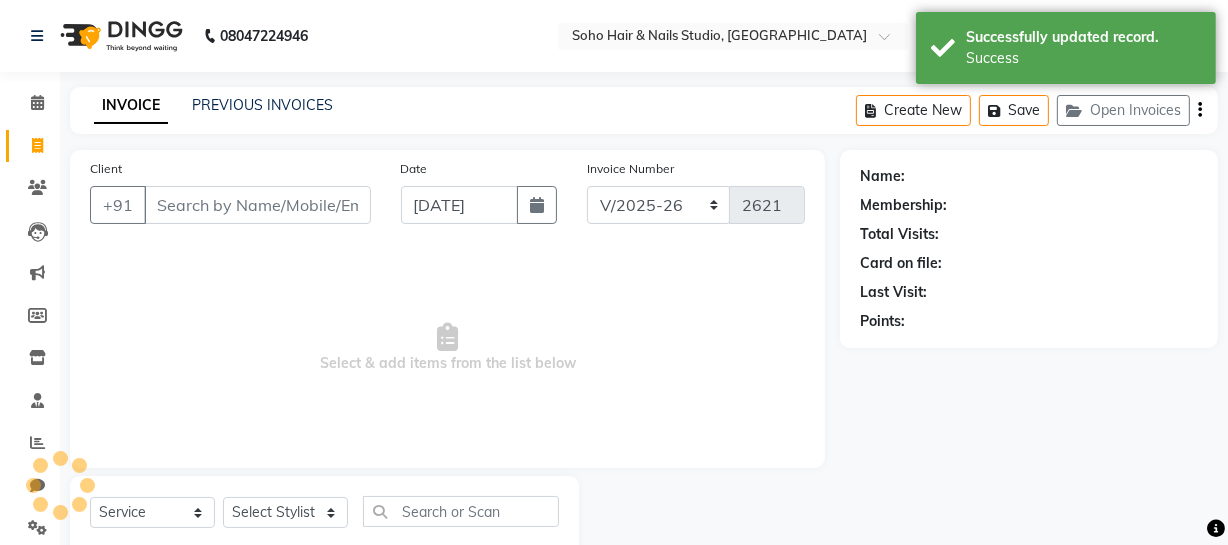 select on "membership" 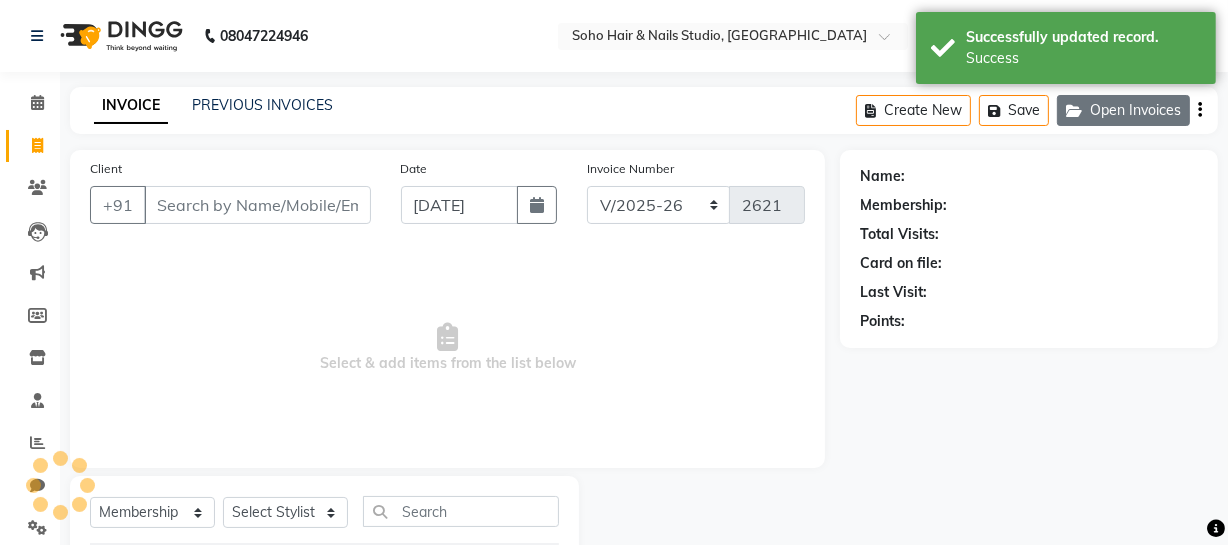 click on "Open Invoices" 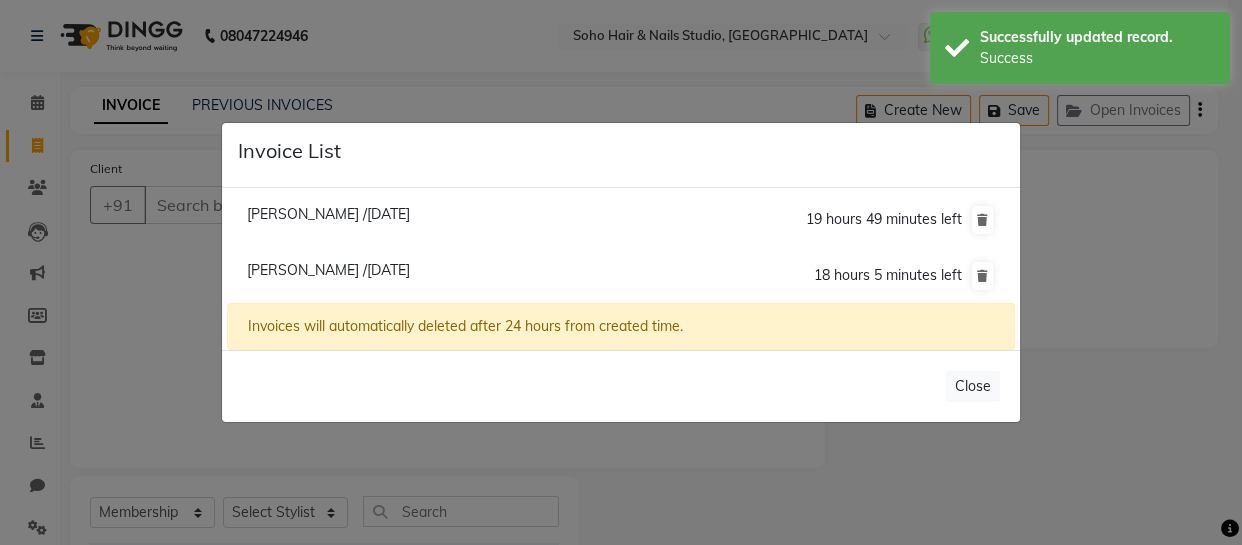 click on "Meghna /13 July 2025" 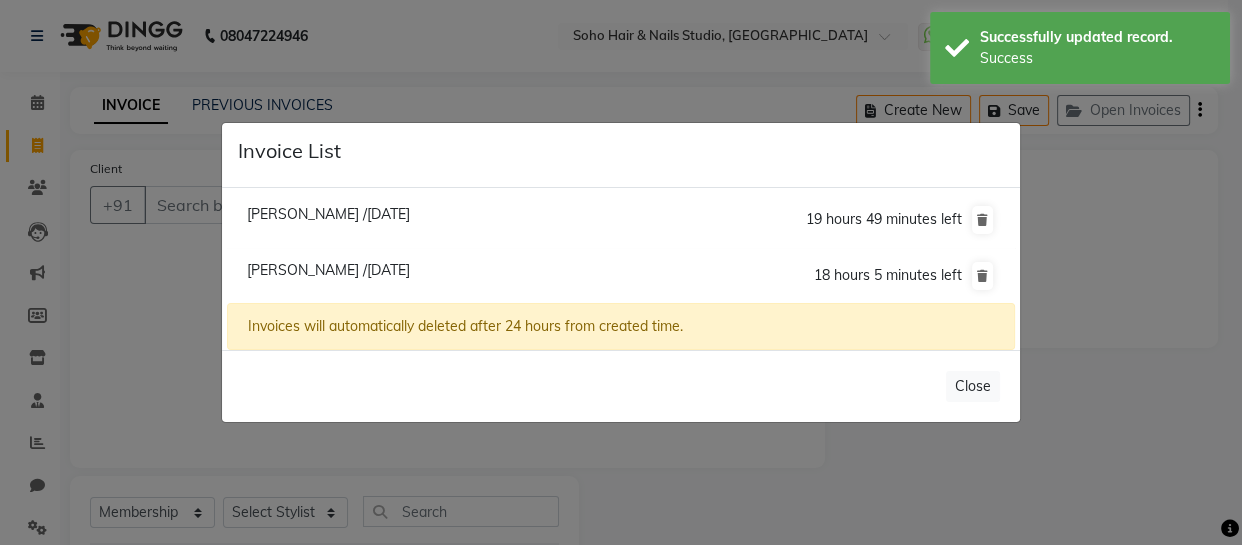 type on "8803009939" 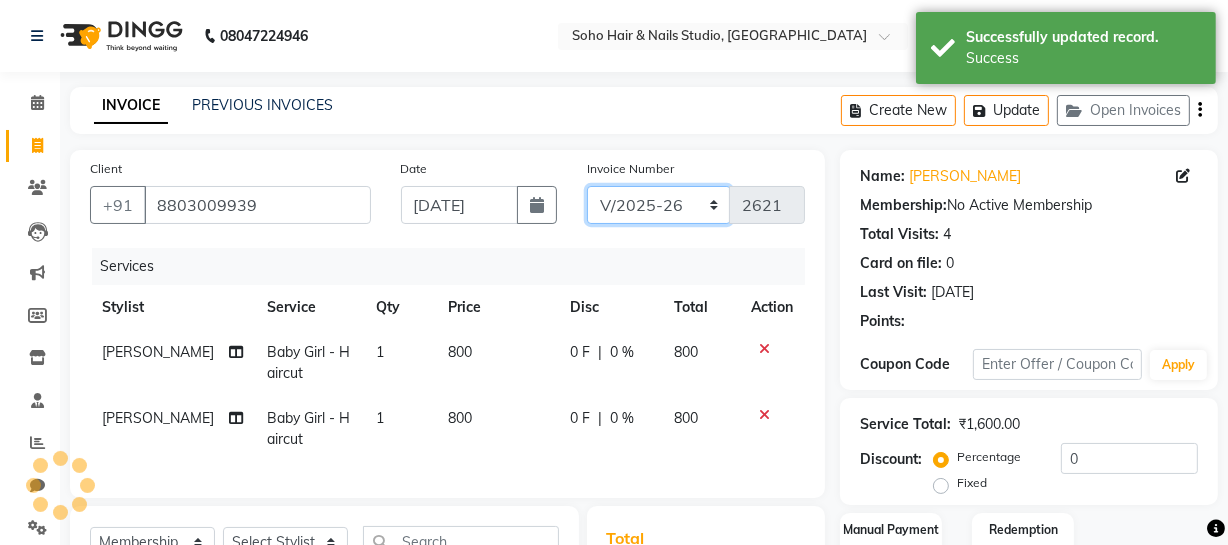 click on "Red/2025-26 V/2025 V/2025-26" 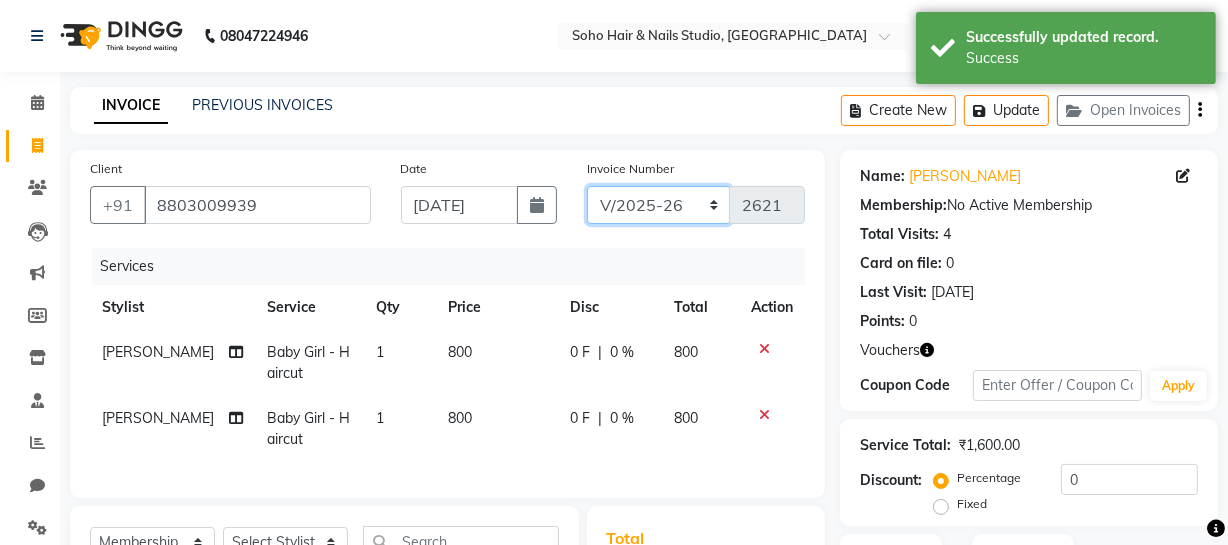 select on "6283" 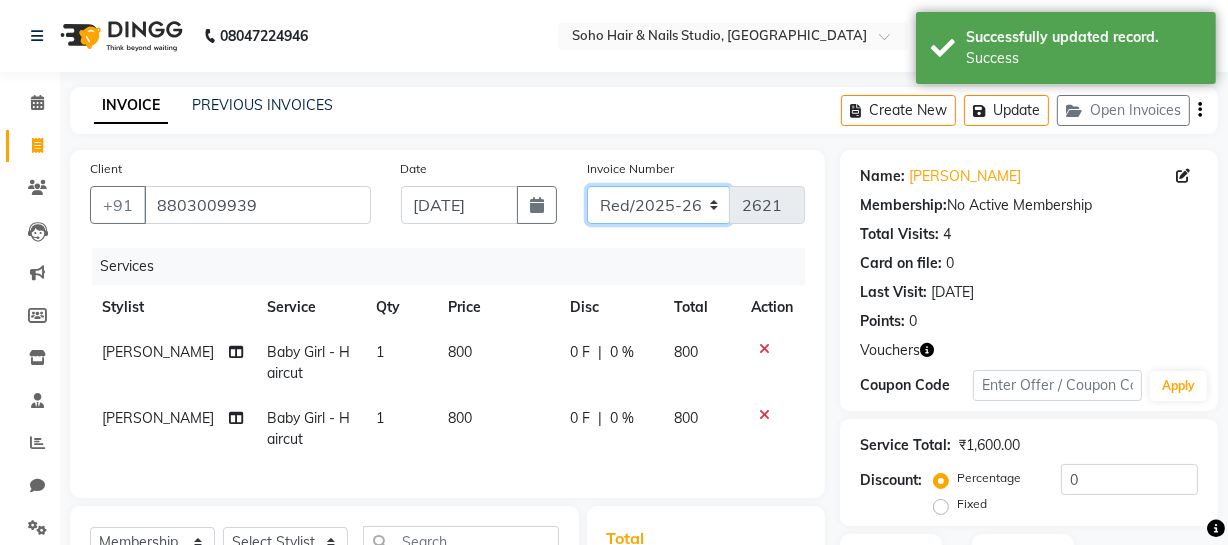 click on "Red/2025-26 V/2025 V/2025-26" 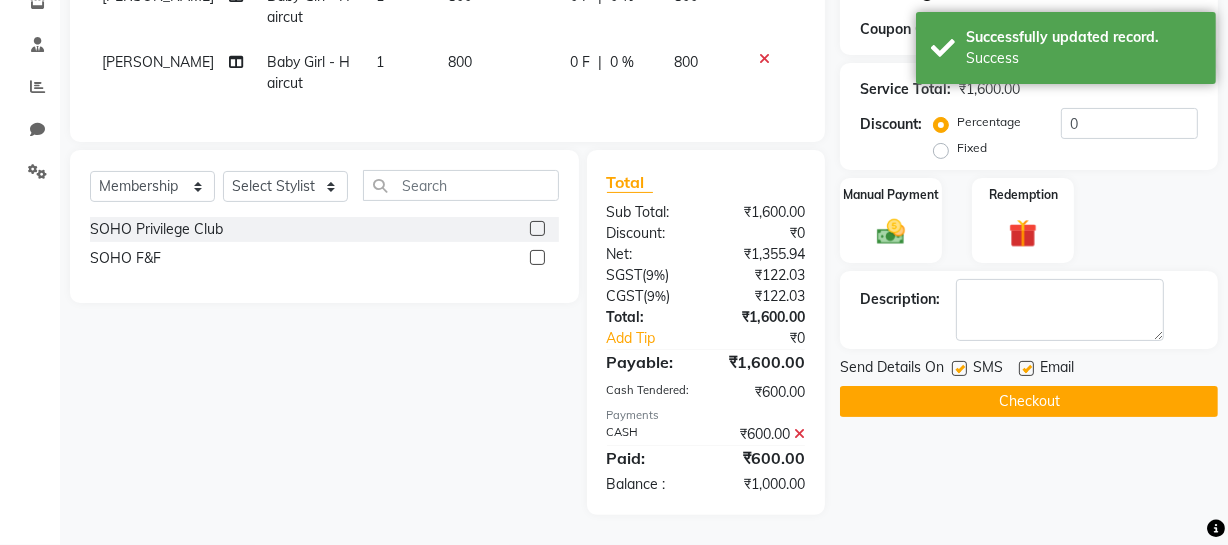 scroll, scrollTop: 370, scrollLeft: 0, axis: vertical 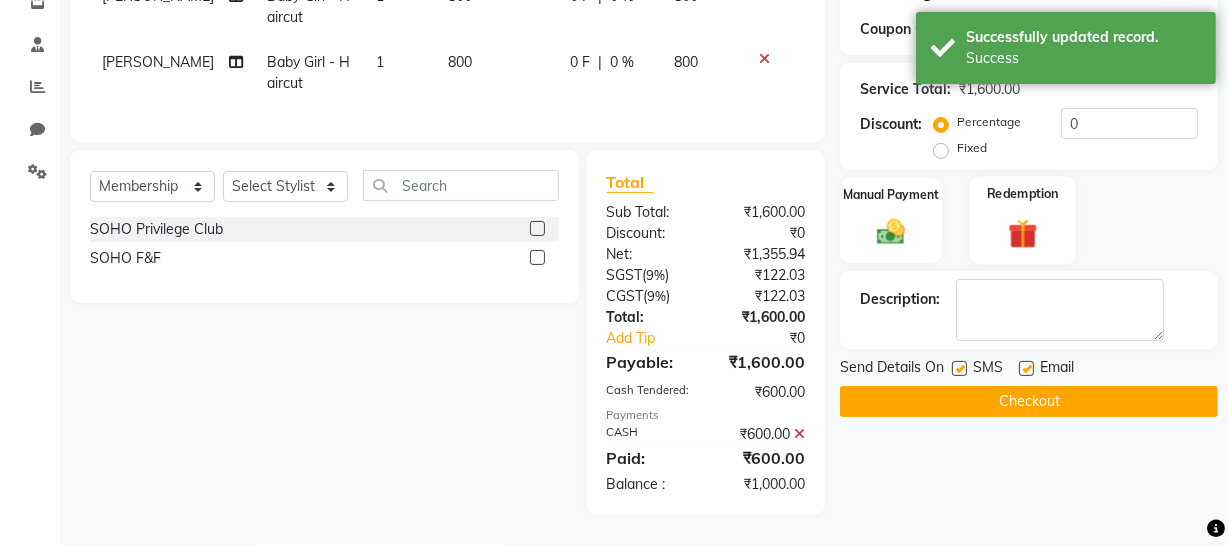 click 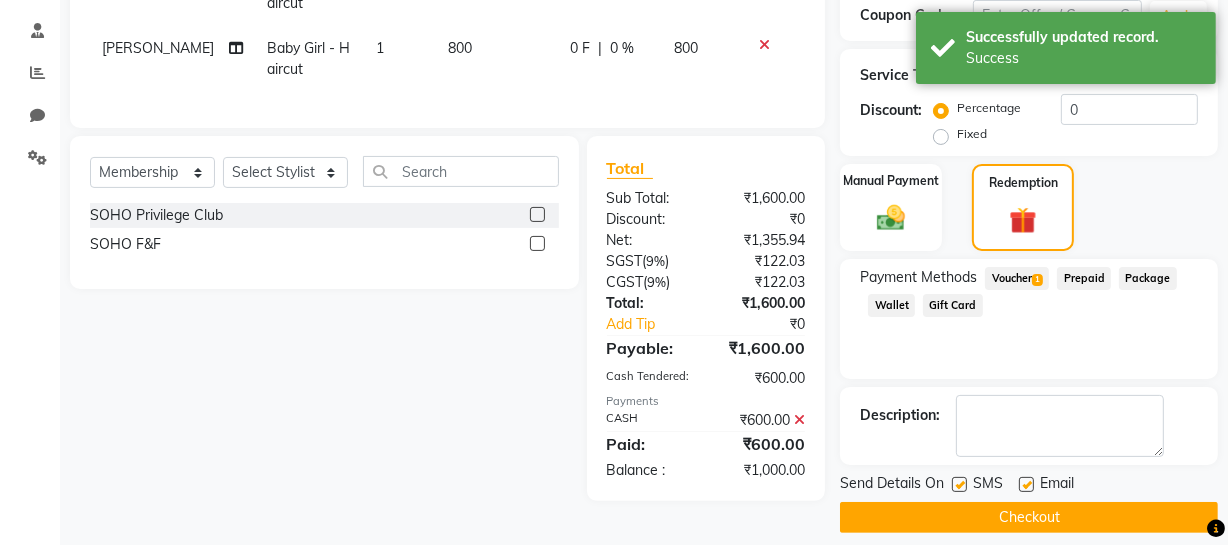 click on "Voucher  1" 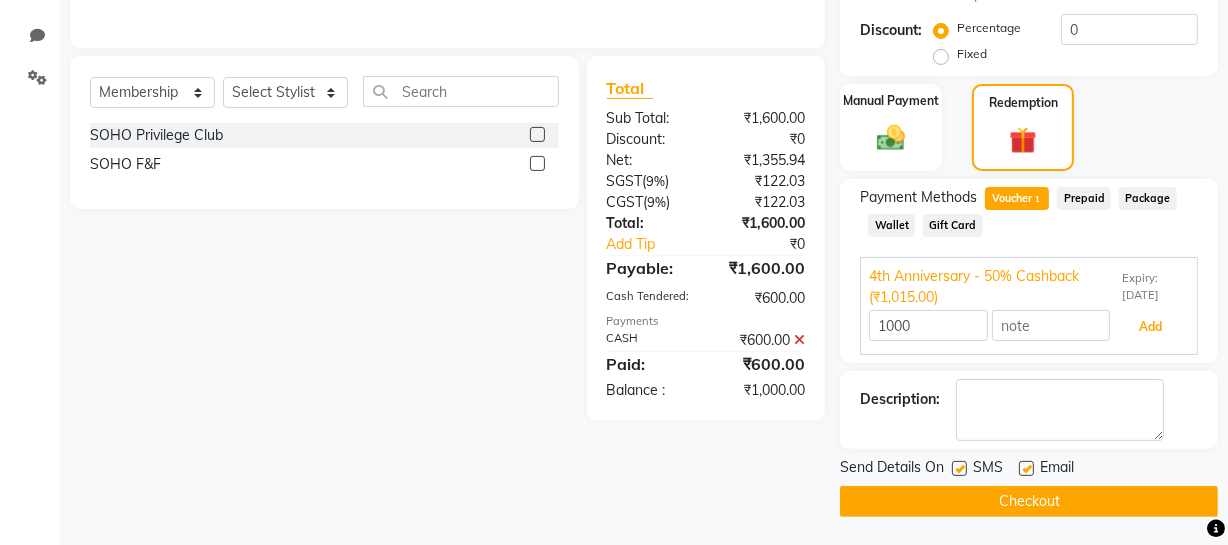 click on "Add" at bounding box center (1150, 327) 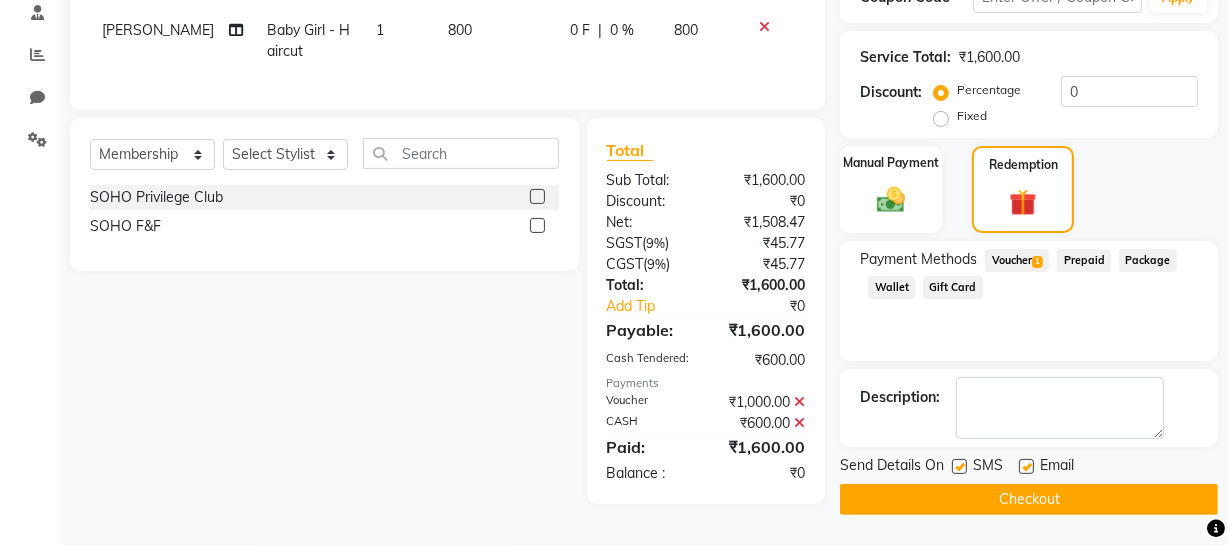 scroll, scrollTop: 391, scrollLeft: 0, axis: vertical 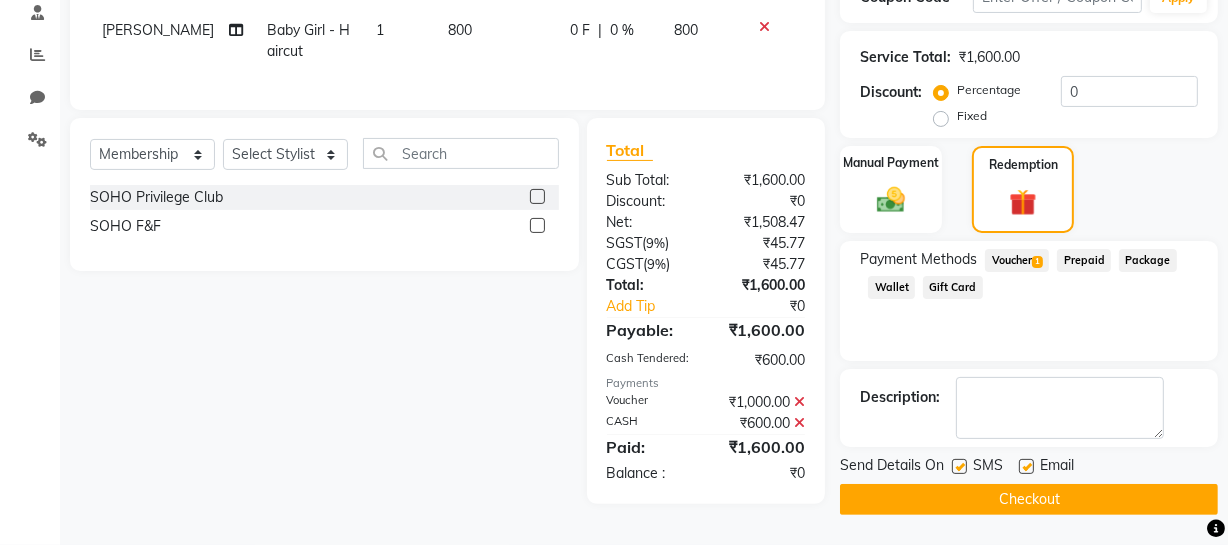 click at bounding box center [958, 467] 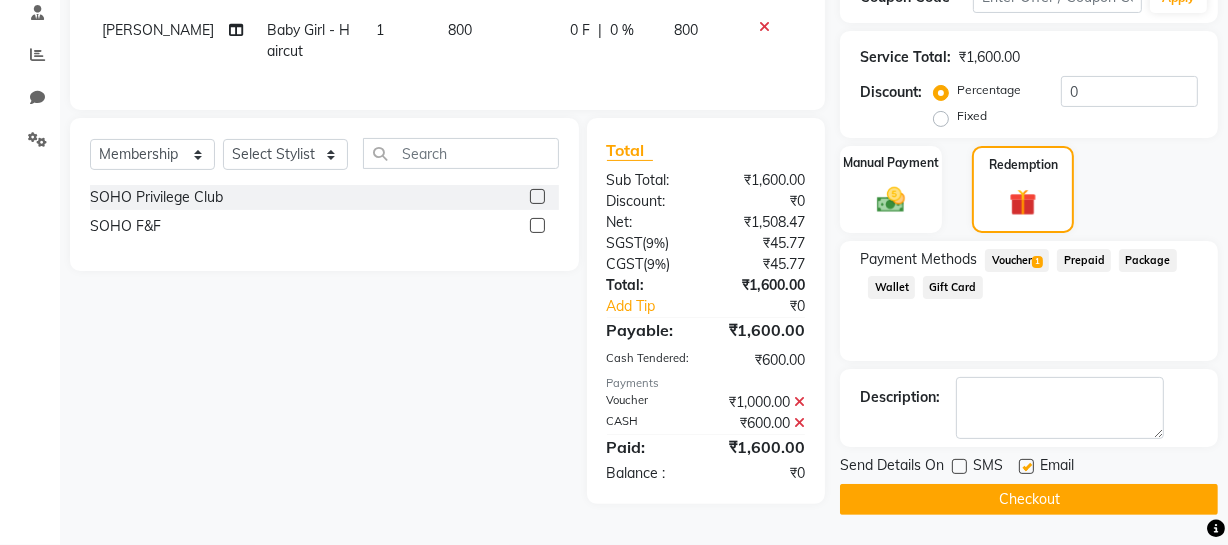 click on "Checkout" 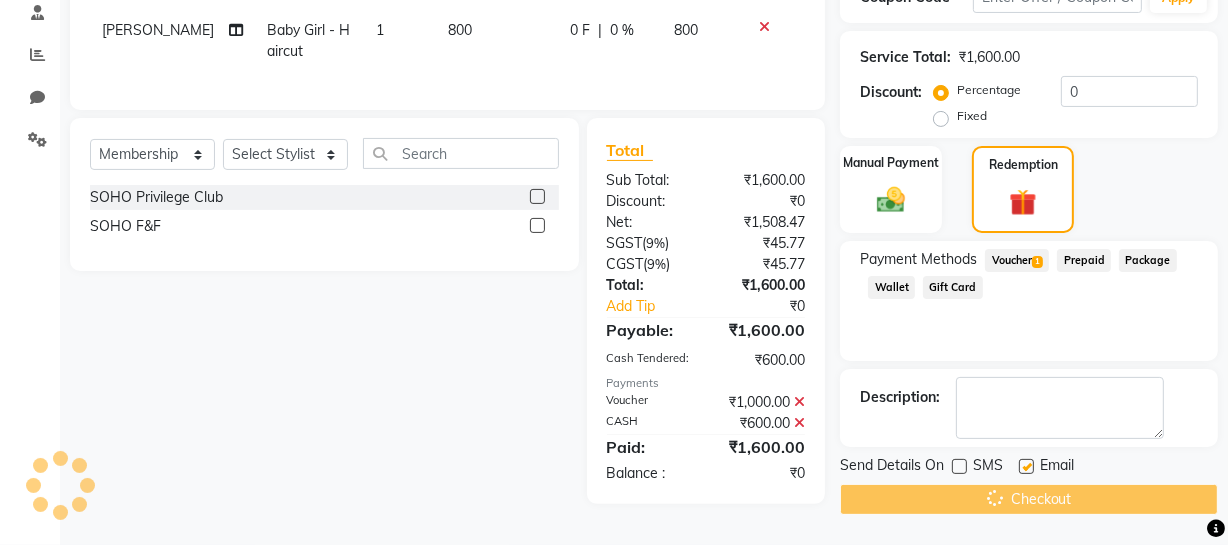scroll, scrollTop: 0, scrollLeft: 0, axis: both 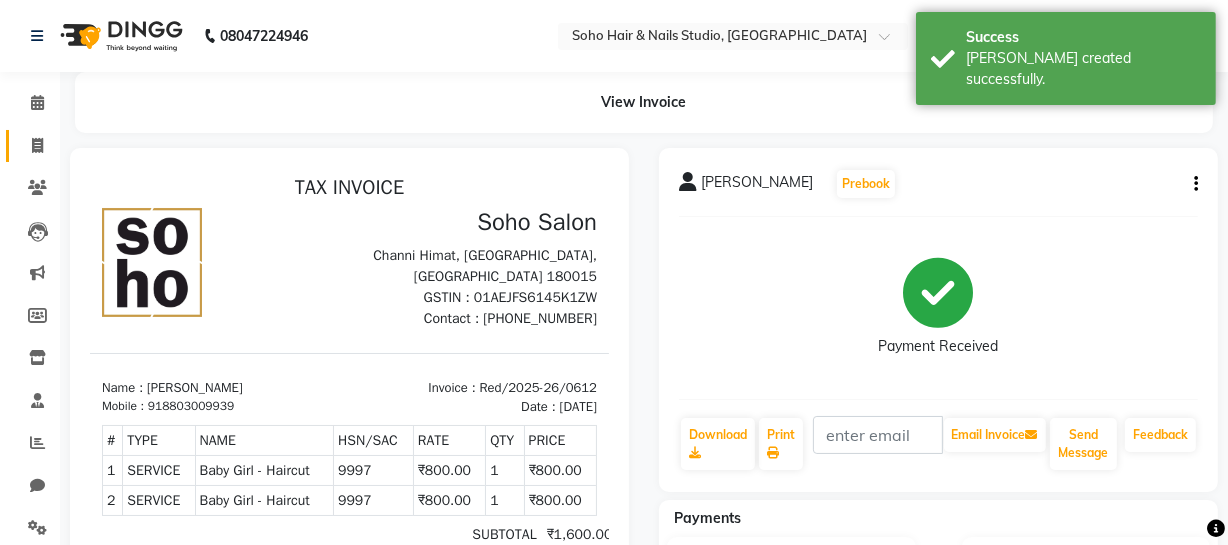 click on "Invoice" 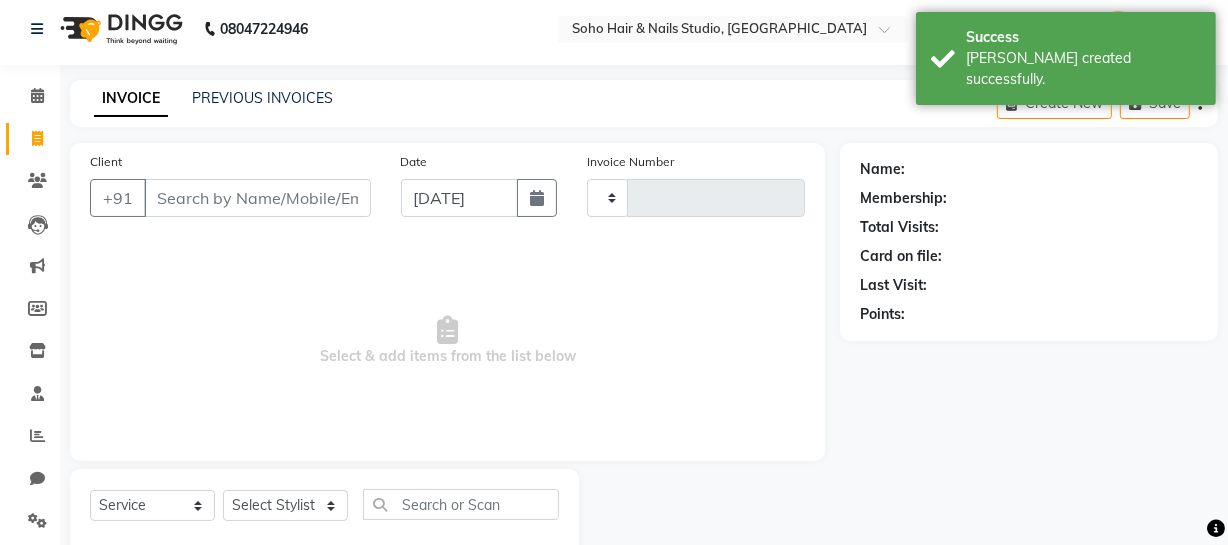 type on "2621" 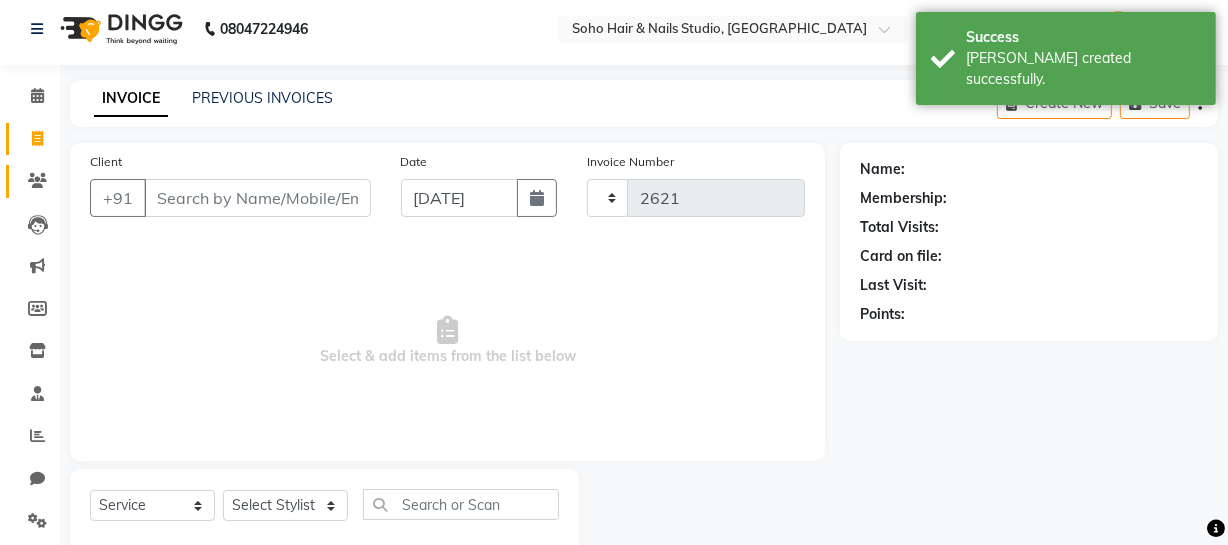 select on "735" 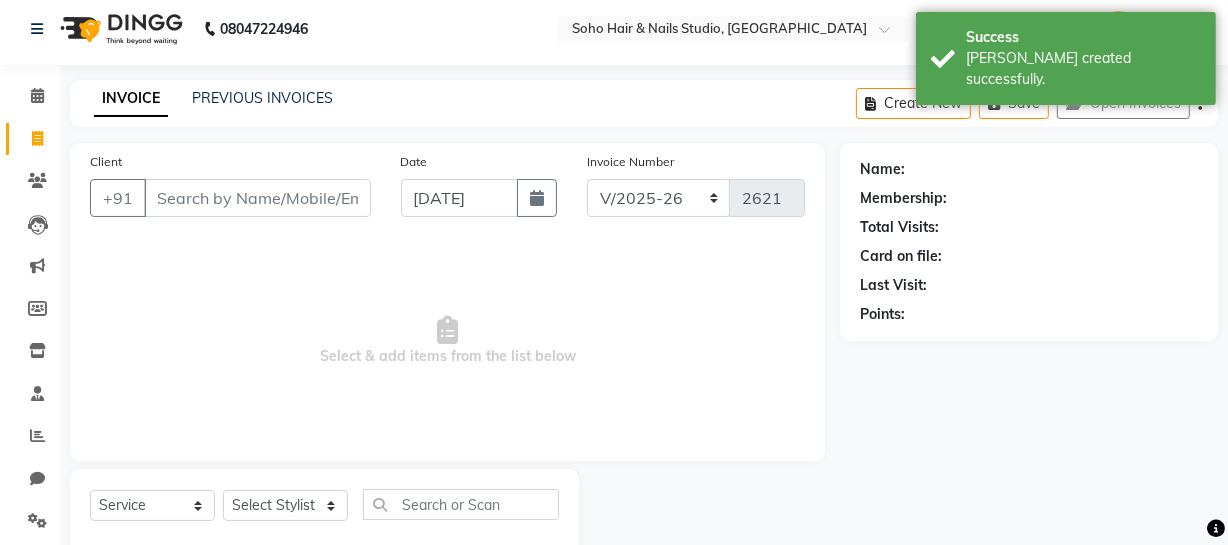 scroll, scrollTop: 57, scrollLeft: 0, axis: vertical 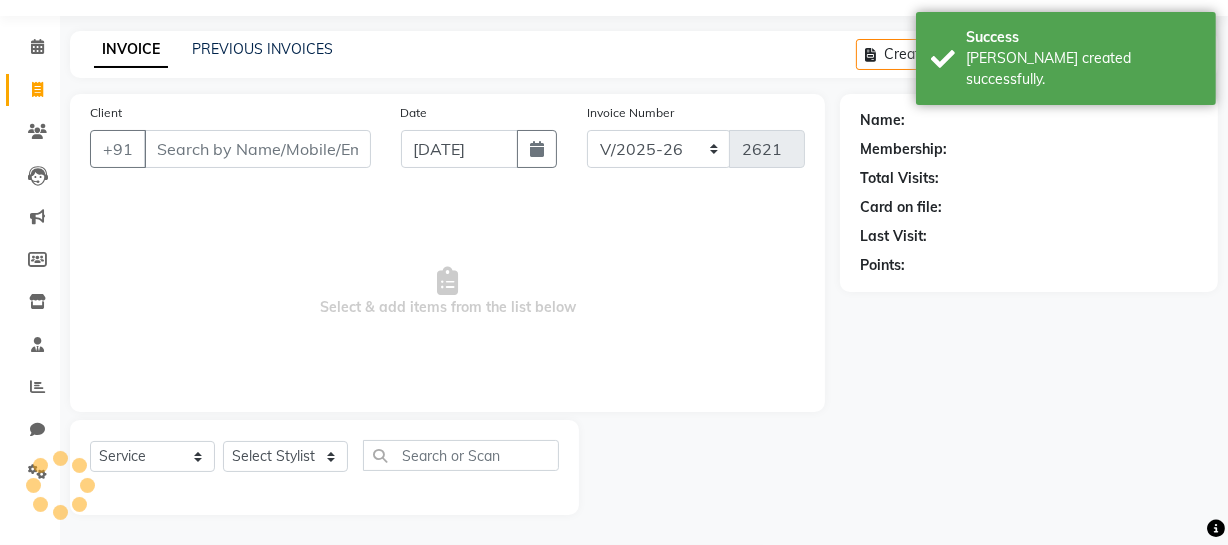 select on "membership" 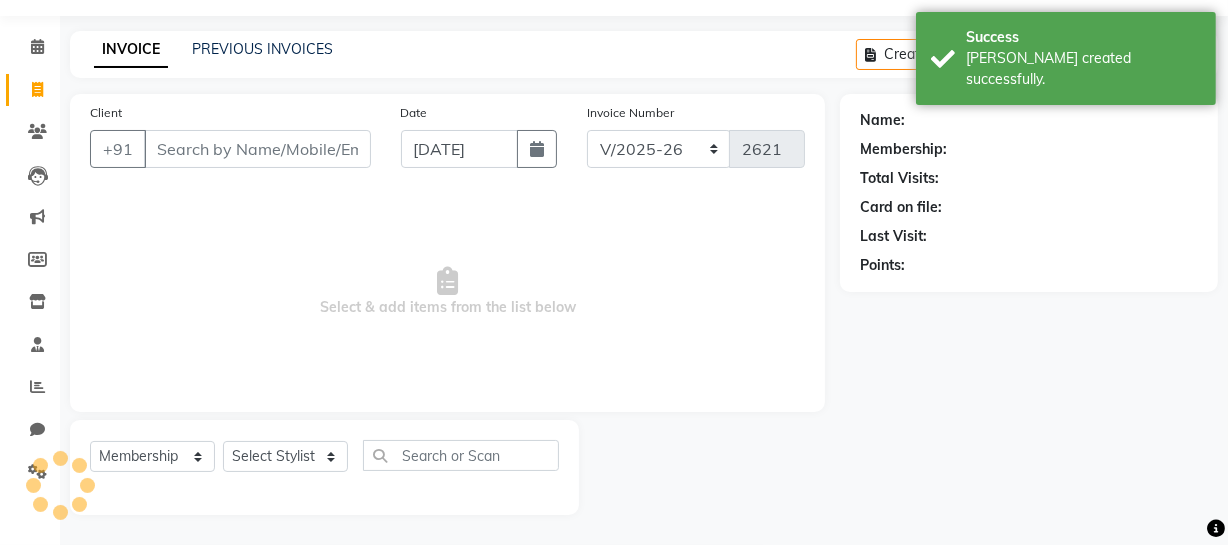 scroll, scrollTop: 0, scrollLeft: 0, axis: both 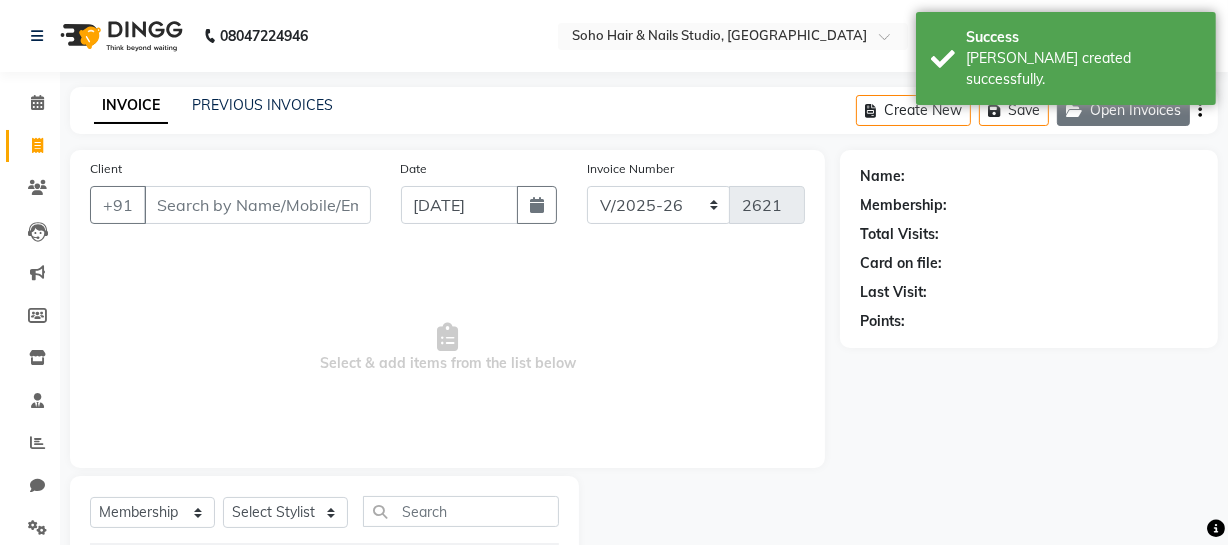click on "Open Invoices" 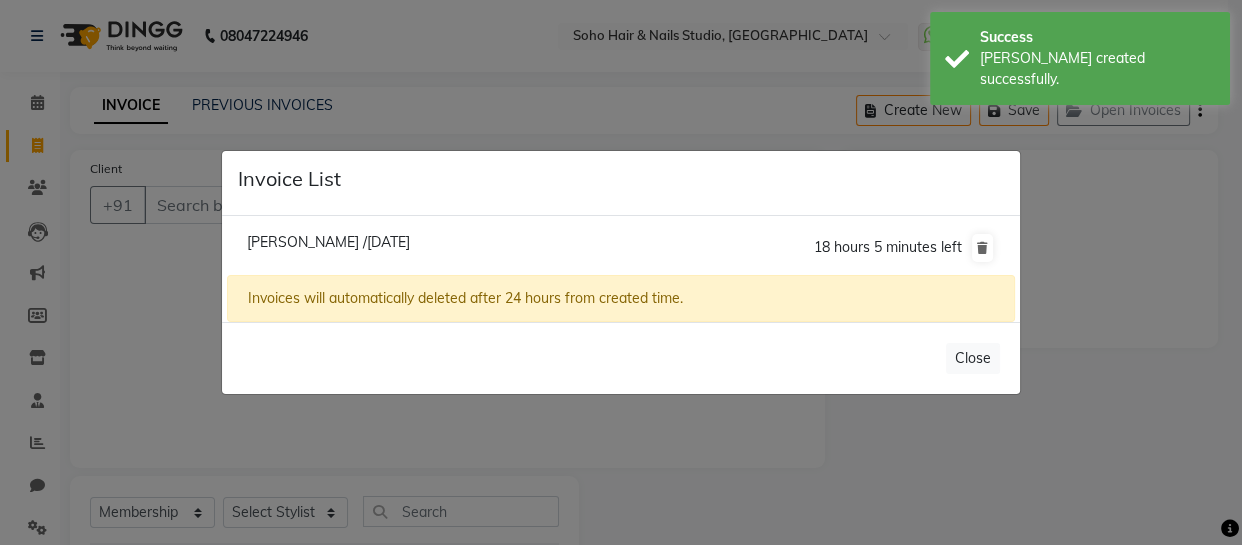 drag, startPoint x: 280, startPoint y: 229, endPoint x: 280, endPoint y: 242, distance: 13 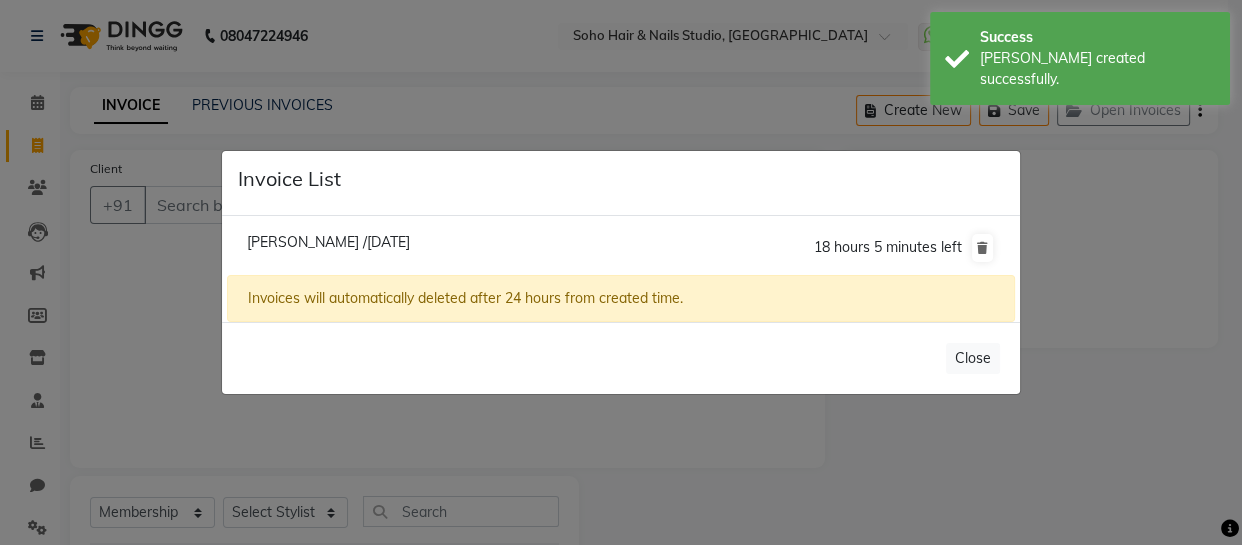 click on "Harshleen /13 July 2025  18 hours 5 minutes left" 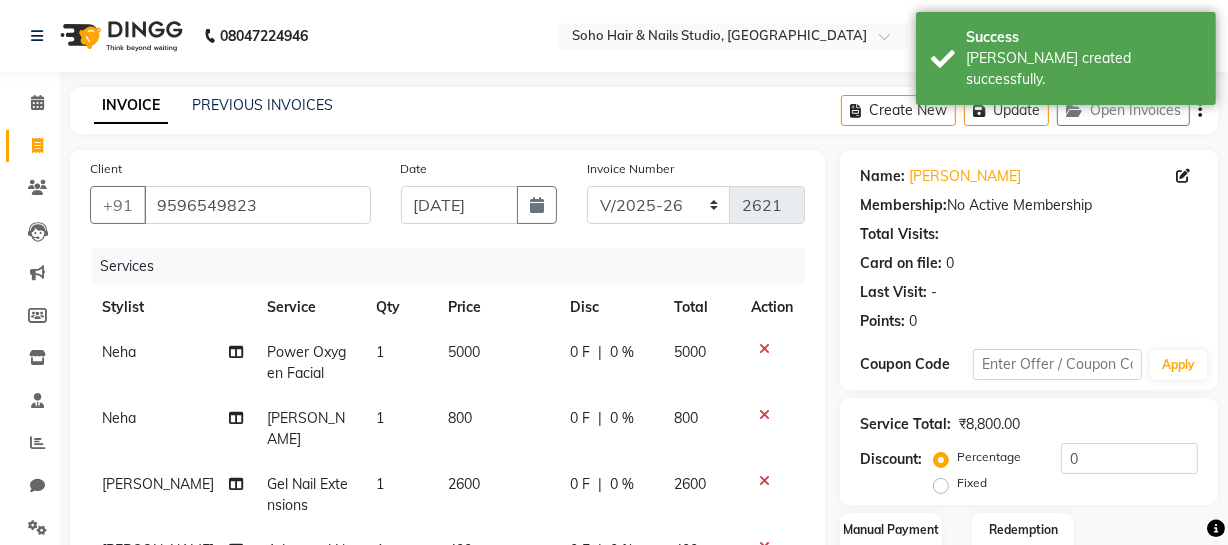 scroll, scrollTop: 431, scrollLeft: 0, axis: vertical 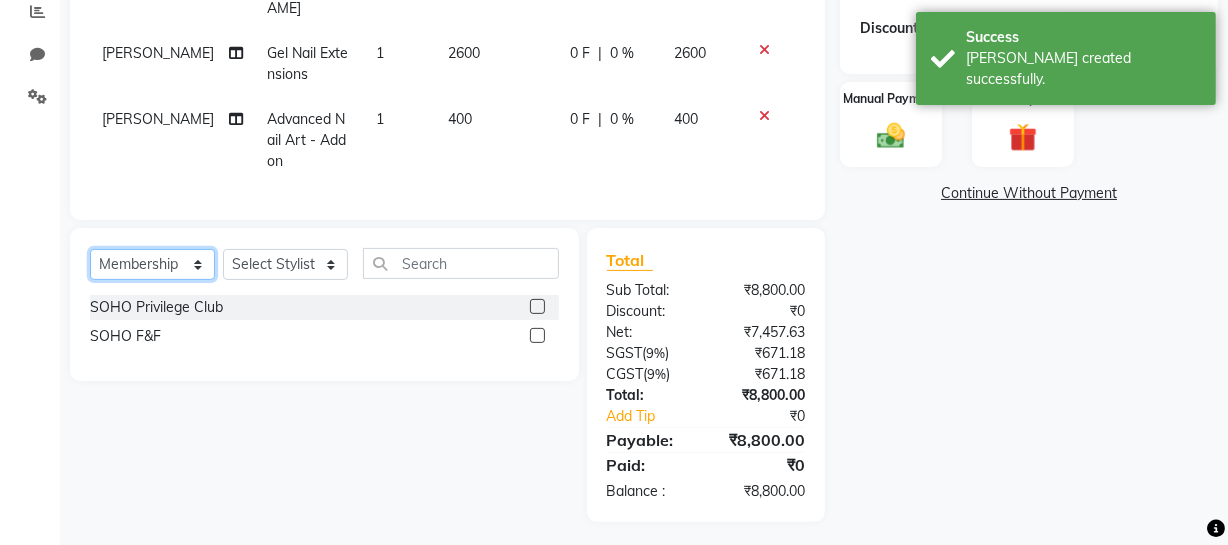 drag, startPoint x: 194, startPoint y: 251, endPoint x: 174, endPoint y: 244, distance: 21.189621 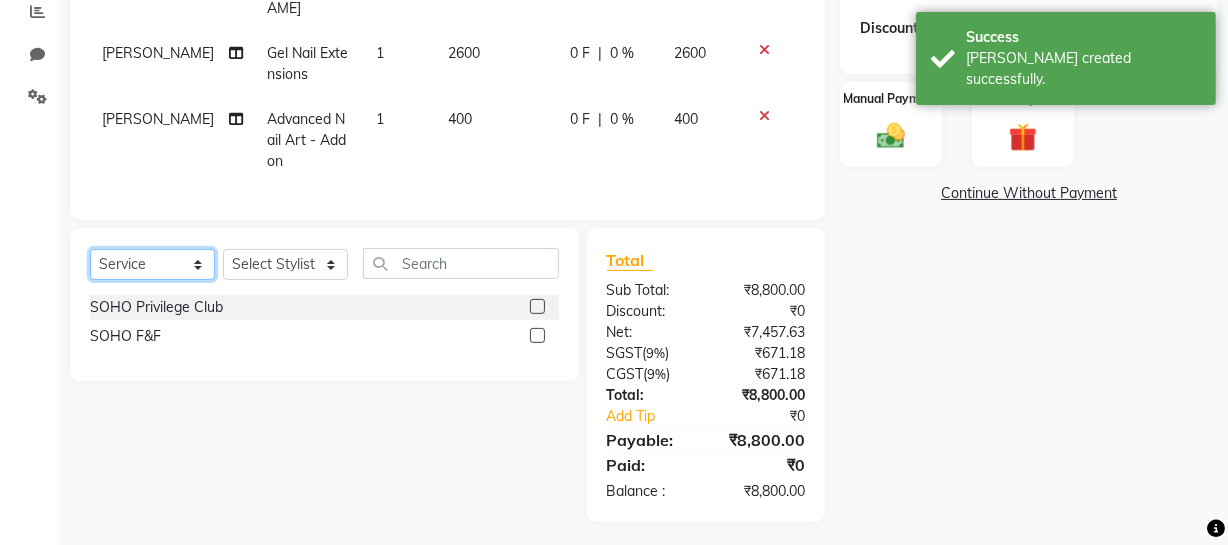 click on "Select  Service  Product  Membership  Package Voucher Prepaid Gift Card" 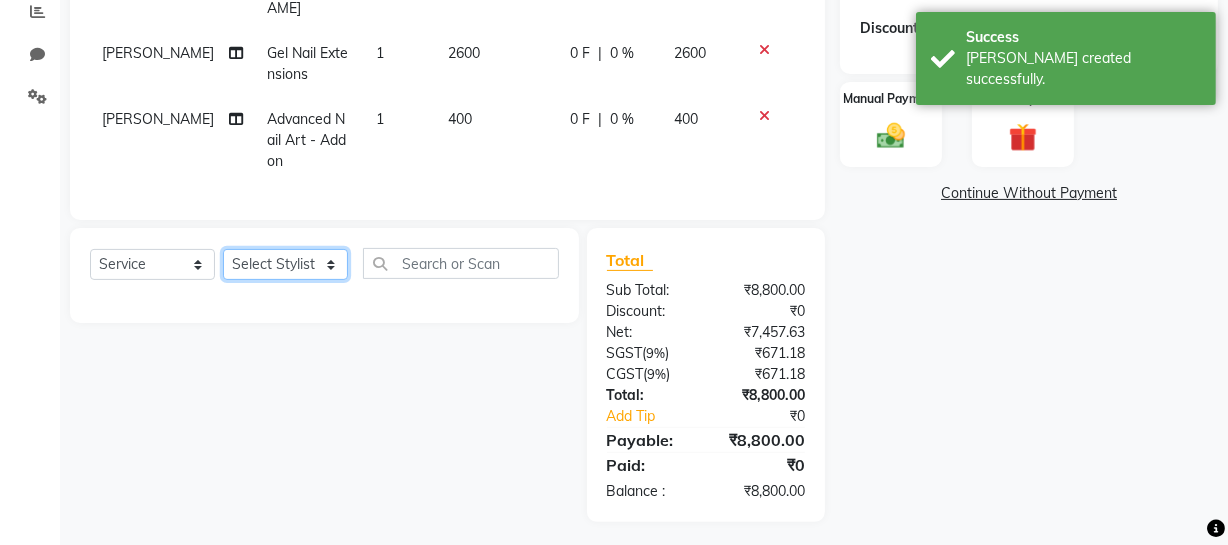 click on "Select Stylist Abhishek Kohli Adhamya Bamotra Amit Anita Kumari Arun Sain Bhabesh Dipanker  Harman Kevi  Komal Lakshya Dogra Meenakshi Jamwal Mitu Neha Nishant Swalia Nitin Reception Rose  Ruth Sahil sameer Sanjay Saurav pedi Saurav SAM Shameem Sharan Sorabh Salmani Vicky VISHAL DOGRA" 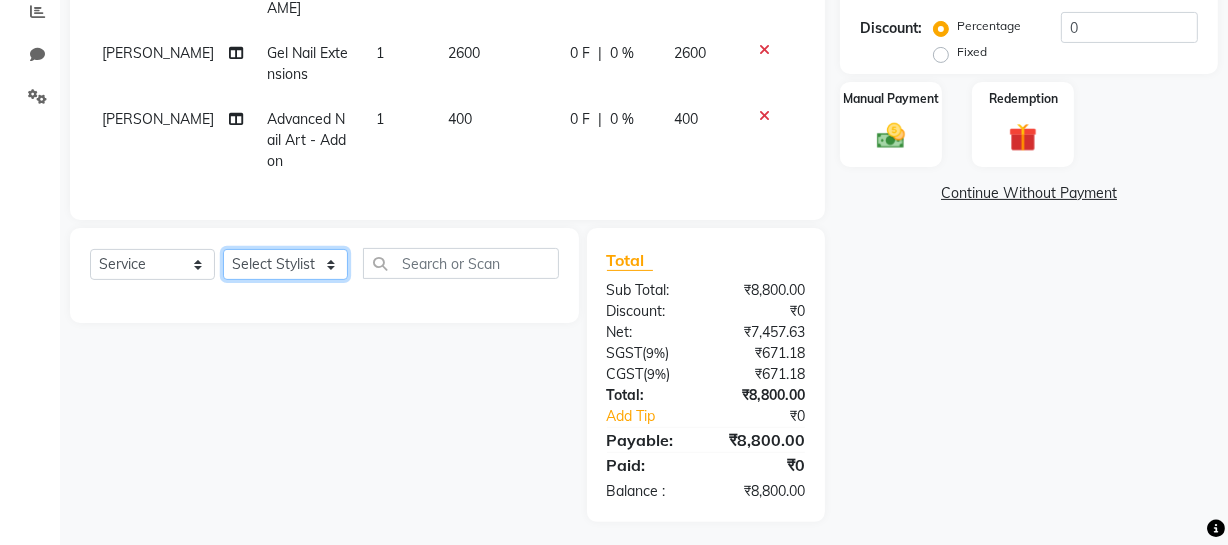 select on "62579" 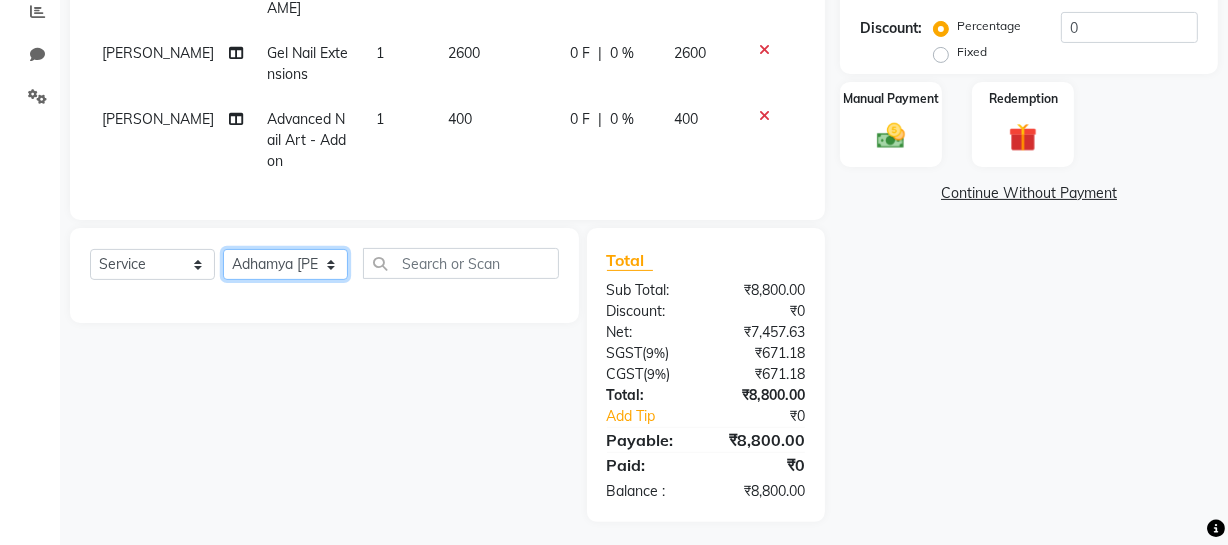 click on "Select Stylist Abhishek Kohli Adhamya Bamotra Amit Anita Kumari Arun Sain Bhabesh Dipanker  Harman Kevi  Komal Lakshya Dogra Meenakshi Jamwal Mitu Neha Nishant Swalia Nitin Reception Rose  Ruth Sahil sameer Sanjay Saurav pedi Saurav SAM Shameem Sharan Sorabh Salmani Vicky VISHAL DOGRA" 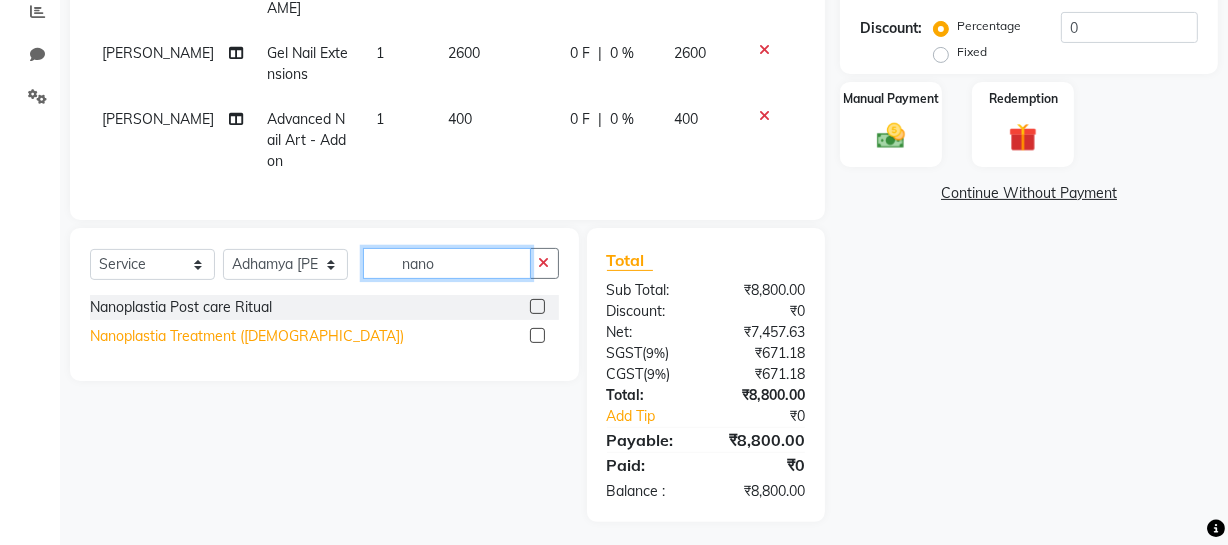 type on "nano" 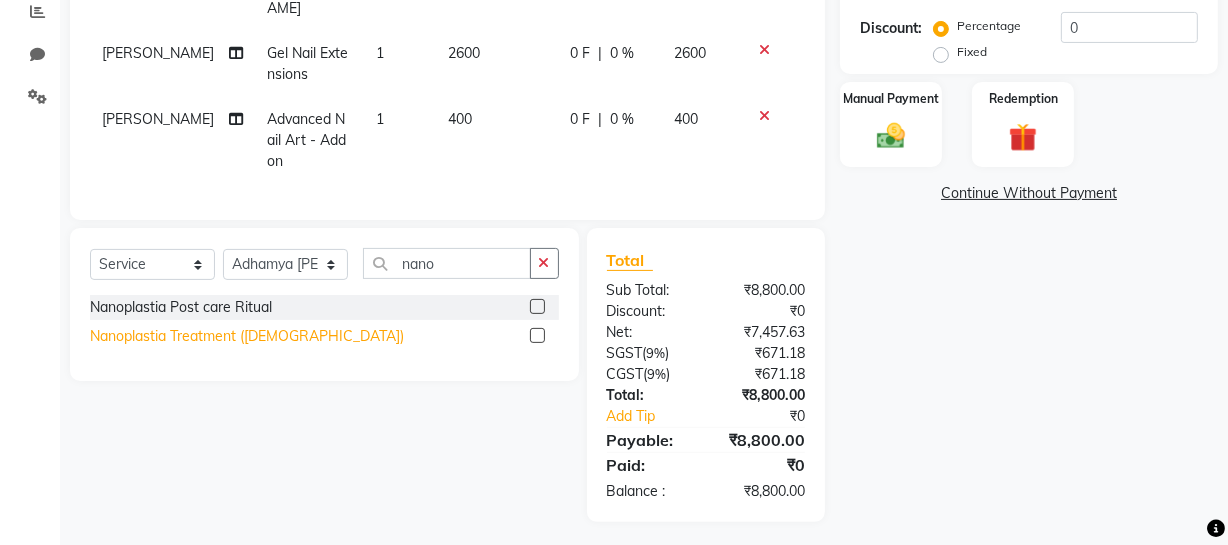 click on "Nanoplastia Treatment (Female)" 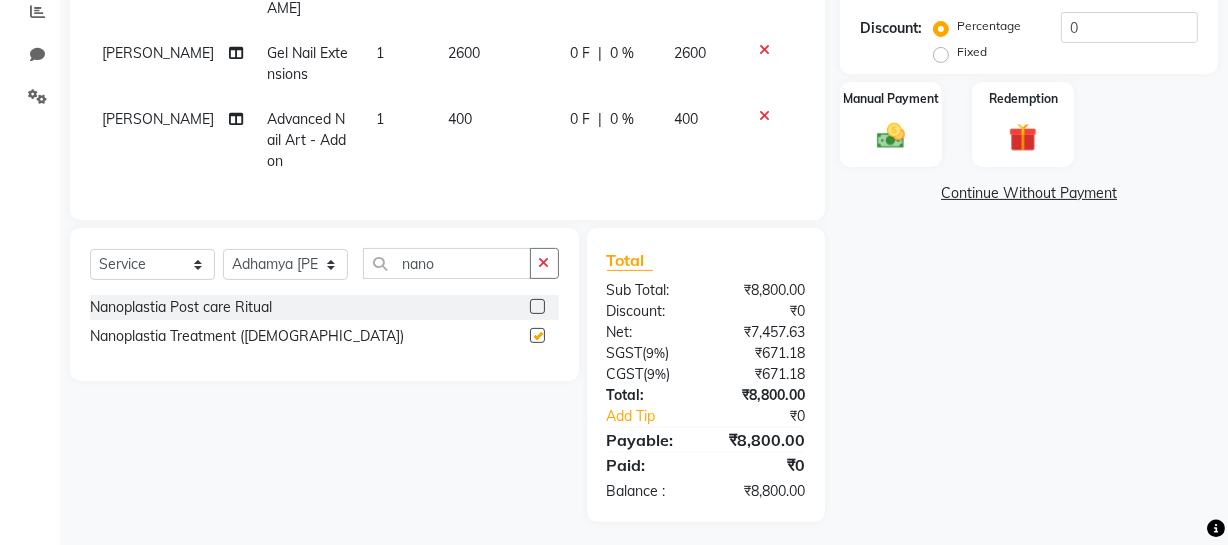 checkbox on "false" 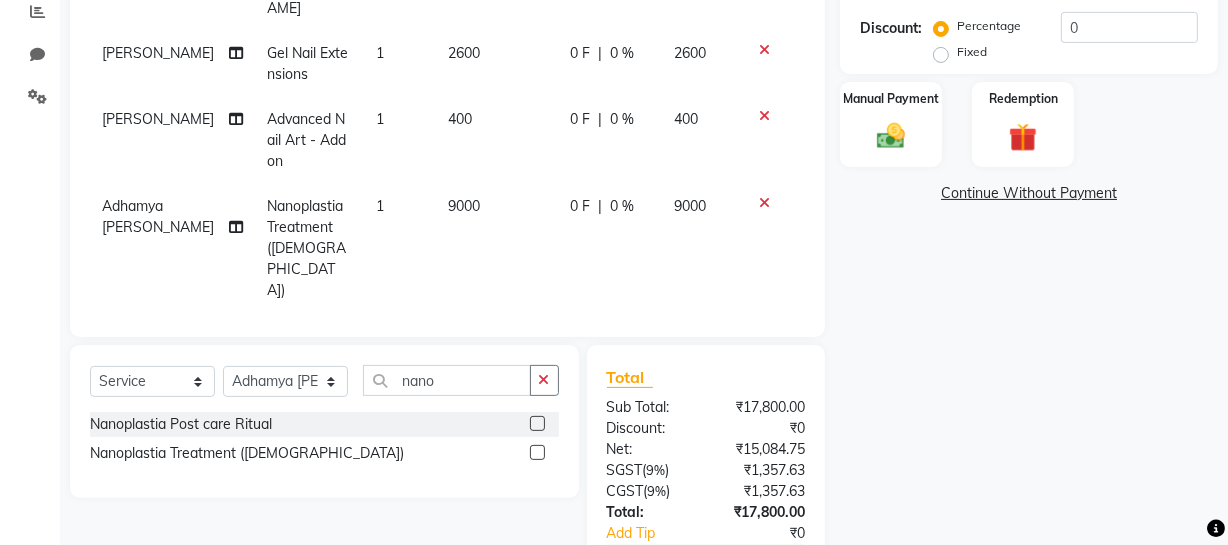 scroll, scrollTop: 0, scrollLeft: 0, axis: both 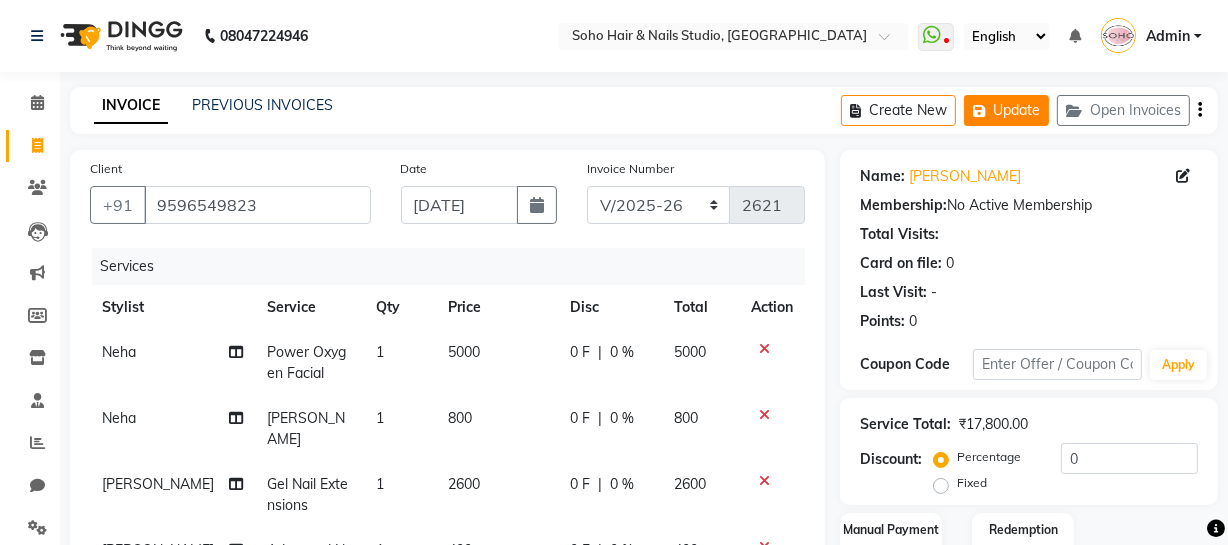 click on "Update" 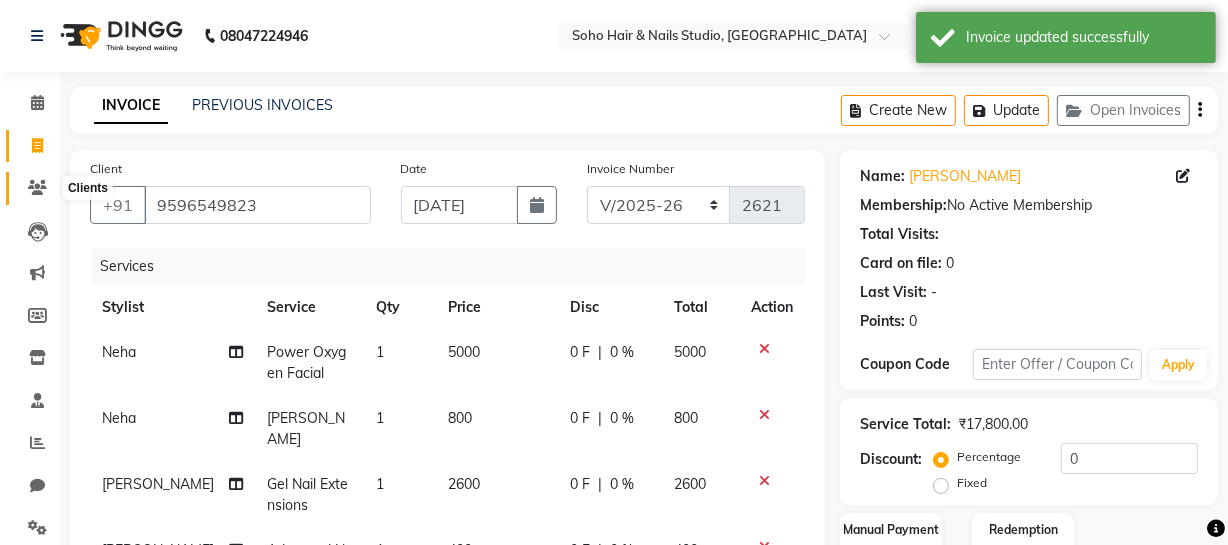 click 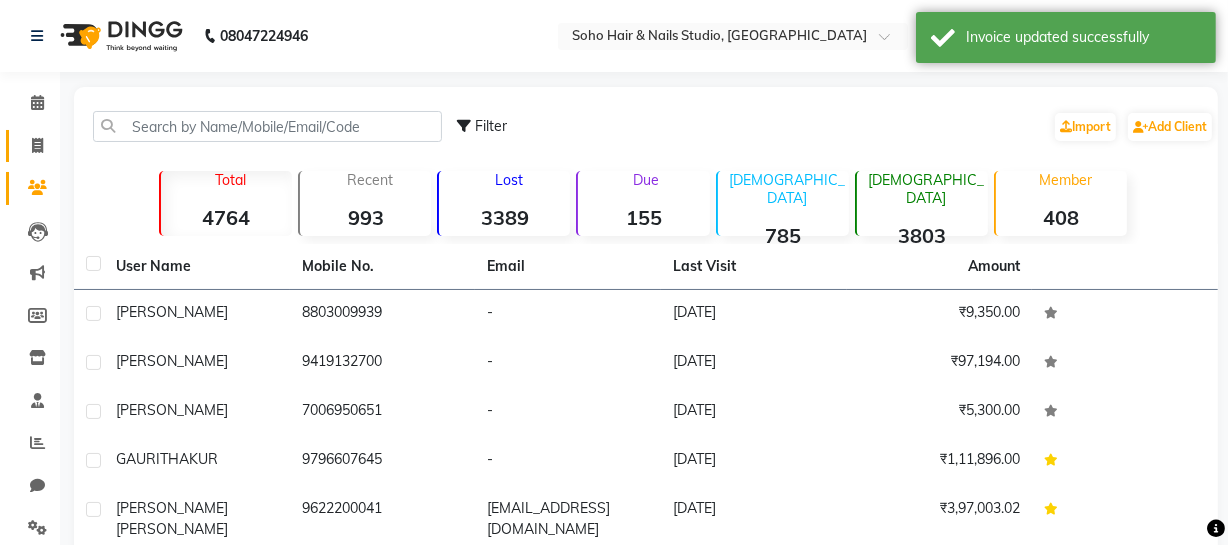 click on "Invoice" 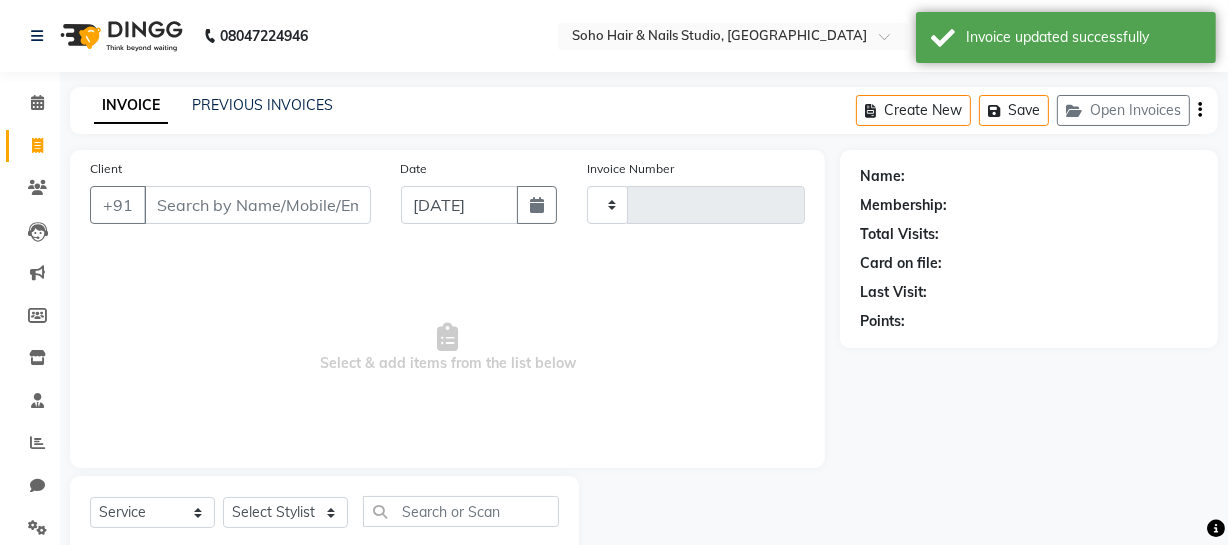 type on "2621" 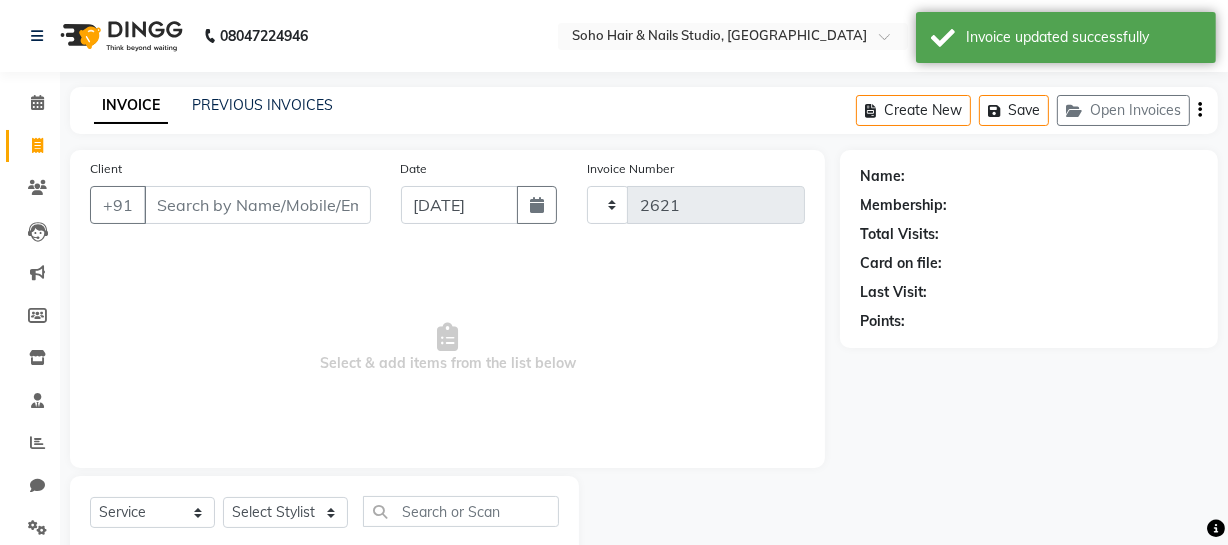 scroll, scrollTop: 57, scrollLeft: 0, axis: vertical 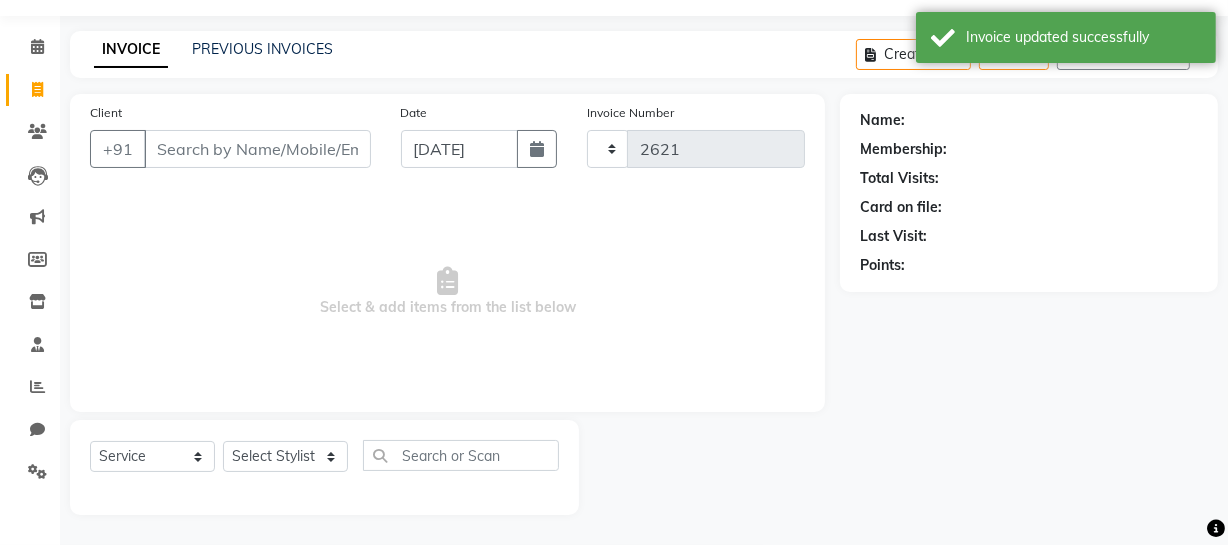 select on "735" 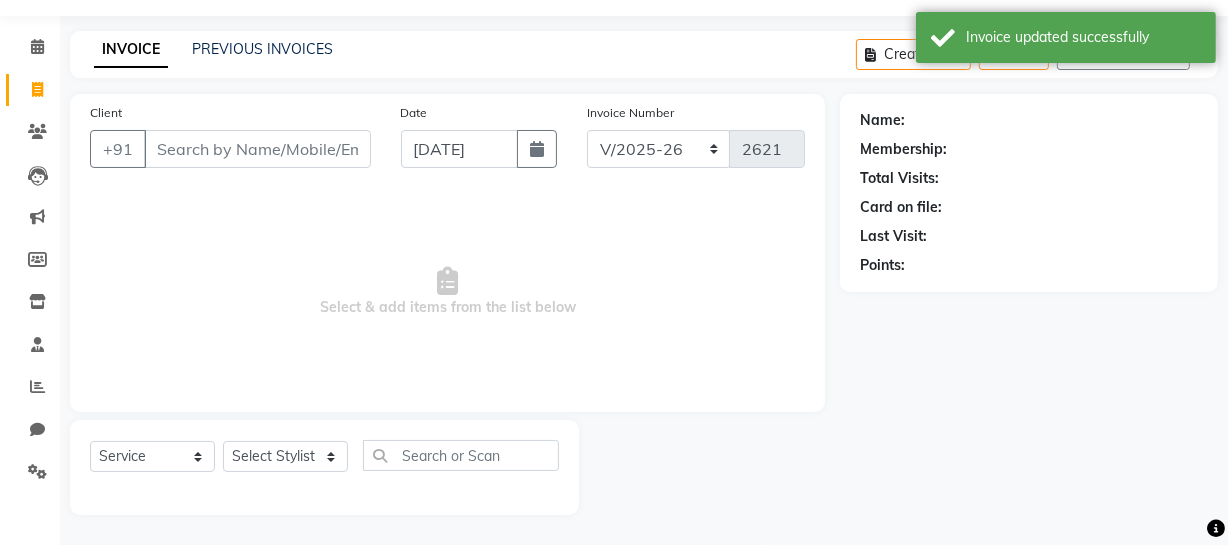 select on "membership" 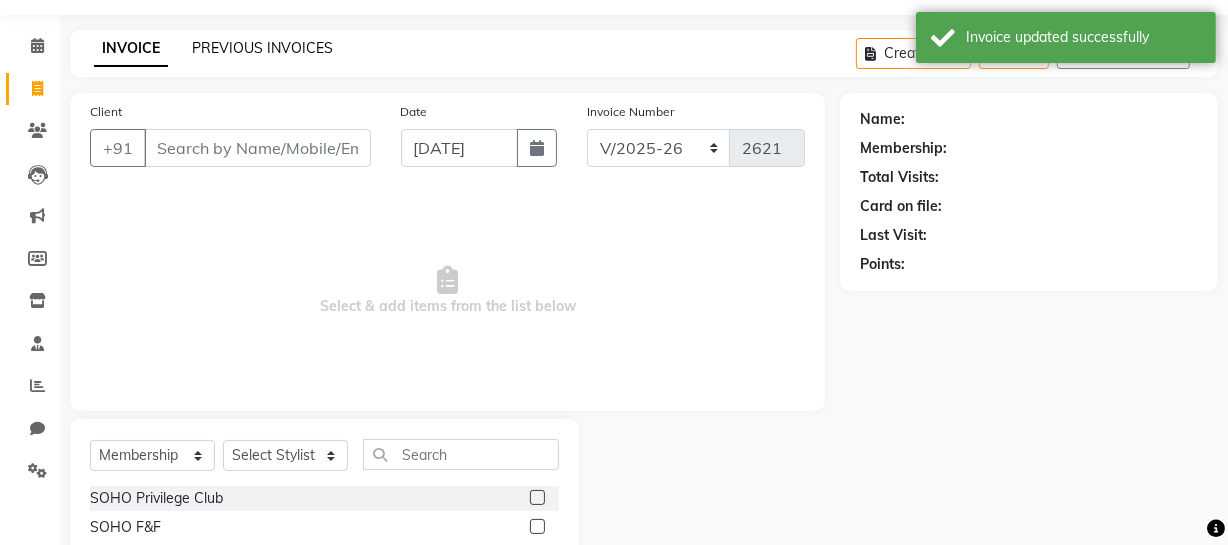 click on "PREVIOUS INVOICES" 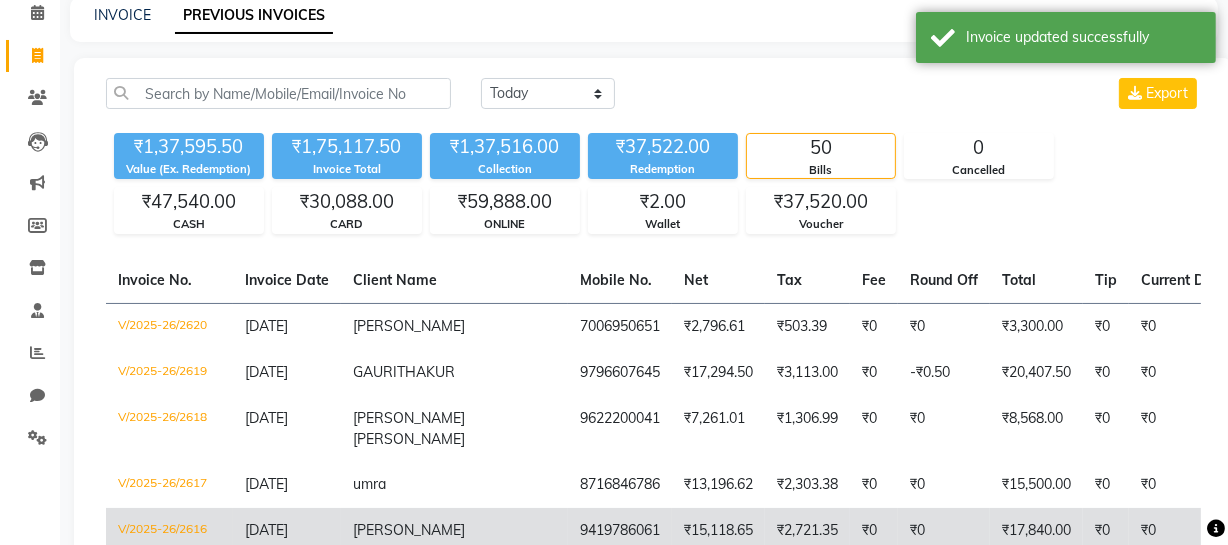 scroll, scrollTop: 181, scrollLeft: 0, axis: vertical 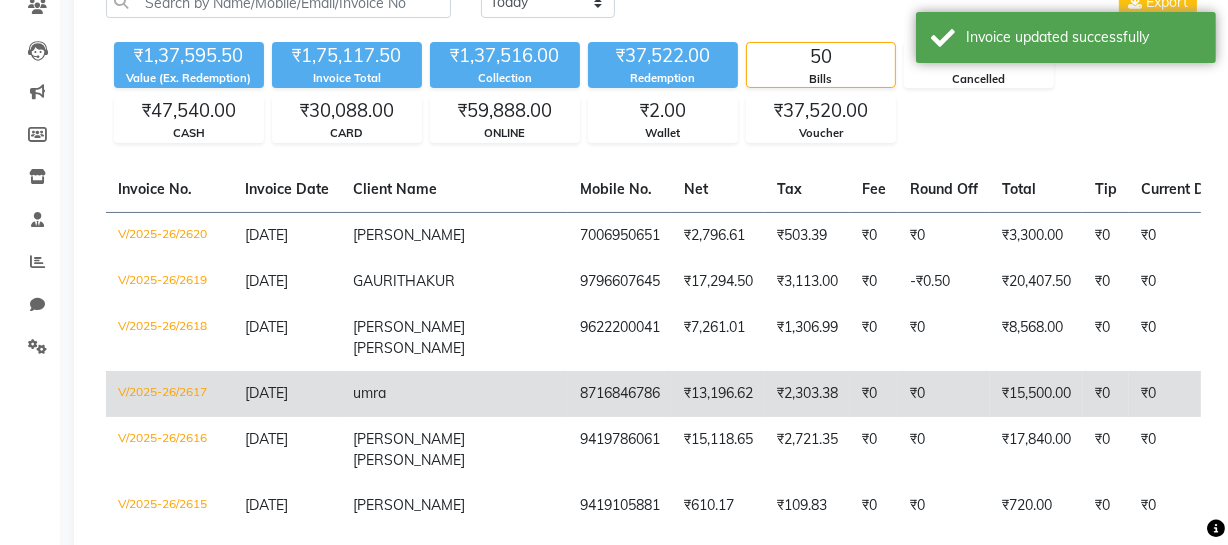 click on "8716846786" 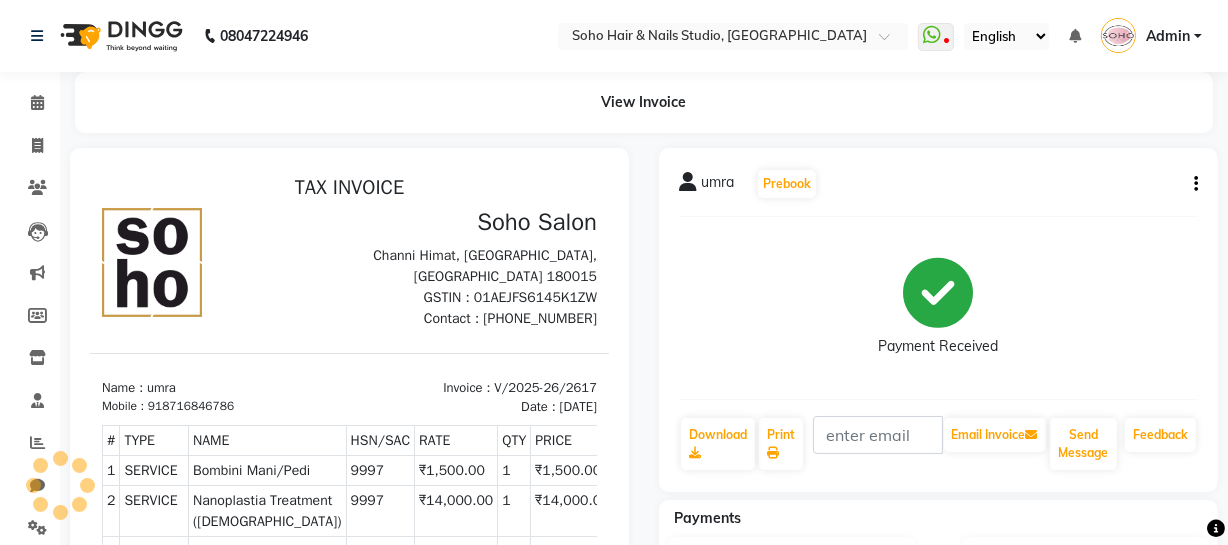 scroll, scrollTop: 0, scrollLeft: 0, axis: both 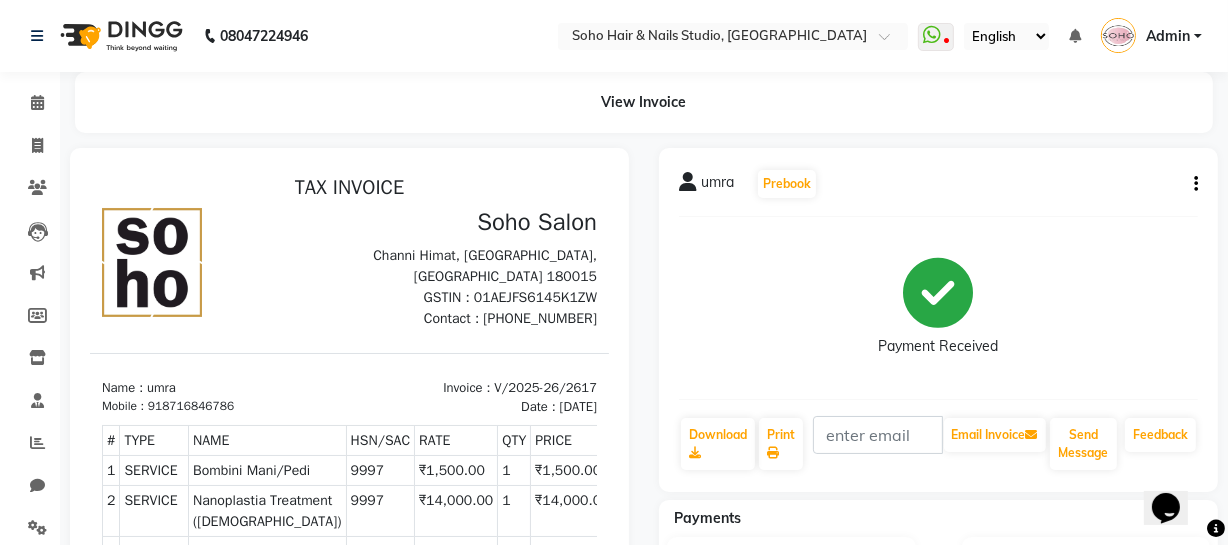 click 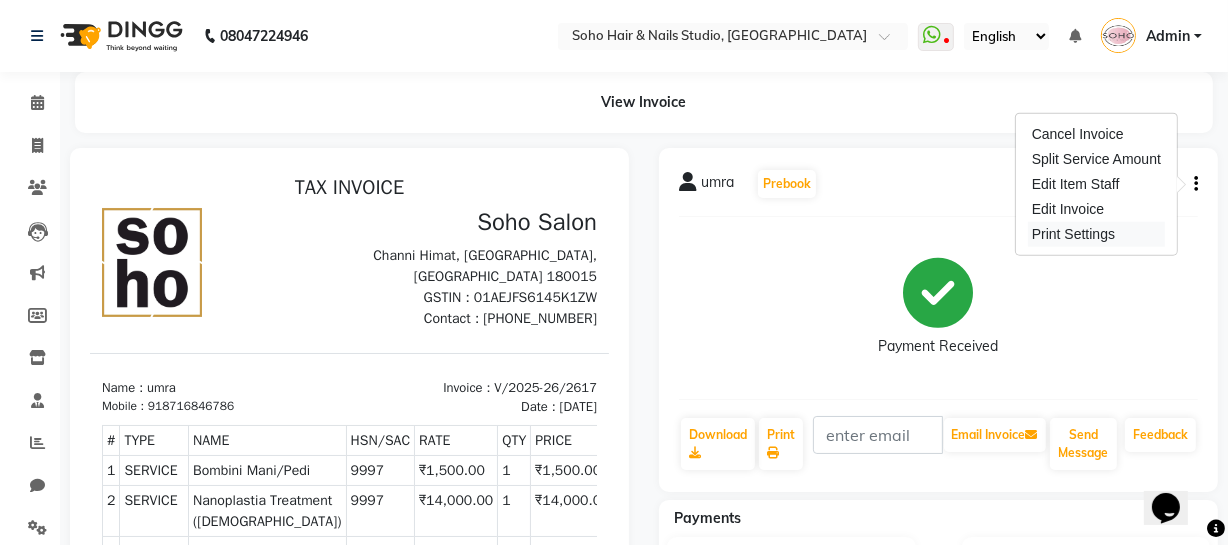 scroll, scrollTop: 0, scrollLeft: 0, axis: both 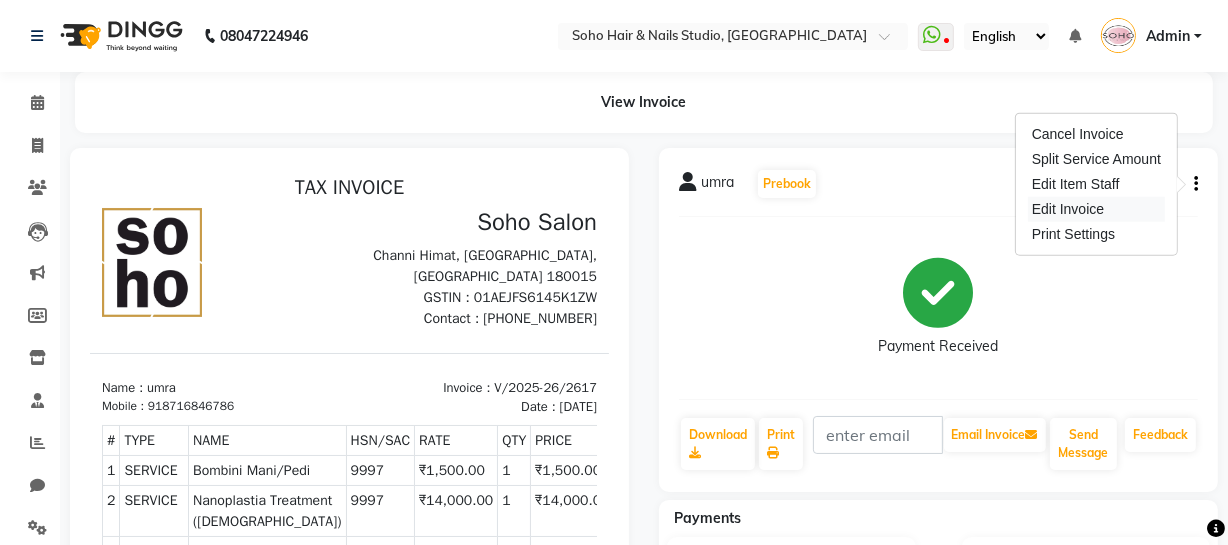 click on "Edit Invoice" at bounding box center [1096, 209] 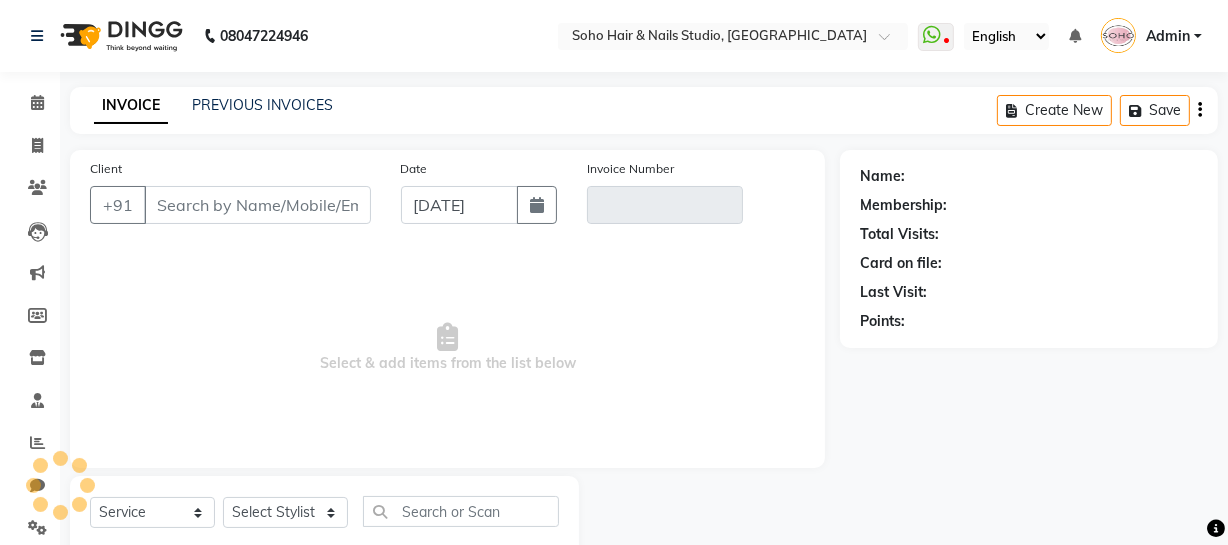scroll, scrollTop: 57, scrollLeft: 0, axis: vertical 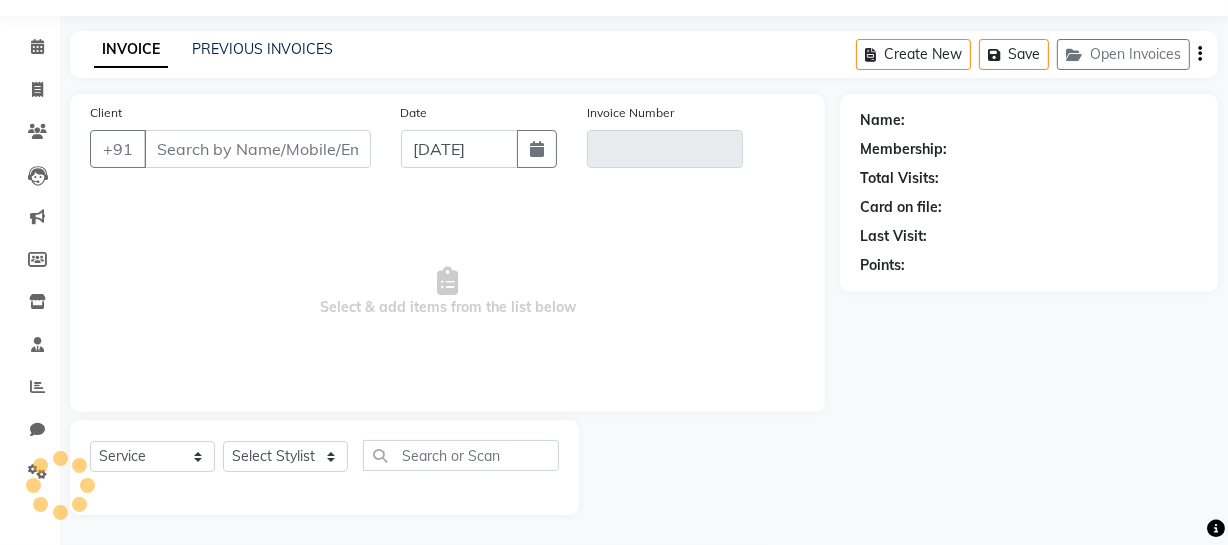 select on "membership" 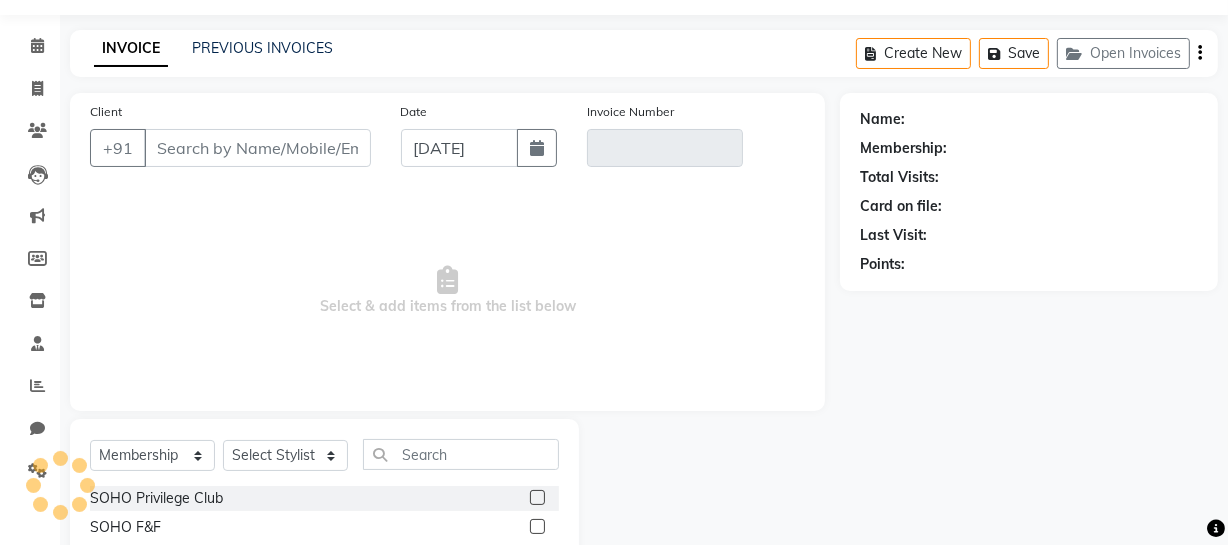 type on "8716846786" 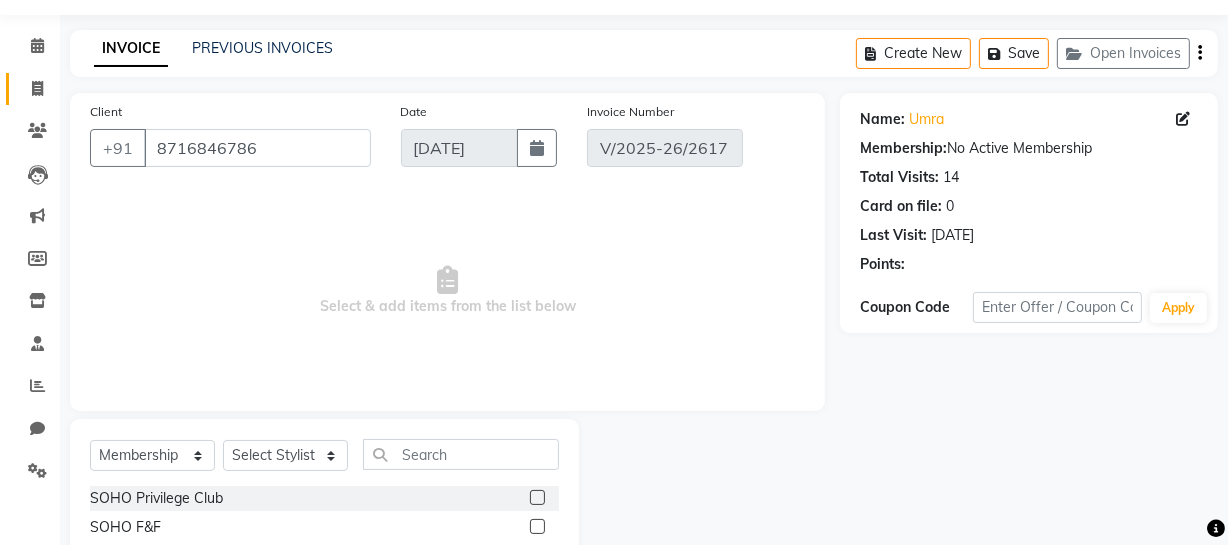 select on "select" 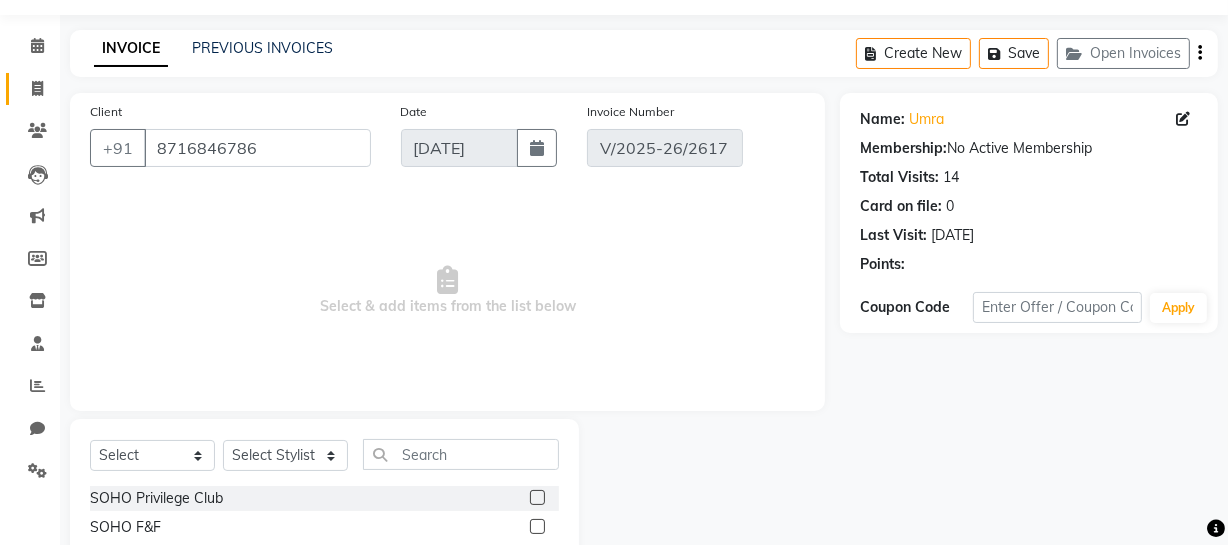 click 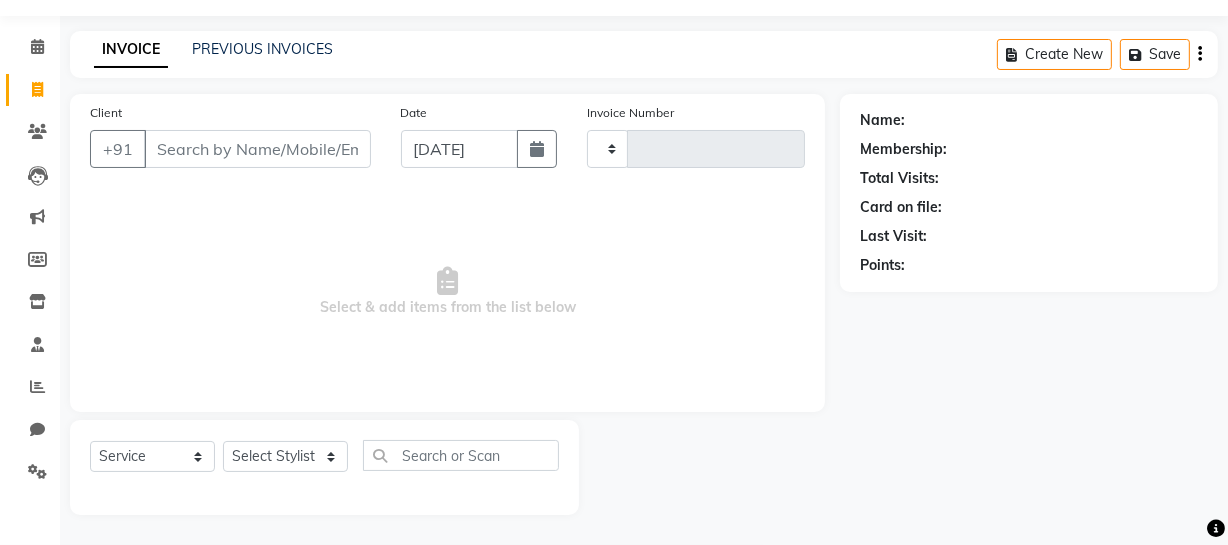 type on "2621" 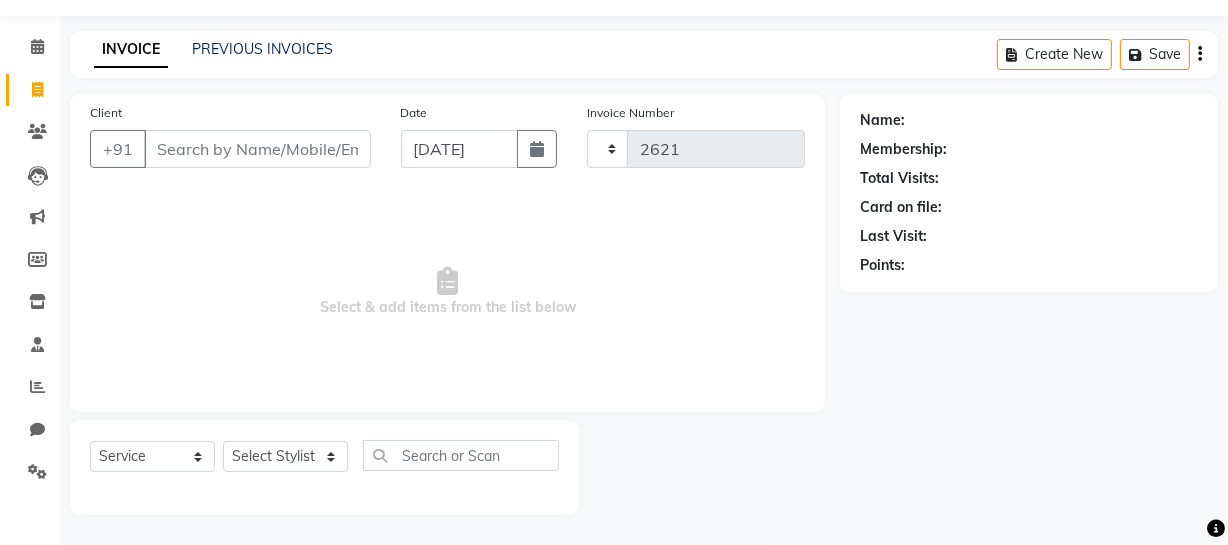 select on "735" 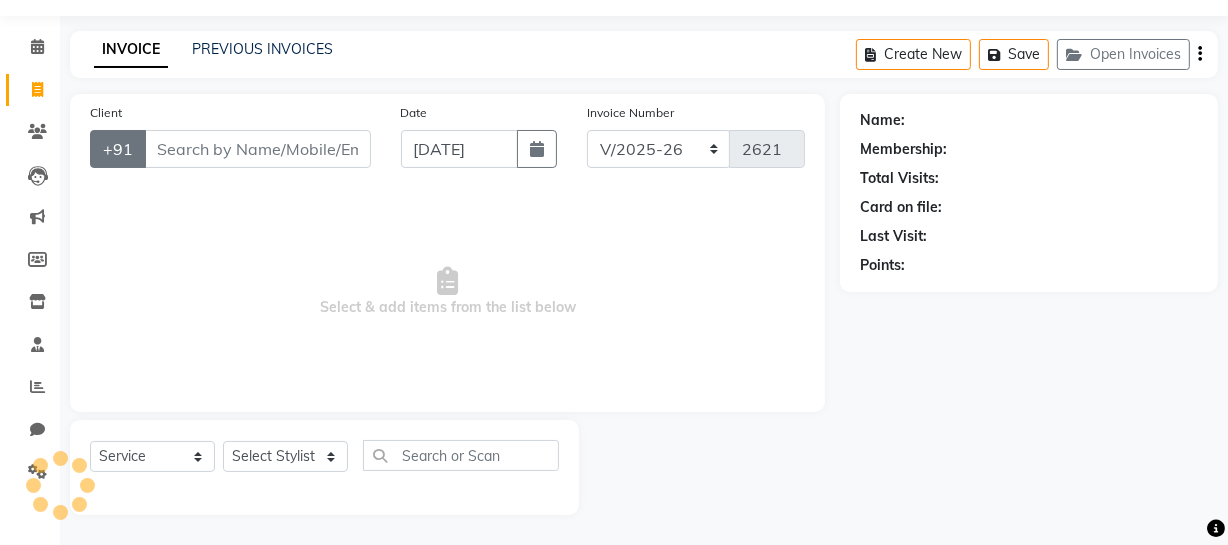 select on "membership" 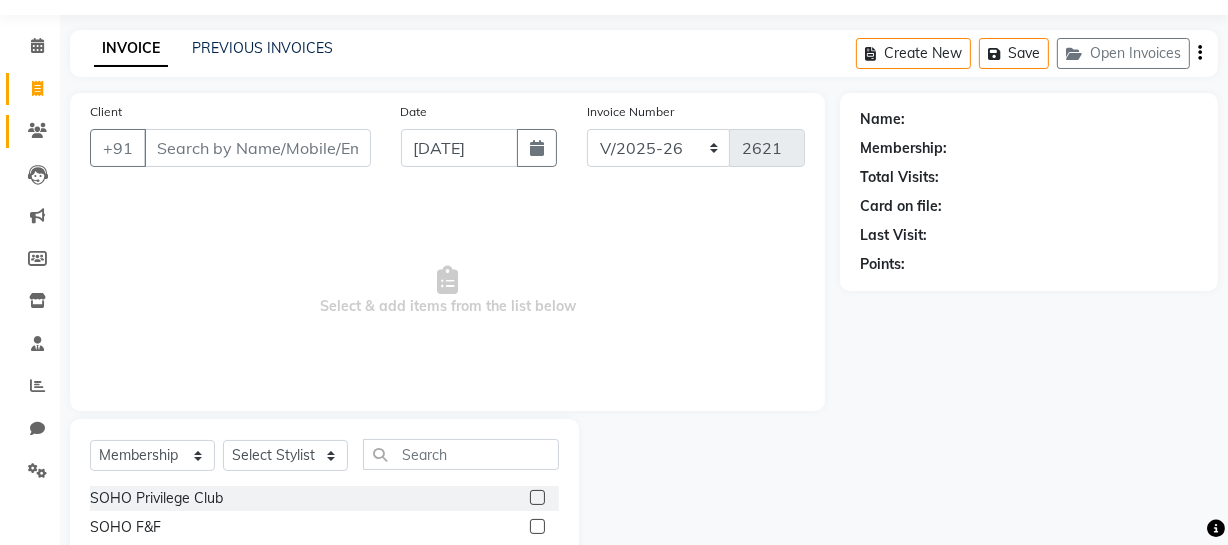 click on "Clients" 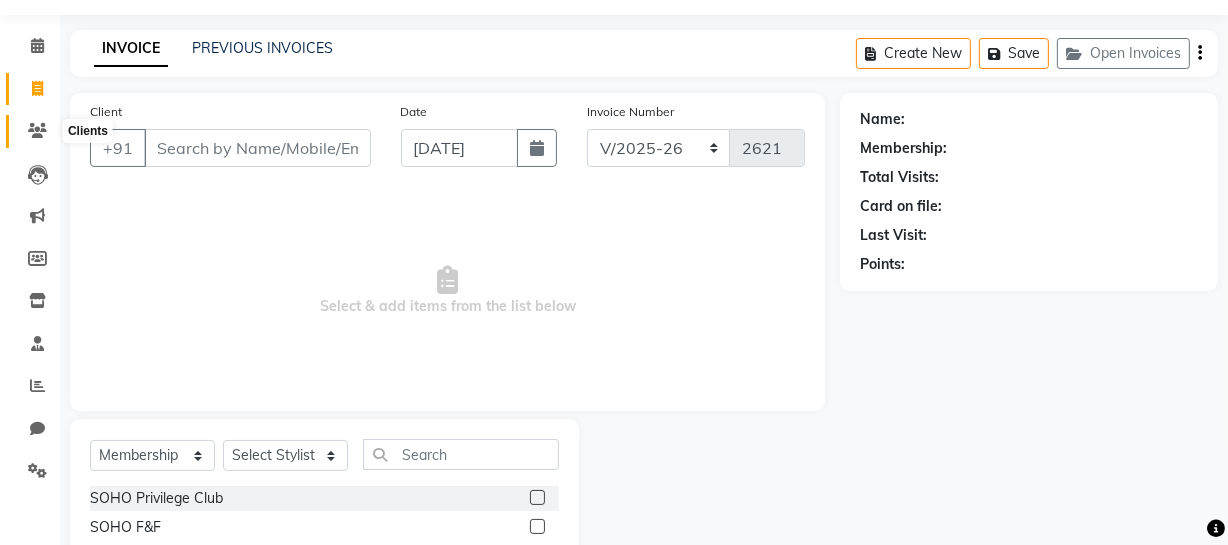 click 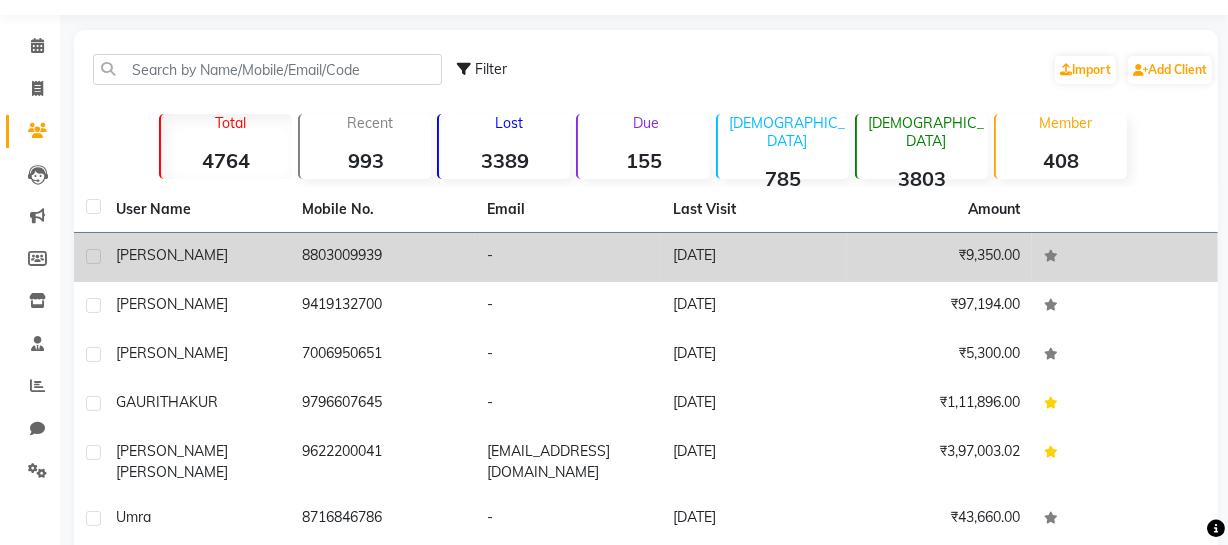 click on "8803009939" 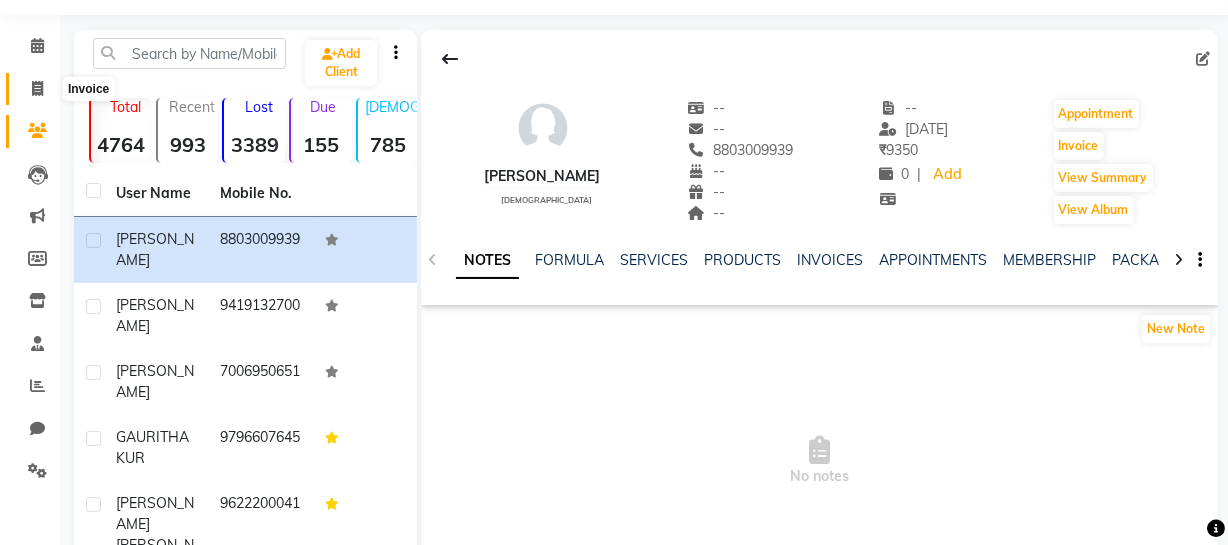 click 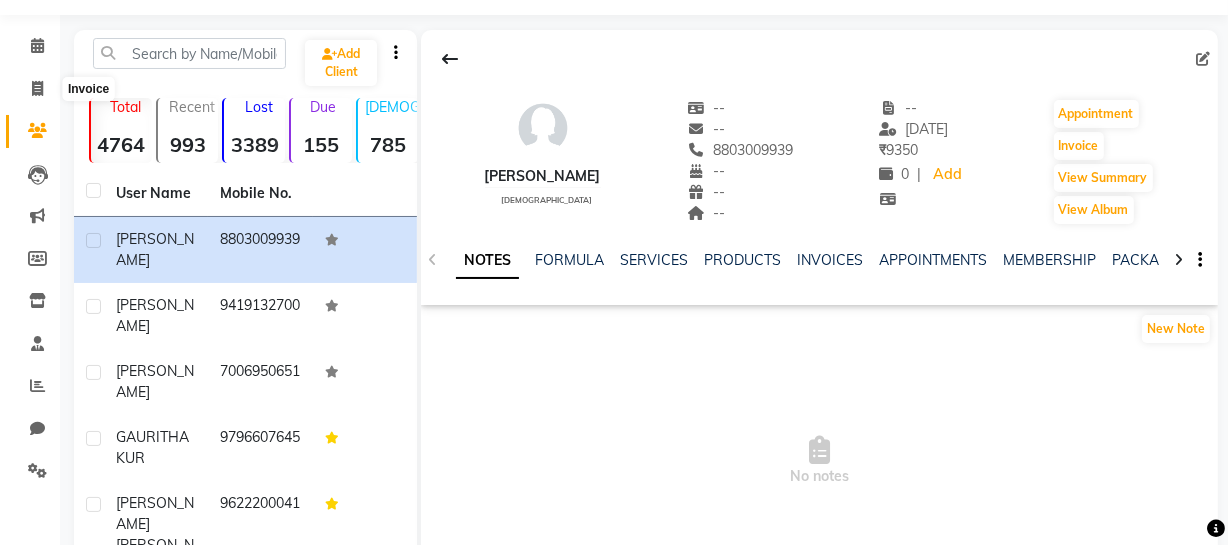 select on "service" 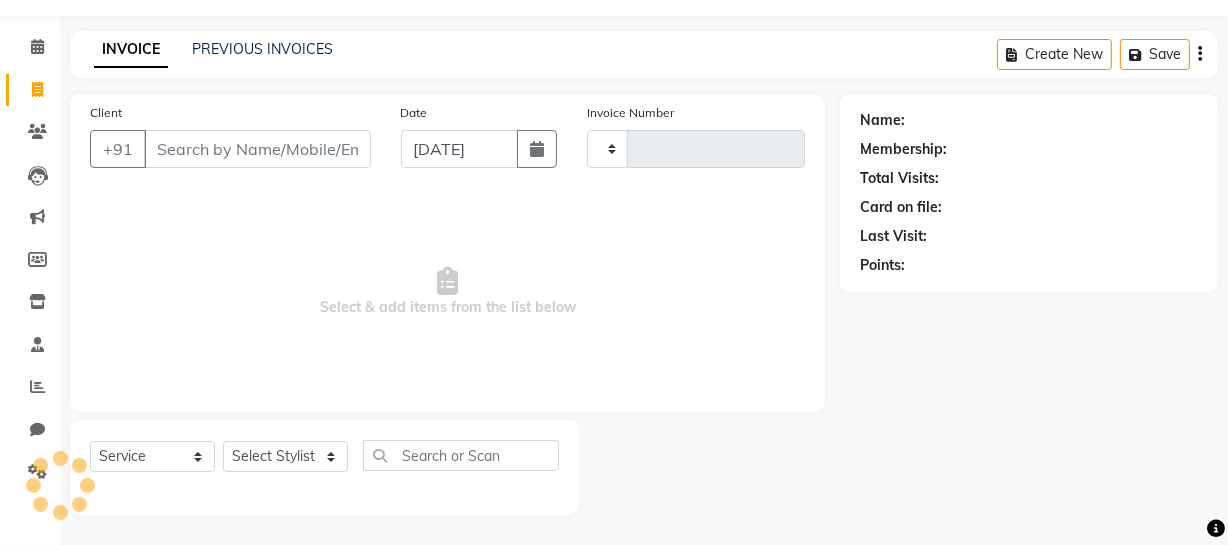 type on "2621" 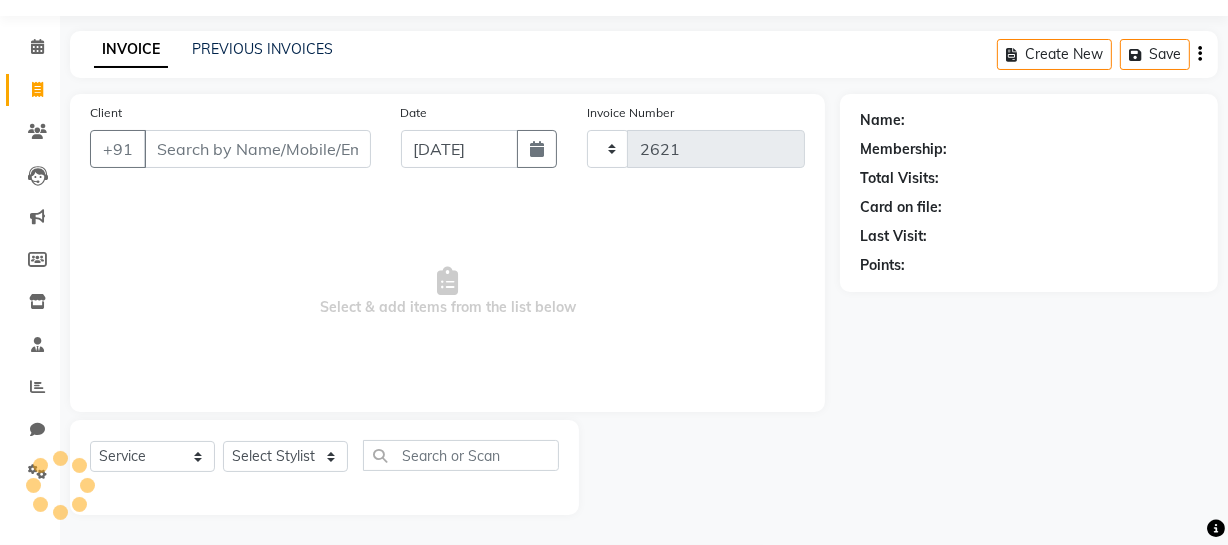 select on "735" 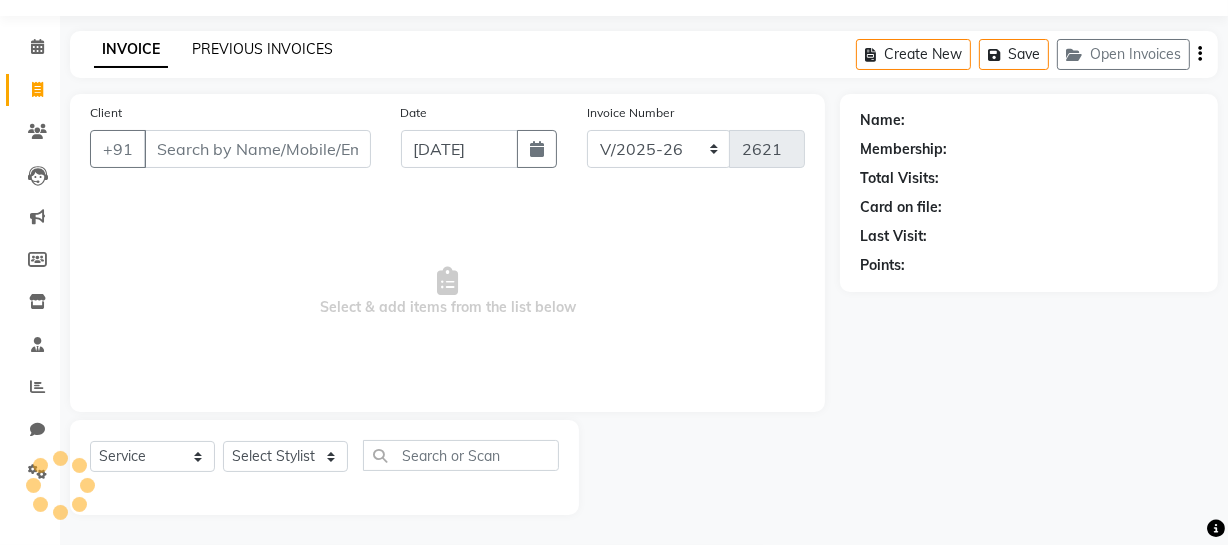 click on "PREVIOUS INVOICES" 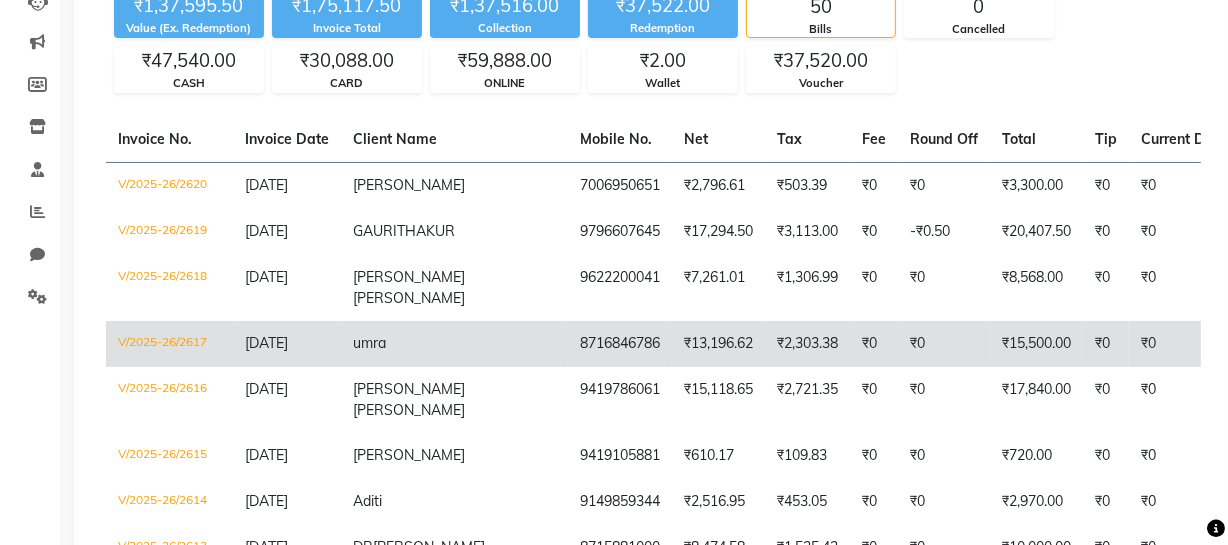 scroll, scrollTop: 272, scrollLeft: 0, axis: vertical 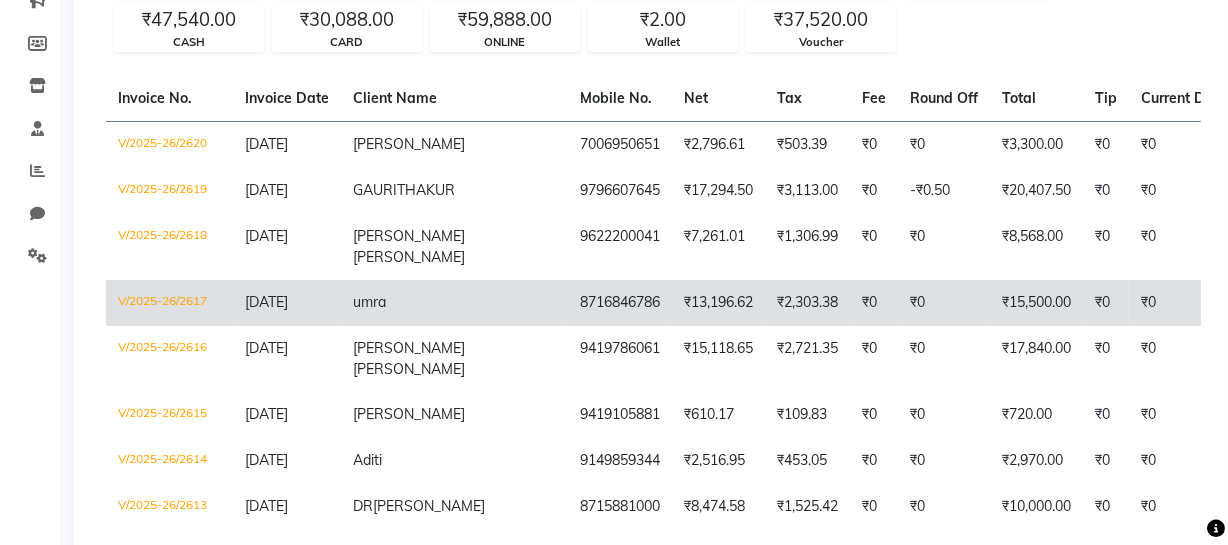 click on "8716846786" 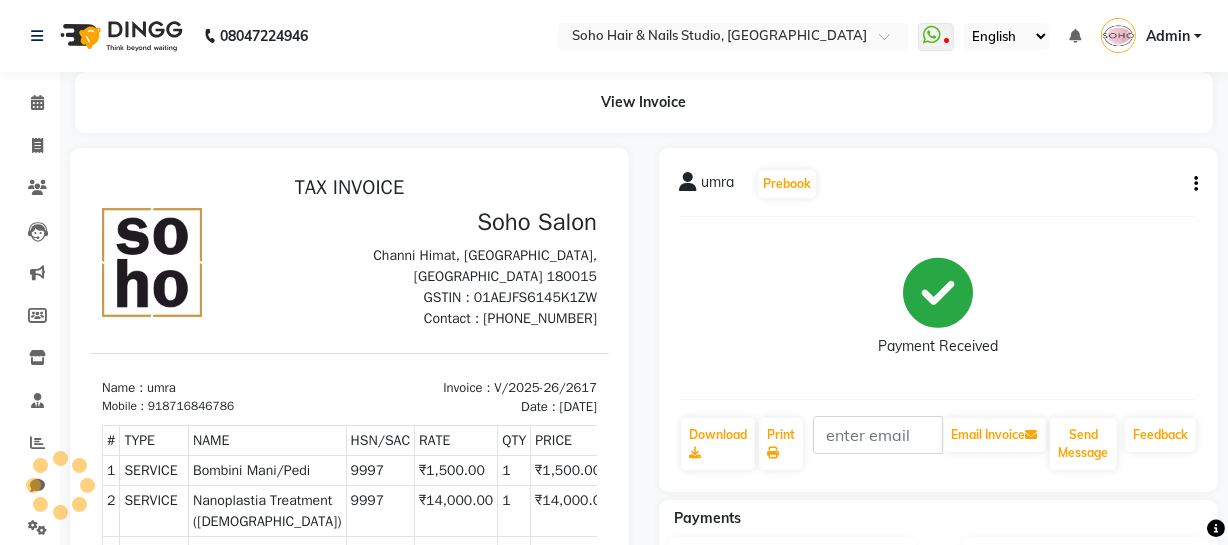 scroll, scrollTop: 0, scrollLeft: 0, axis: both 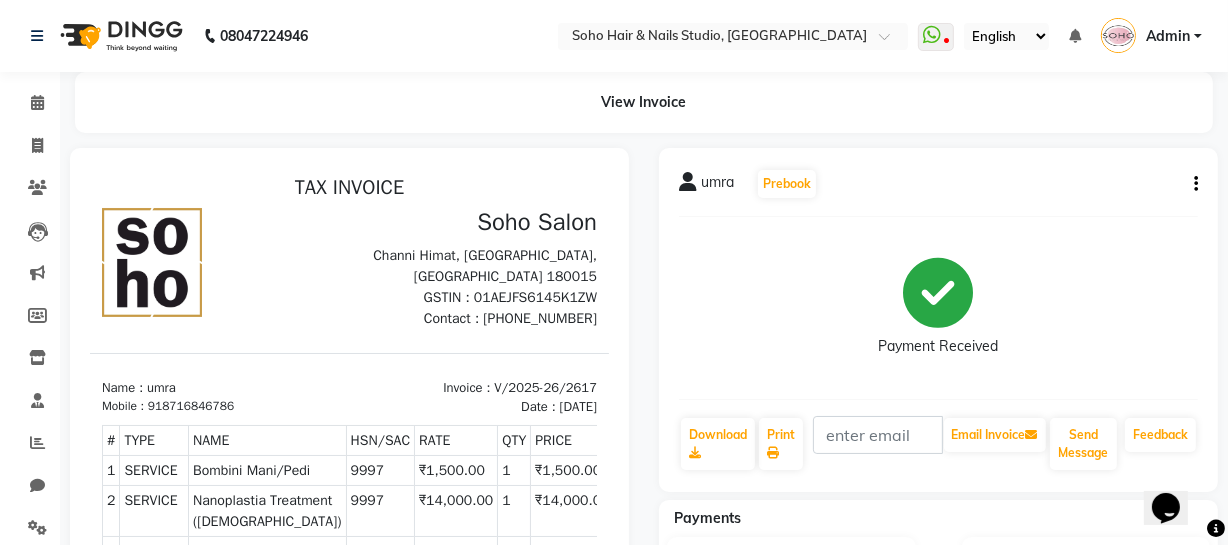 click on "umra   Prebook   Payment Received  Download  Print   Email Invoice   Send Message Feedback" 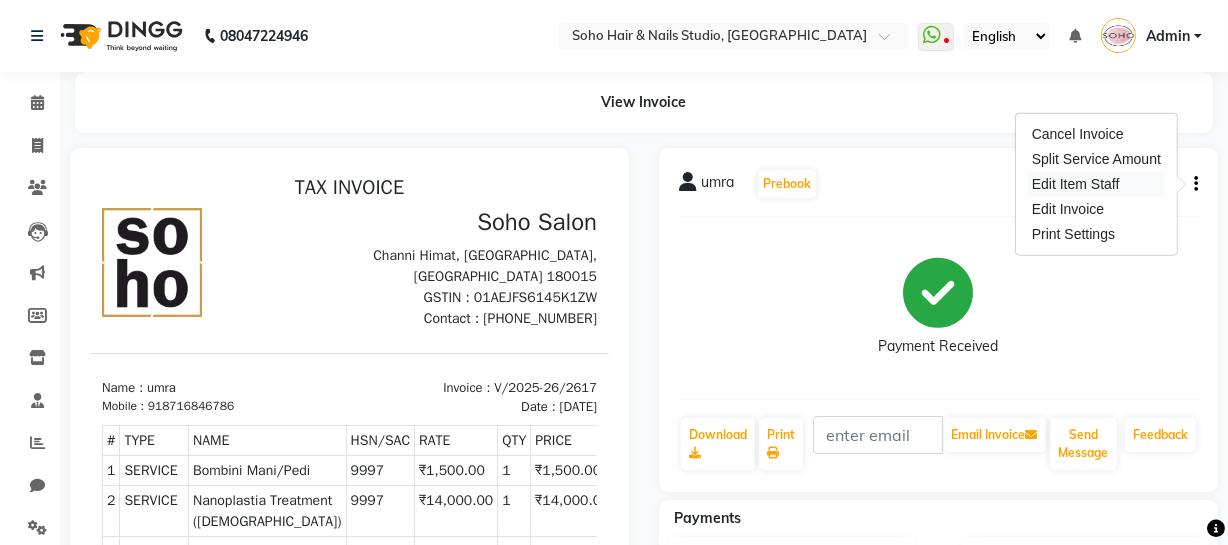 click on "Edit Item Staff" at bounding box center [1096, 184] 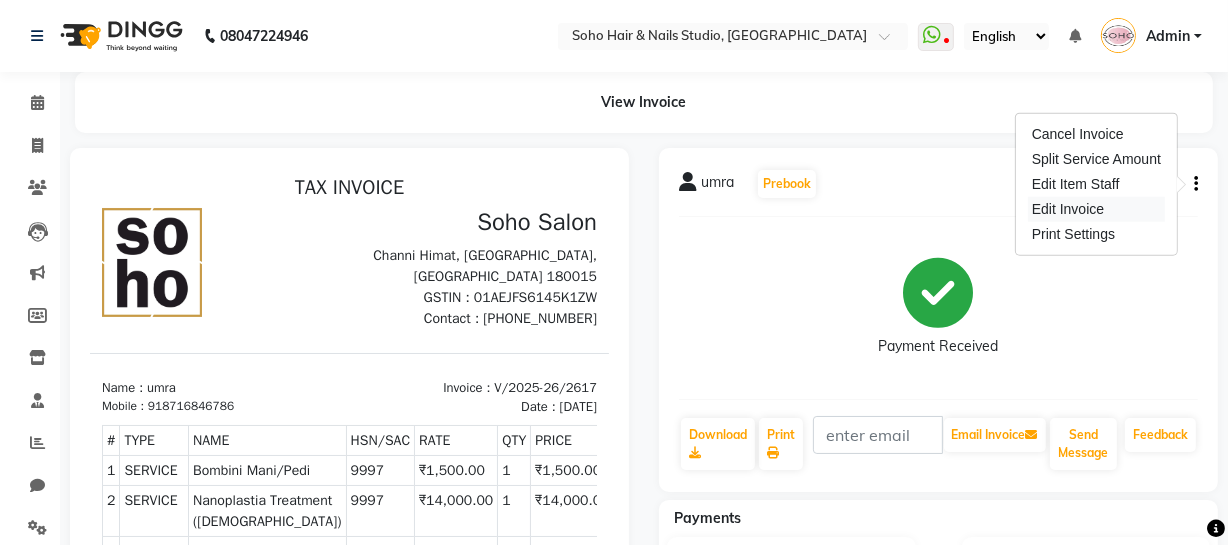 select 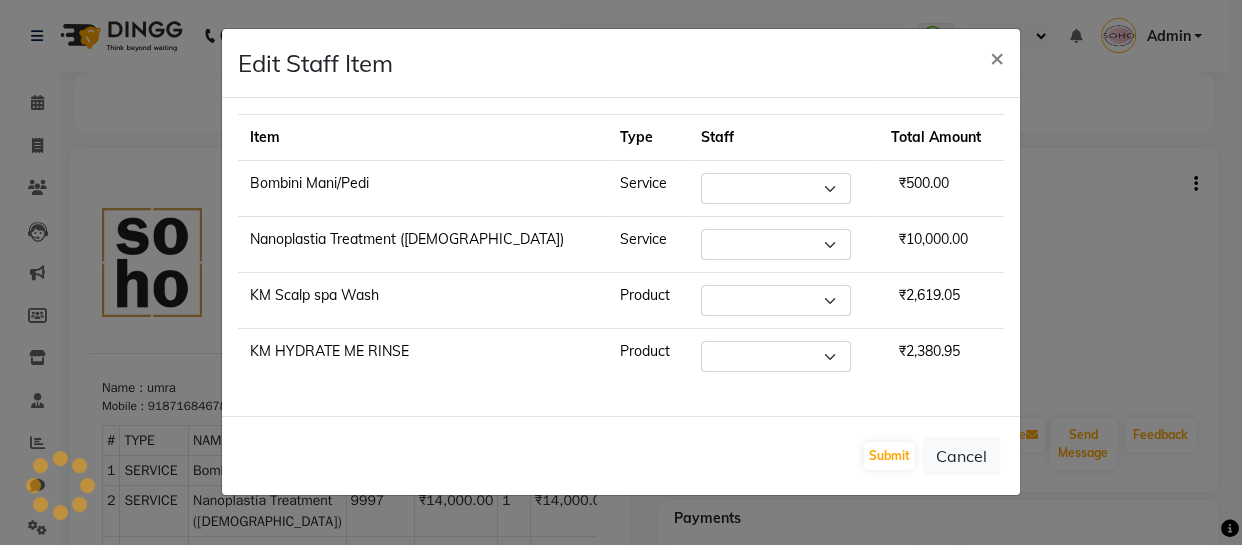 select on "81211" 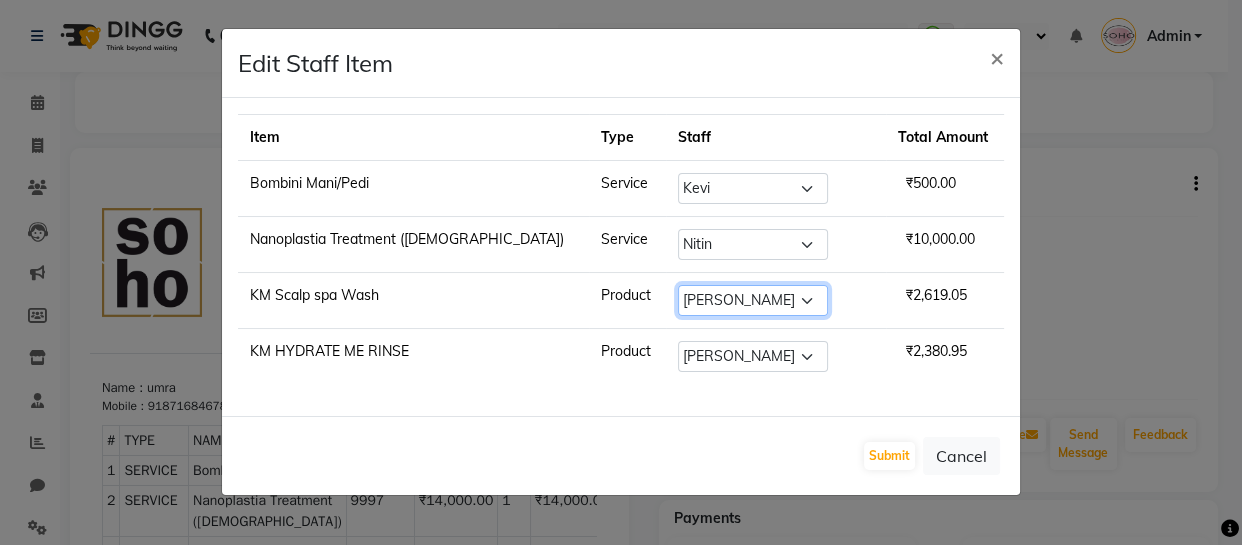 click on "Select  Abhishek Kohli   Adhamya Bamotra   Amit   Anita Kumari   Arun Sain   Bhabesh   Dipanker    Harman   Kevi    Komal   Lakshya Dogra   Meenakshi Jamwal   Mitu   Neha   Nishant Swalia   Nitin   Reception   Rose    Ruth   Sahil   sameer   Sanjay   Saurav pedi   Saurav SAM   Shameem   Sharan   Sorabh Salmani   Vicky   VISHAL DOGRA" 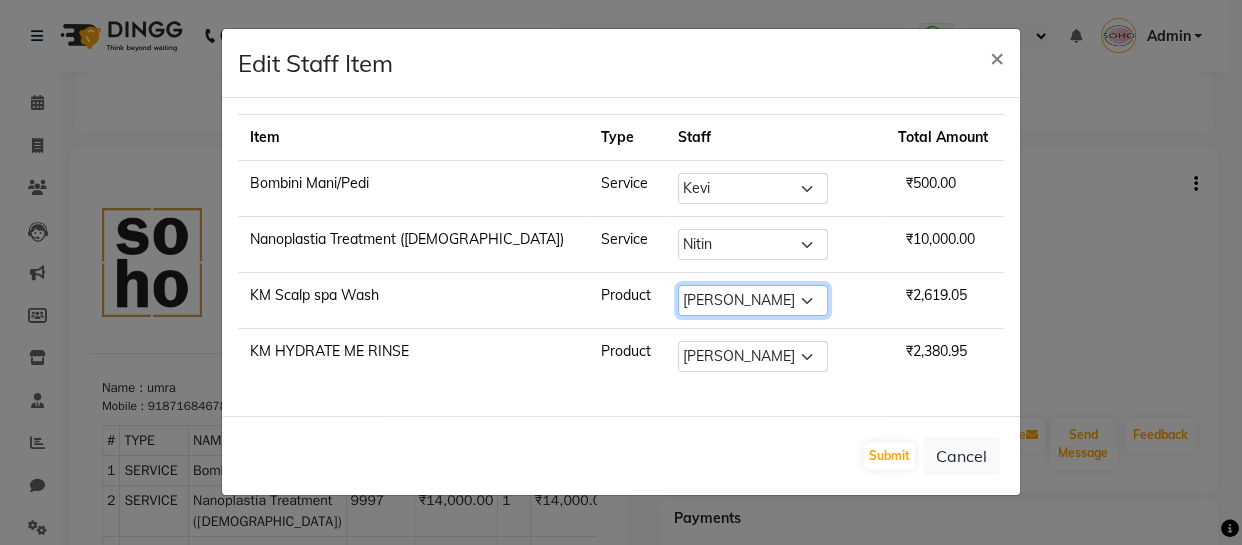 select on "11750" 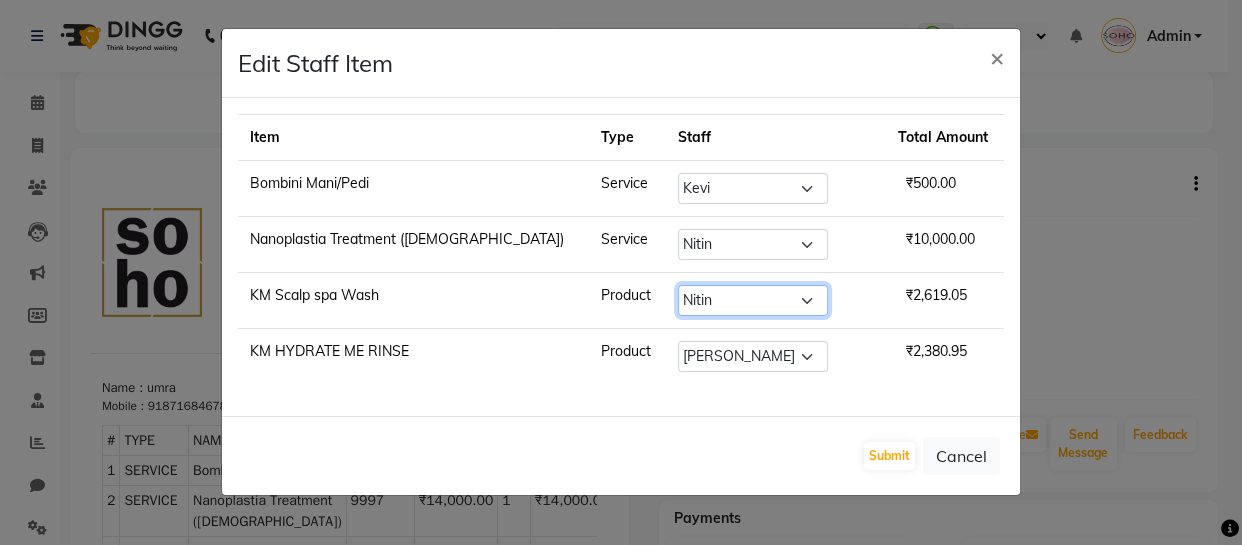 click on "Select  Abhishek Kohli   Adhamya Bamotra   Amit   Anita Kumari   Arun Sain   Bhabesh   Dipanker    Harman   Kevi    Komal   Lakshya Dogra   Meenakshi Jamwal   Mitu   Neha   Nishant Swalia   Nitin   Reception   Rose    Ruth   Sahil   sameer   Sanjay   Saurav pedi   Saurav SAM   Shameem   Sharan   Sorabh Salmani   Vicky   VISHAL DOGRA" 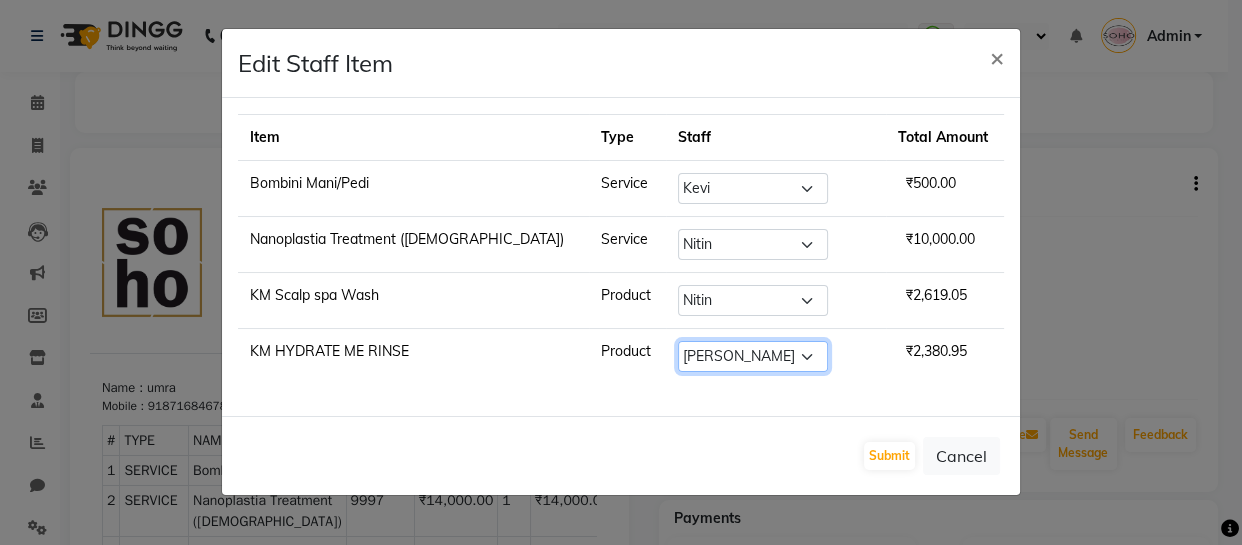 select on "11750" 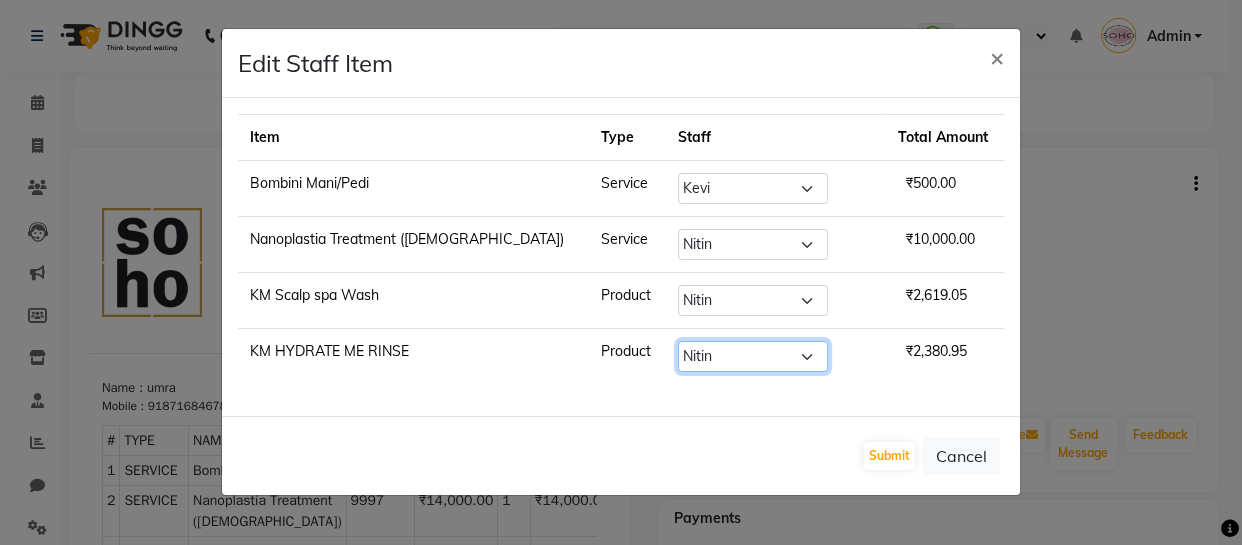 click on "Select  Abhishek Kohli   Adhamya Bamotra   Amit   Anita Kumari   Arun Sain   Bhabesh   Dipanker    Harman   Kevi    Komal   Lakshya Dogra   Meenakshi Jamwal   Mitu   Neha   Nishant Swalia   Nitin   Reception   Rose    Ruth   Sahil   sameer   Sanjay   Saurav pedi   Saurav SAM   Shameem   Sharan   Sorabh Salmani   Vicky   VISHAL DOGRA" 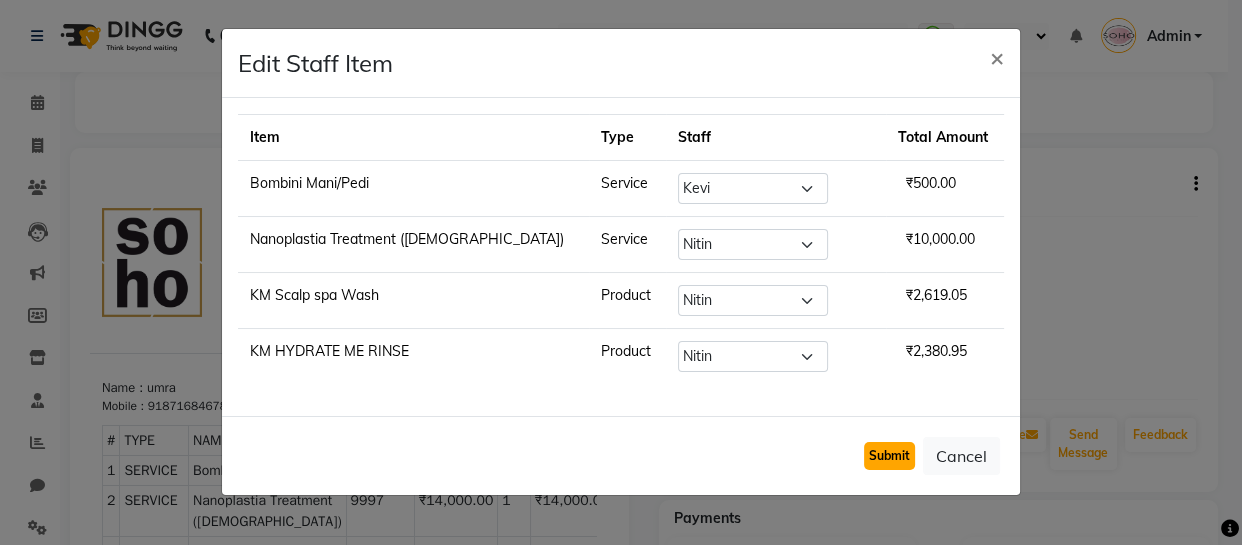 click on "Submit" 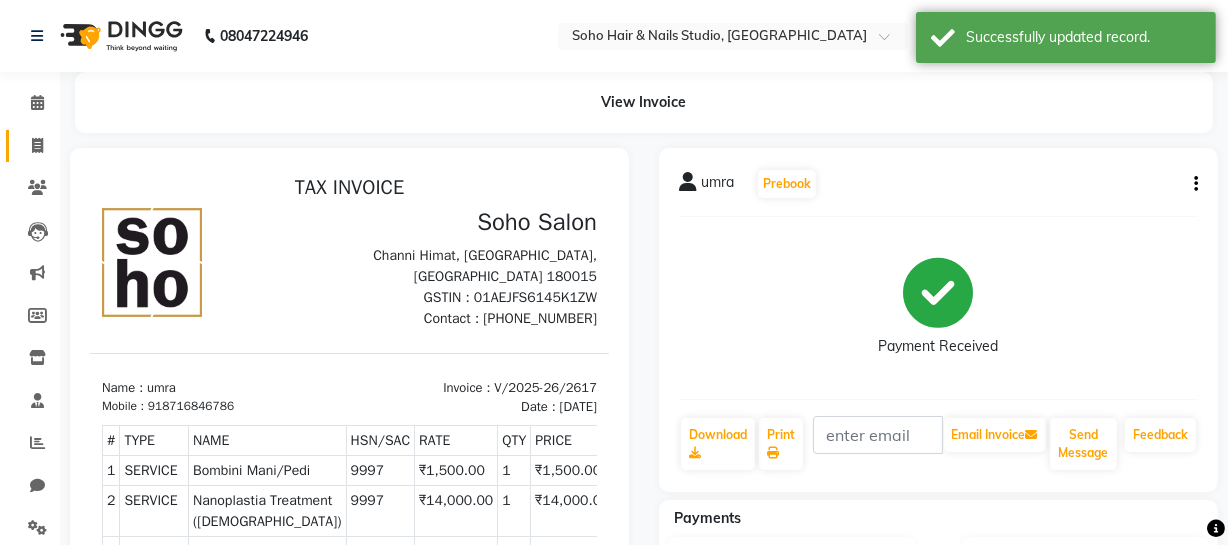 click on "Invoice" 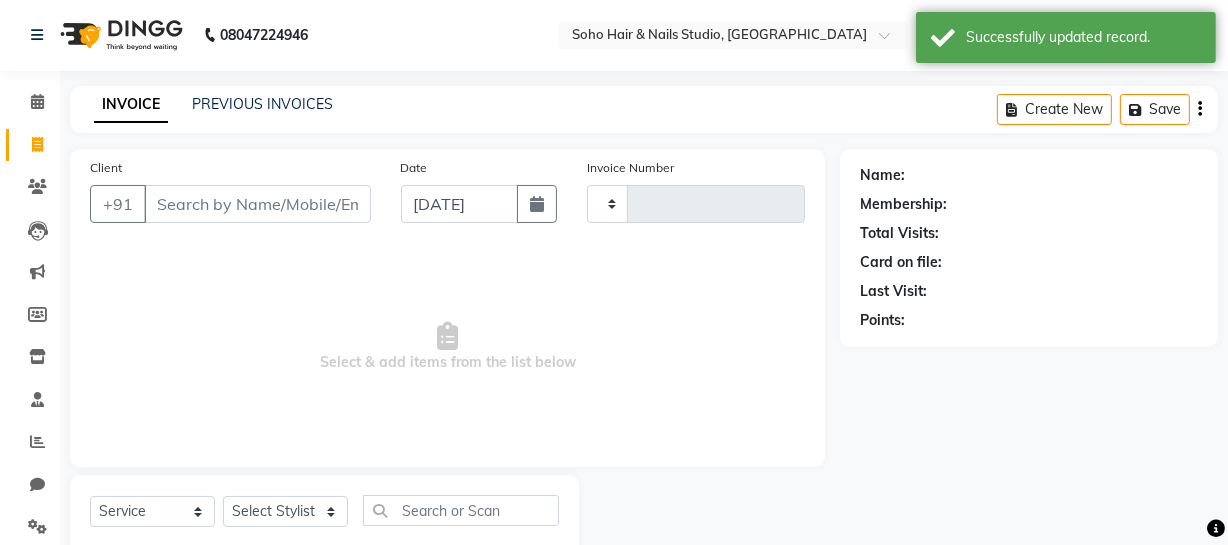 type on "2621" 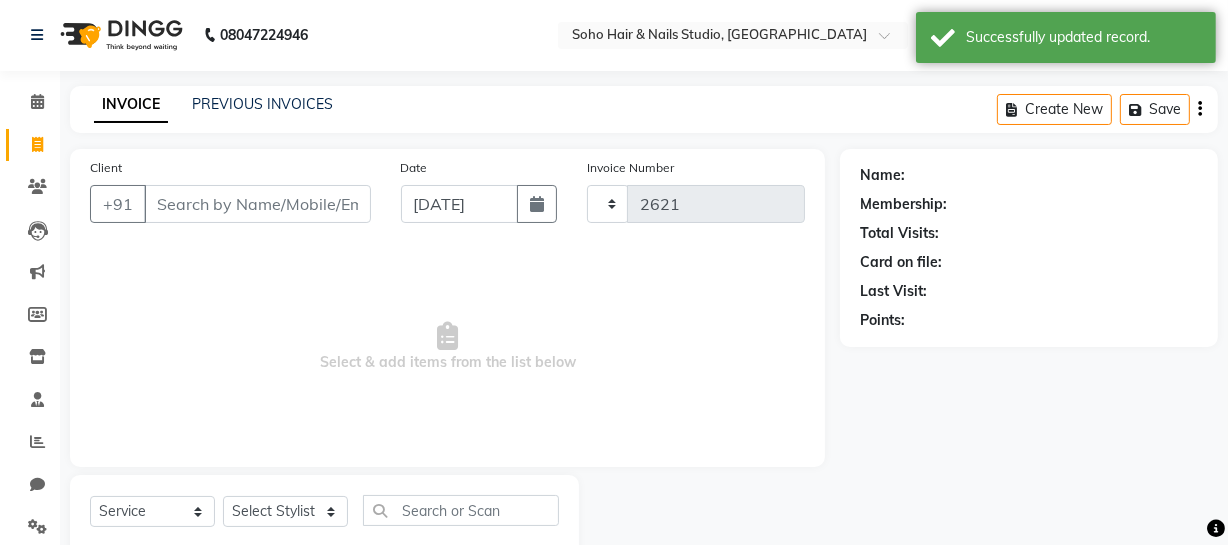 select on "735" 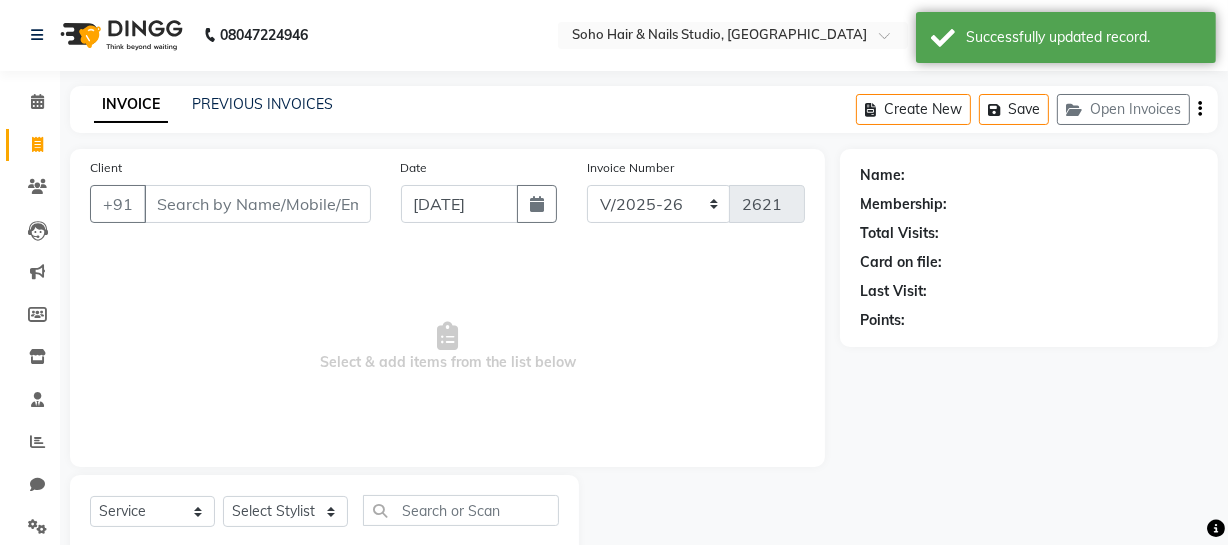 scroll, scrollTop: 57, scrollLeft: 0, axis: vertical 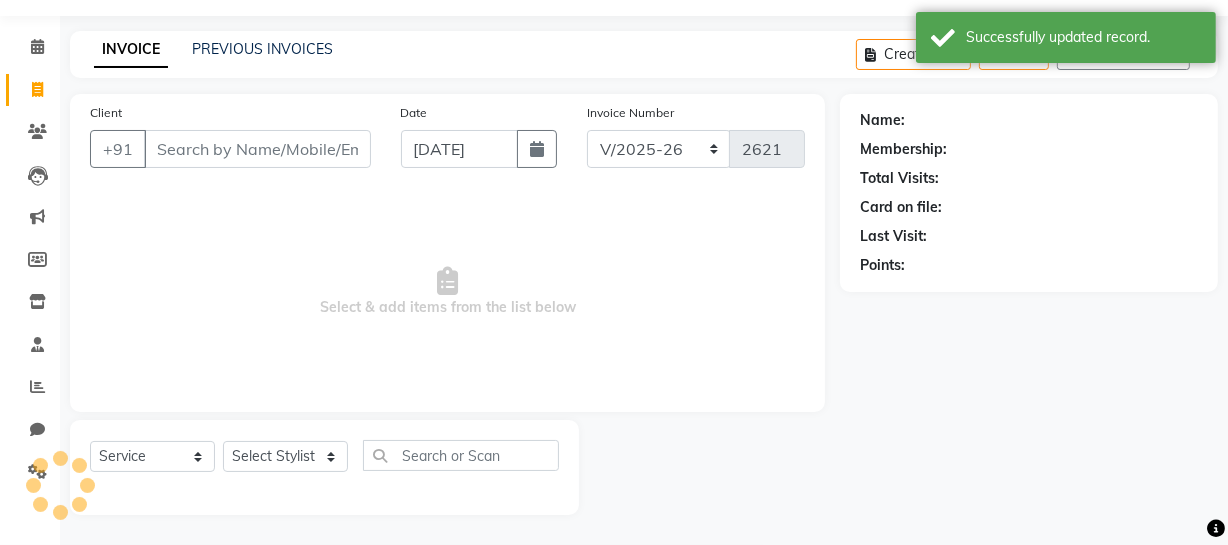select on "membership" 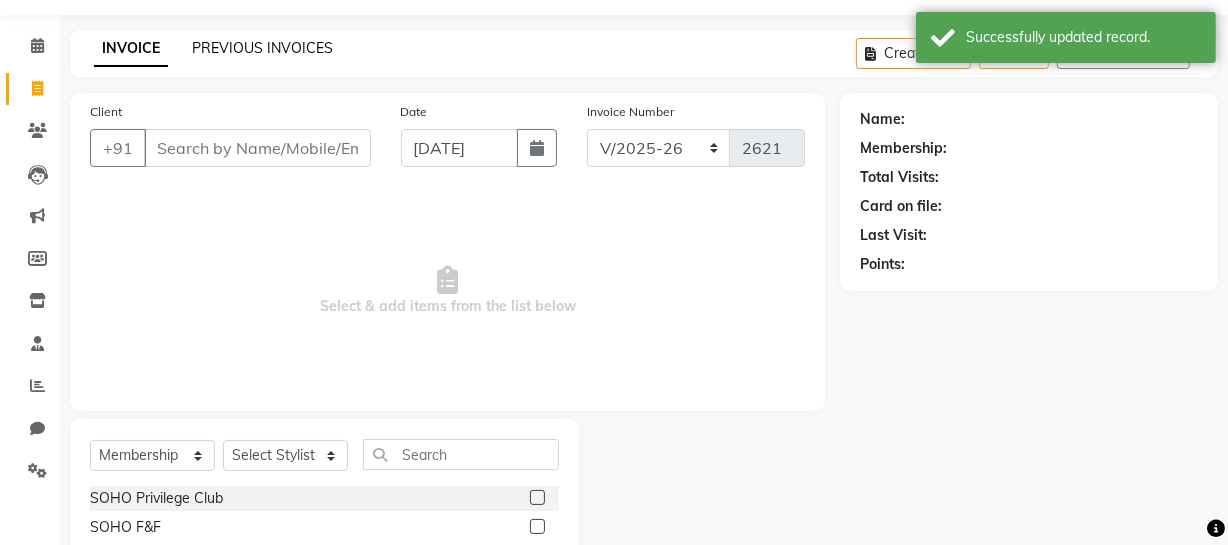 click on "PREVIOUS INVOICES" 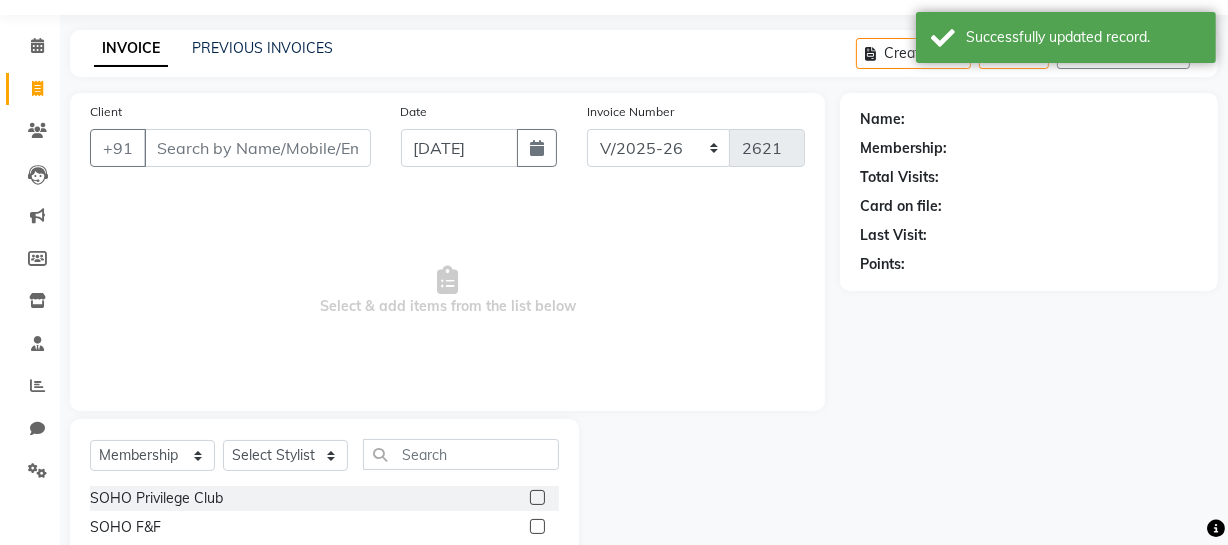 scroll, scrollTop: 0, scrollLeft: 0, axis: both 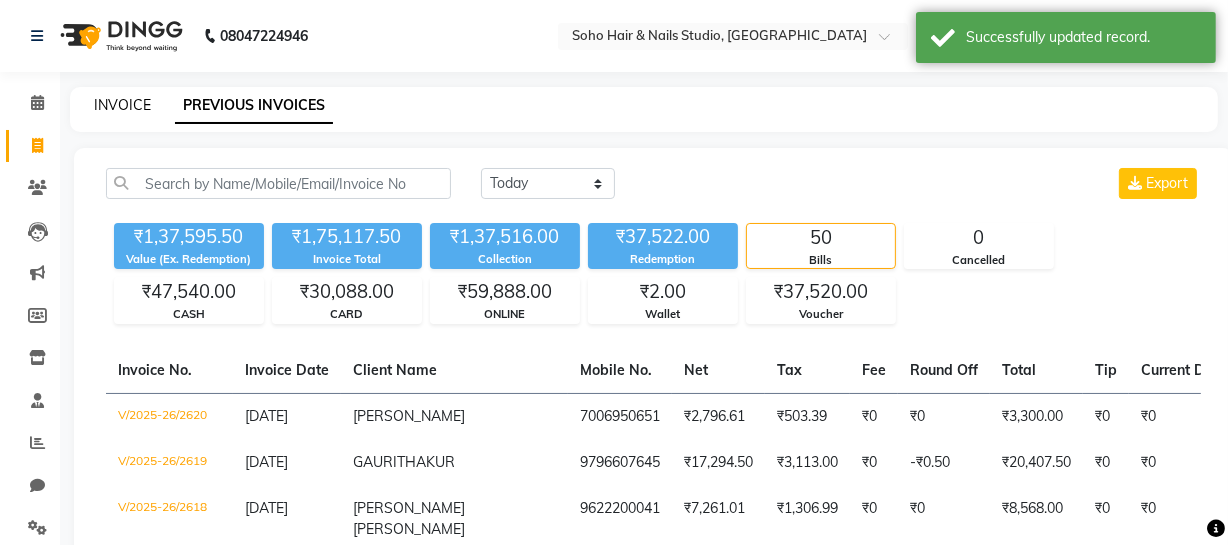 click on "INVOICE" 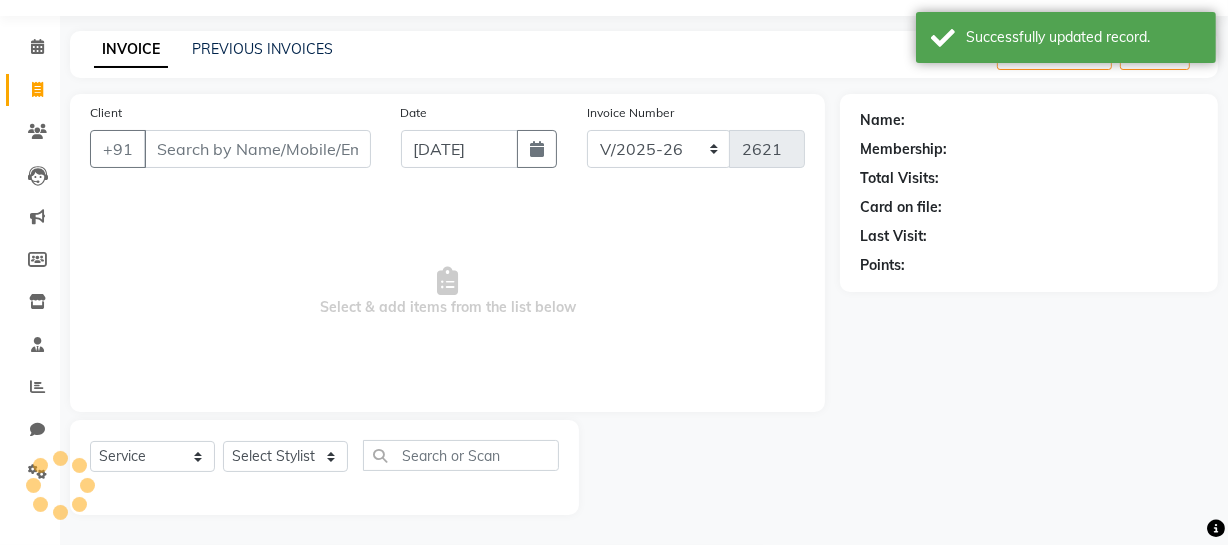 select on "membership" 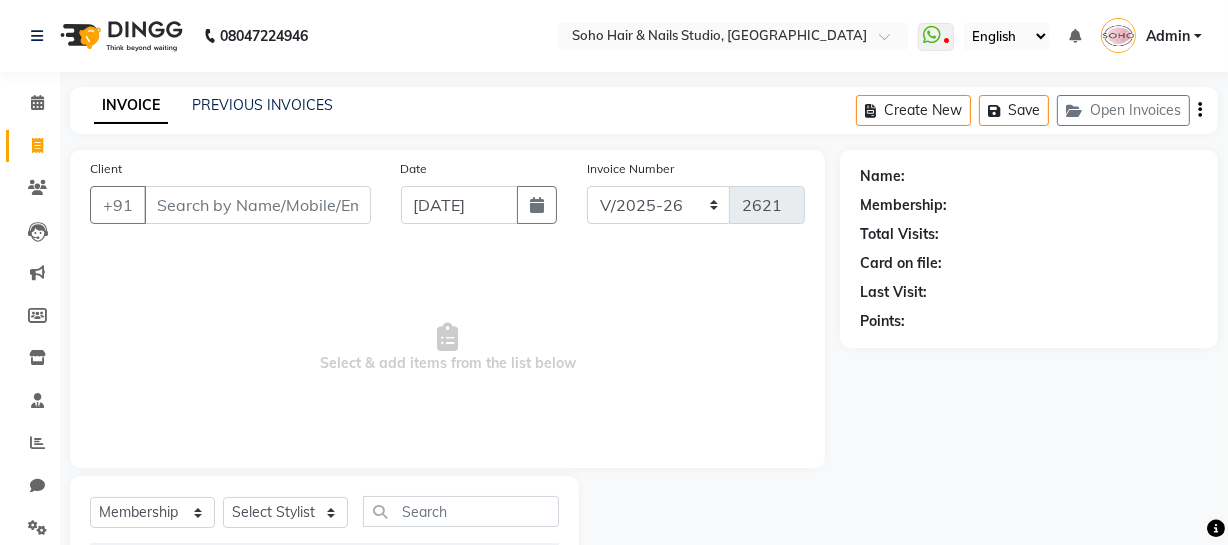 scroll, scrollTop: 0, scrollLeft: 0, axis: both 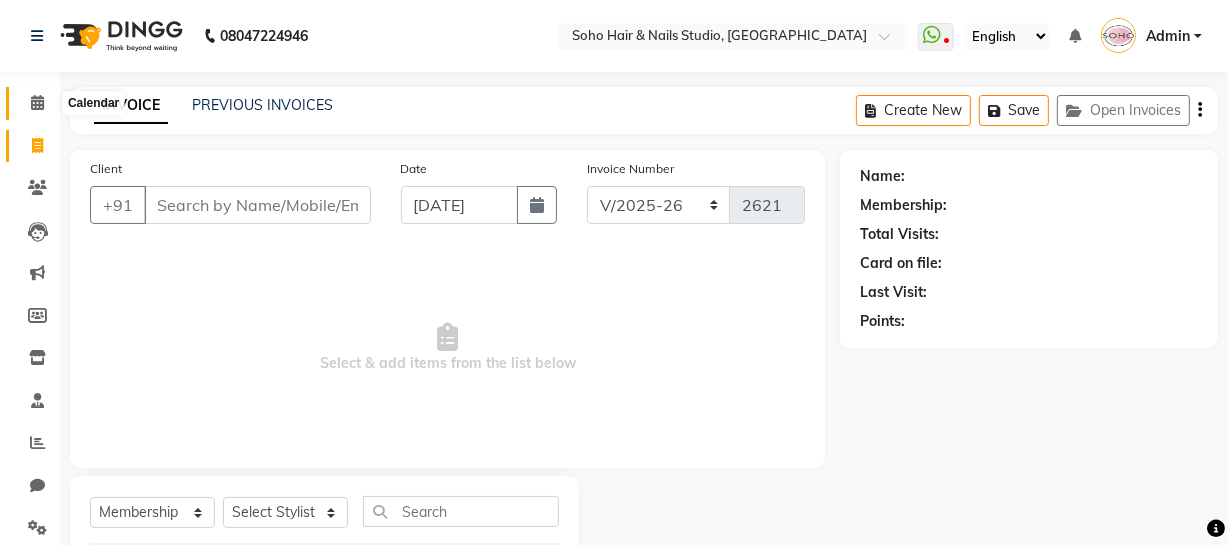 click 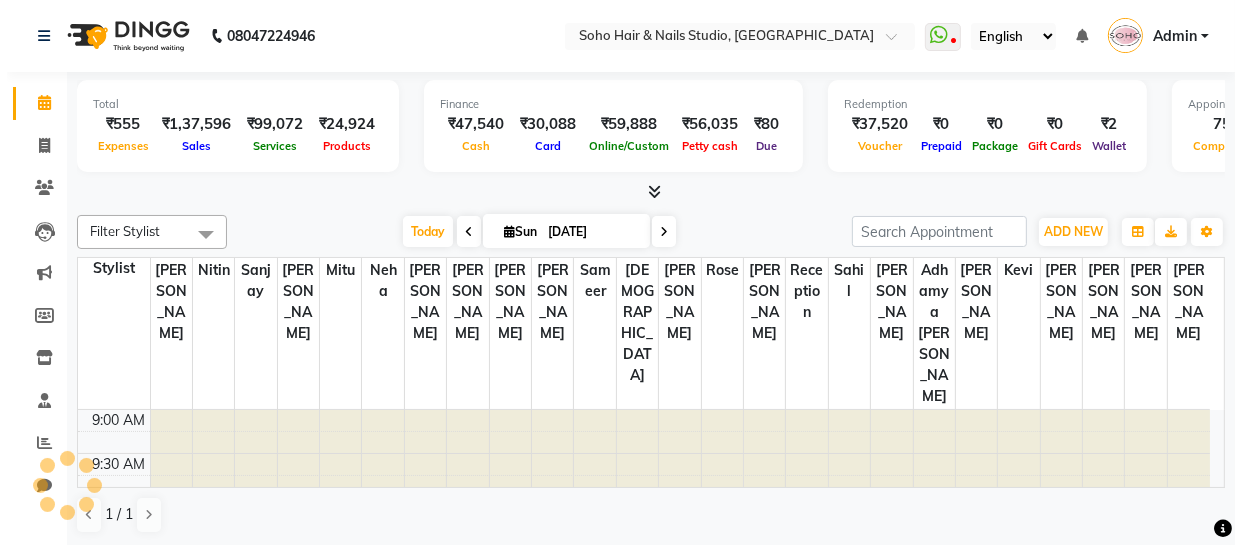 scroll, scrollTop: 0, scrollLeft: 0, axis: both 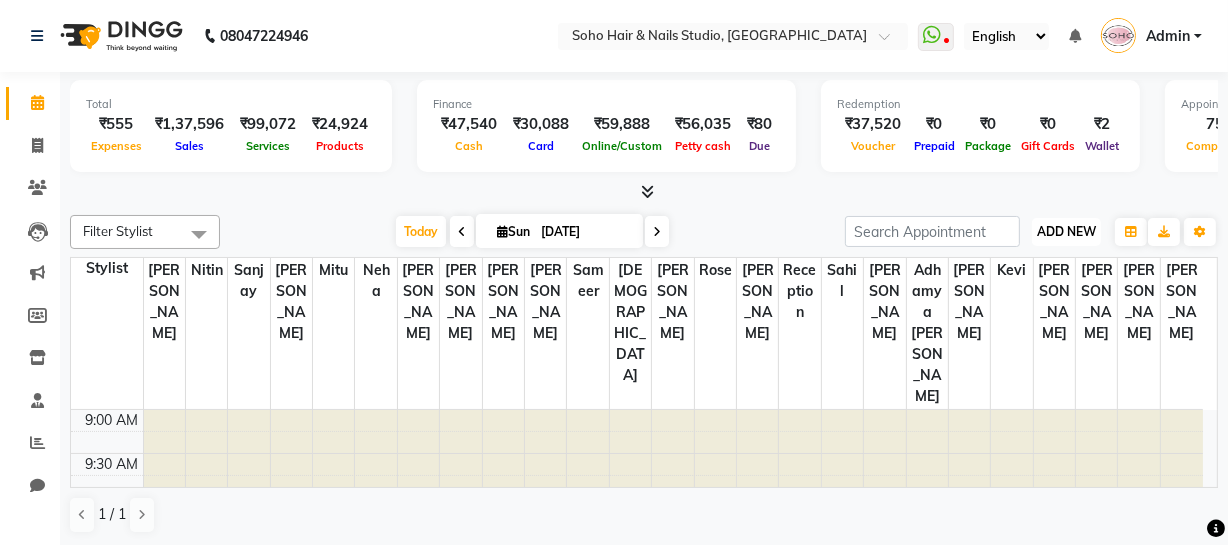 click on "ADD NEW Toggle Dropdown" at bounding box center [1066, 232] 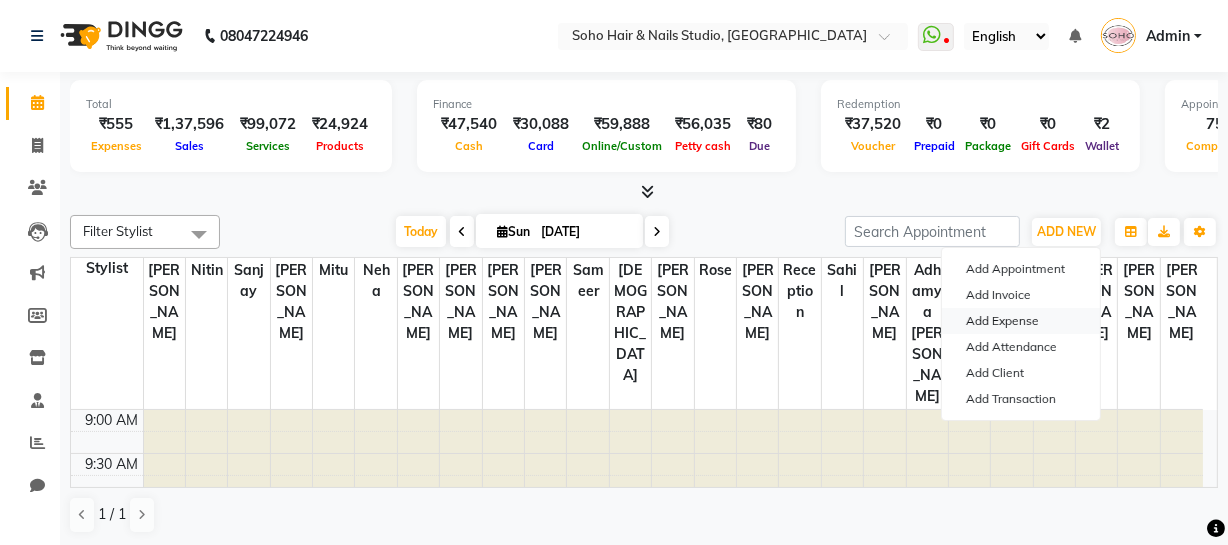 click on "Add Expense" at bounding box center (1021, 321) 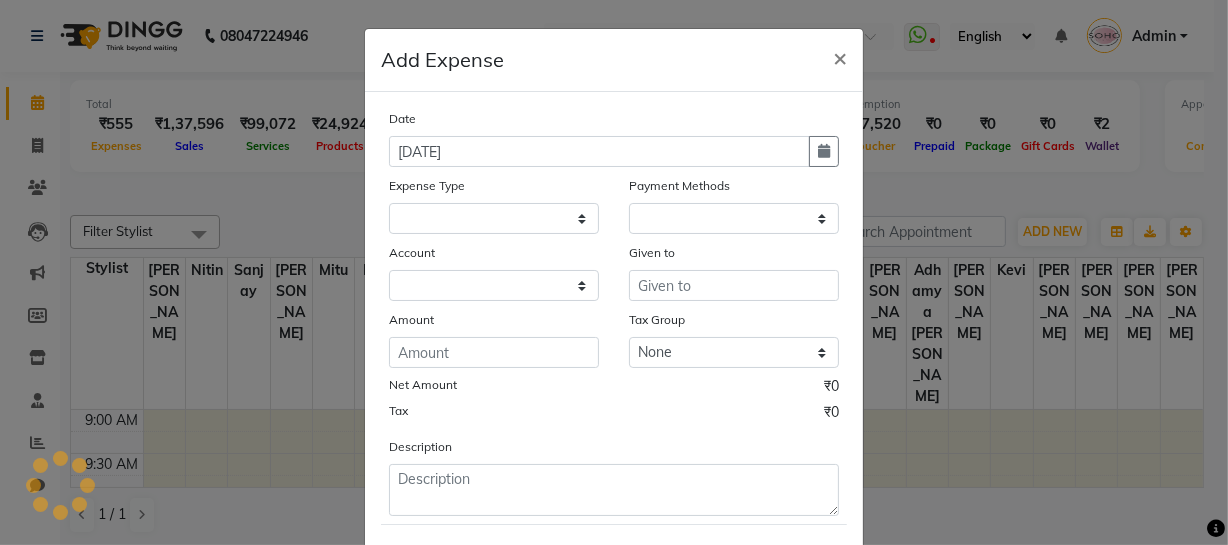 select 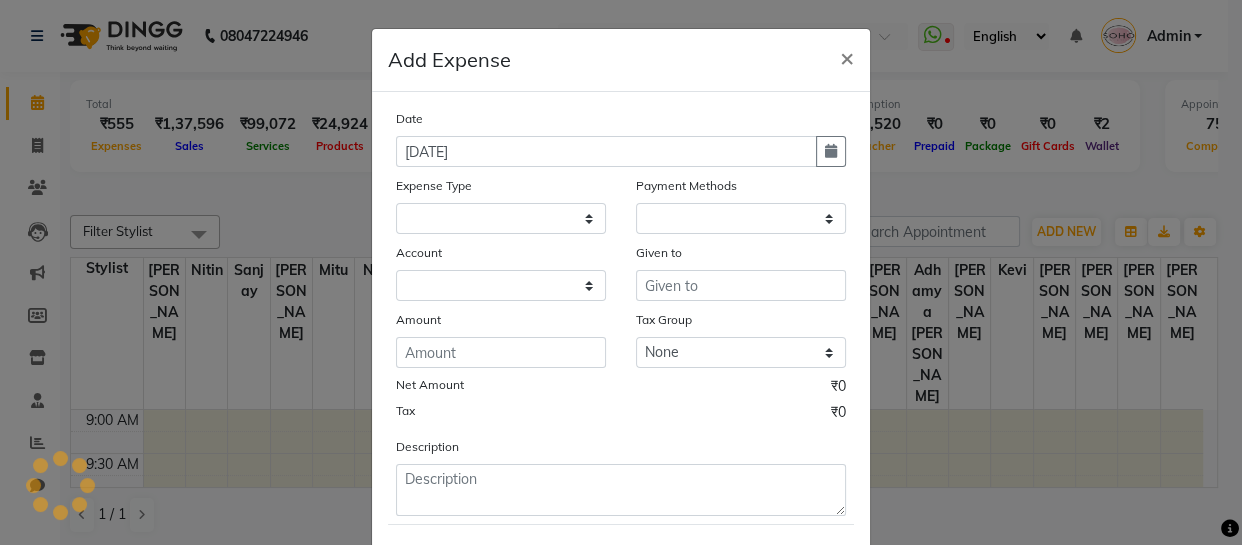 select on "1" 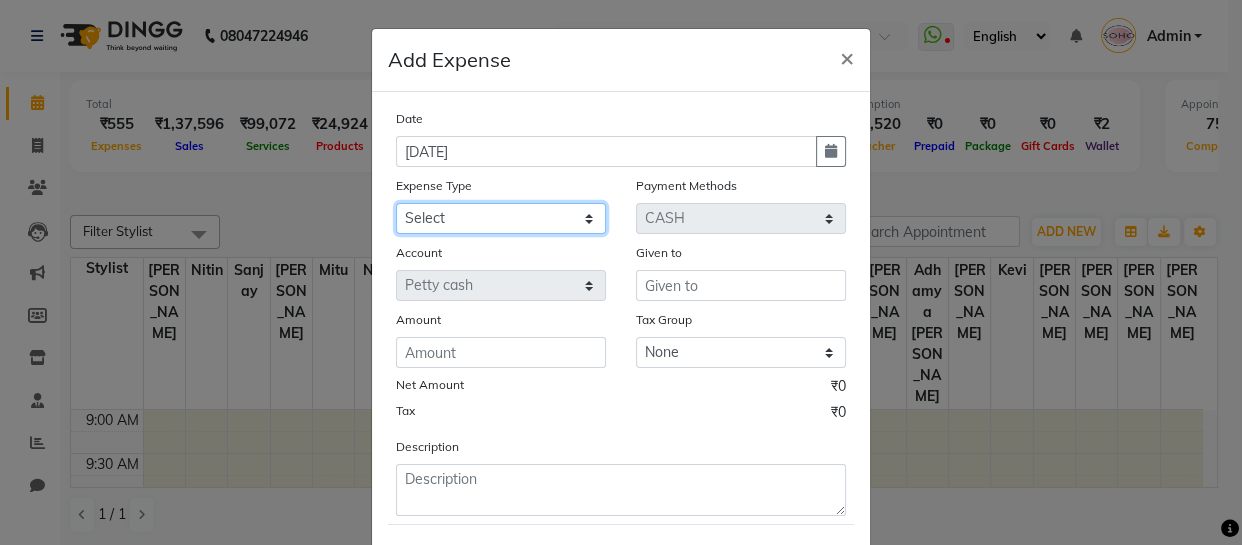 click on "Select Cash transfer to bank Client Snacks Fuel Govt fee Incentive Maintenance Miscellaneous Pantry Product Salary Staff Petrol Staff Snacks TIP Online or card to Cash" 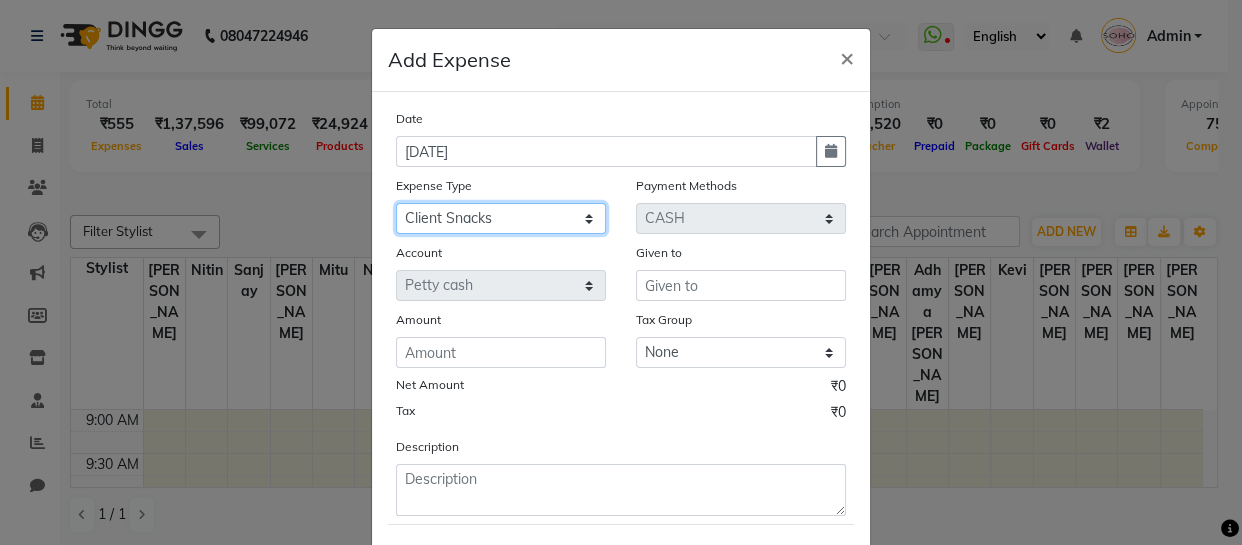 click on "Select Cash transfer to bank Client Snacks Fuel Govt fee Incentive Maintenance Miscellaneous Pantry Product Salary Staff Petrol Staff Snacks TIP Online or card to Cash" 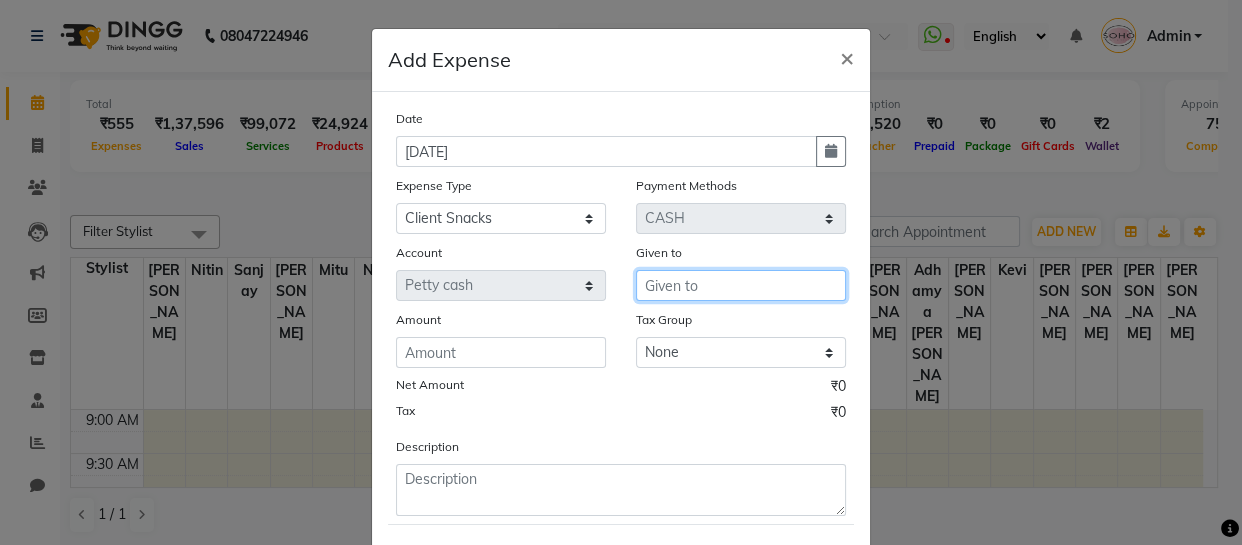 click at bounding box center (741, 285) 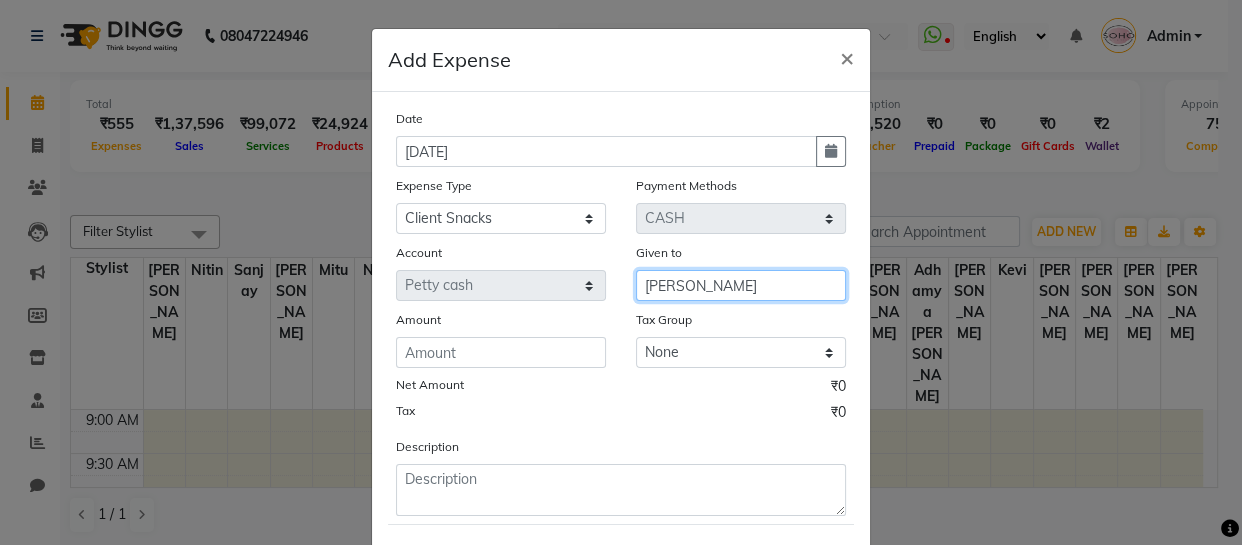 type on "[PERSON_NAME]" 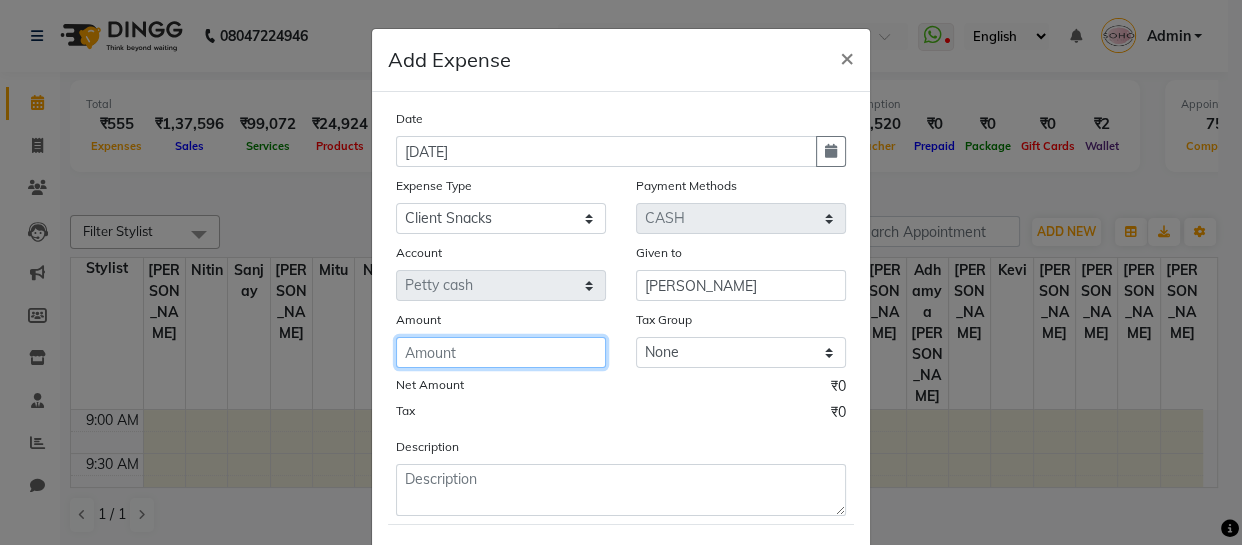 click 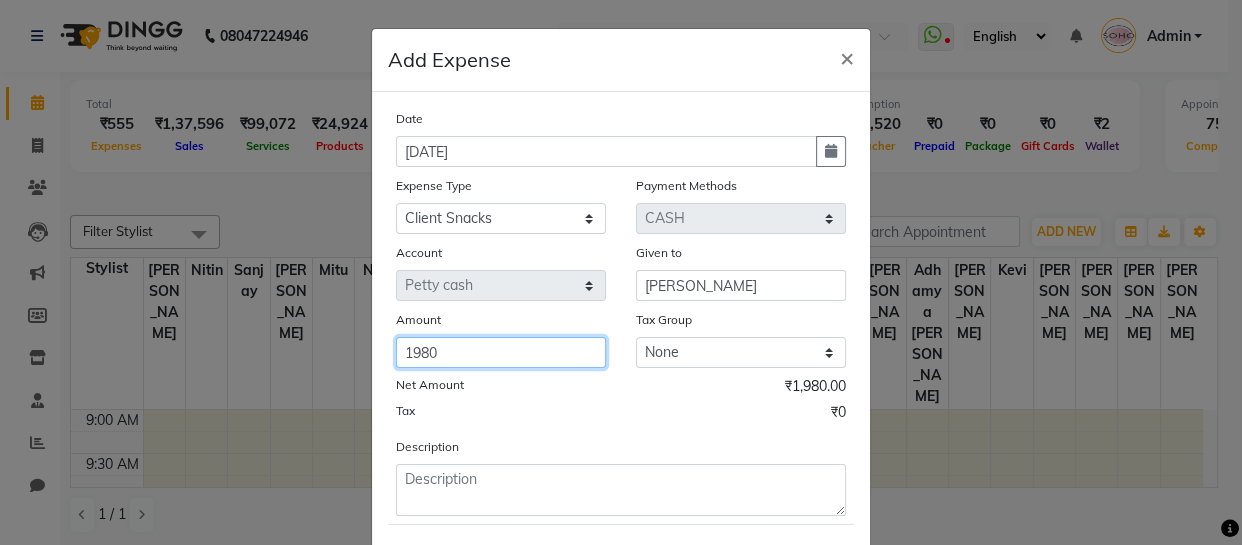 type on "1980" 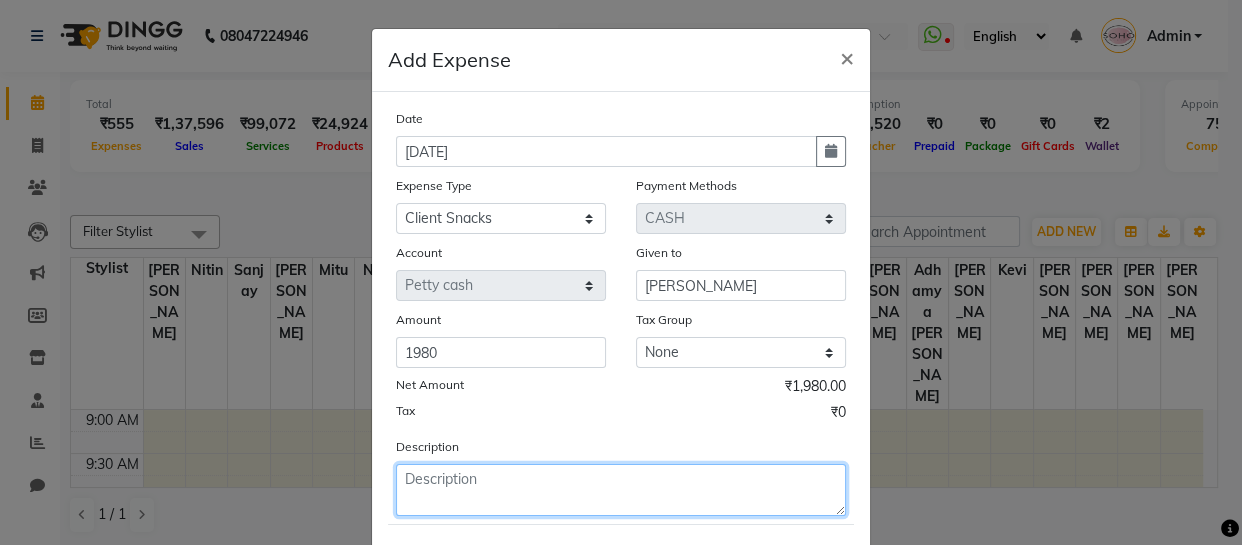 click 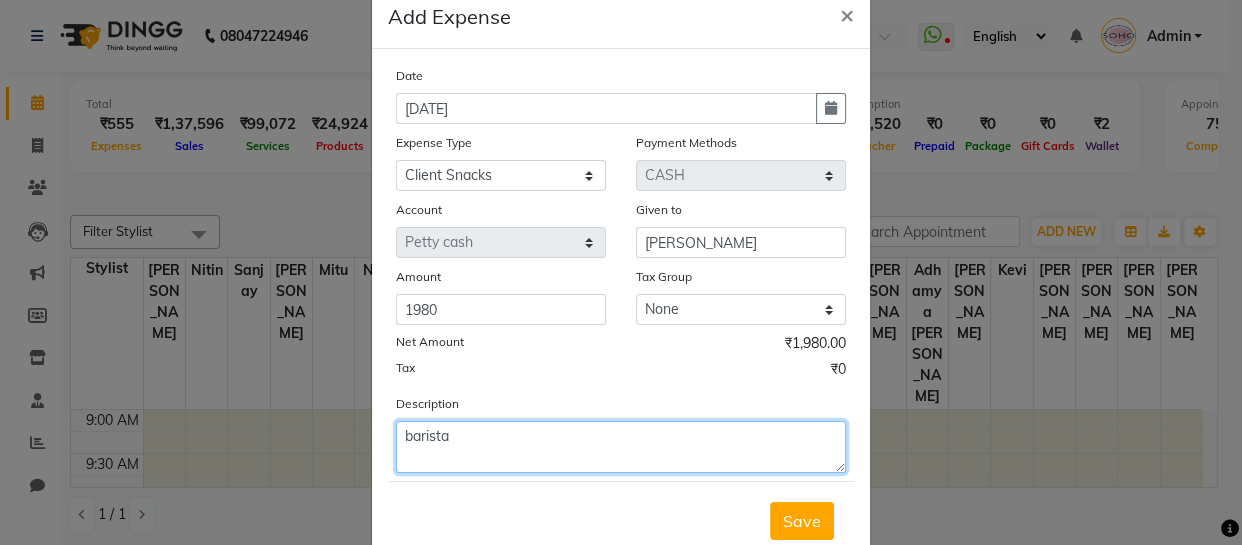 scroll, scrollTop: 106, scrollLeft: 0, axis: vertical 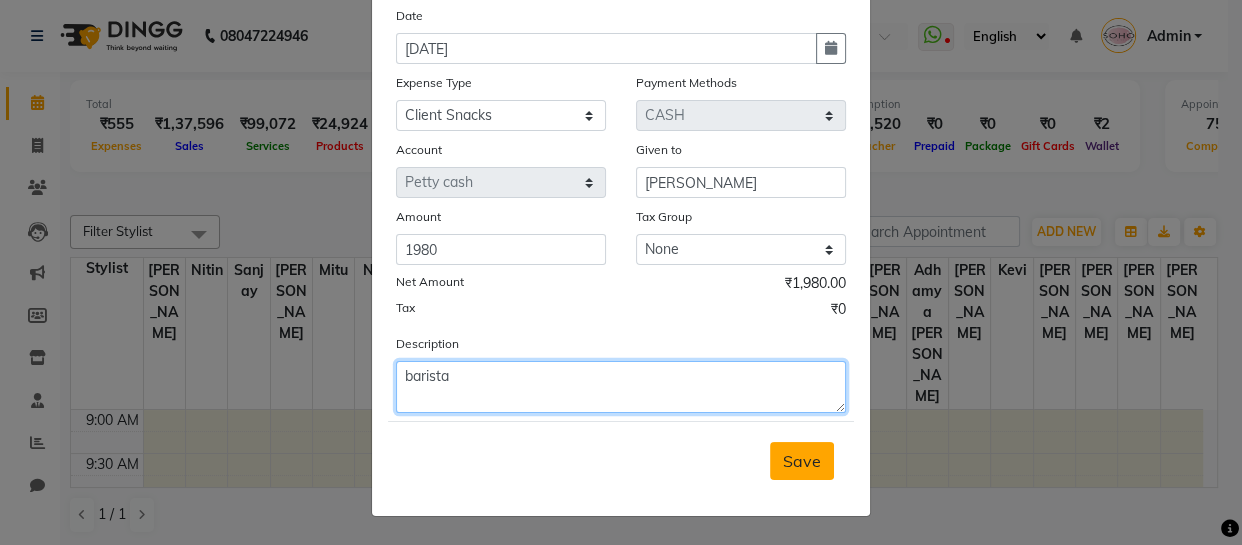 type on "barista" 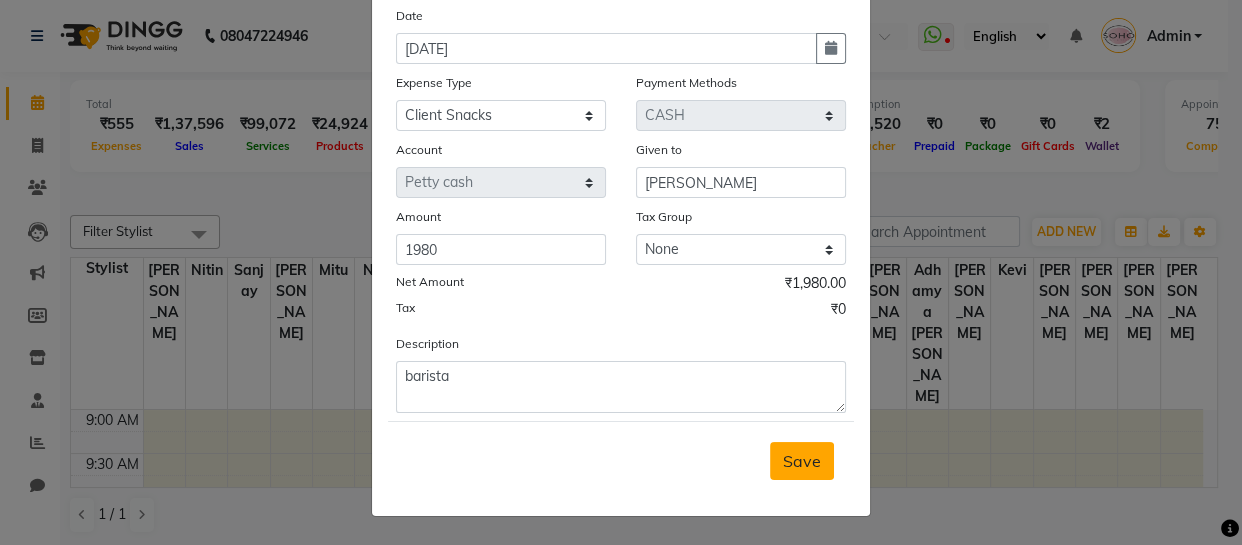 click on "Save" at bounding box center (802, 461) 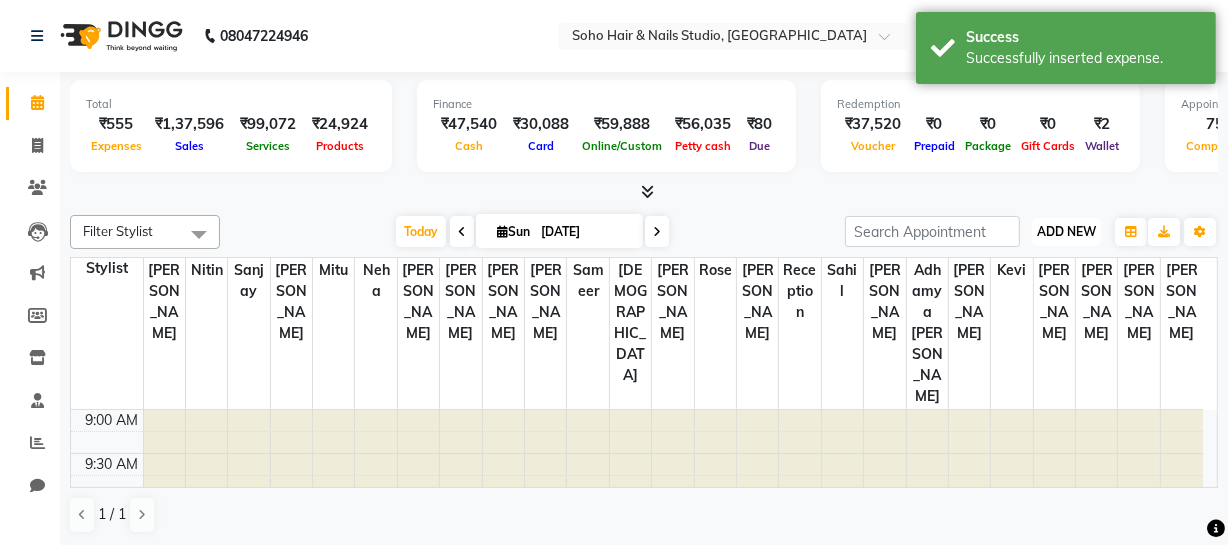 click on "ADD NEW" at bounding box center [1066, 231] 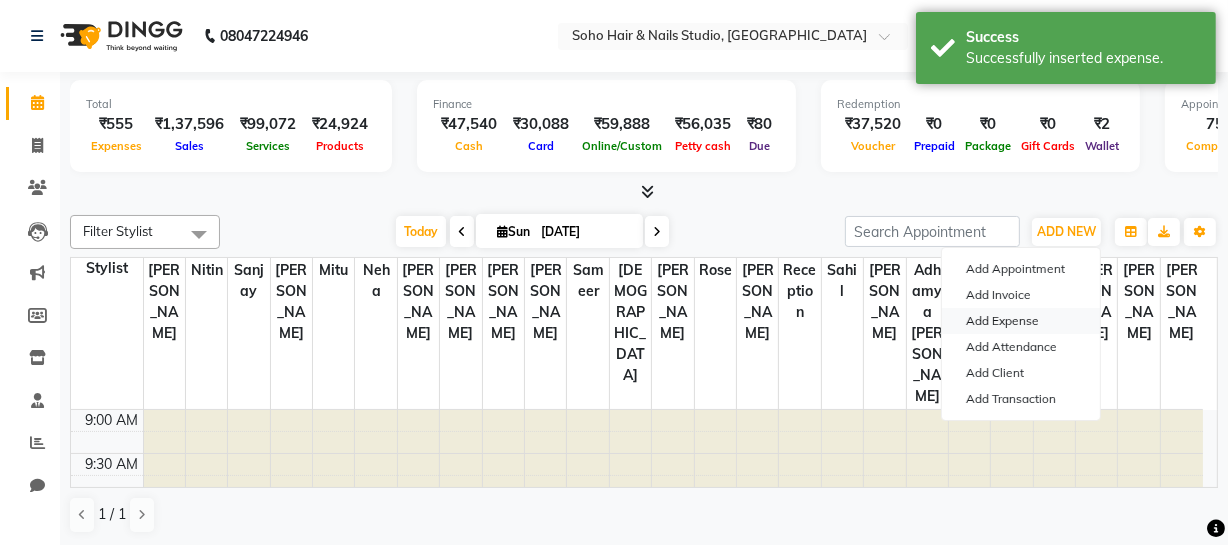 click on "Add Expense" at bounding box center [1021, 321] 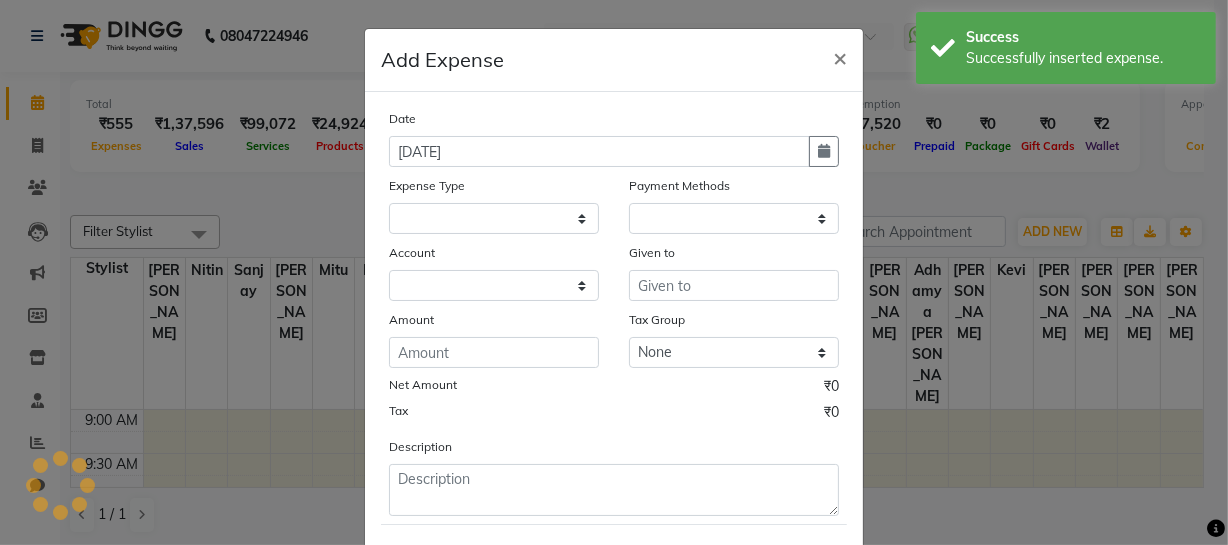 select 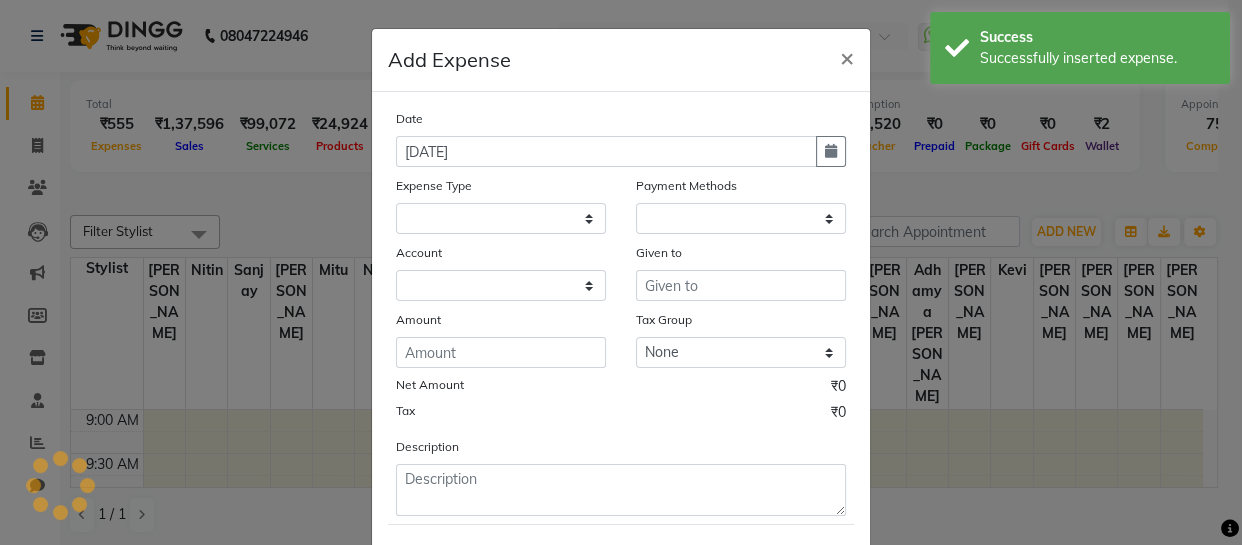 select on "1" 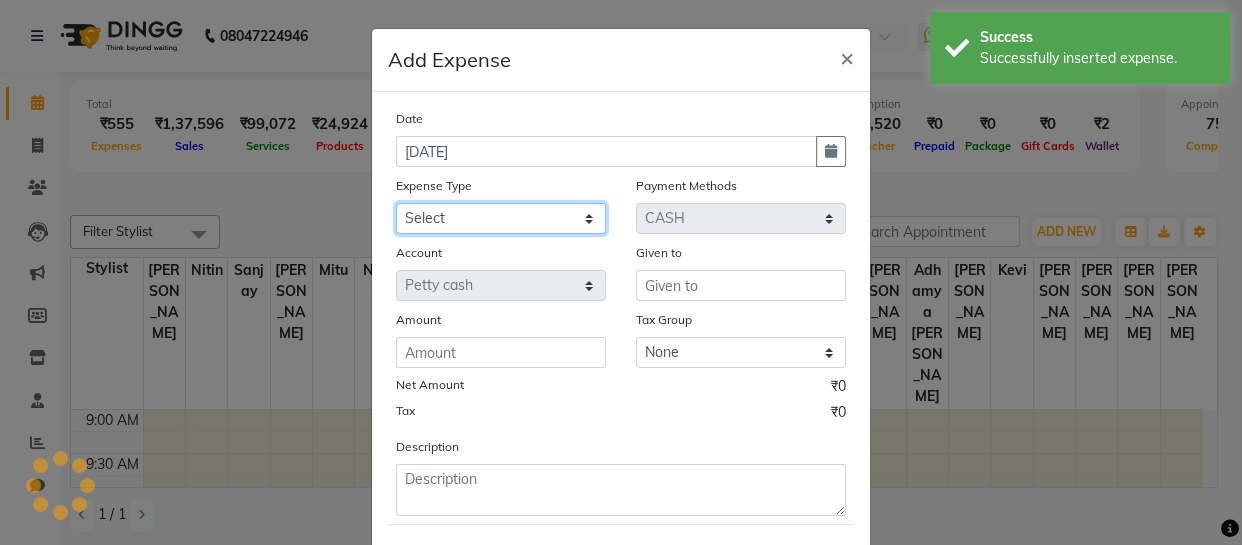 click on "Select Cash transfer to bank Client Snacks Fuel Govt fee Incentive Maintenance Miscellaneous Pantry Product Salary Staff Petrol Staff Snacks TIP Online or card to Cash" 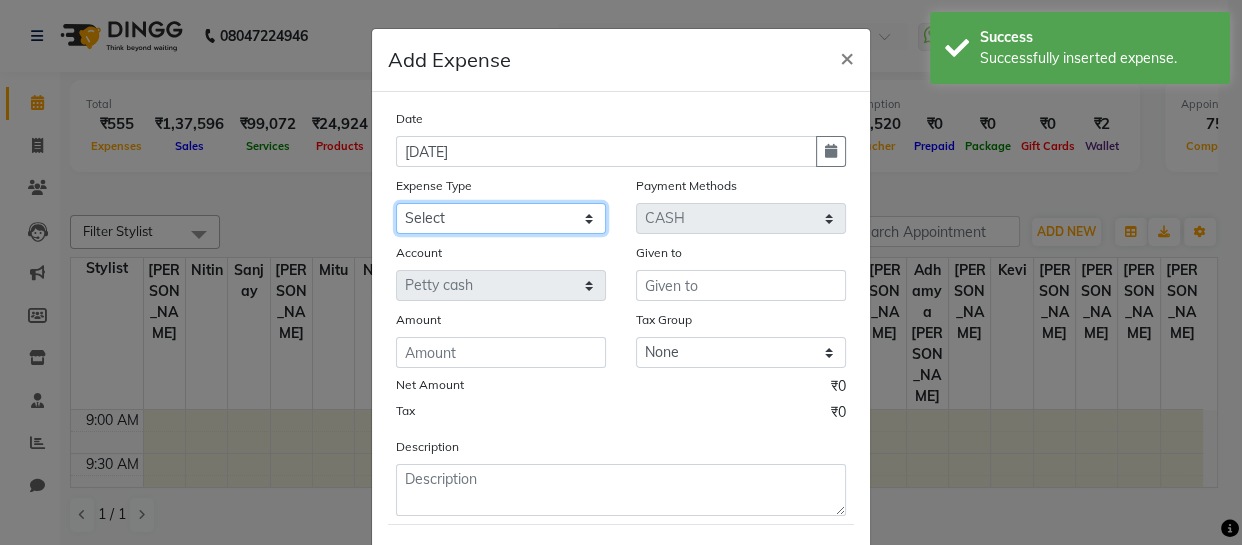 select on "22566" 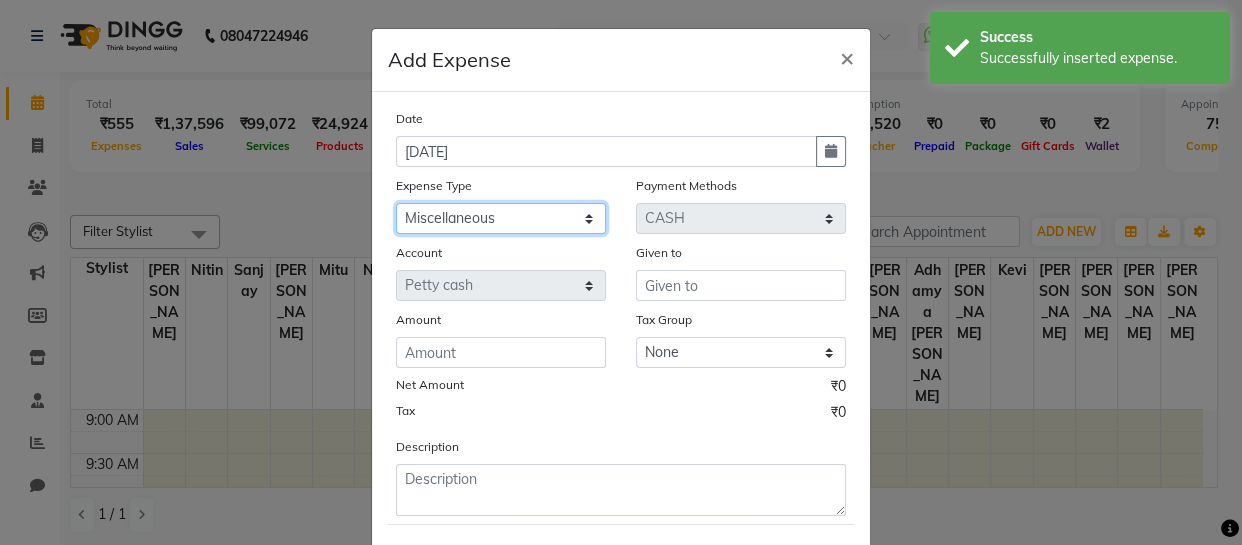 click on "Select Cash transfer to bank Client Snacks Fuel Govt fee Incentive Maintenance Miscellaneous Pantry Product Salary Staff Petrol Staff Snacks TIP Online or card to Cash" 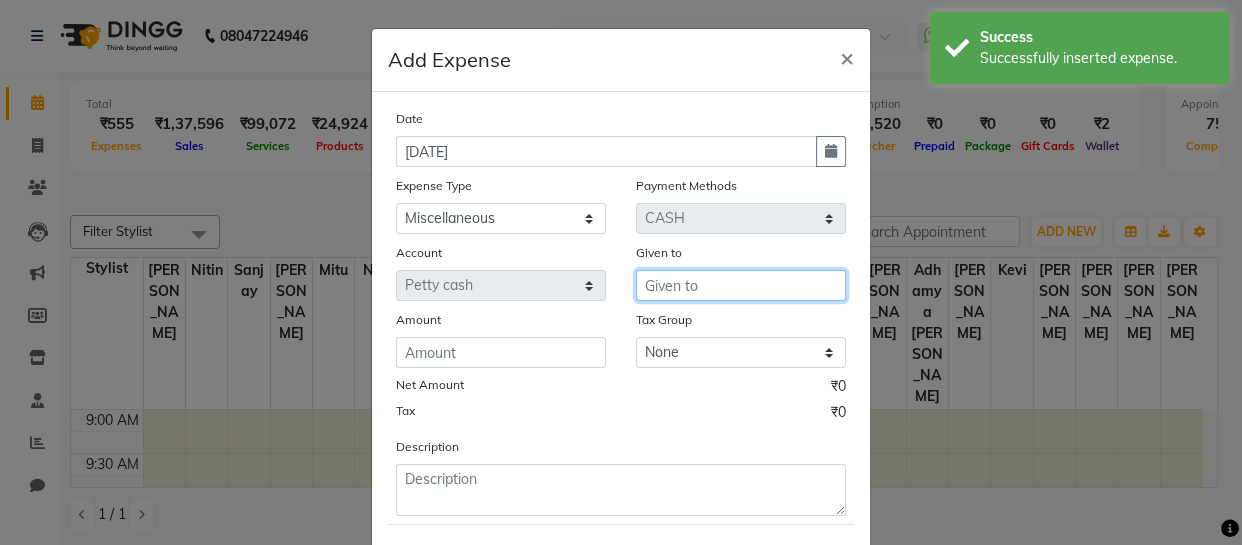 click at bounding box center [741, 285] 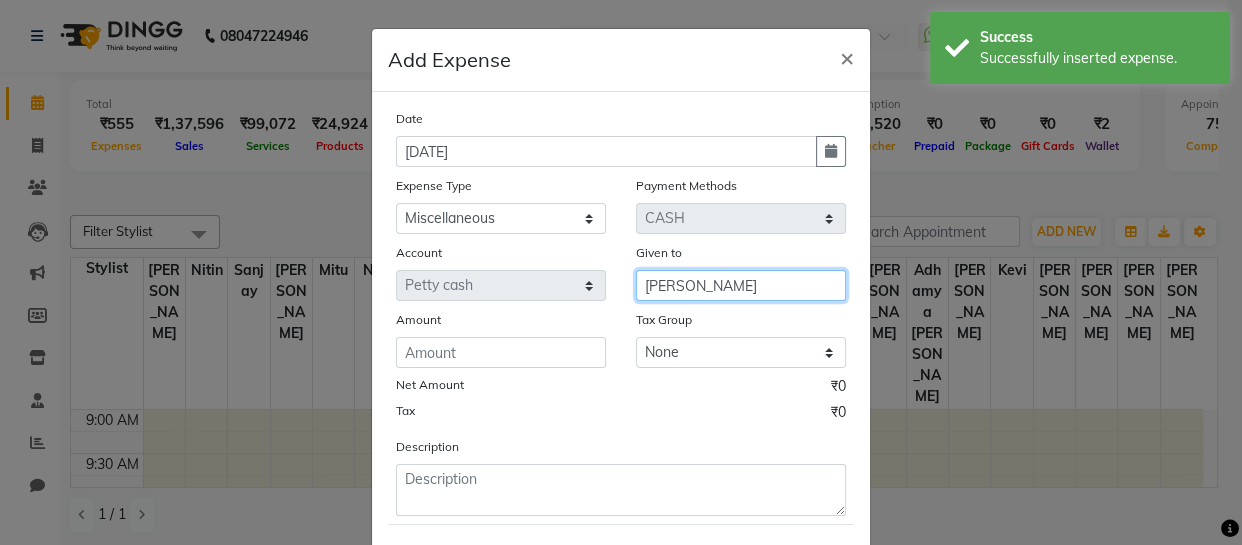 type on "[PERSON_NAME]" 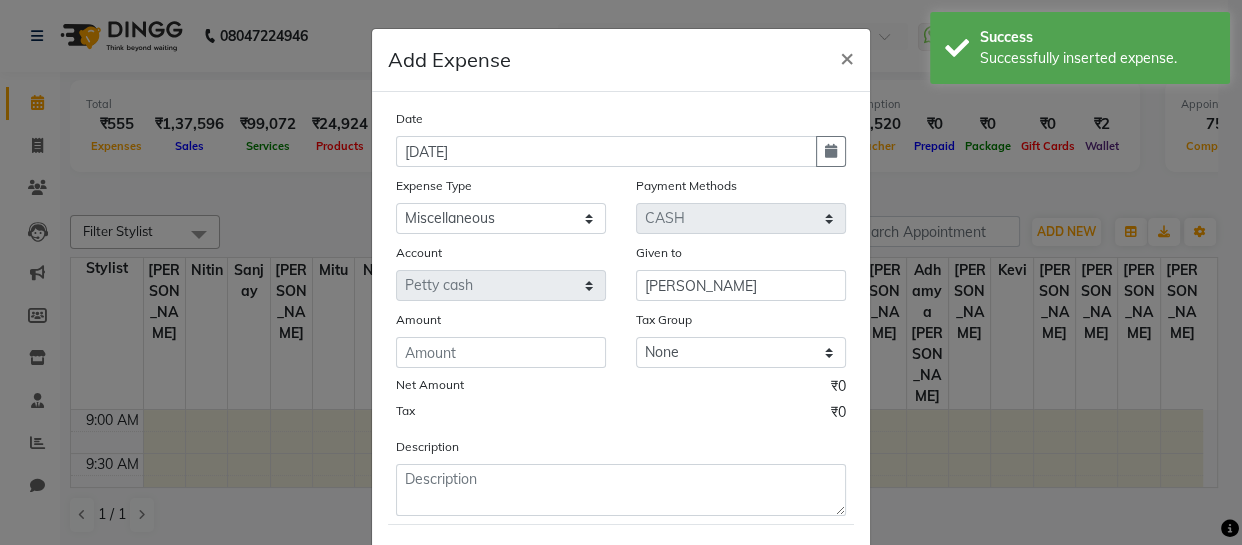 click on "Net Amount ₹0" 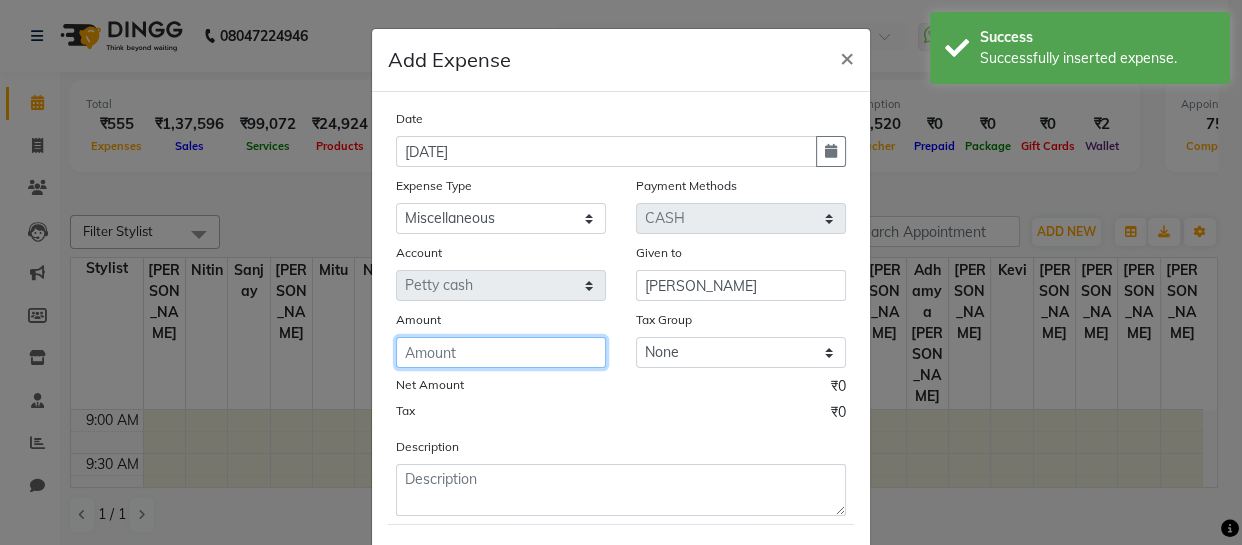 click 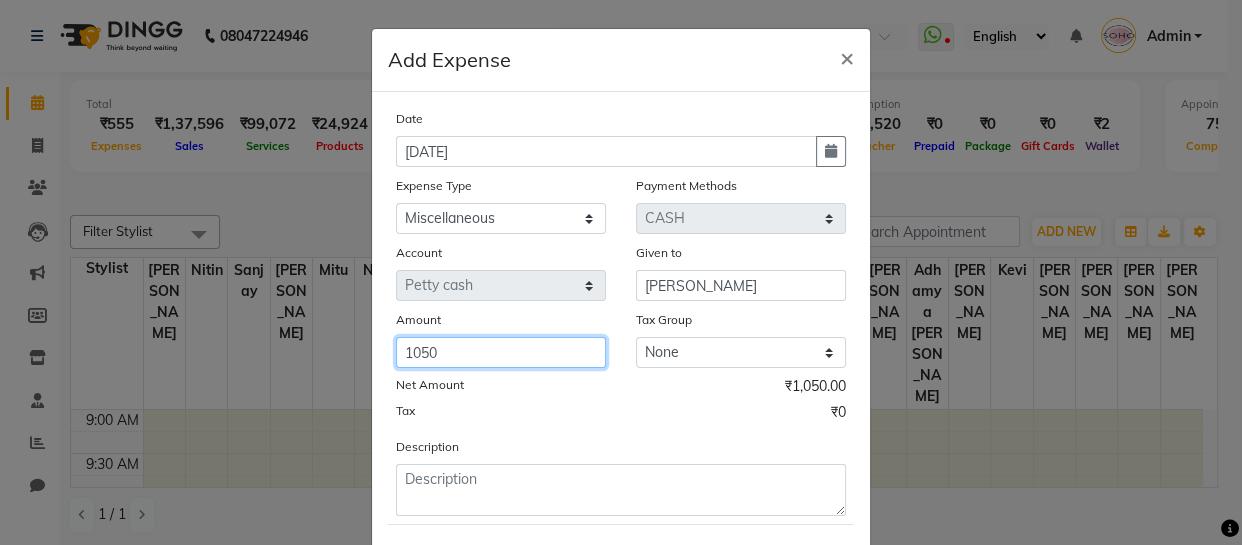 type on "1050" 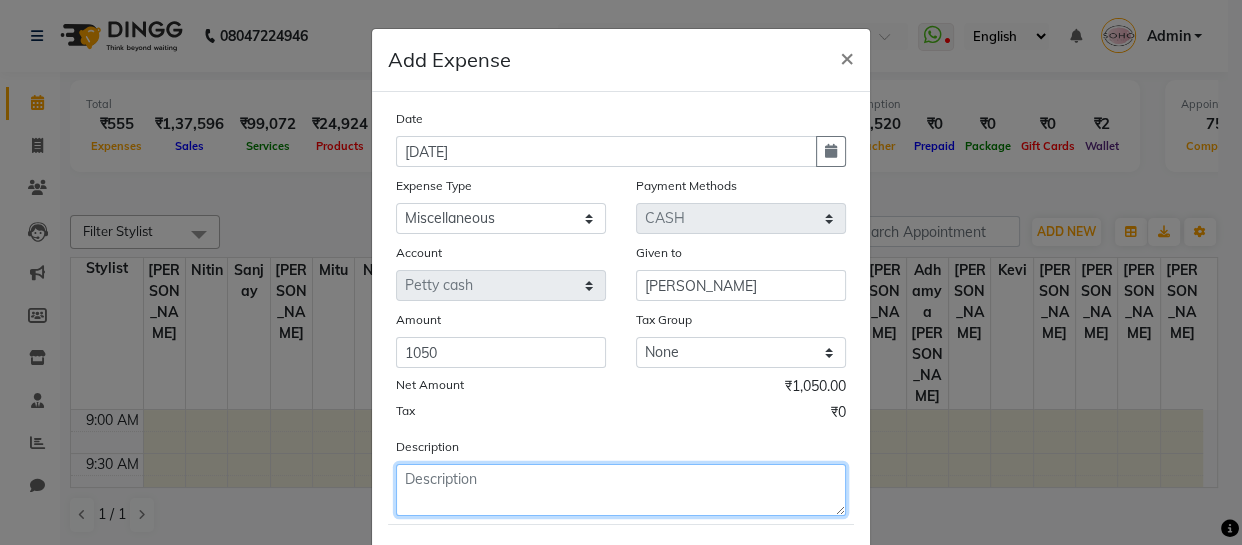 click 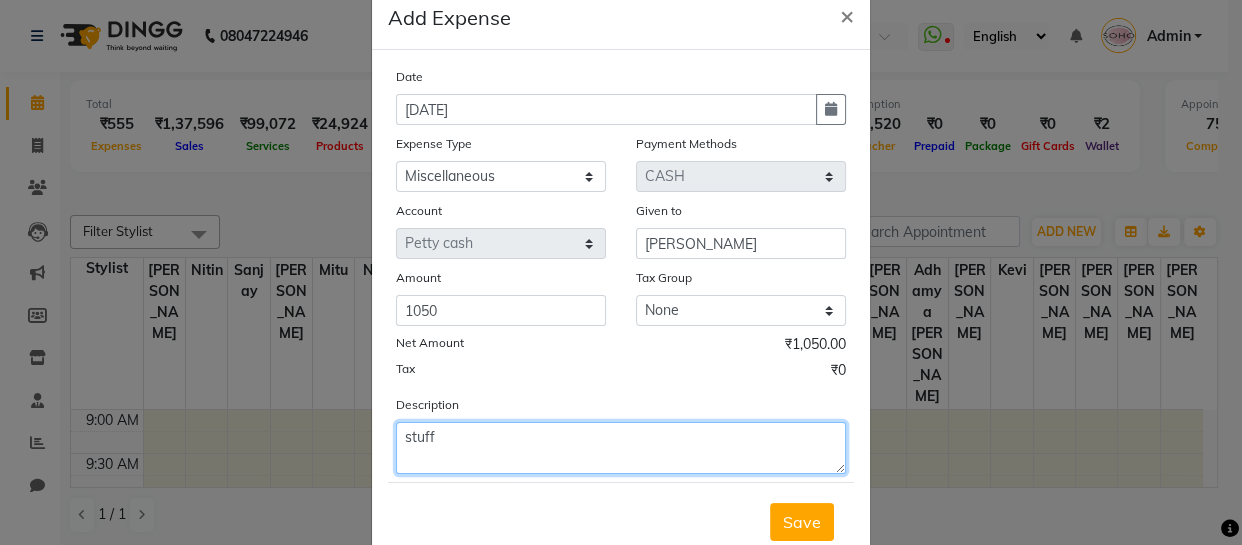 scroll, scrollTop: 106, scrollLeft: 0, axis: vertical 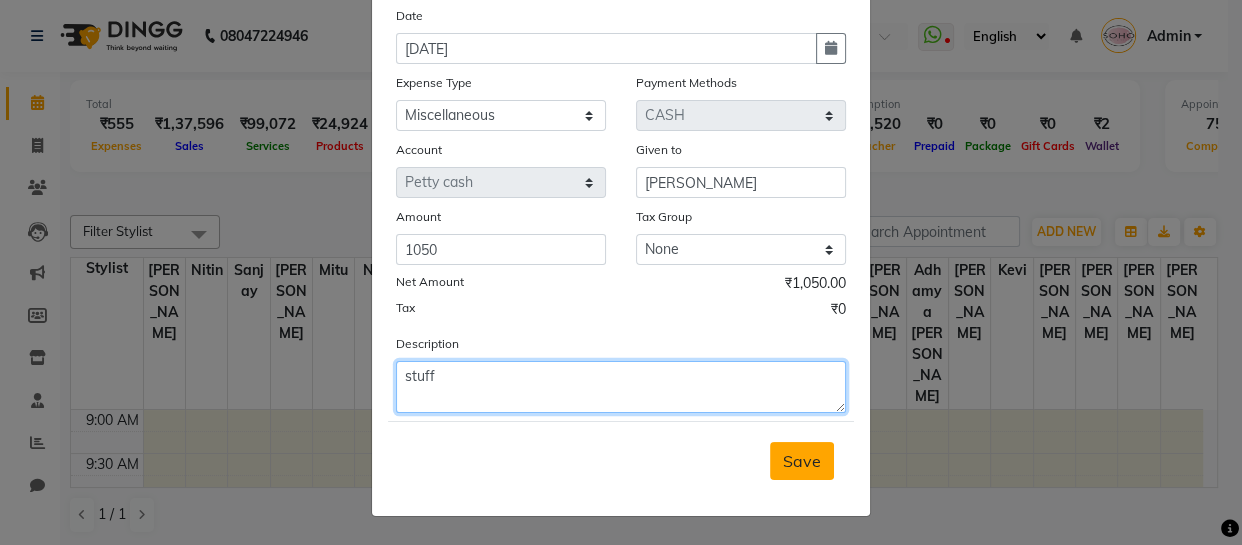 type on "stuff" 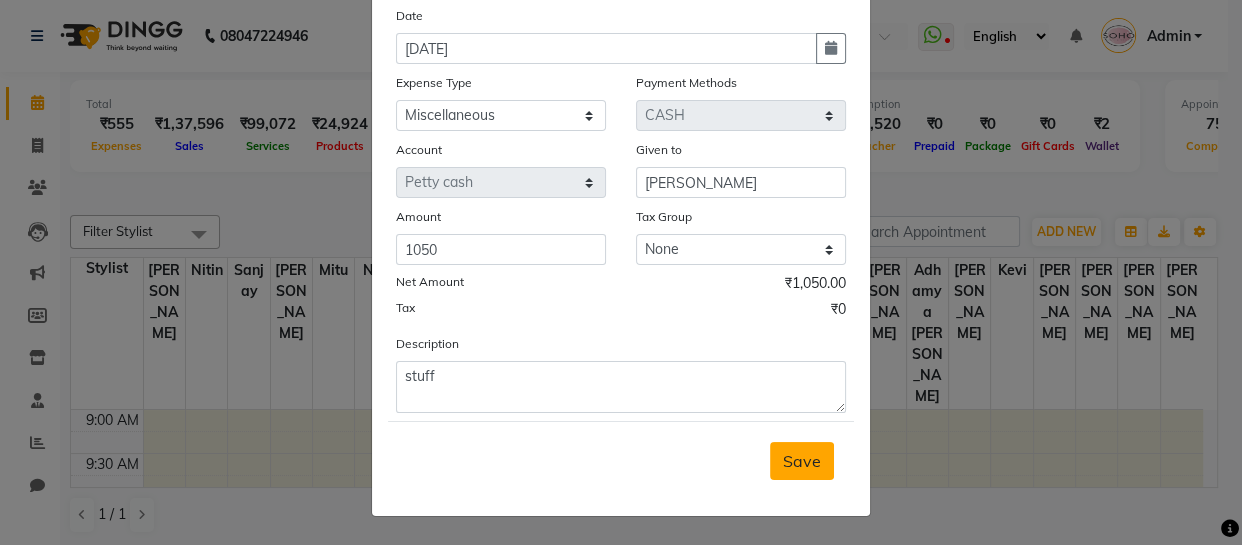 click on "Save" at bounding box center (802, 461) 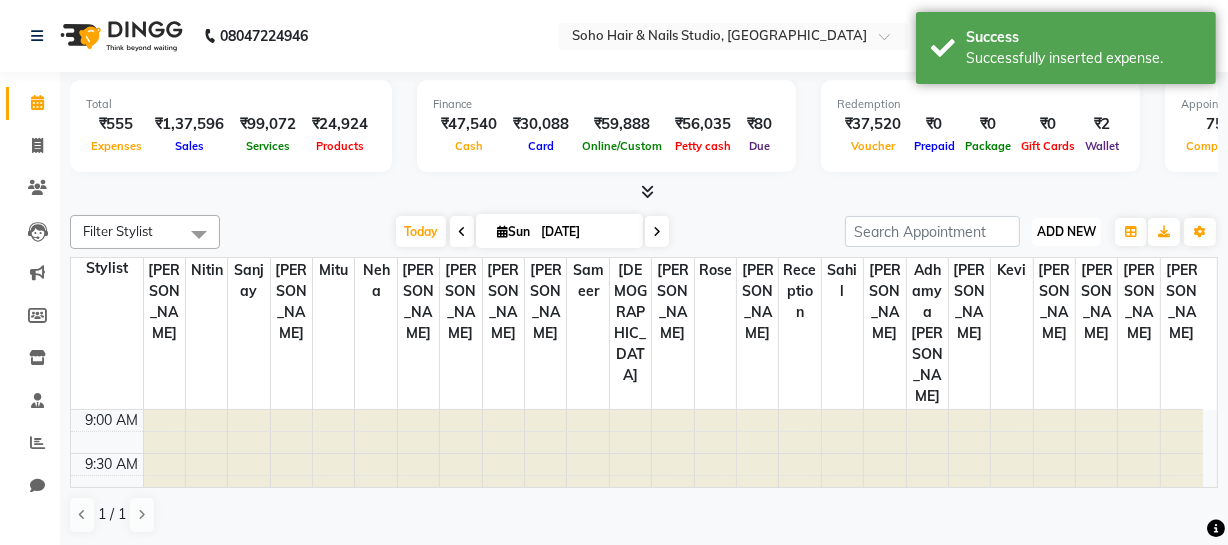 click on "ADD NEW Toggle Dropdown" at bounding box center (1066, 232) 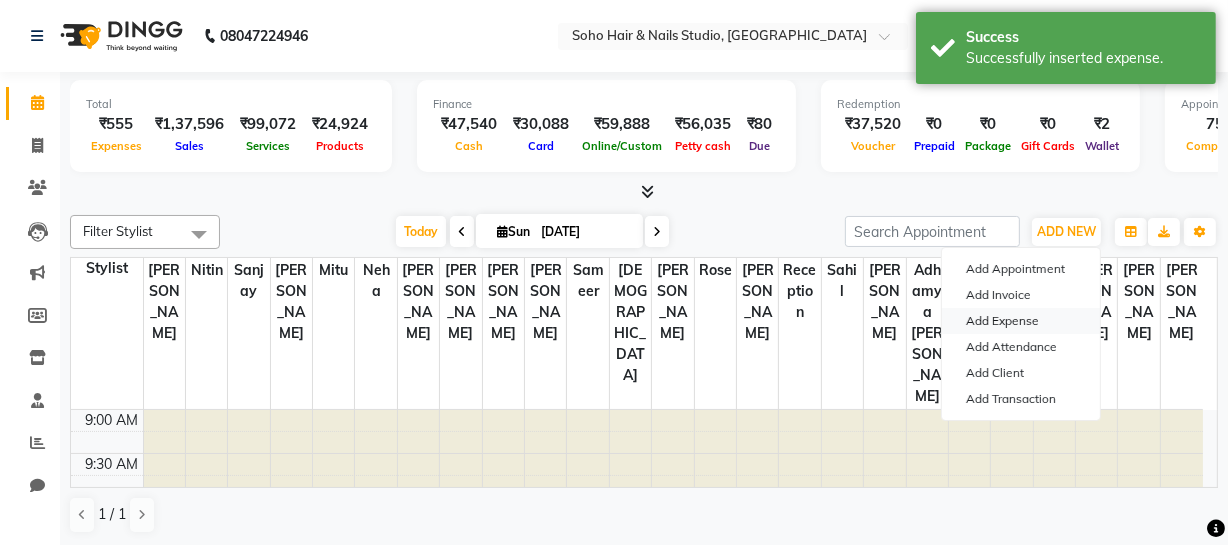 click on "Add Expense" at bounding box center (1021, 321) 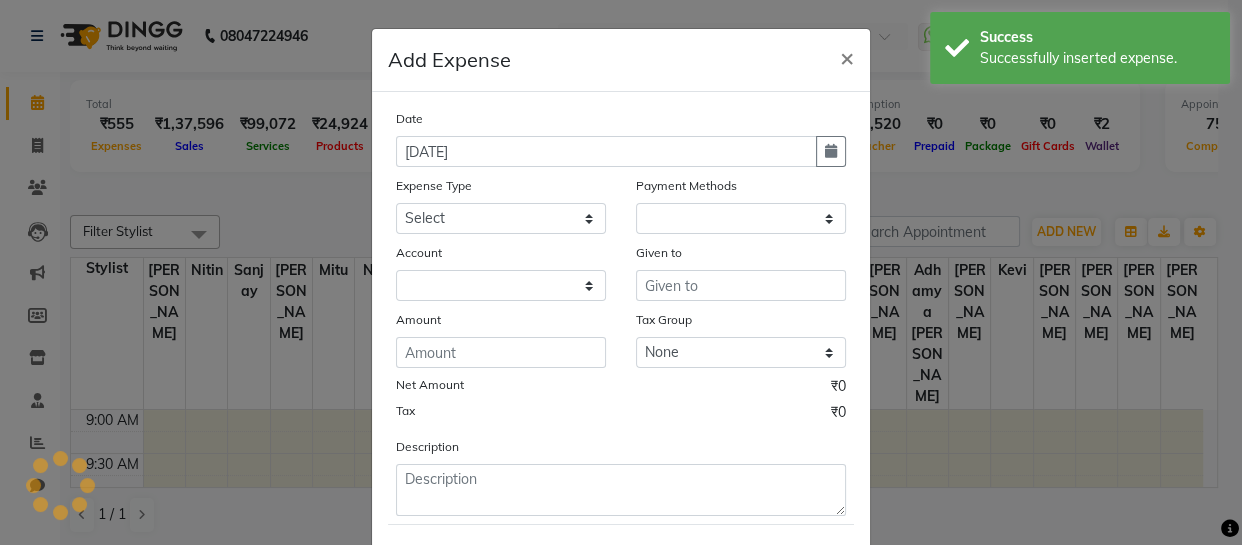 select on "1" 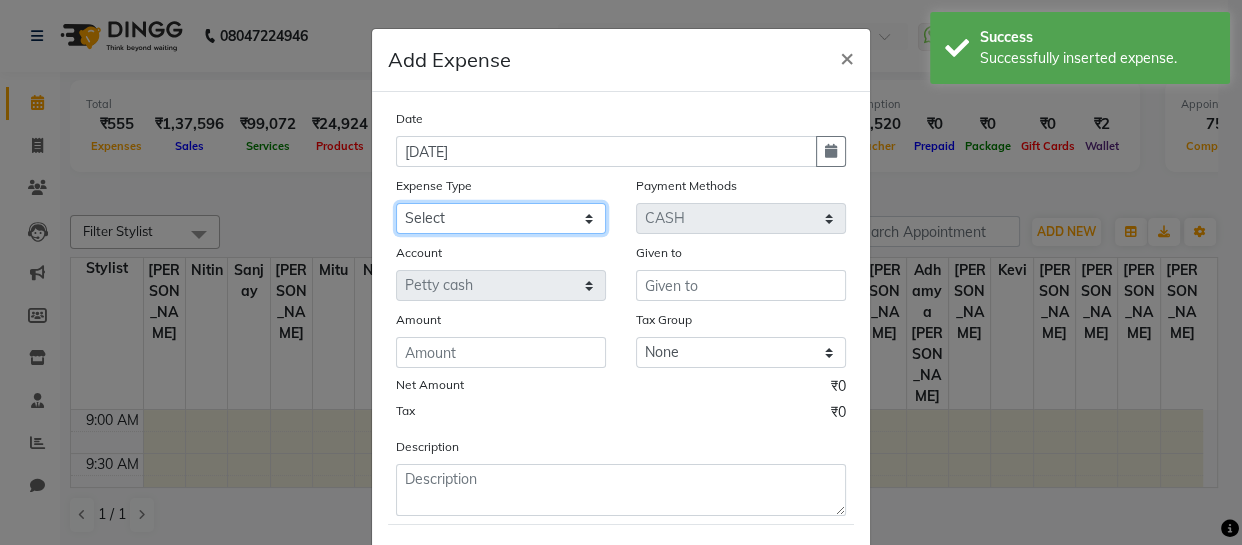 click on "Select Cash transfer to bank Client Snacks Fuel Govt fee Incentive Maintenance Miscellaneous Pantry Product Salary Staff Petrol Staff Snacks TIP Online or card to Cash" 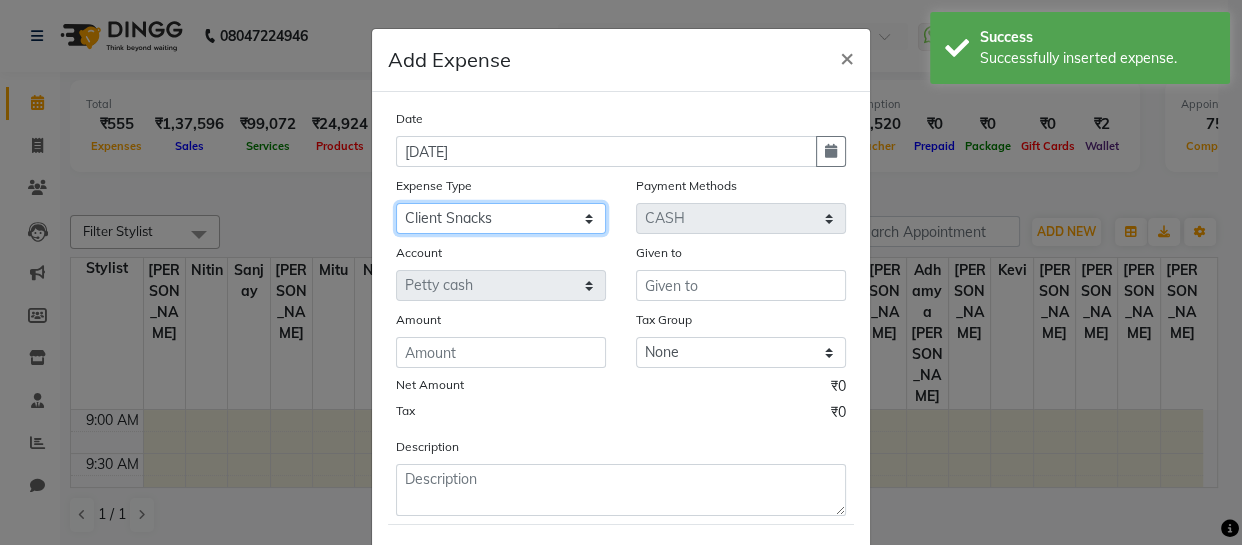 click on "Select Cash transfer to bank Client Snacks Fuel Govt fee Incentive Maintenance Miscellaneous Pantry Product Salary Staff Petrol Staff Snacks TIP Online or card to Cash" 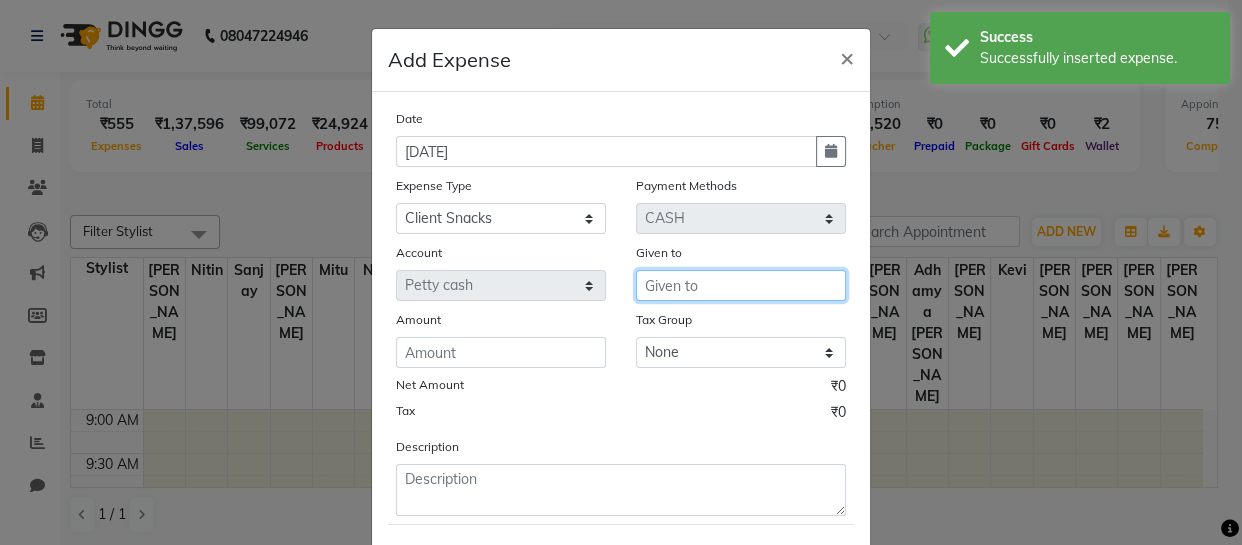 click at bounding box center [741, 285] 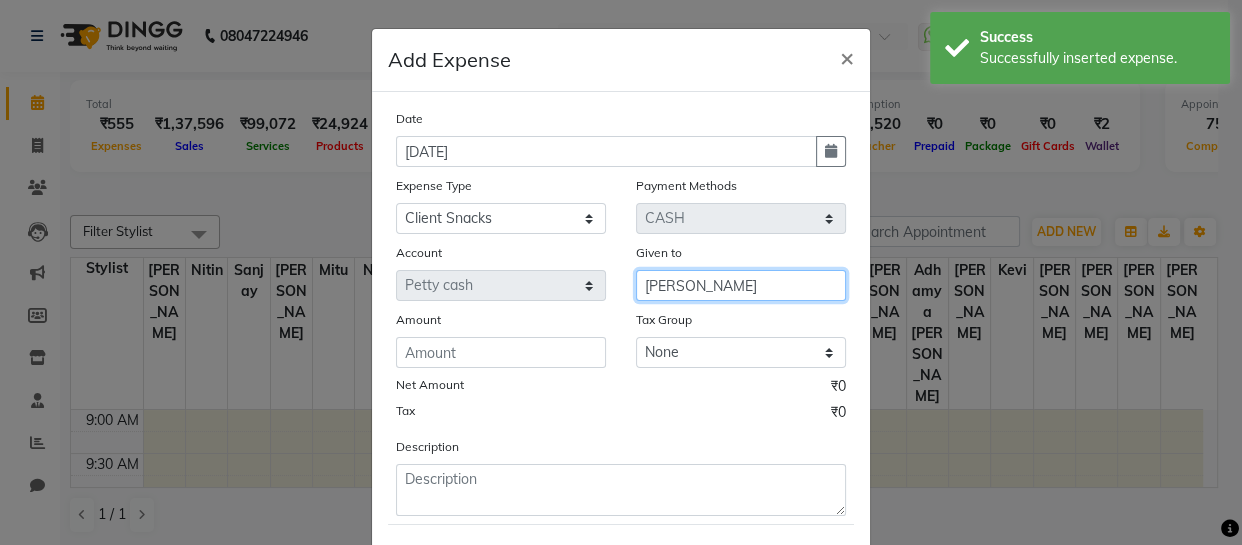 type on "[PERSON_NAME]" 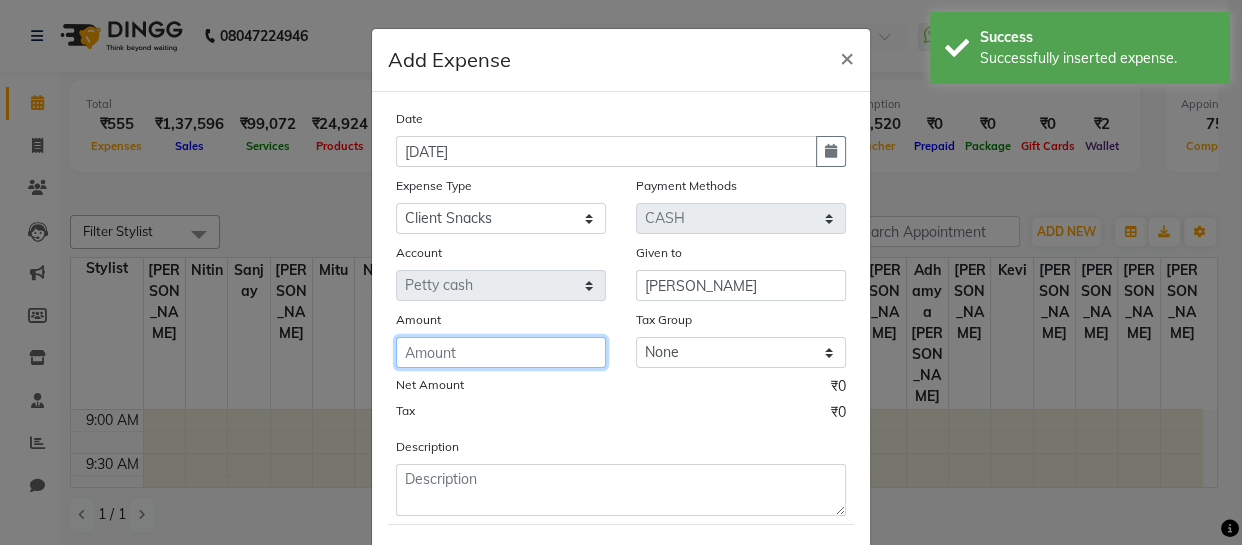 click 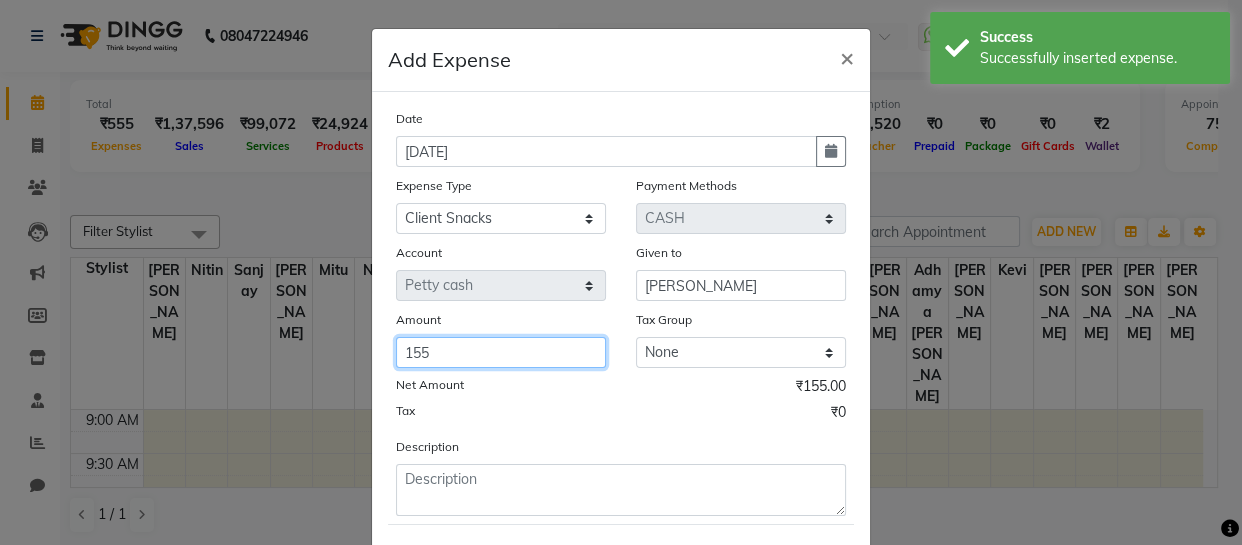 type on "155" 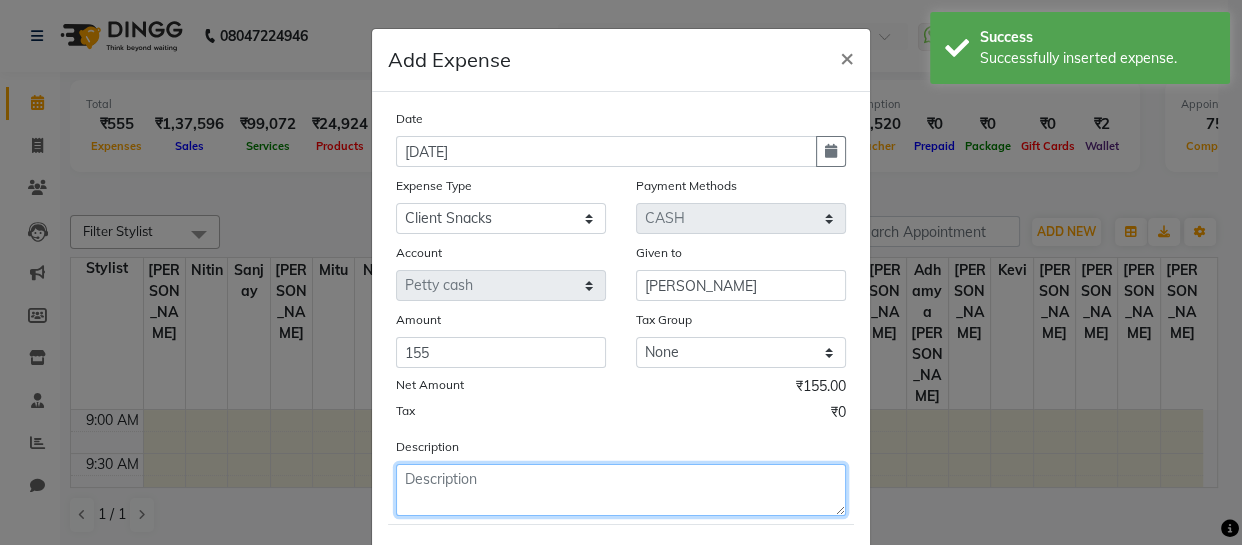 click 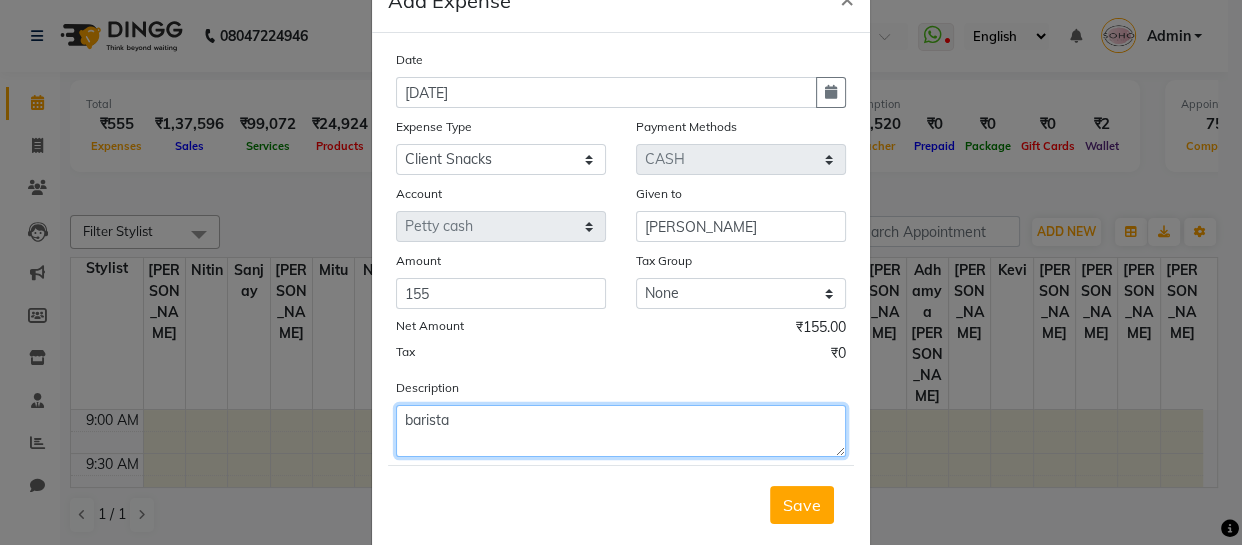 scroll, scrollTop: 106, scrollLeft: 0, axis: vertical 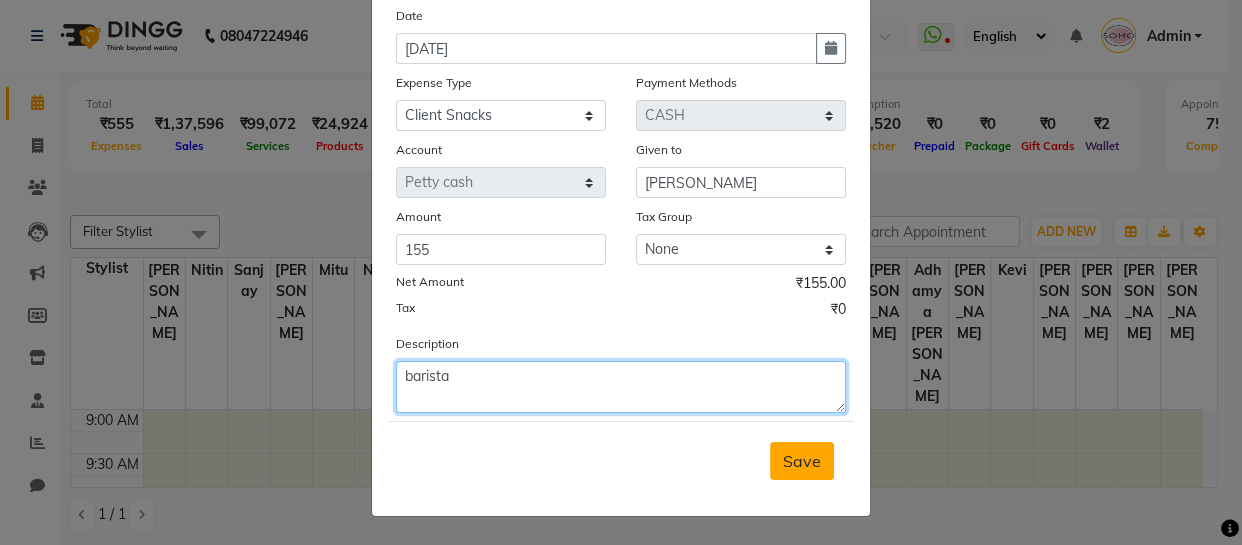 type on "barista" 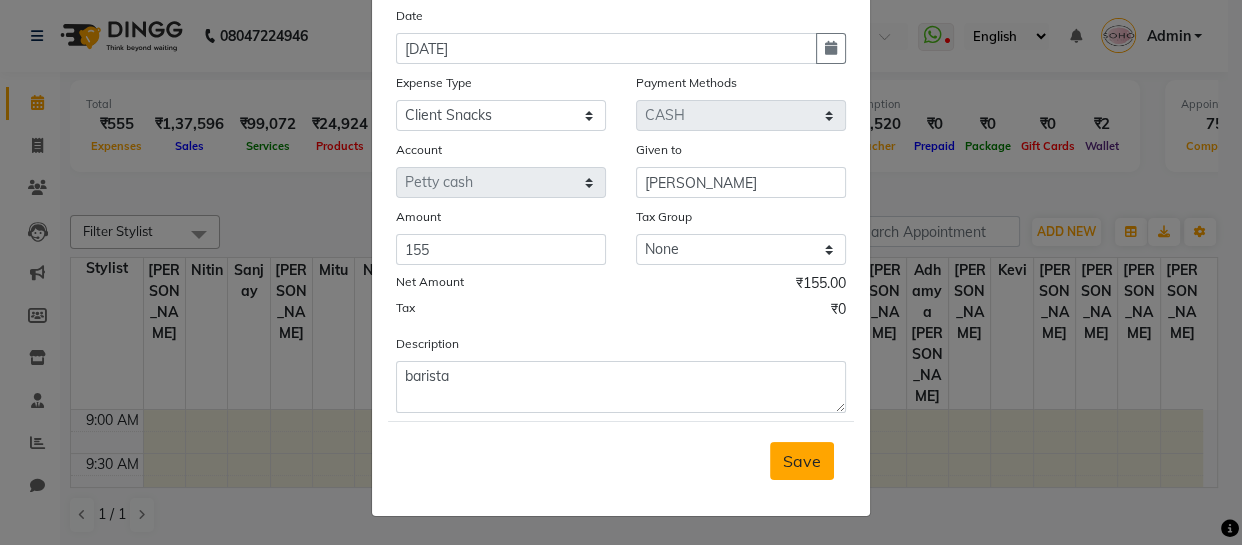 click on "Save" at bounding box center [802, 461] 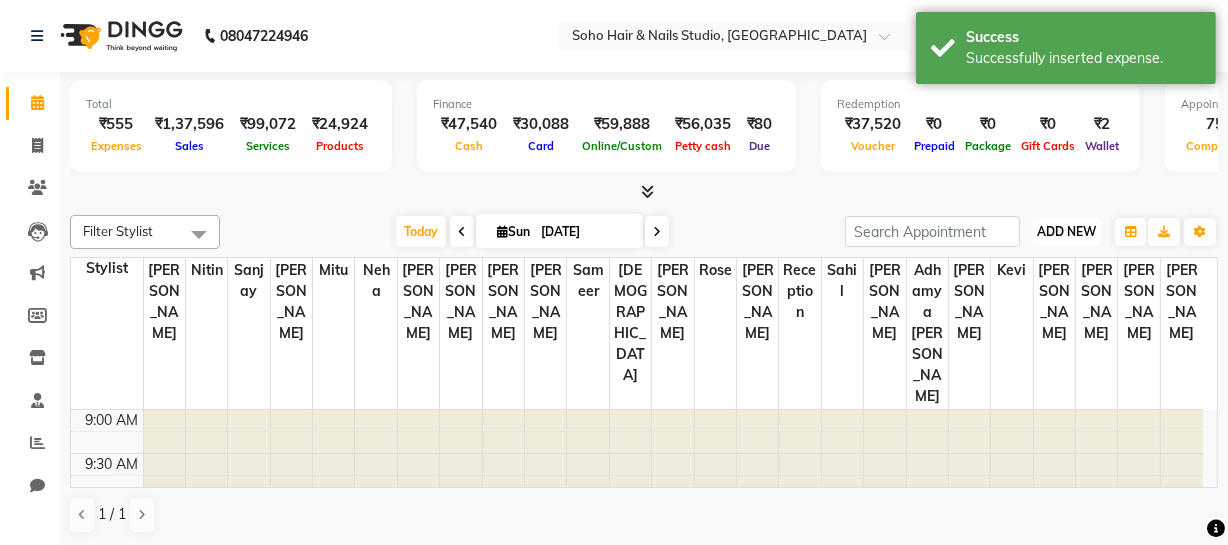 click on "ADD NEW" at bounding box center (1066, 231) 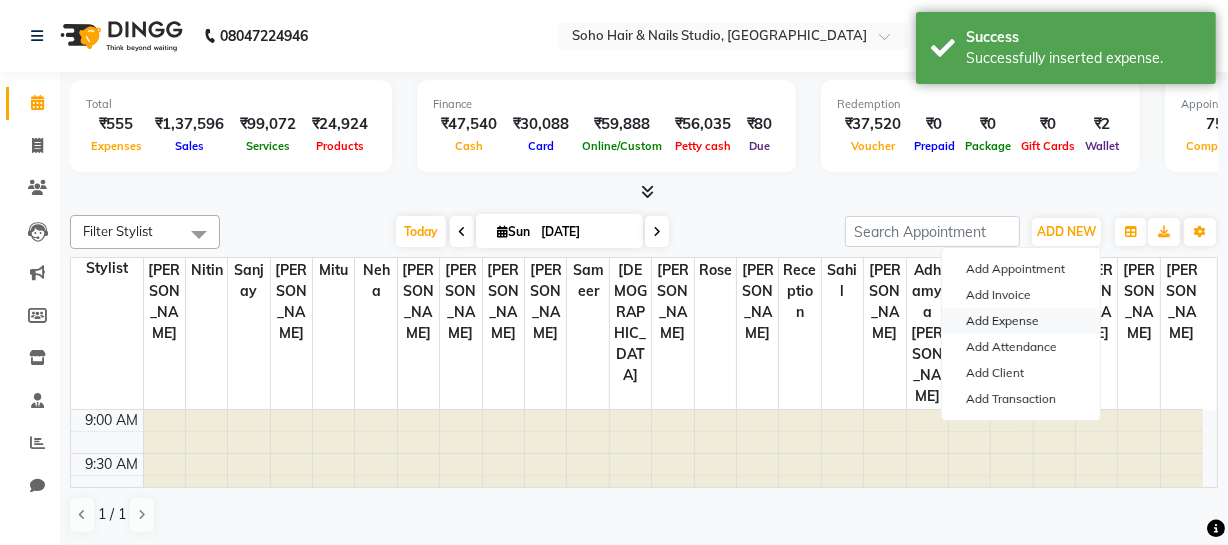 click on "Add Expense" at bounding box center (1021, 321) 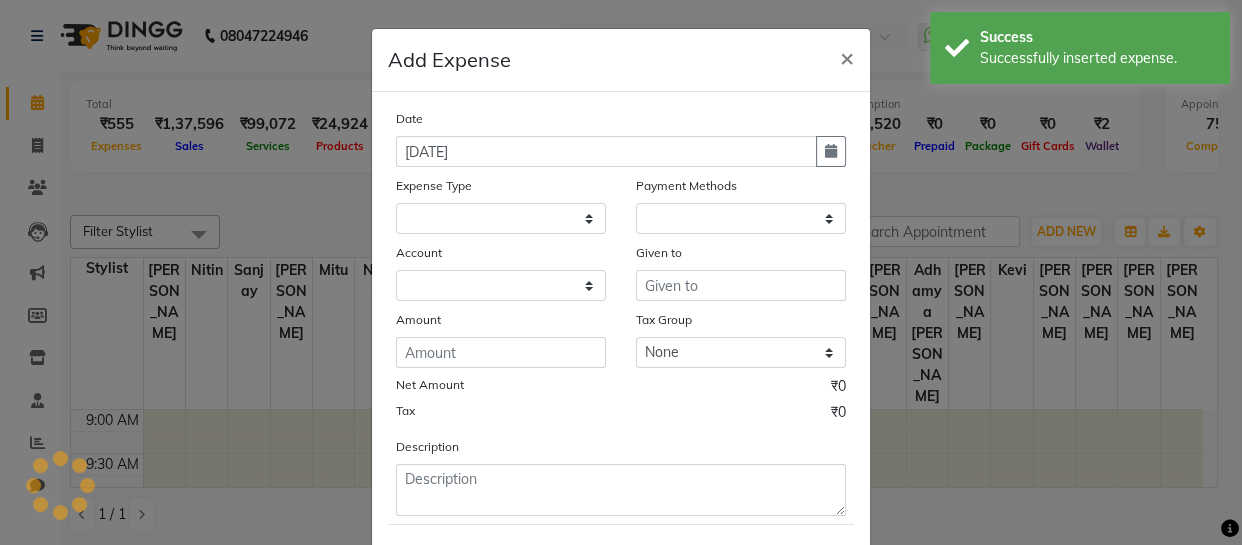 select on "1" 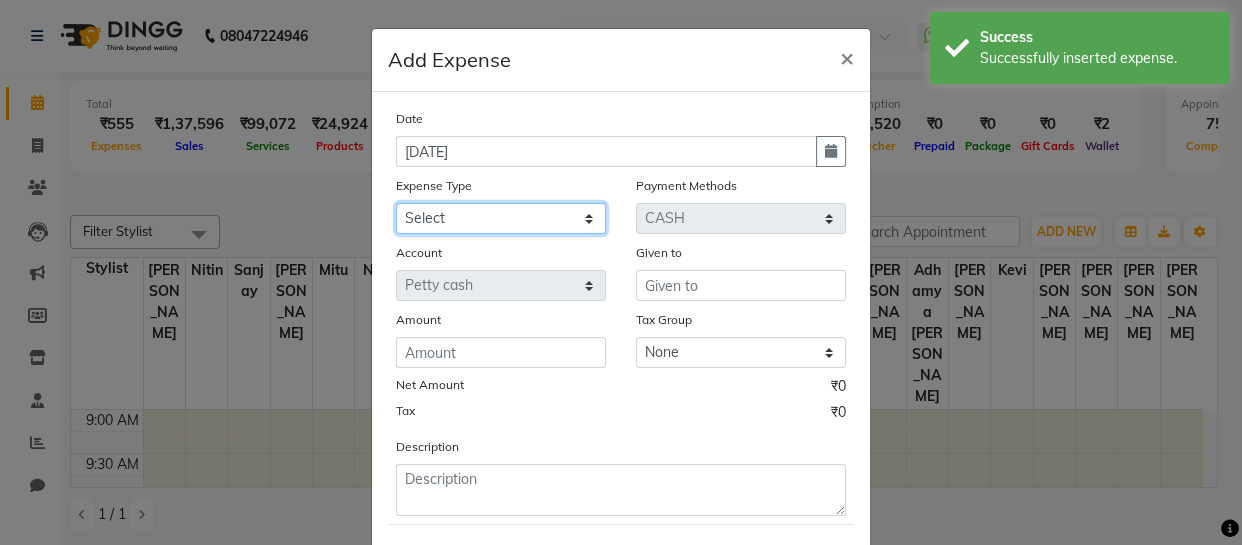 click on "Select Cash transfer to bank Client Snacks Fuel Govt fee Incentive Maintenance Miscellaneous Pantry Product Salary Staff Petrol Staff Snacks TIP Online or card to Cash" 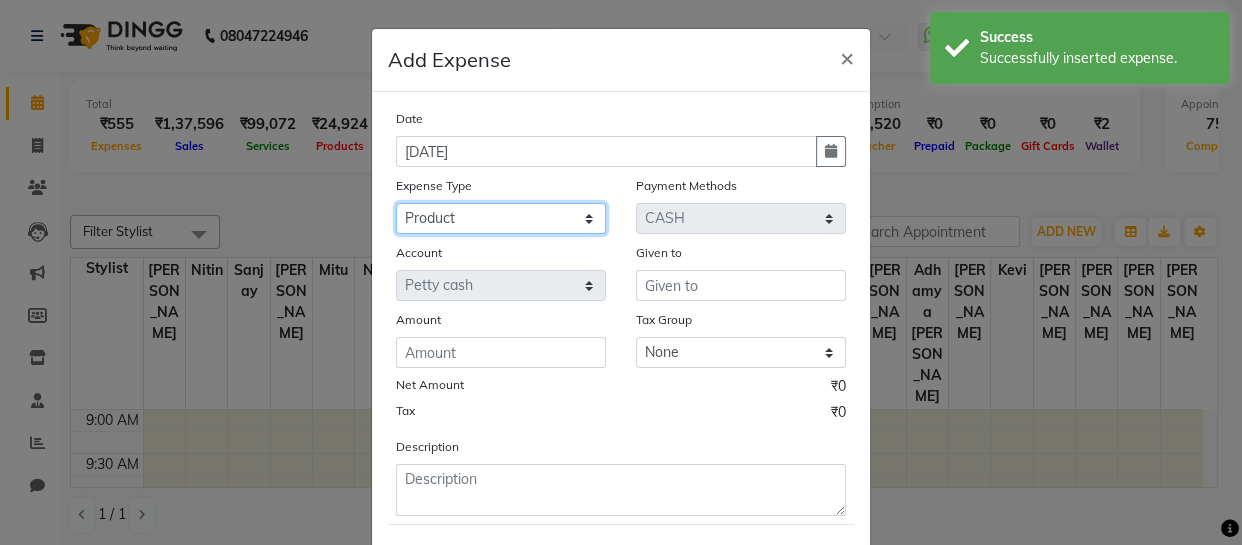 click on "Select Cash transfer to bank Client Snacks Fuel Govt fee Incentive Maintenance Miscellaneous Pantry Product Salary Staff Petrol Staff Snacks TIP Online or card to Cash" 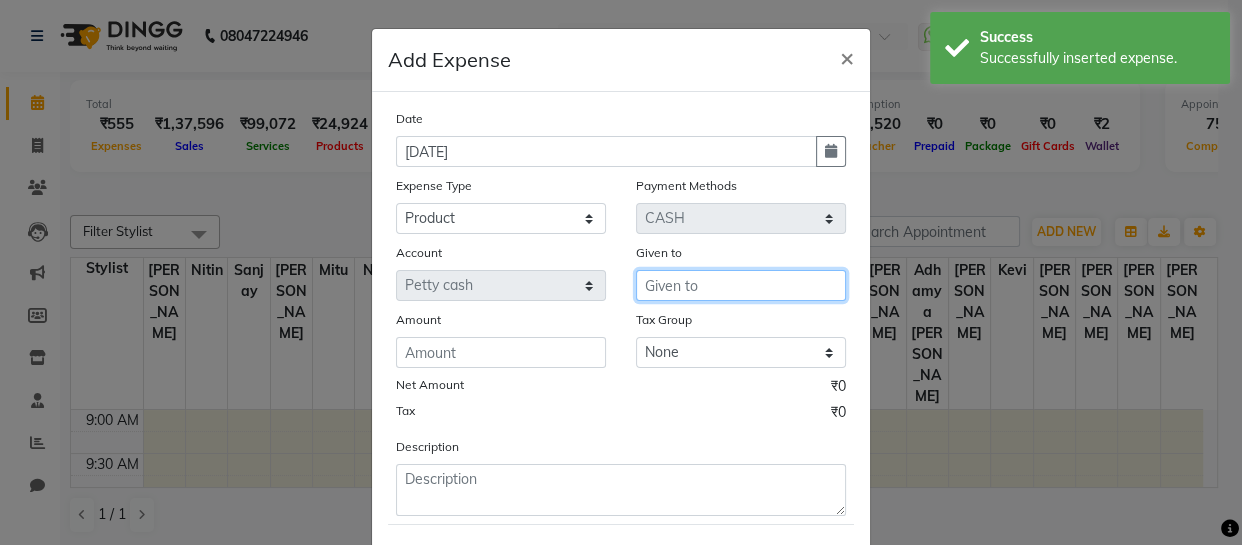 click at bounding box center [741, 285] 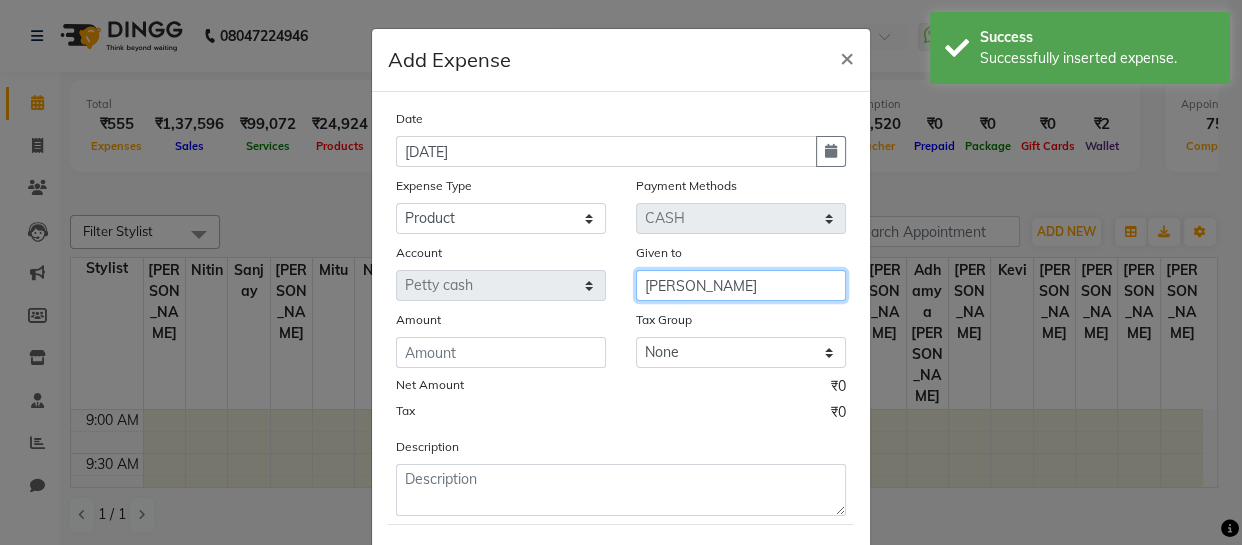 type on "[PERSON_NAME]" 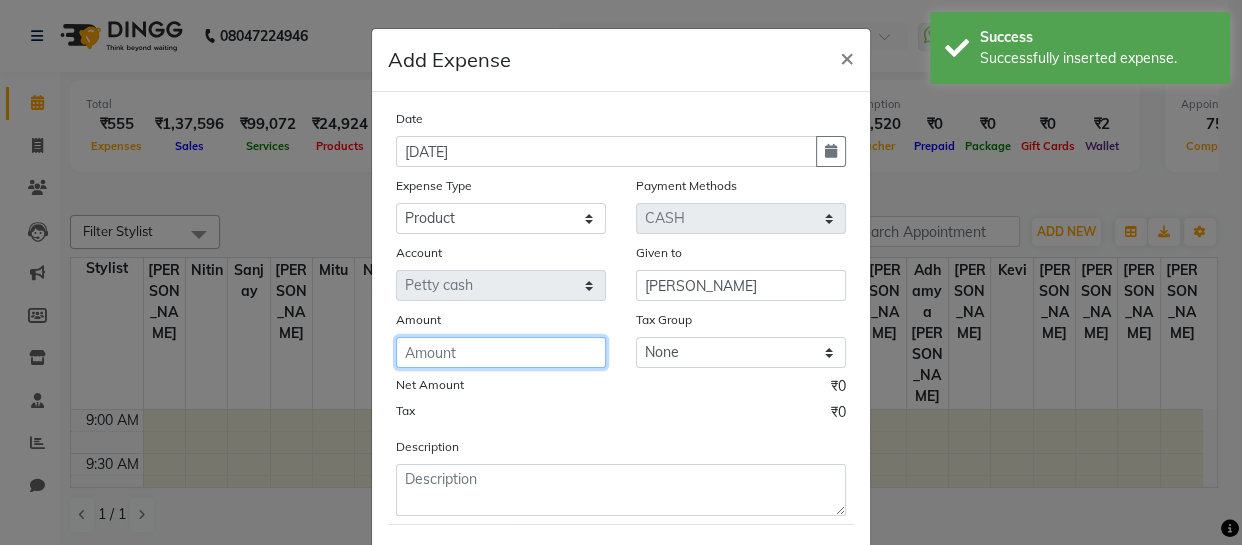 click 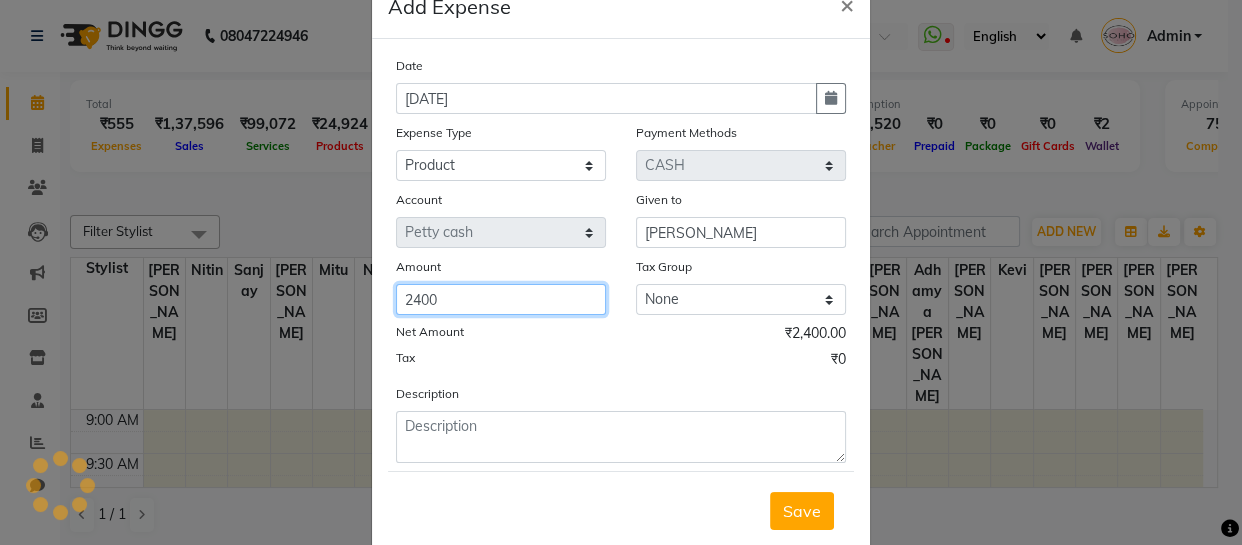 scroll, scrollTop: 106, scrollLeft: 0, axis: vertical 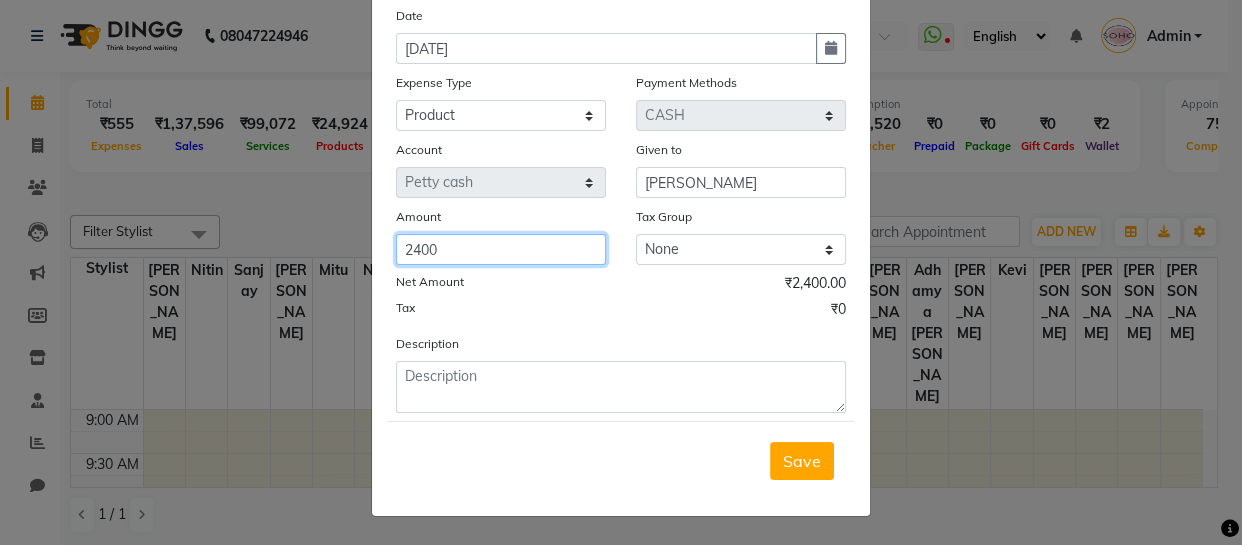 type on "2400" 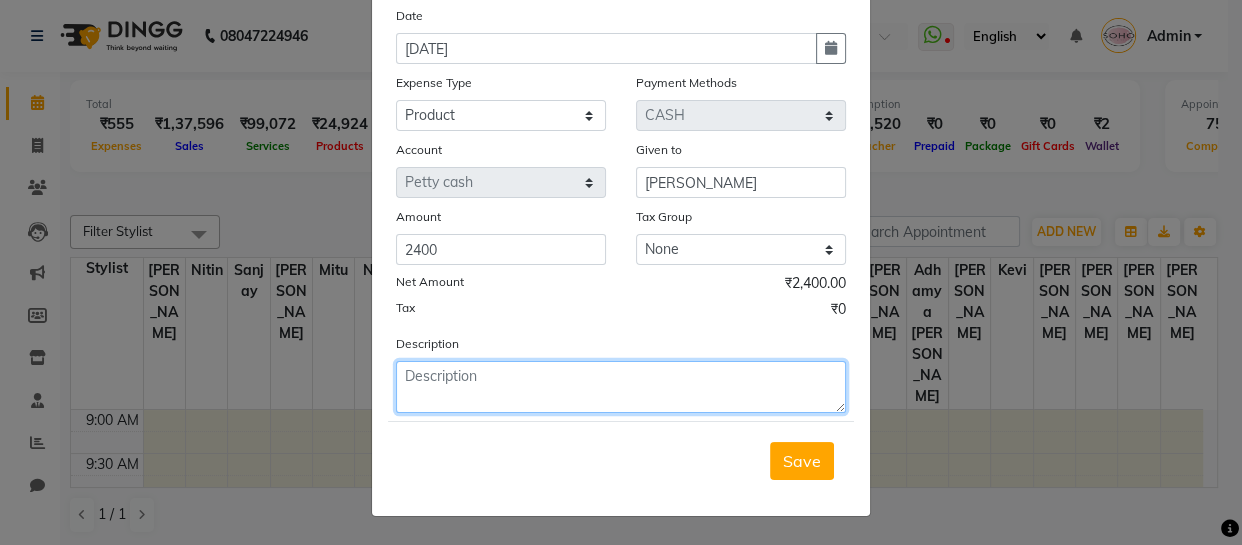 click 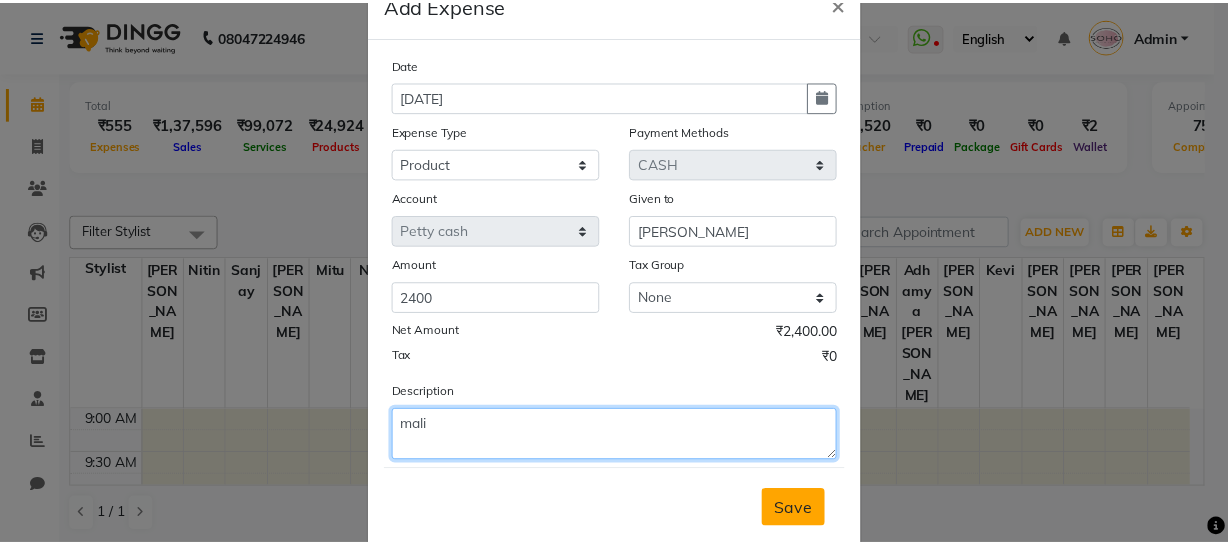 scroll, scrollTop: 106, scrollLeft: 0, axis: vertical 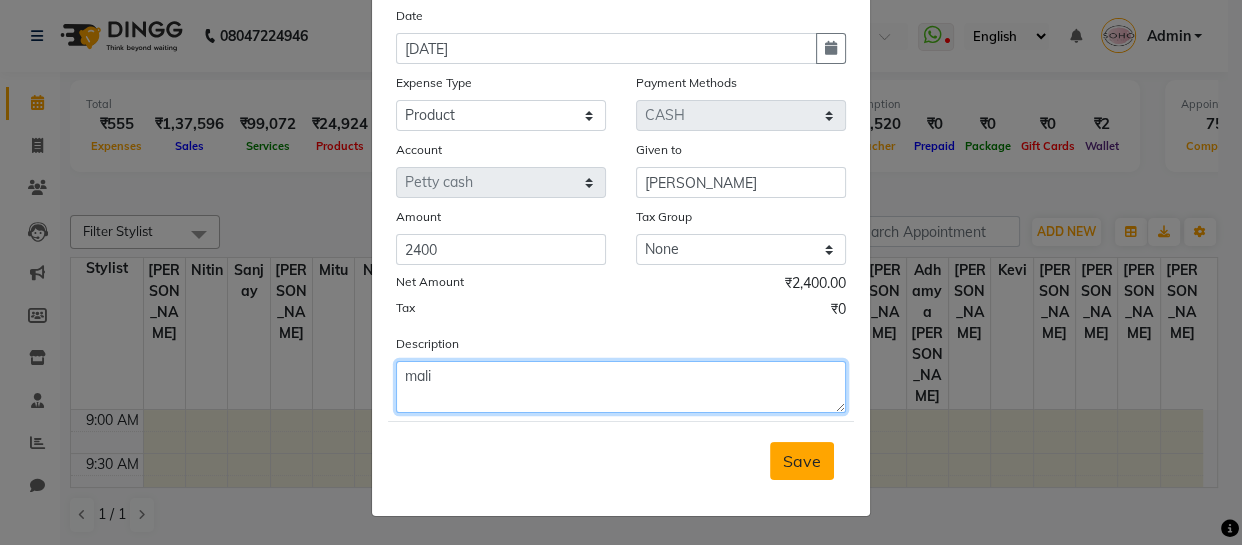 type on "mali" 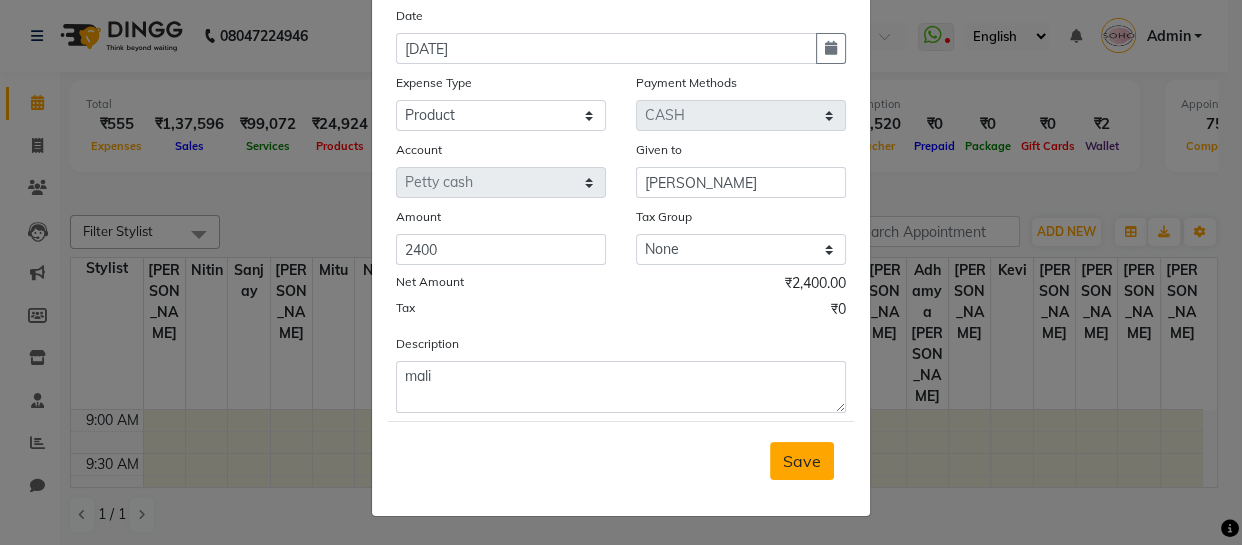 click on "Save" at bounding box center [802, 461] 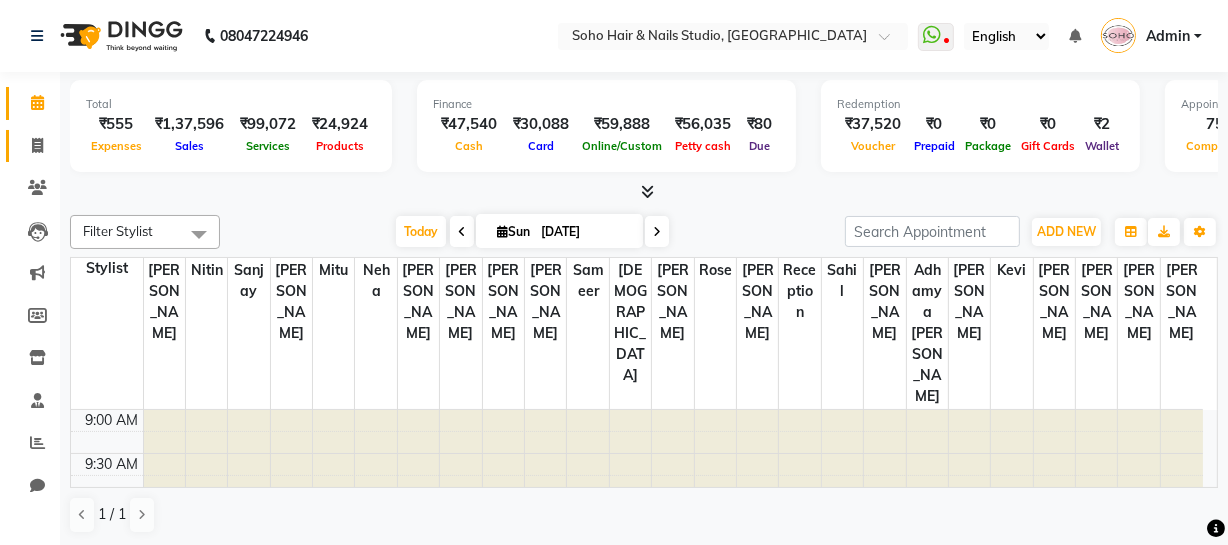 click on "Invoice" 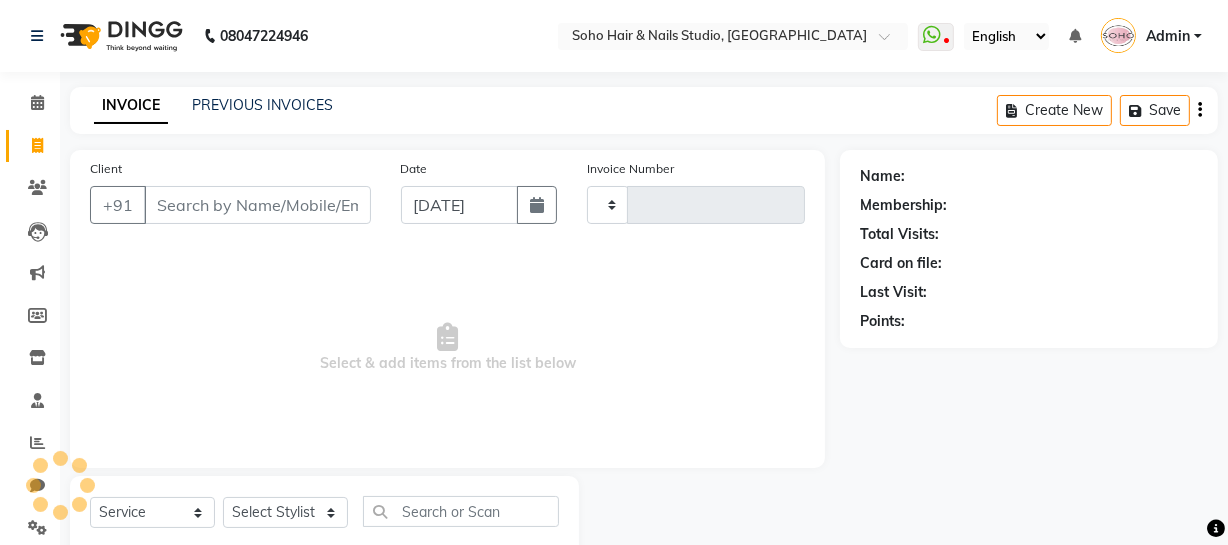 type on "2621" 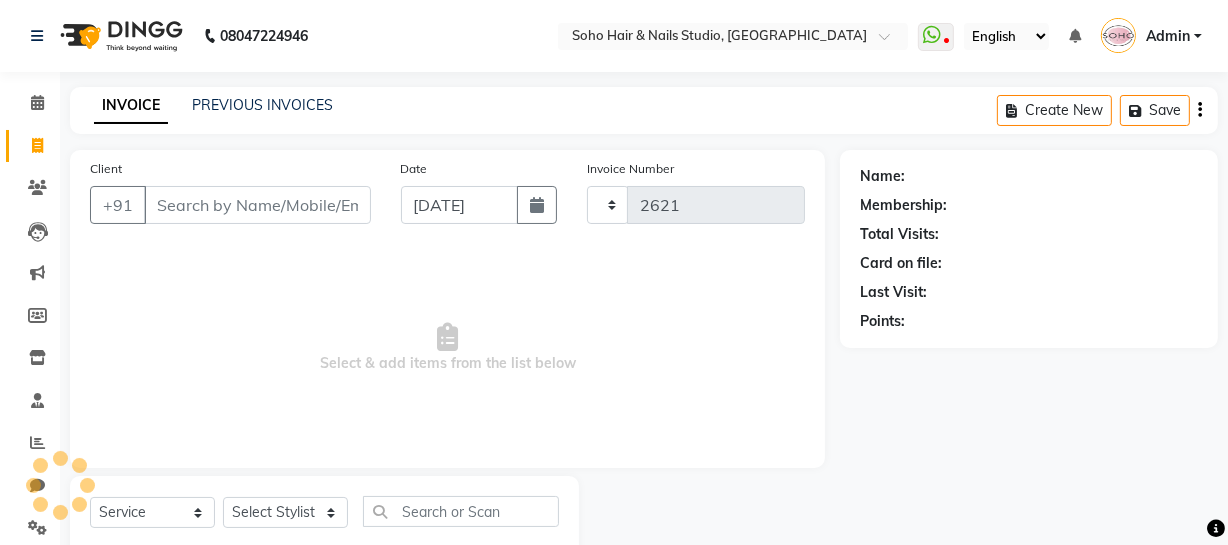 select on "735" 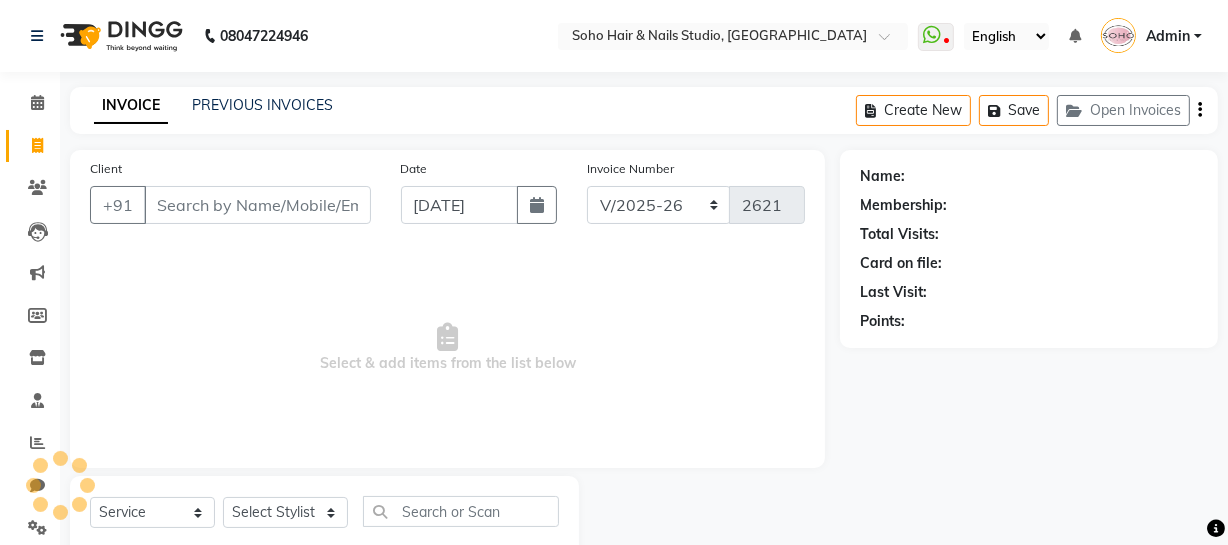 click on "Clients" 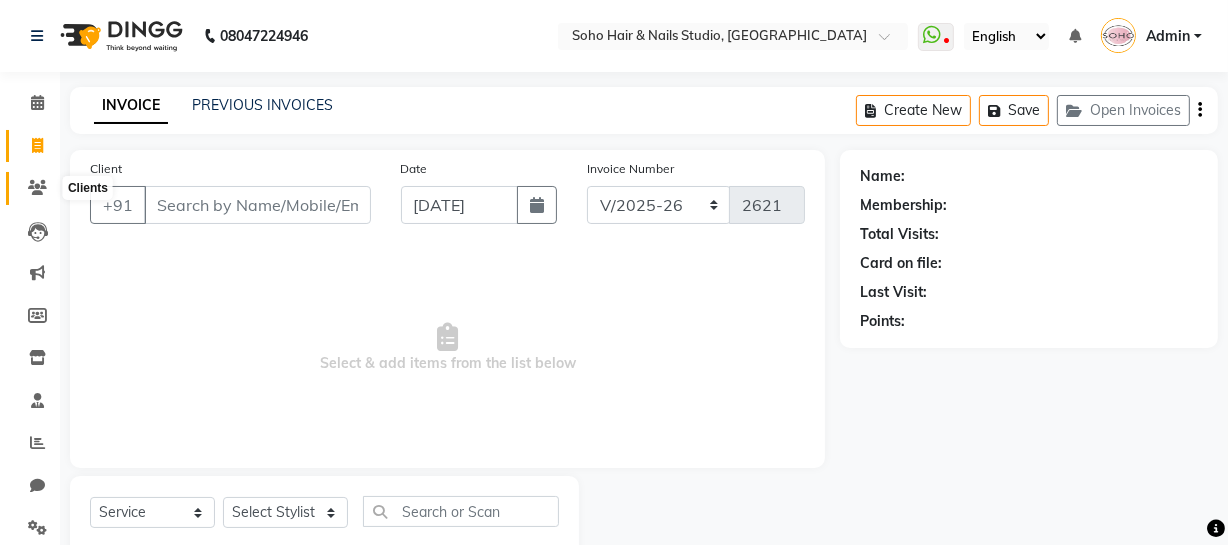 click 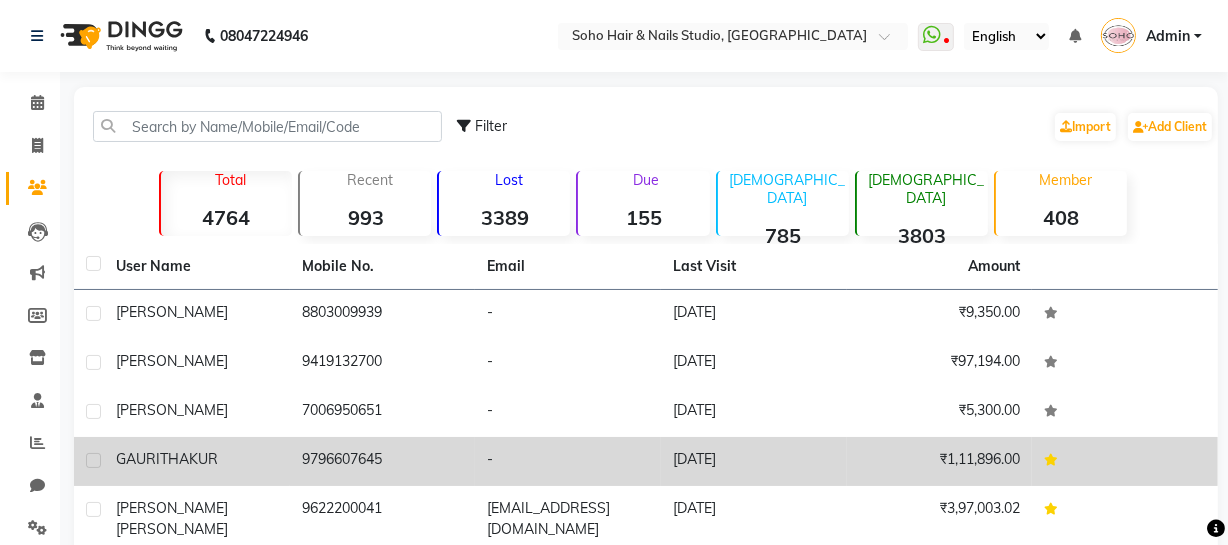 scroll, scrollTop: 90, scrollLeft: 0, axis: vertical 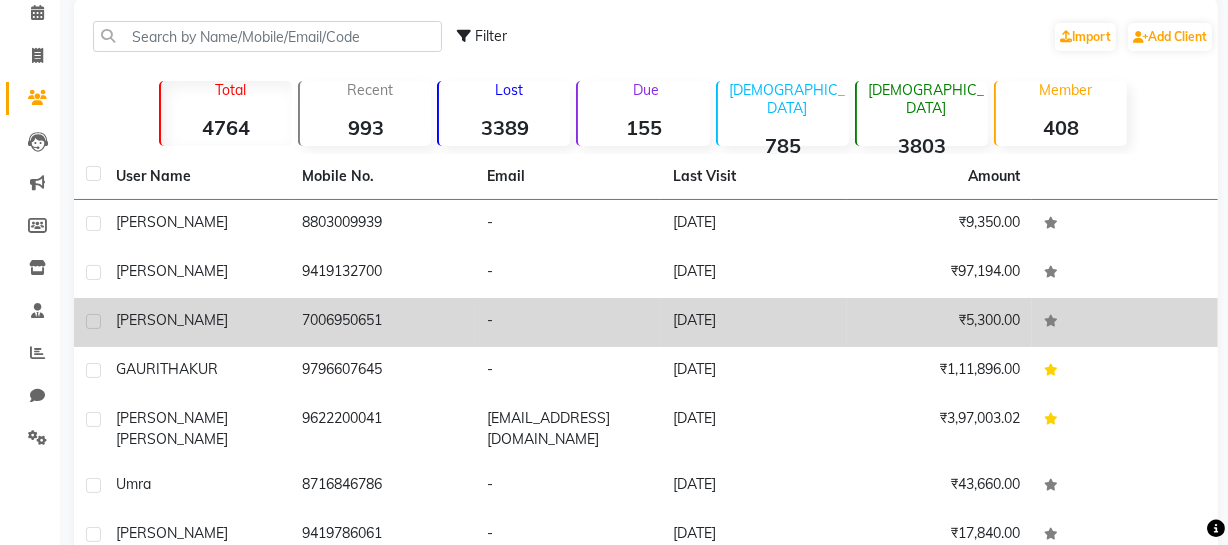 click on "7006950651" 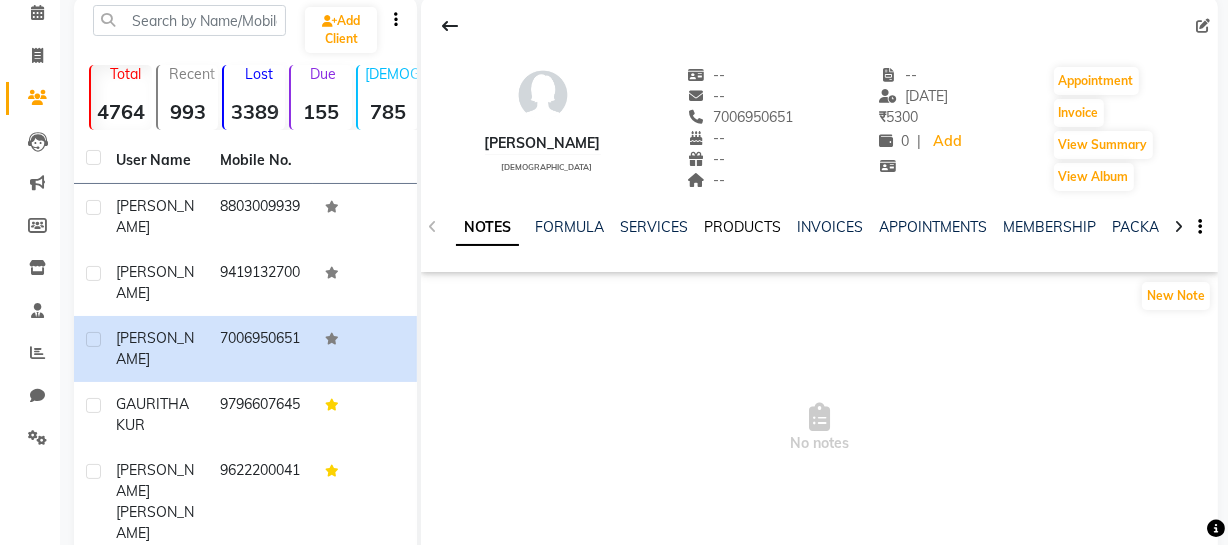 click on "PRODUCTS" 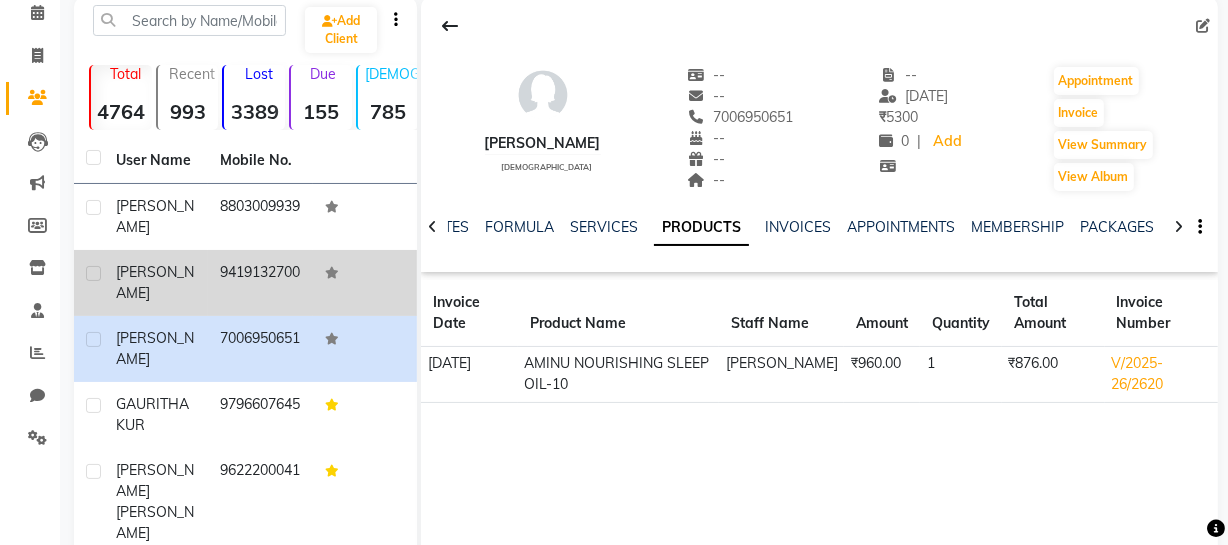 click on "9419132700" 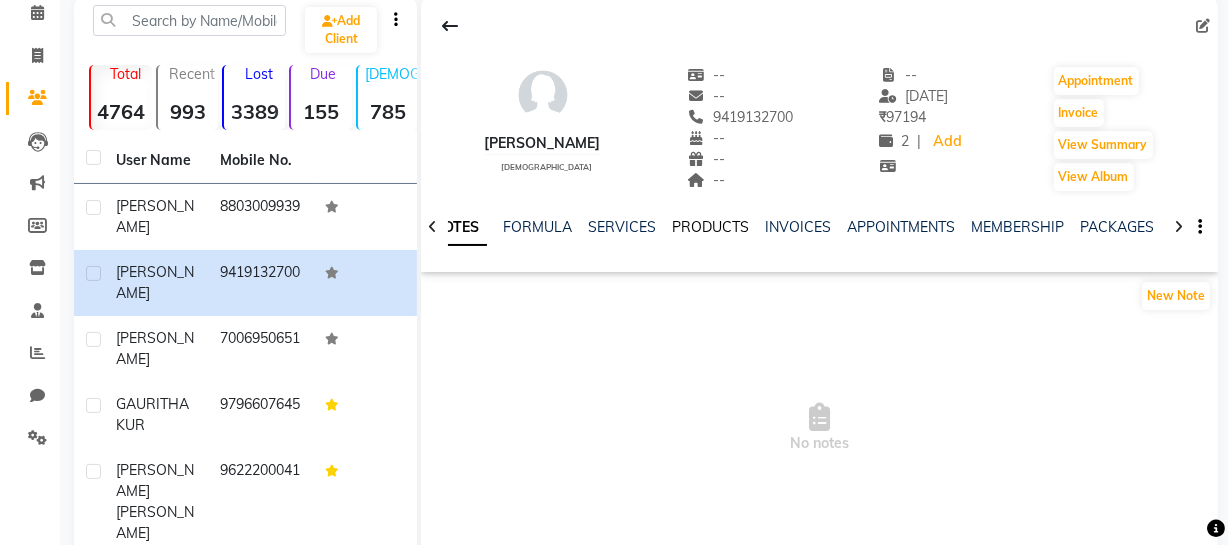 click on "PRODUCTS" 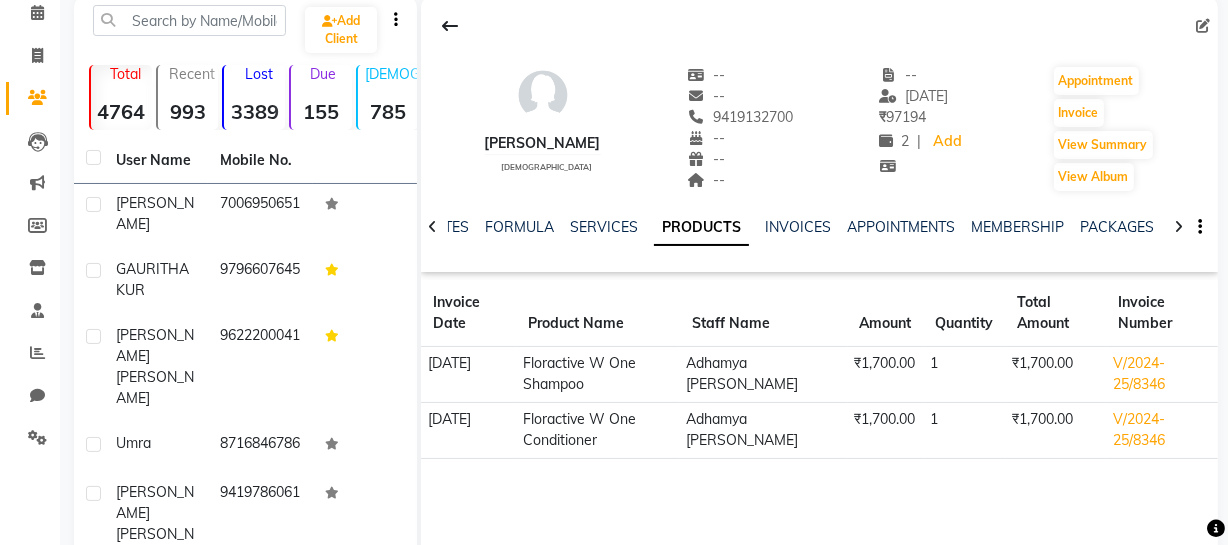 scroll, scrollTop: 136, scrollLeft: 0, axis: vertical 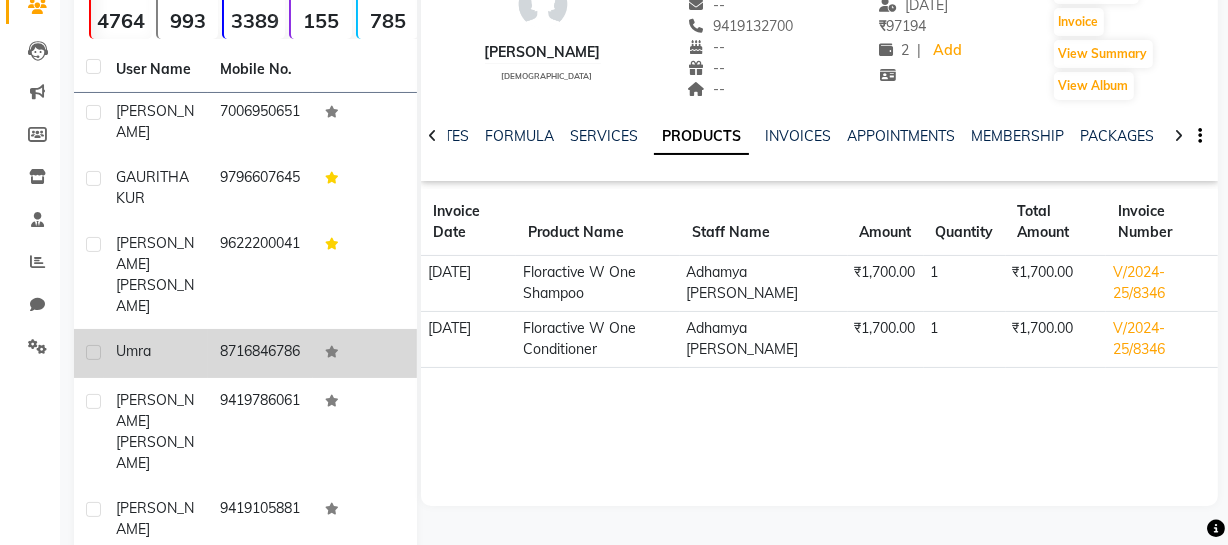 click on "8716846786" 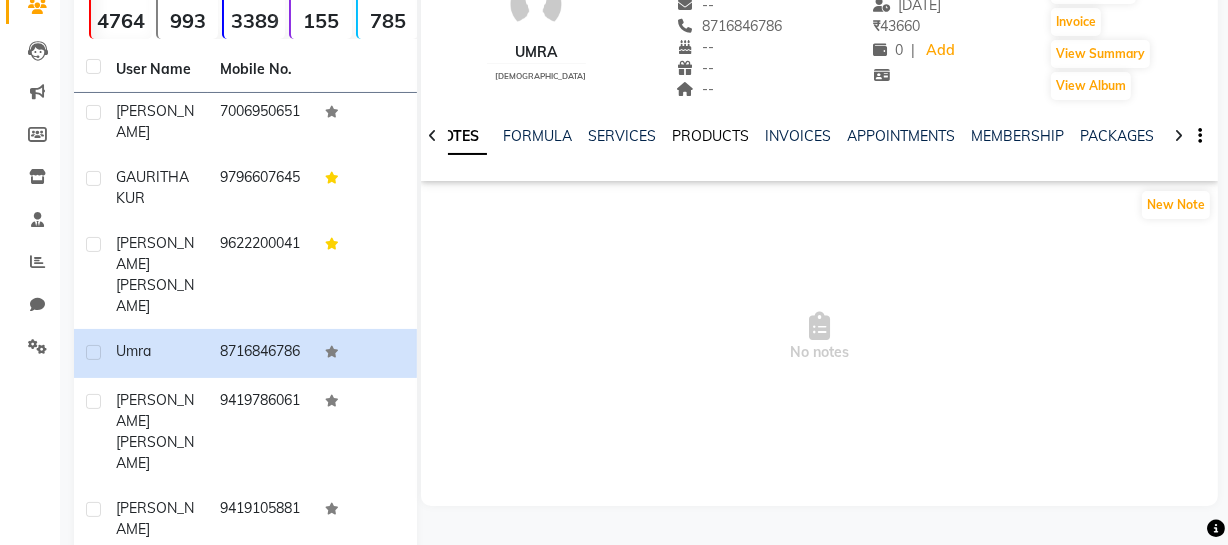 click on "PRODUCTS" 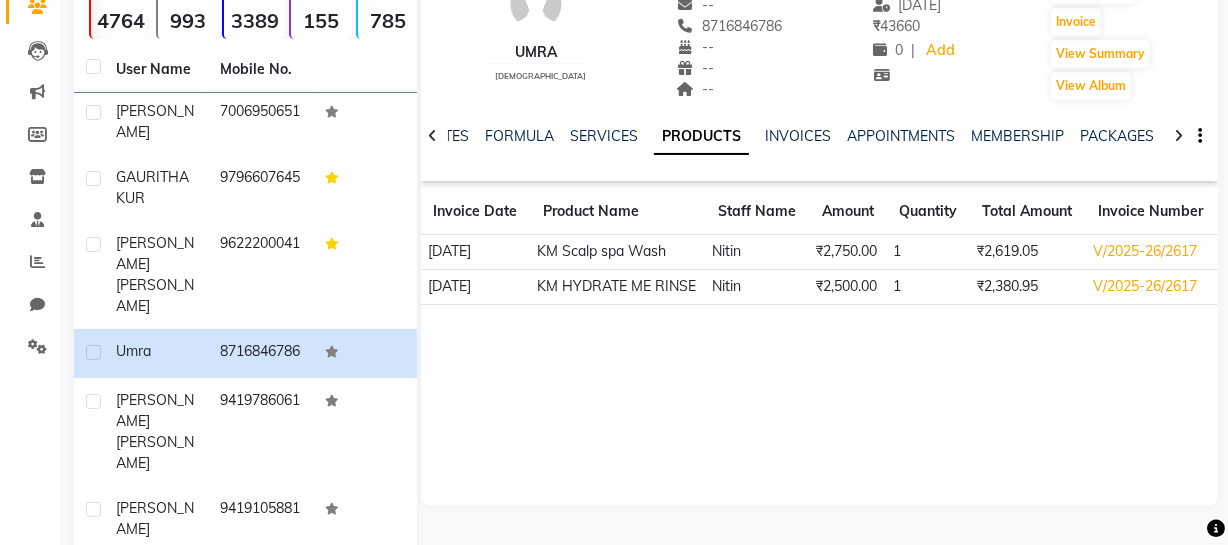 scroll, scrollTop: 360, scrollLeft: 0, axis: vertical 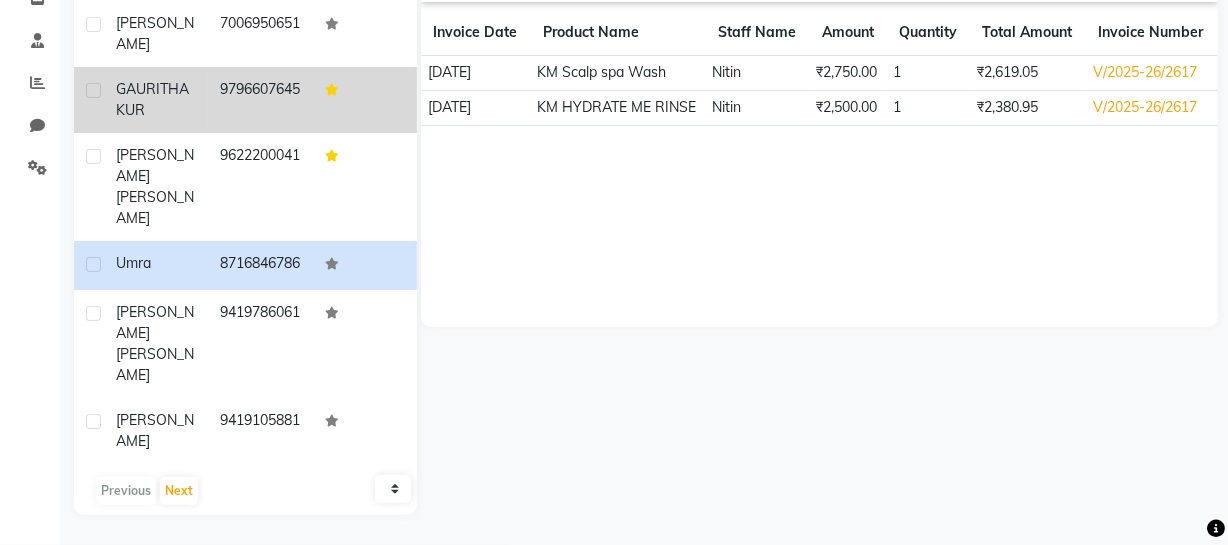 click on "9796607645" 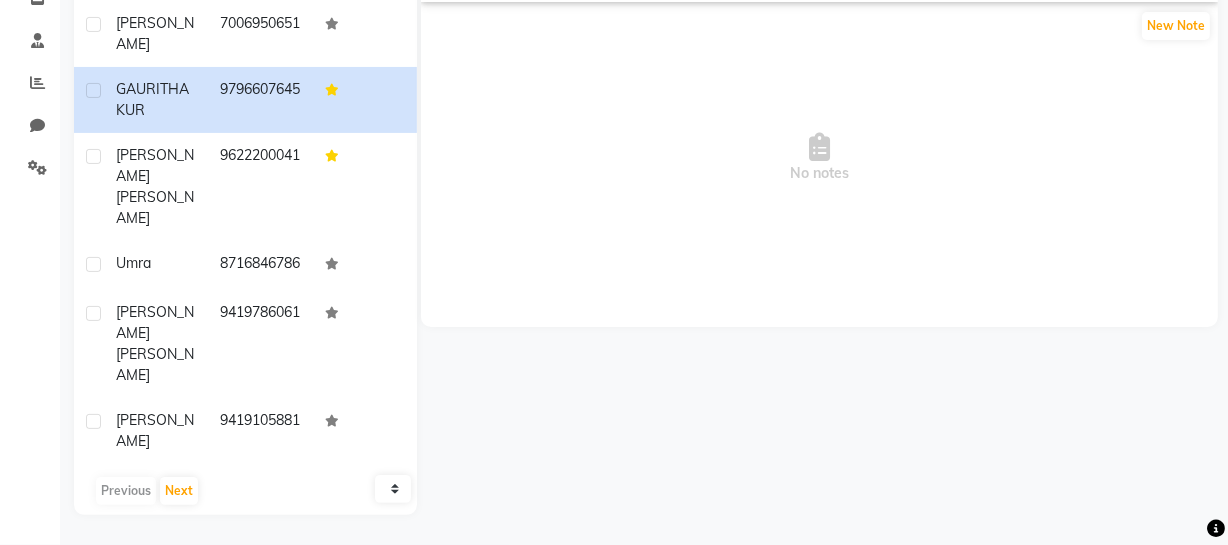 scroll, scrollTop: 87, scrollLeft: 0, axis: vertical 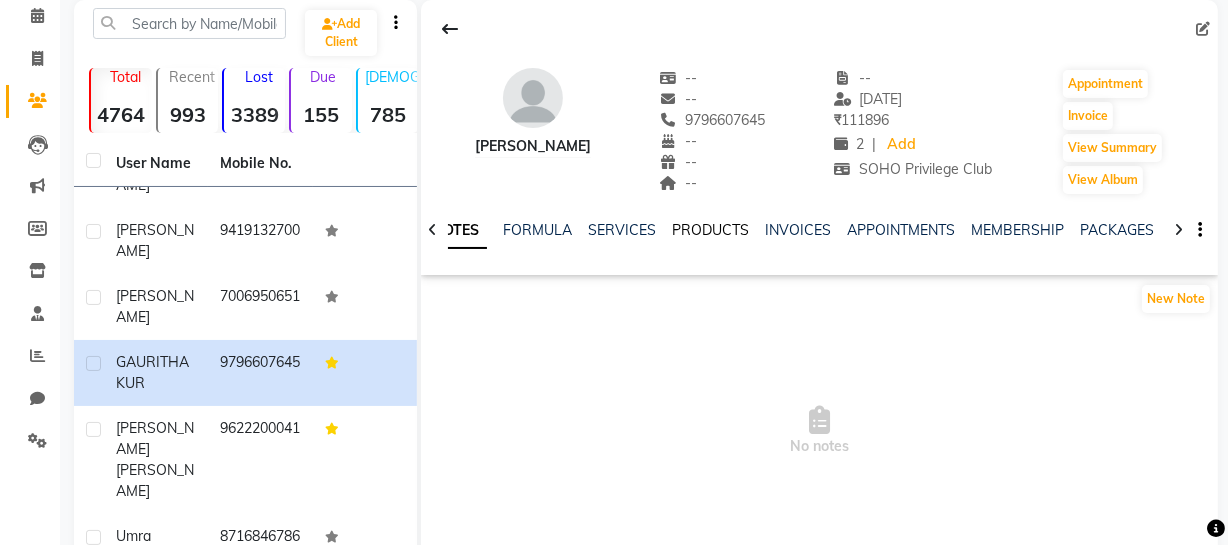 click on "PRODUCTS" 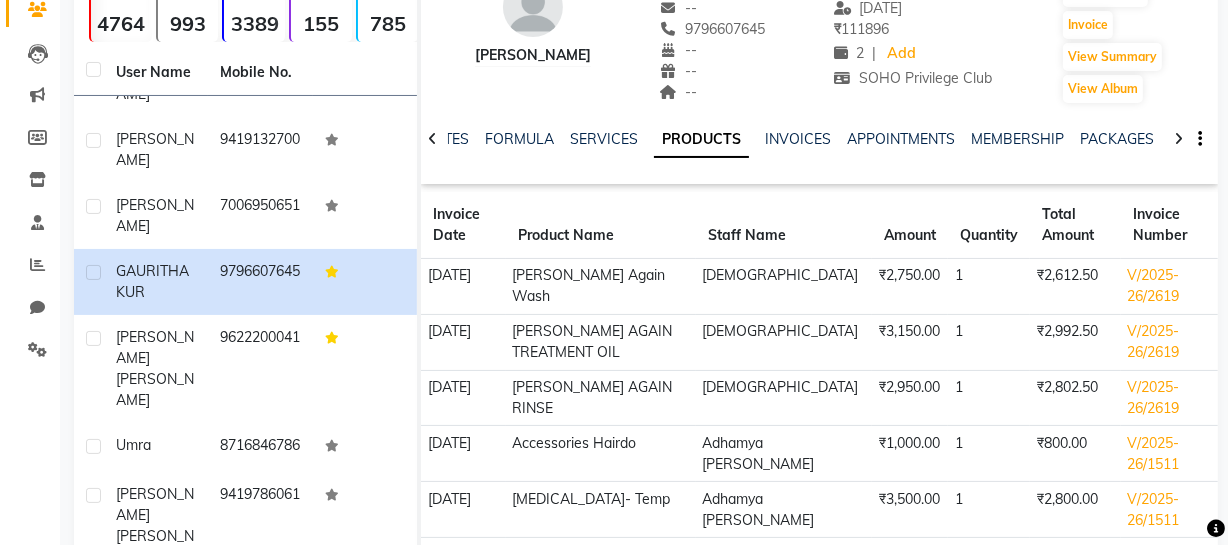 scroll, scrollTop: 360, scrollLeft: 0, axis: vertical 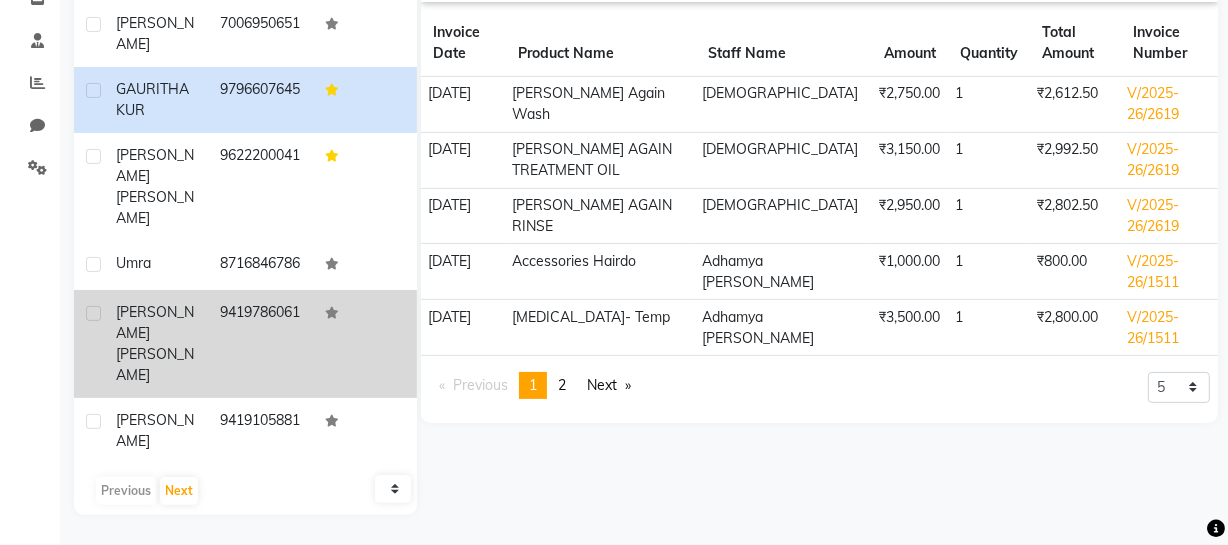 click on "9419786061" 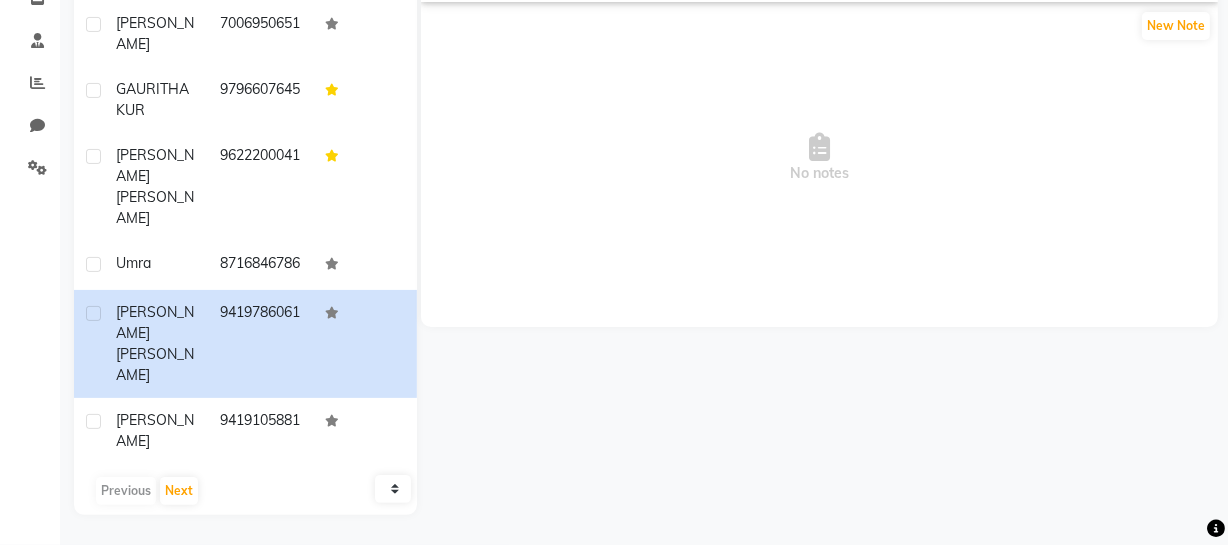 scroll, scrollTop: 178, scrollLeft: 0, axis: vertical 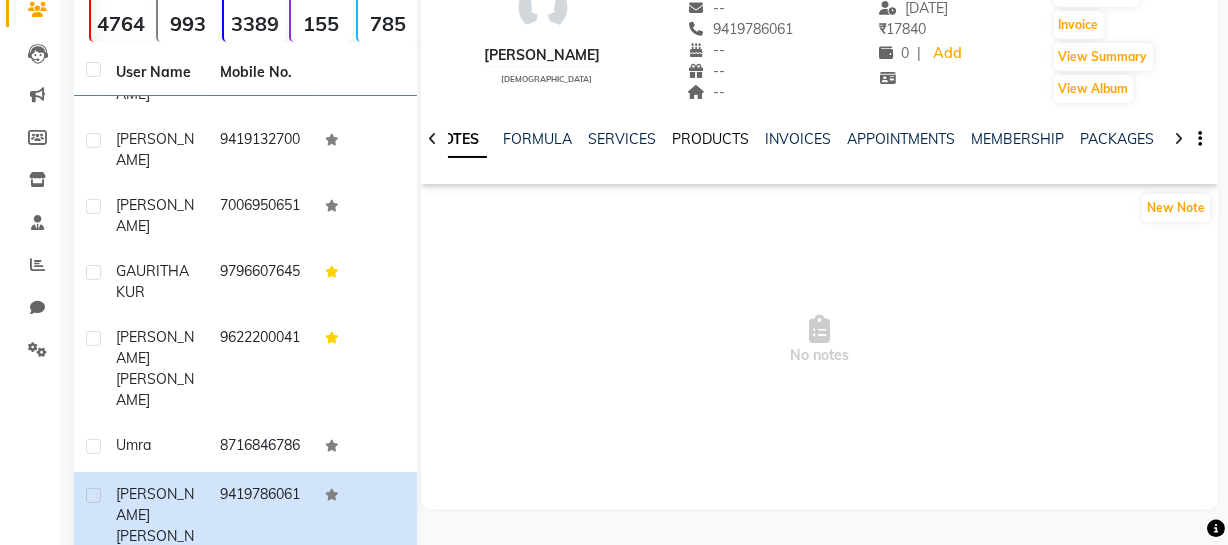 click on "PRODUCTS" 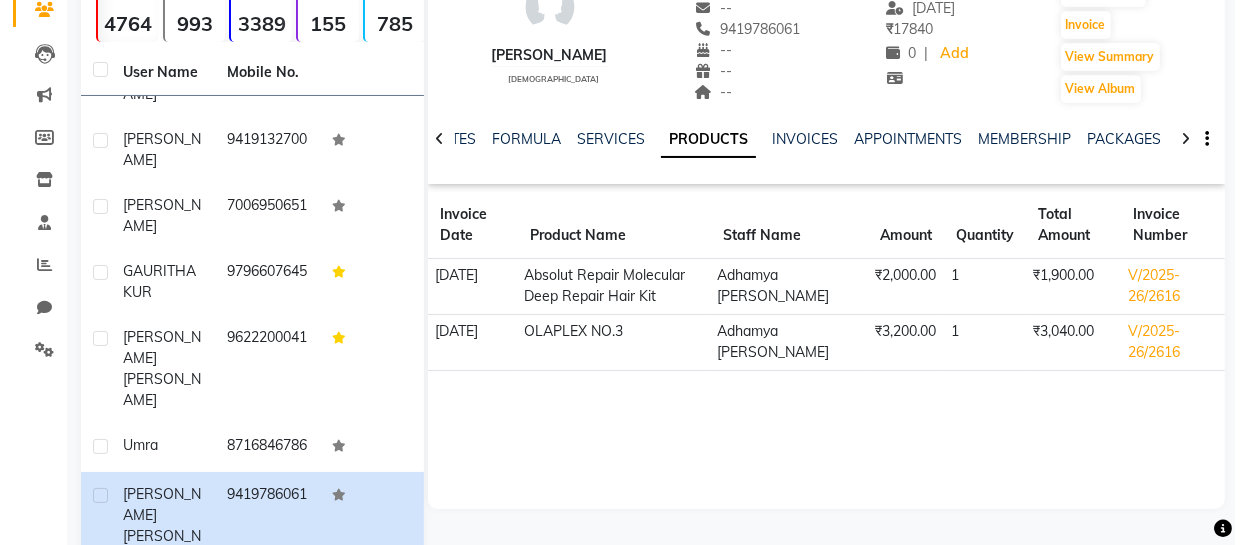 scroll, scrollTop: 0, scrollLeft: 0, axis: both 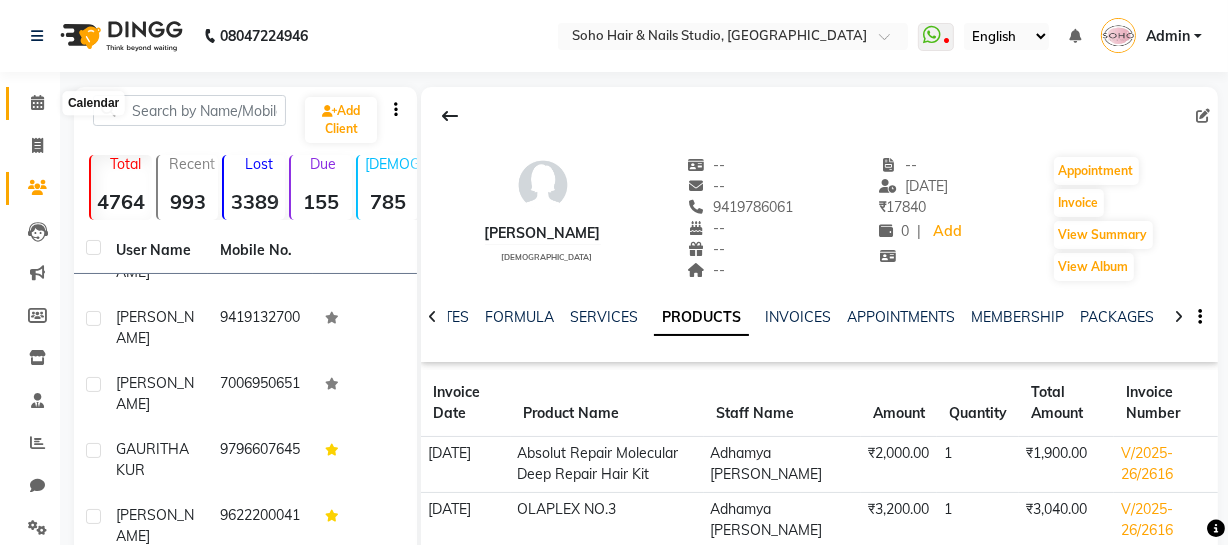 click 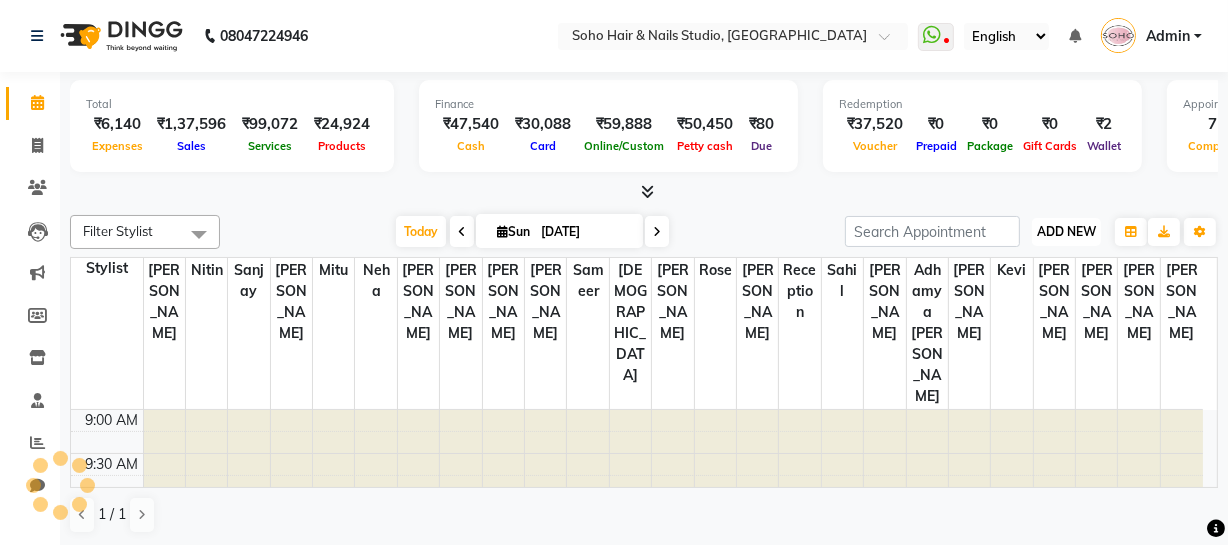 drag, startPoint x: 1080, startPoint y: 219, endPoint x: 1073, endPoint y: 241, distance: 23.086792 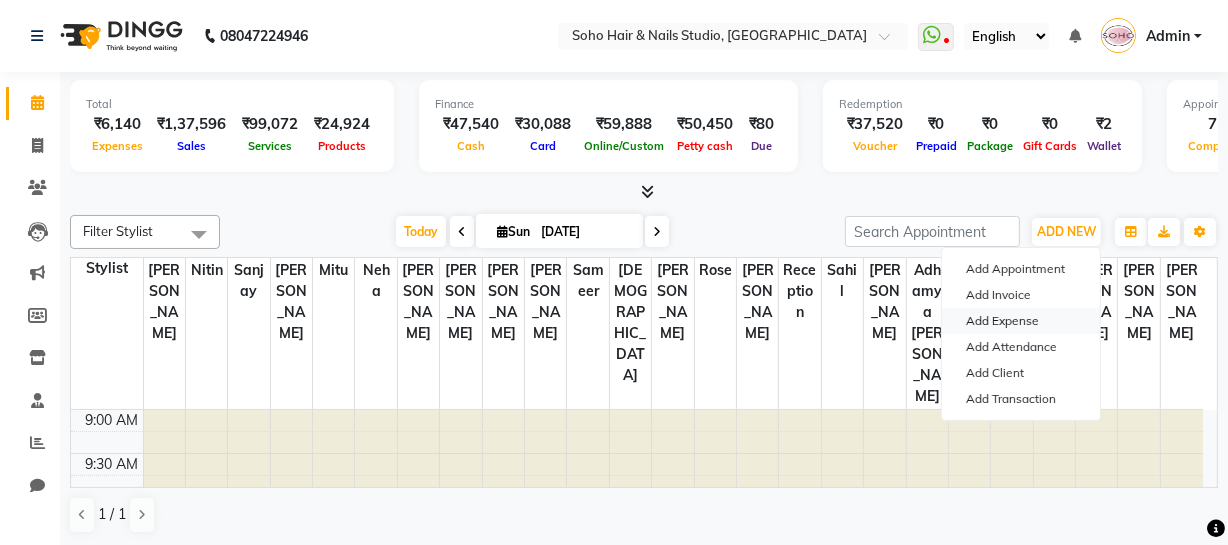click on "Add Expense" at bounding box center (1021, 321) 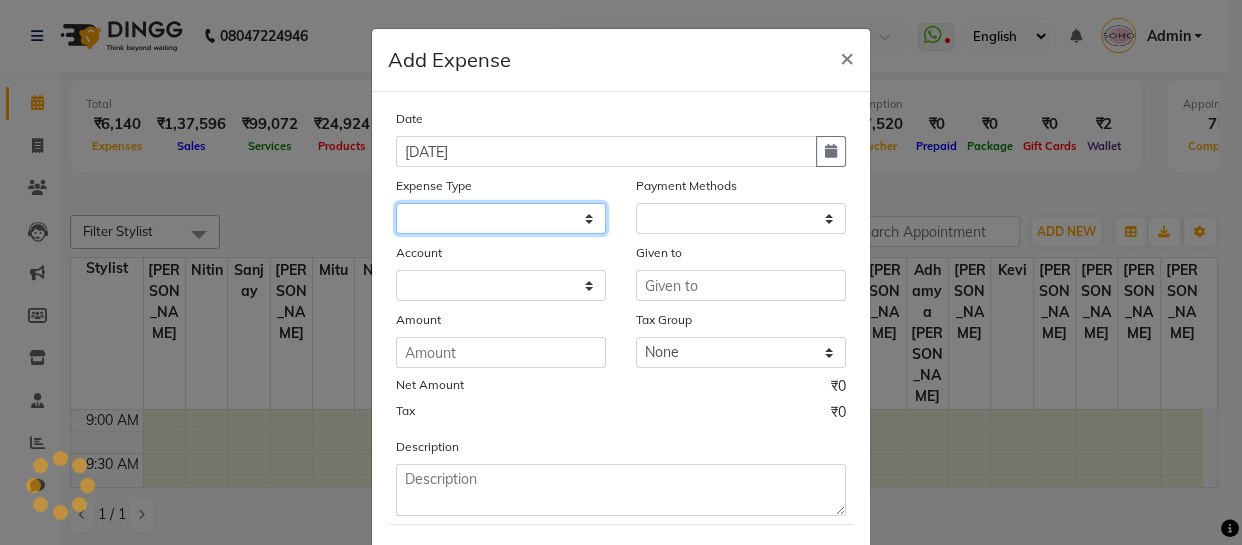 select on "1" 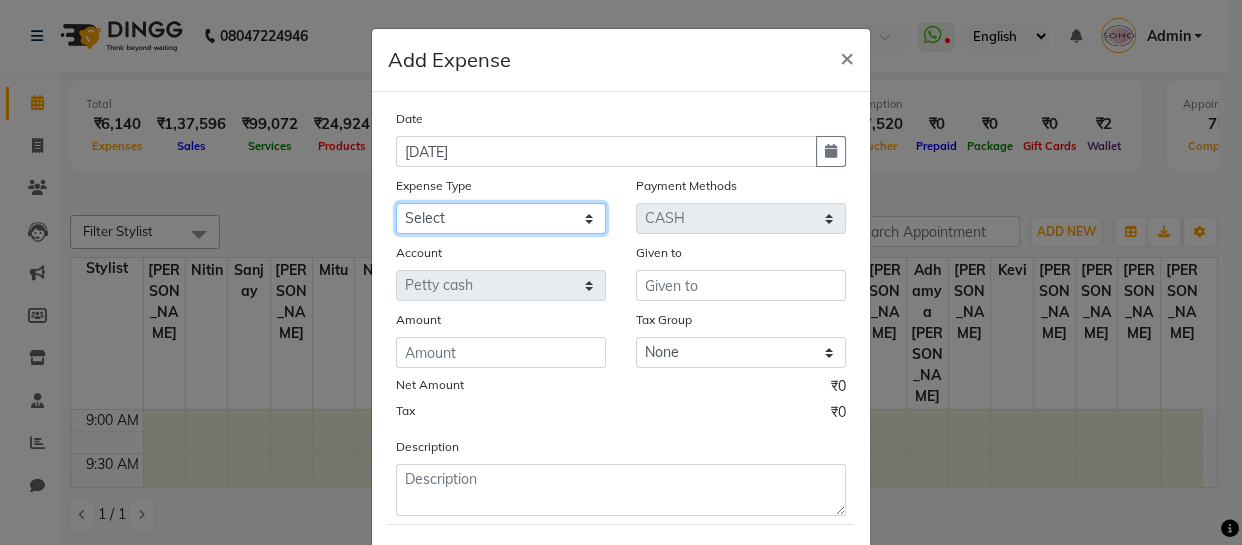click on "Select Cash transfer to bank Client Snacks Fuel Govt fee Incentive Maintenance Miscellaneous Pantry Product Salary Staff Petrol Staff Snacks TIP Online or card to Cash" 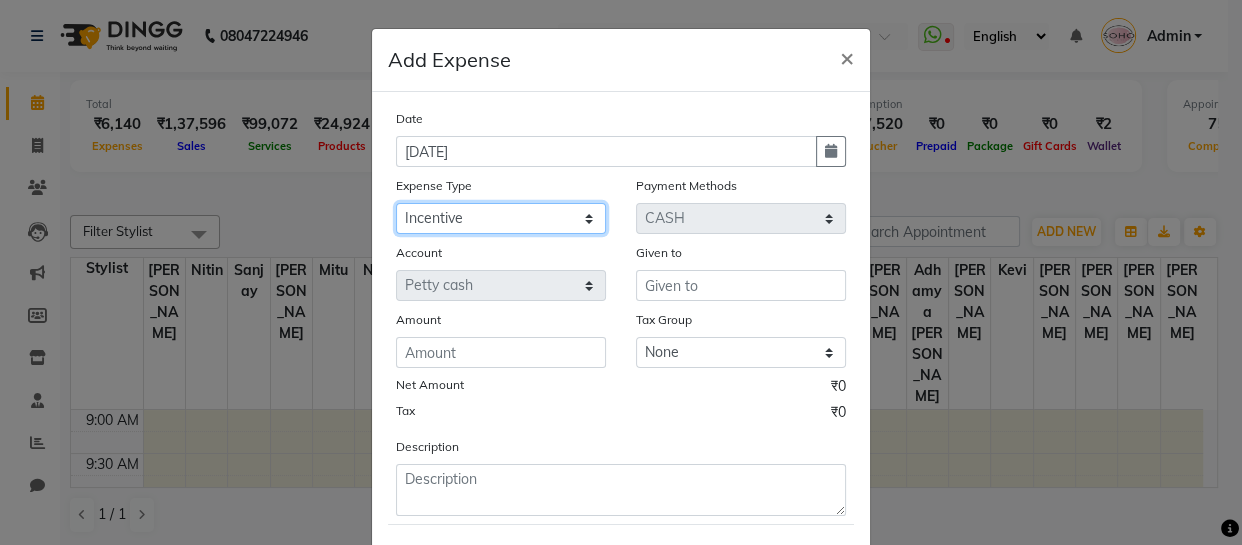 click on "Select Cash transfer to bank Client Snacks Fuel Govt fee Incentive Maintenance Miscellaneous Pantry Product Salary Staff Petrol Staff Snacks TIP Online or card to Cash" 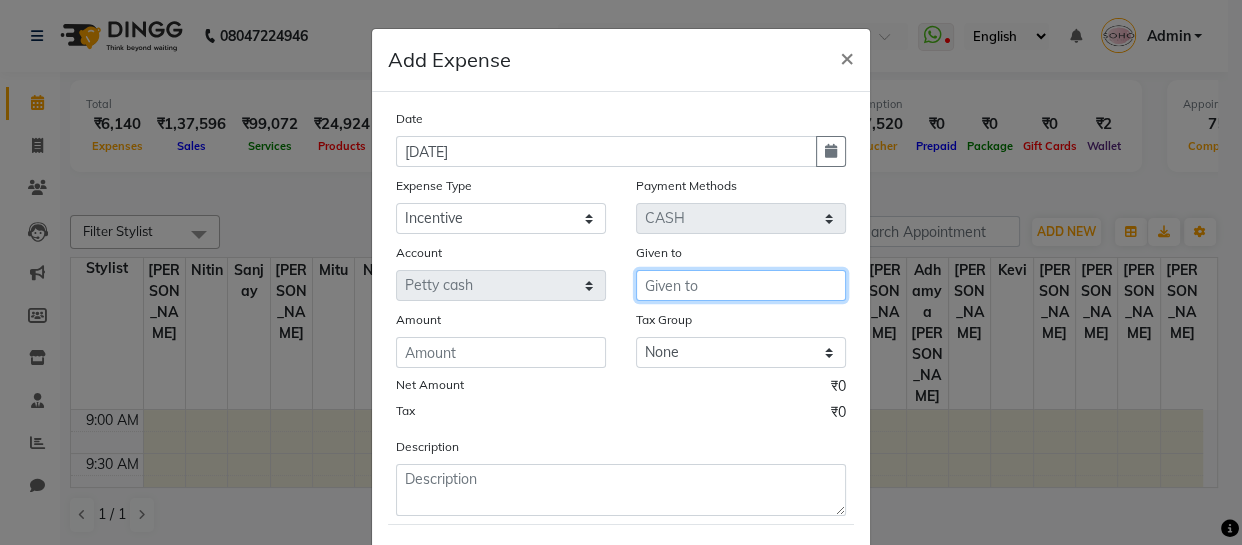 click at bounding box center (741, 285) 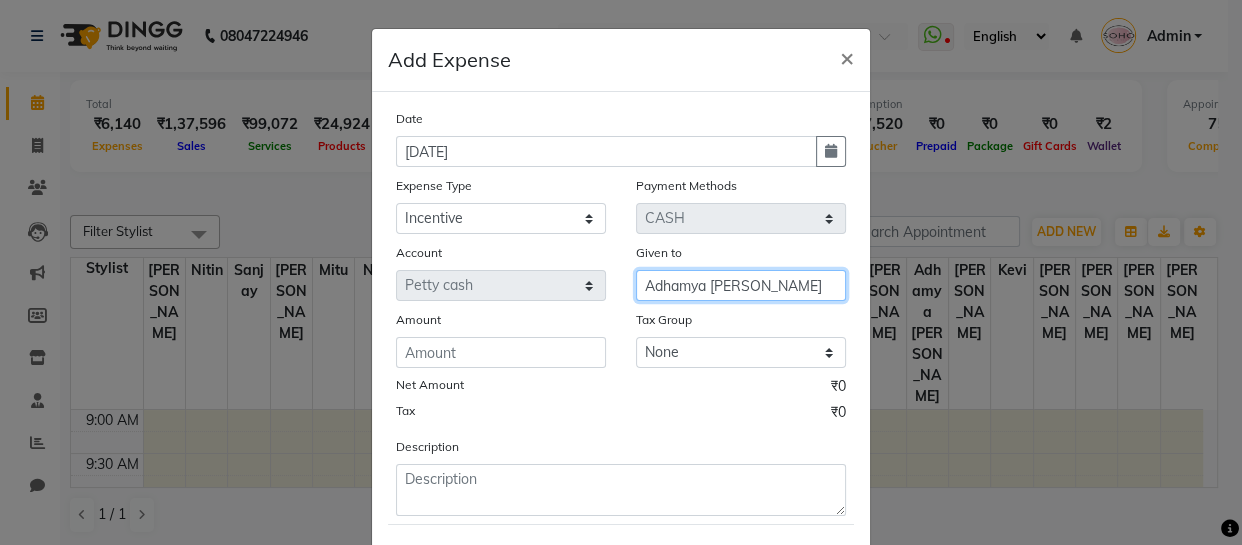 type on "Adhamya [PERSON_NAME]" 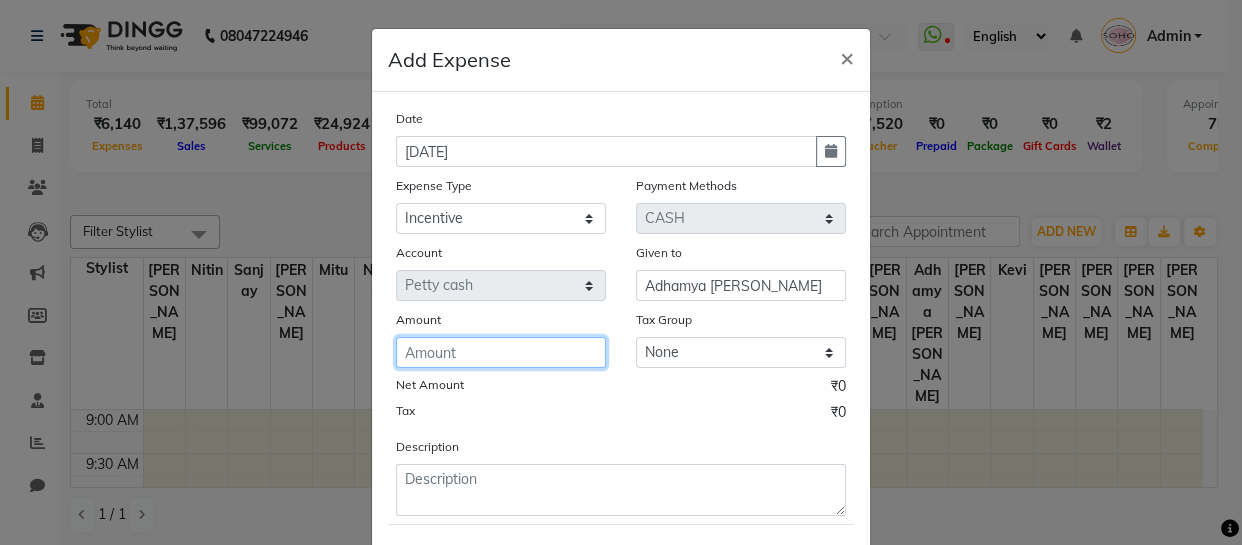 click 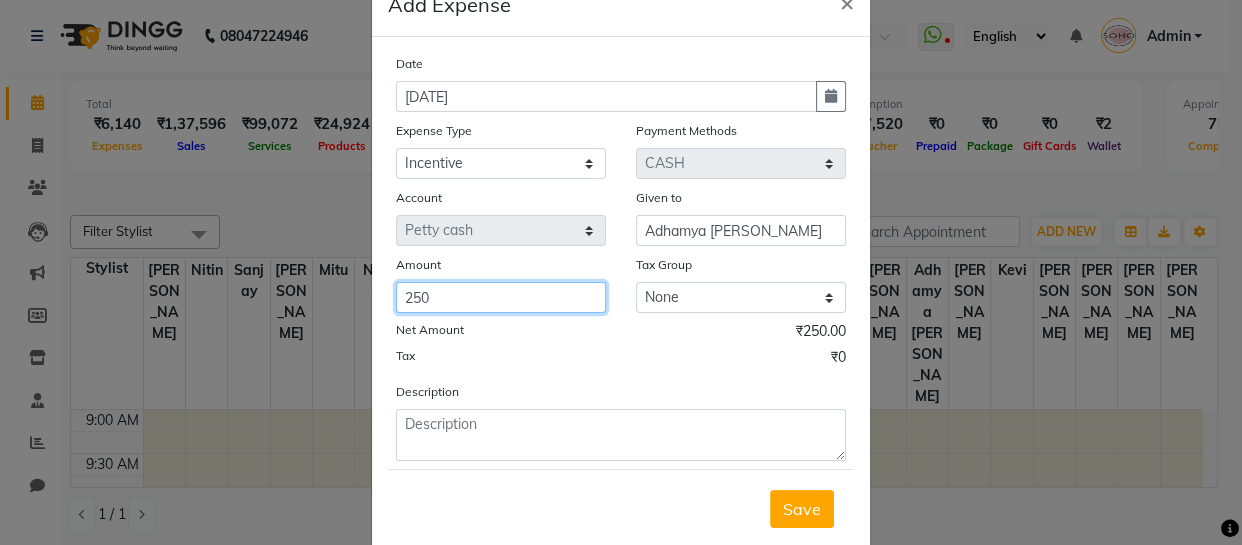scroll, scrollTop: 106, scrollLeft: 0, axis: vertical 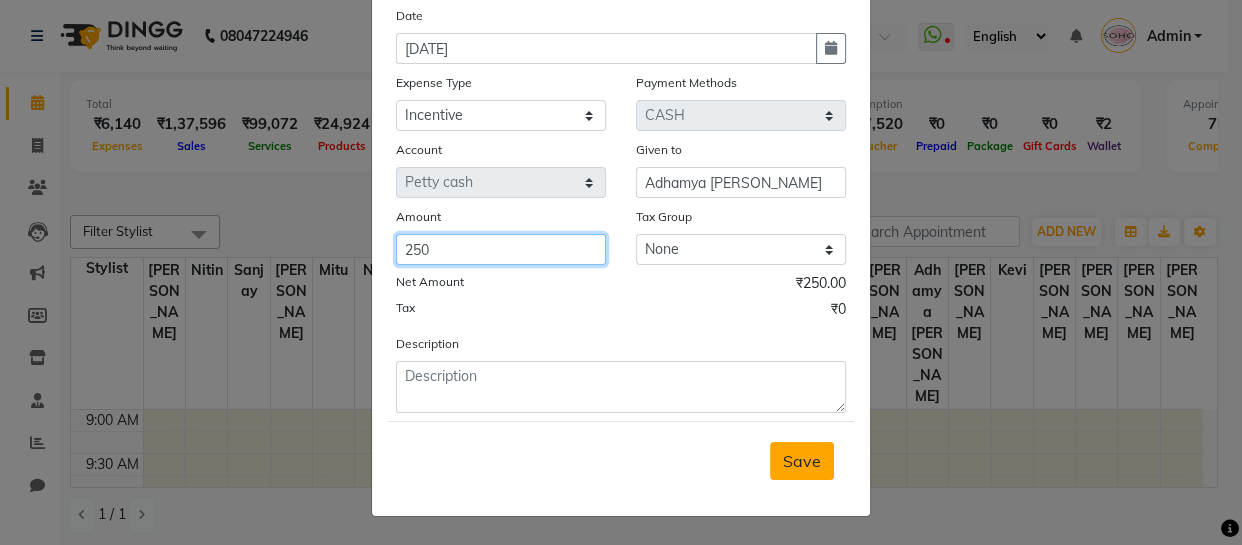 type on "250" 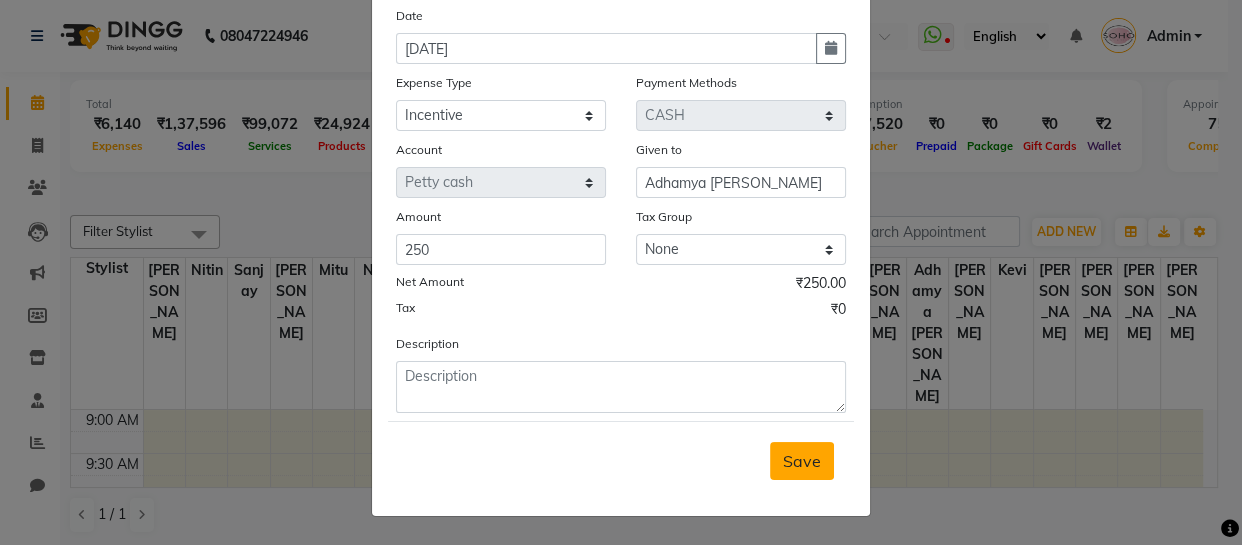 click on "Save" at bounding box center [802, 461] 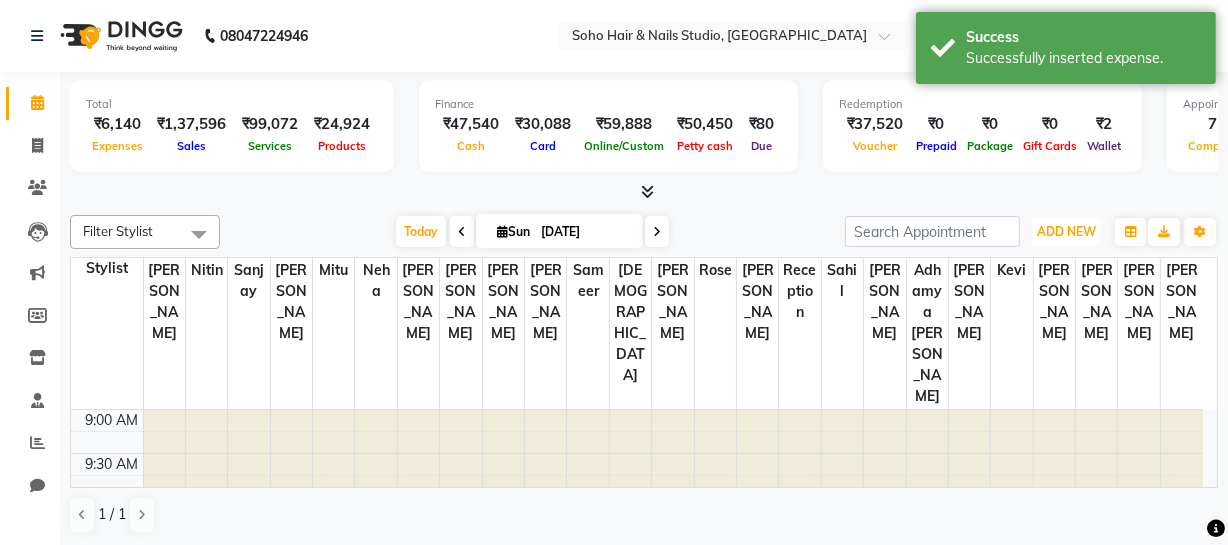 click on "ADD NEW" at bounding box center (1066, 231) 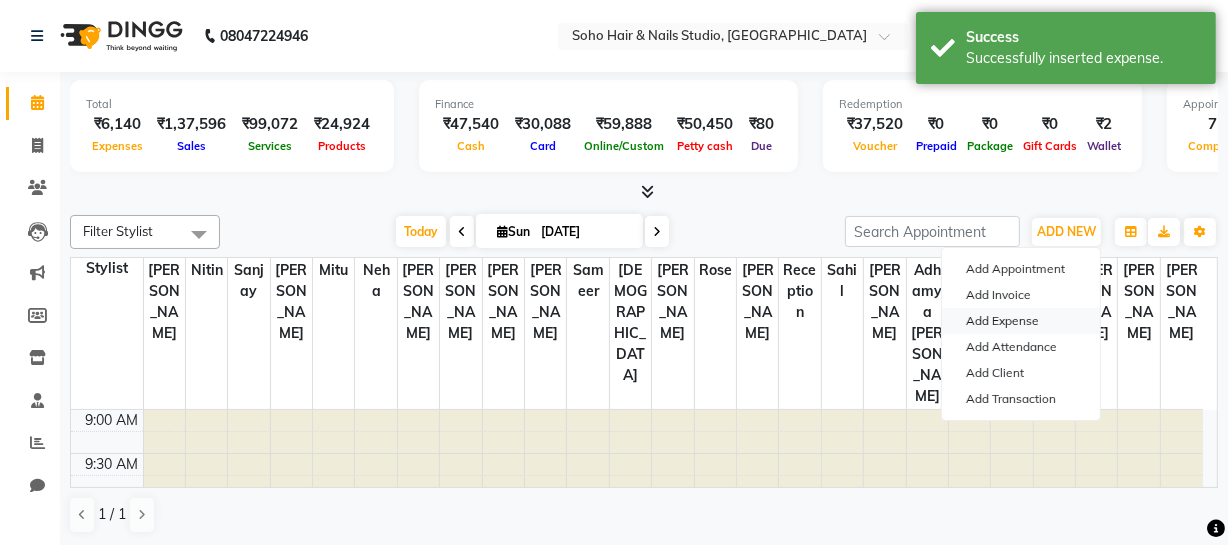 click on "Add Expense" at bounding box center (1021, 321) 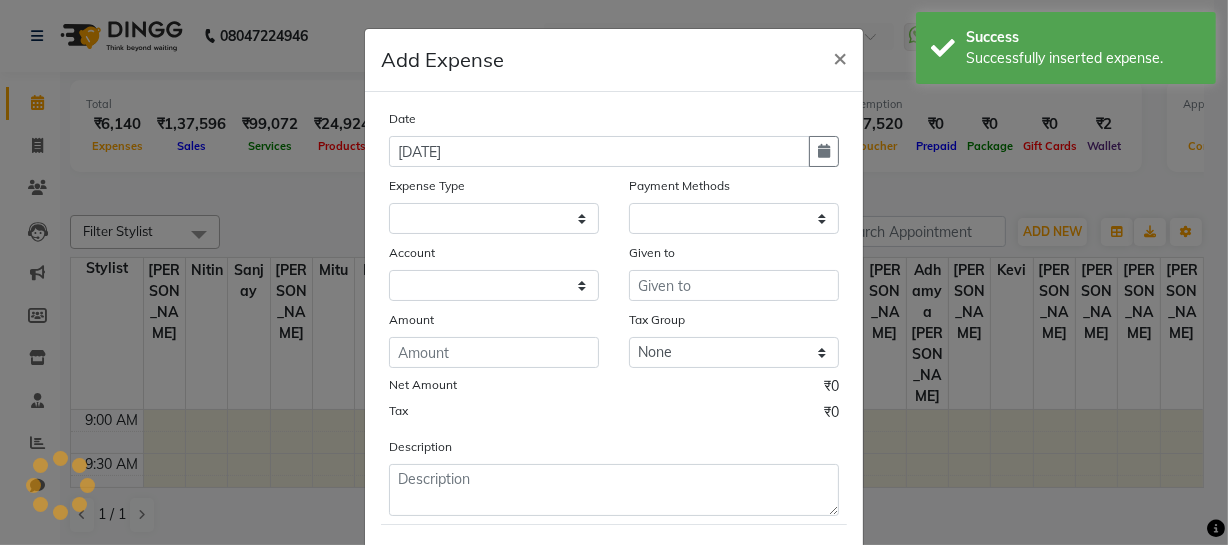 select 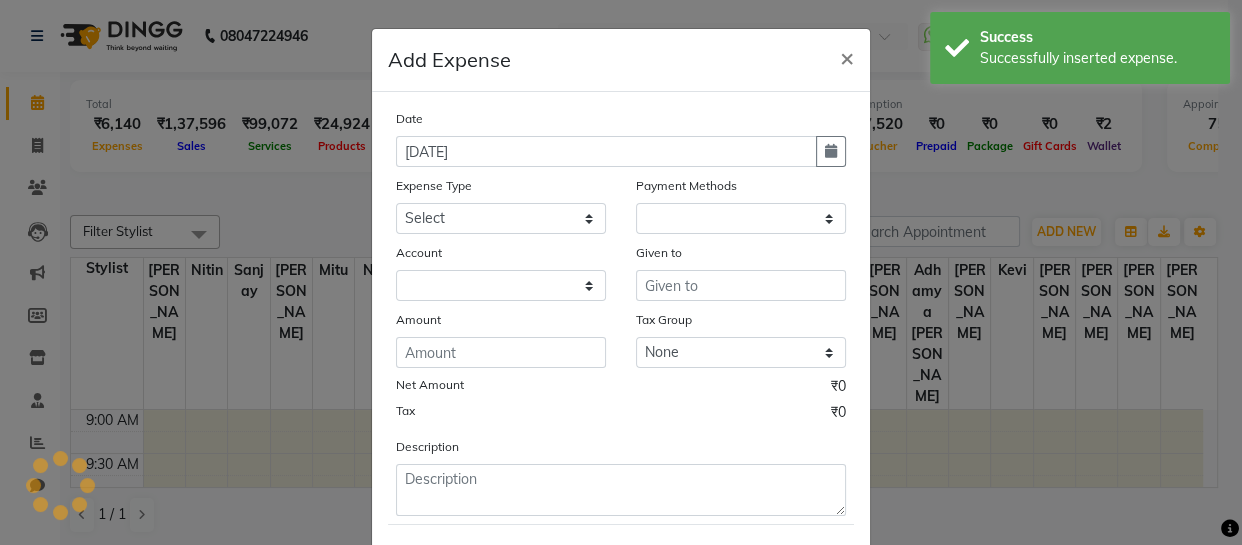 select on "1" 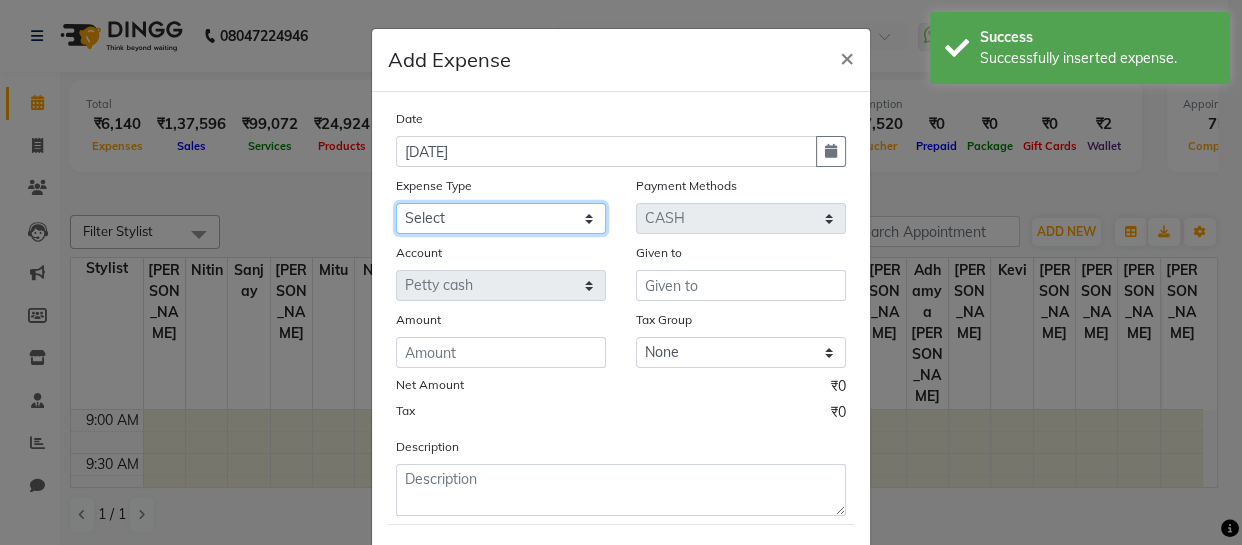 click on "Select Cash transfer to bank Client Snacks Fuel Govt fee Incentive Maintenance Miscellaneous Pantry Product Salary Staff Petrol Staff Snacks TIP Online or card to Cash" 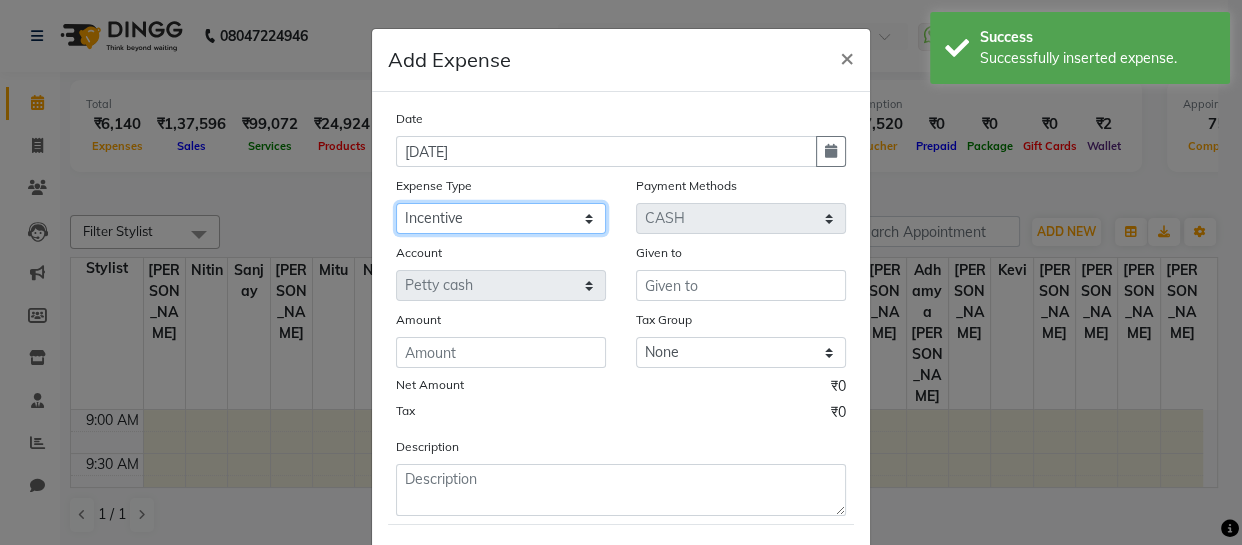 click on "Select Cash transfer to bank Client Snacks Fuel Govt fee Incentive Maintenance Miscellaneous Pantry Product Salary Staff Petrol Staff Snacks TIP Online or card to Cash" 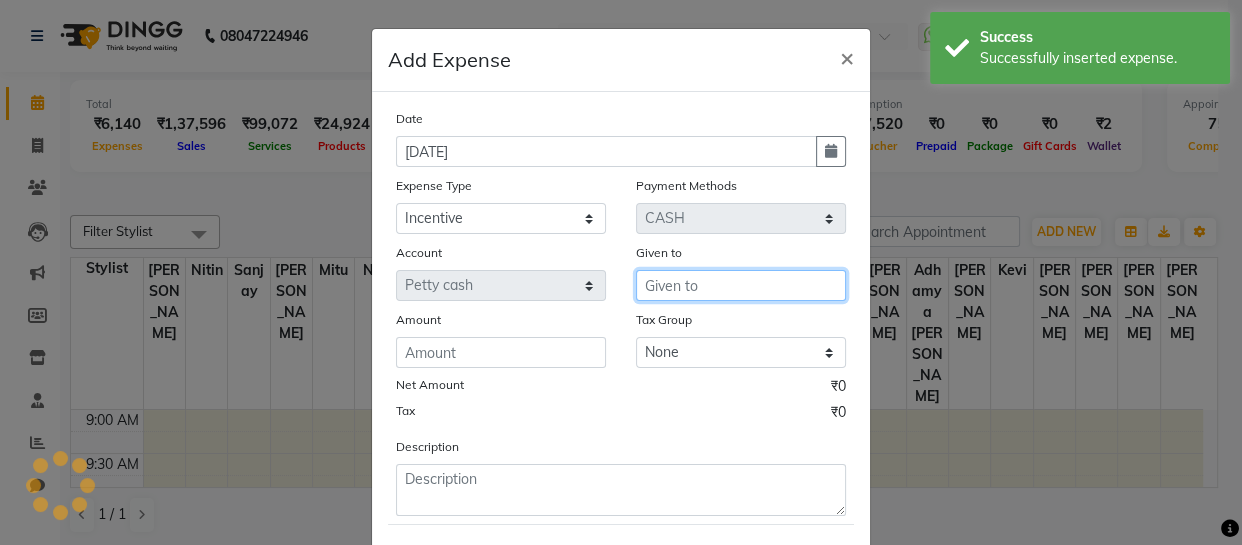click at bounding box center [741, 285] 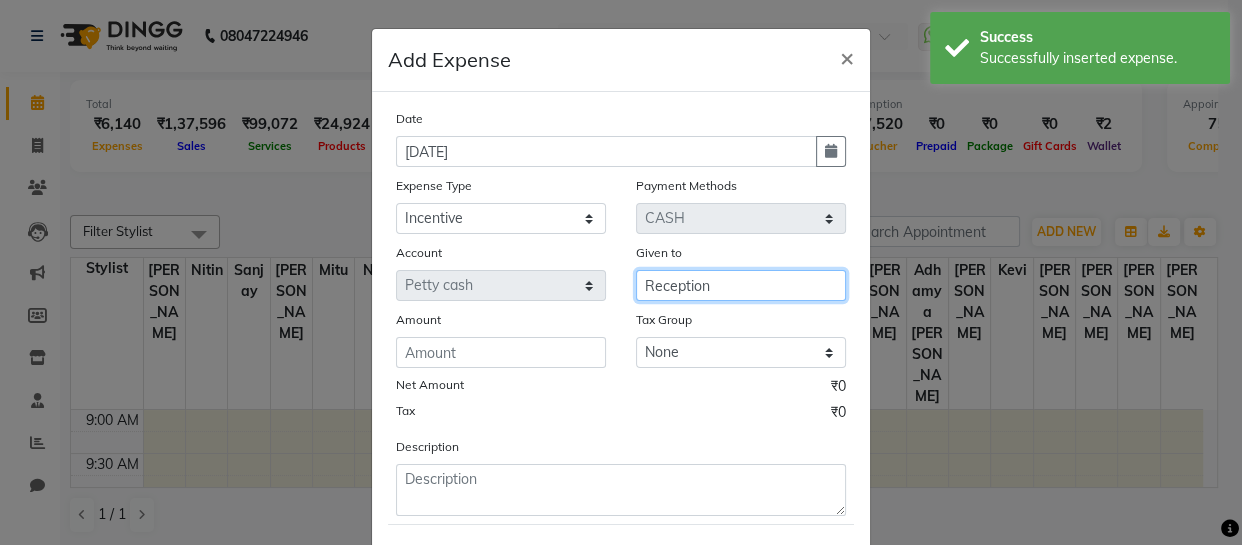 type on "Reception" 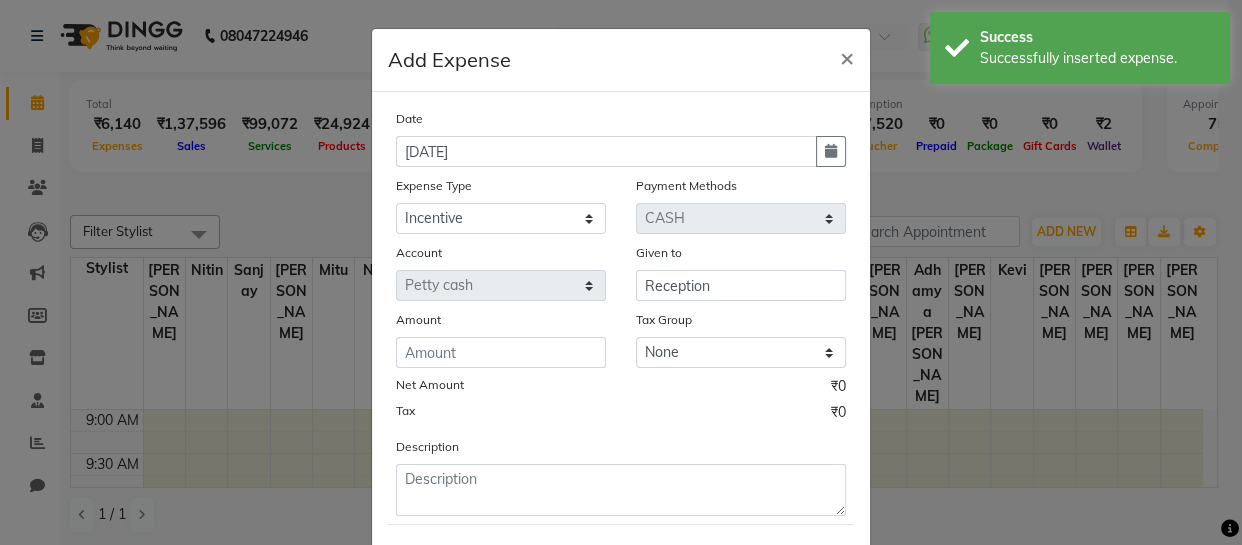 click on "Date 13-07-2025 Expense Type Select Cash transfer to bank Client Snacks Fuel Govt fee Incentive Maintenance Miscellaneous Pantry Product Salary Staff Petrol Staff Snacks TIP Online or card to Cash Payment Methods Select ONLINE CASH CARD Voucher Prepaid Package Wallet Gift Card Account Select Default account Petty cash Given to Reception Amount Tax Group None GST Net Amount ₹0 Tax ₹0 Description" 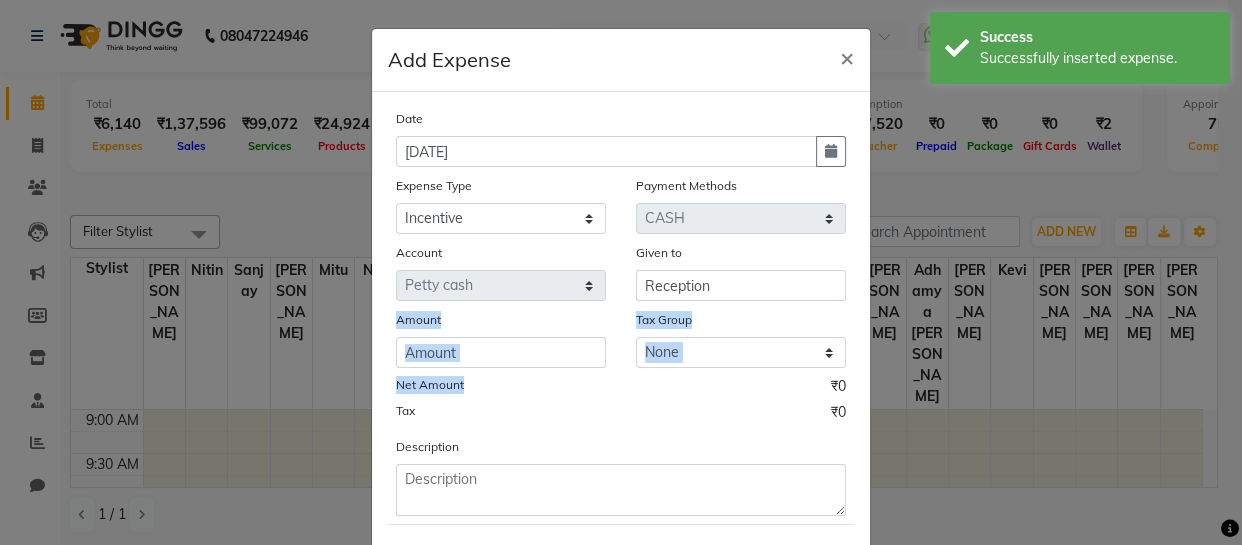 click on "Date 13-07-2025 Expense Type Select Cash transfer to bank Client Snacks Fuel Govt fee Incentive Maintenance Miscellaneous Pantry Product Salary Staff Petrol Staff Snacks TIP Online or card to Cash Payment Methods Select ONLINE CASH CARD Voucher Prepaid Package Wallet Gift Card Account Select Default account Petty cash Given to Reception Amount Tax Group None GST Net Amount ₹0 Tax ₹0 Description" 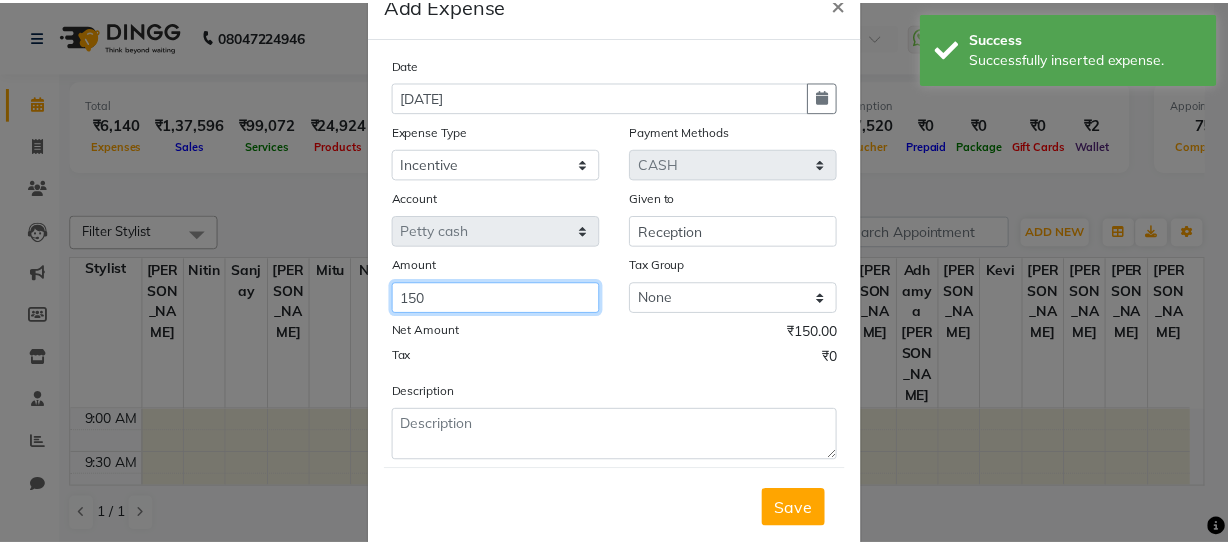 scroll, scrollTop: 106, scrollLeft: 0, axis: vertical 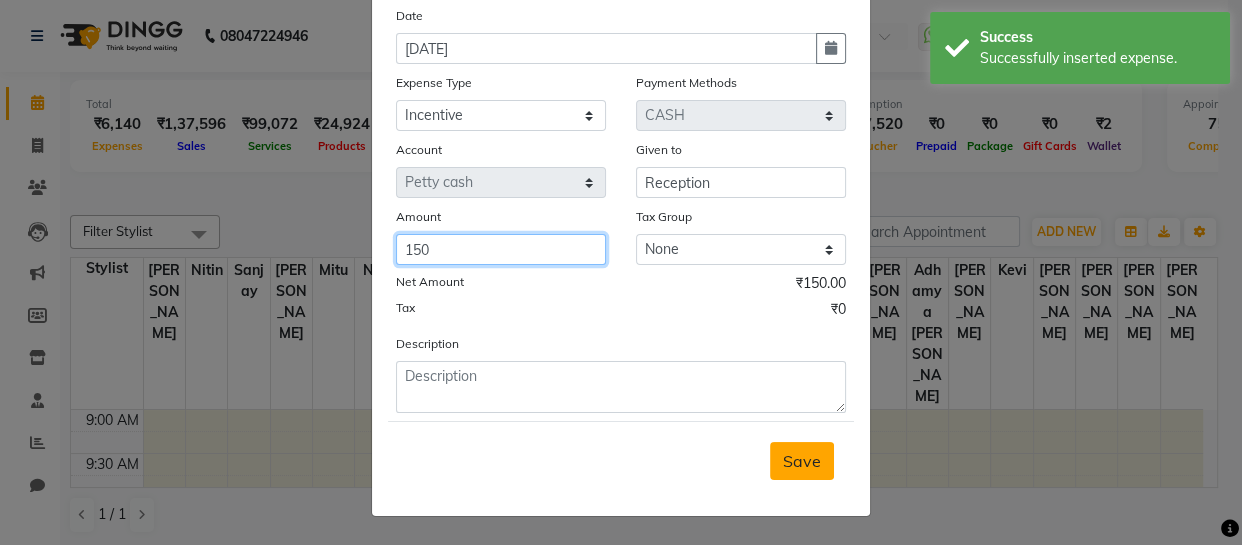 type on "150" 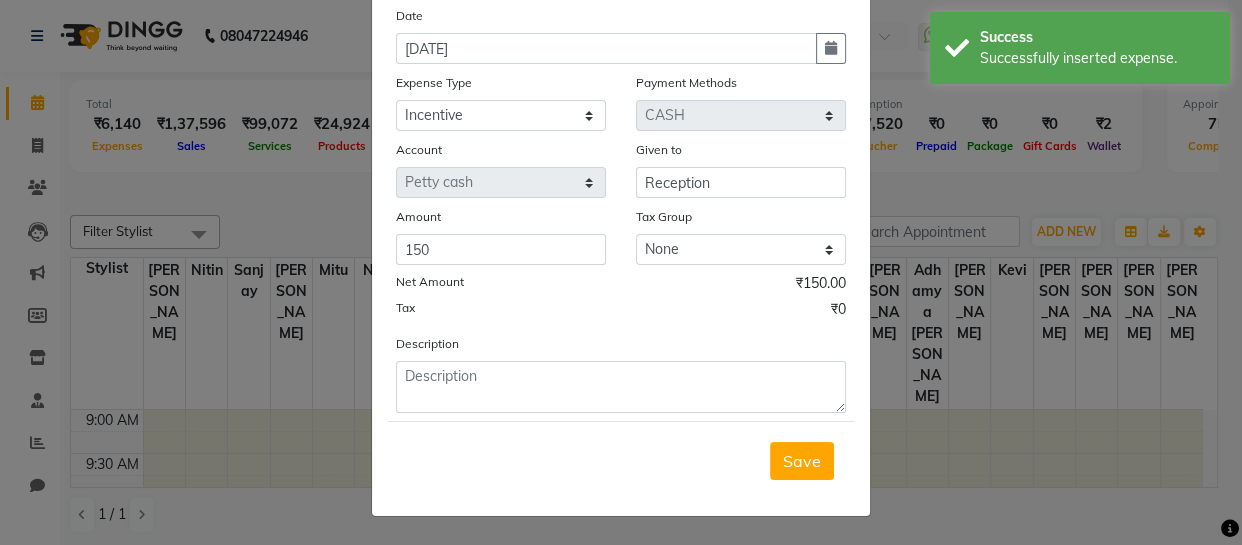 click on "Save" at bounding box center [802, 461] 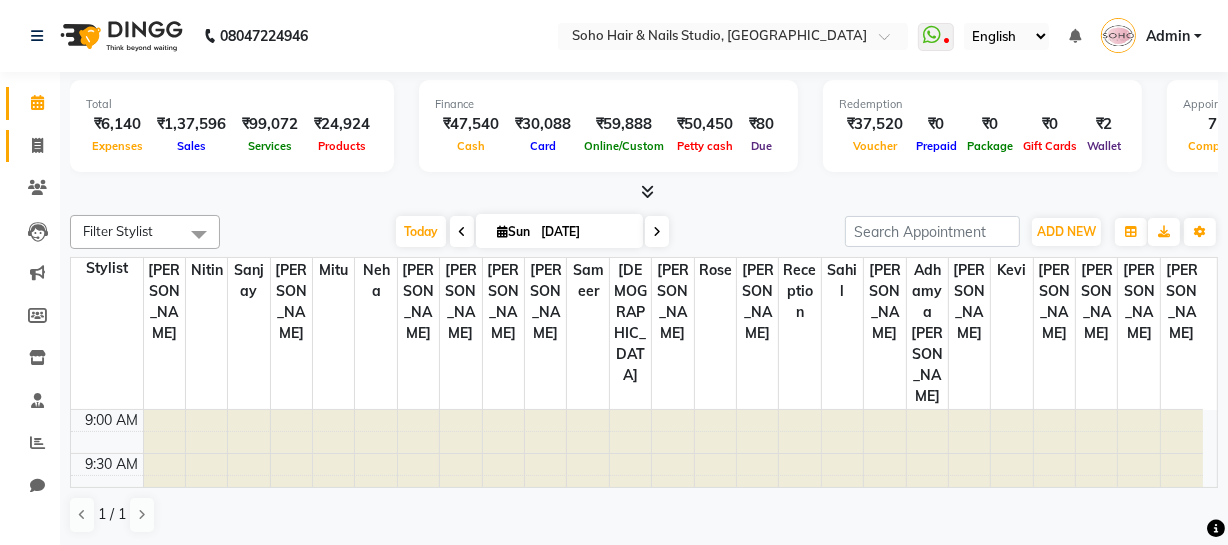 click 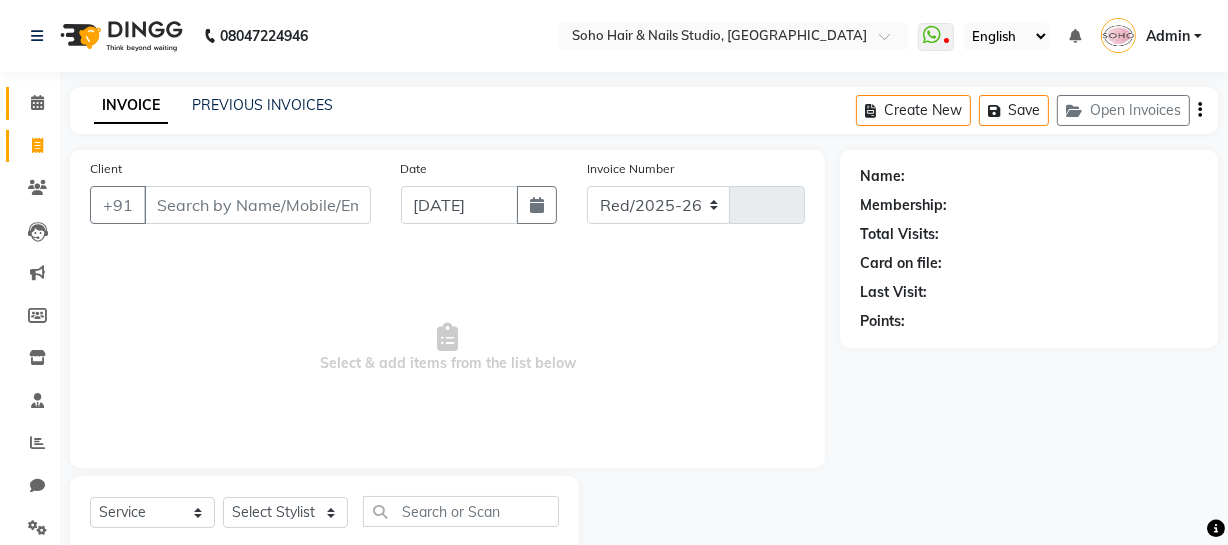 select on "735" 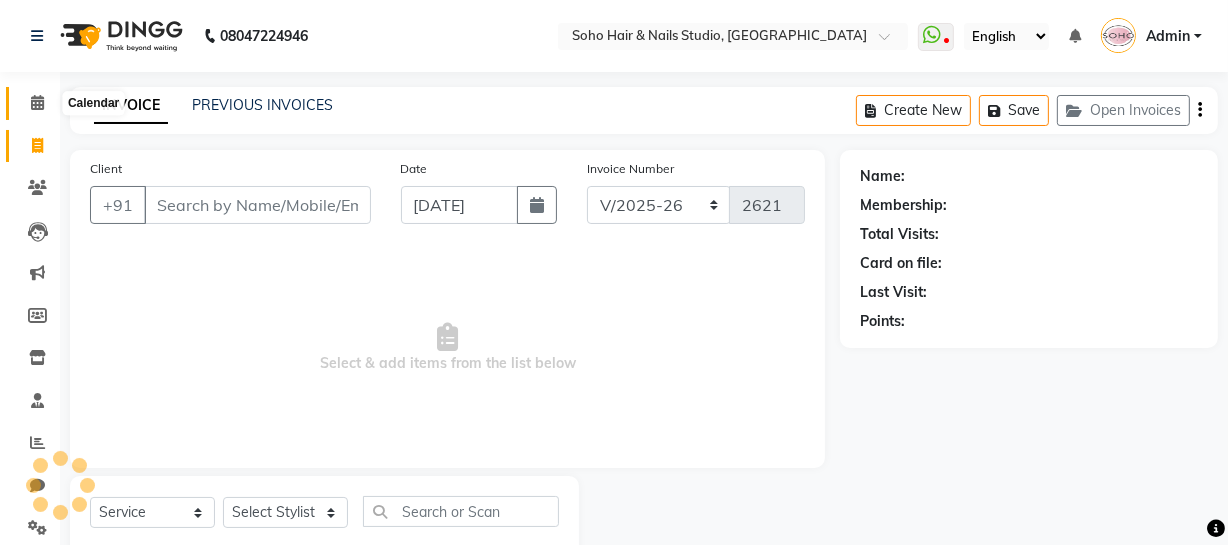 click 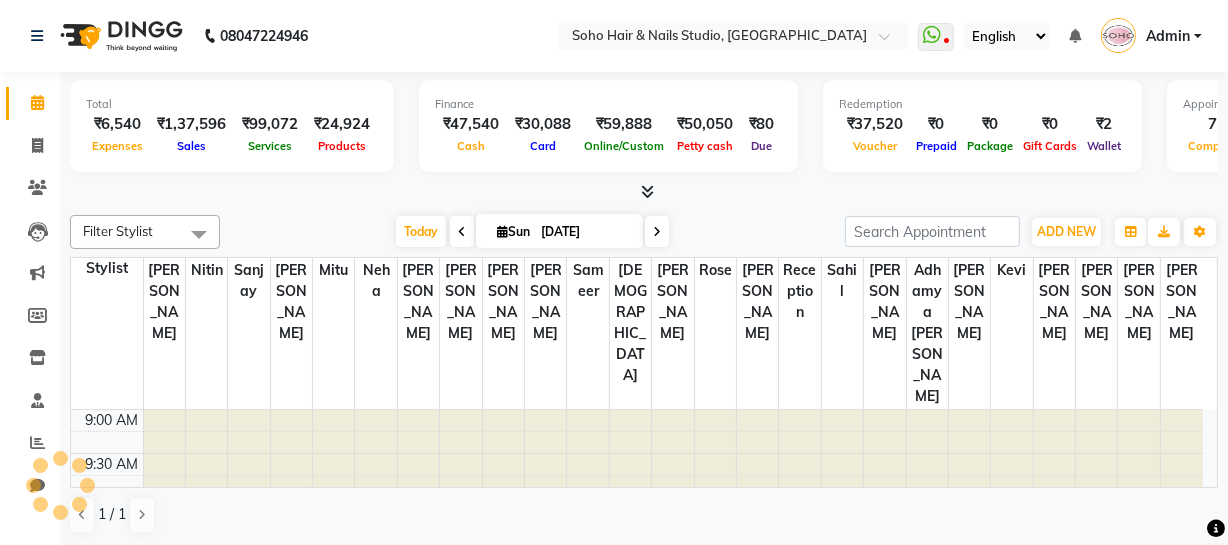 scroll, scrollTop: 0, scrollLeft: 0, axis: both 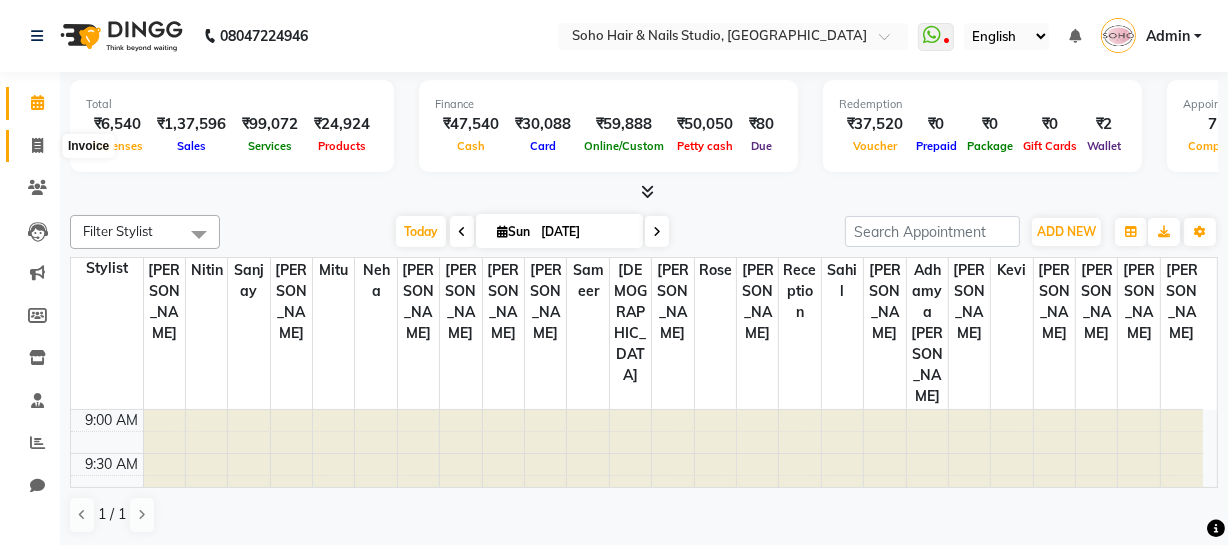click 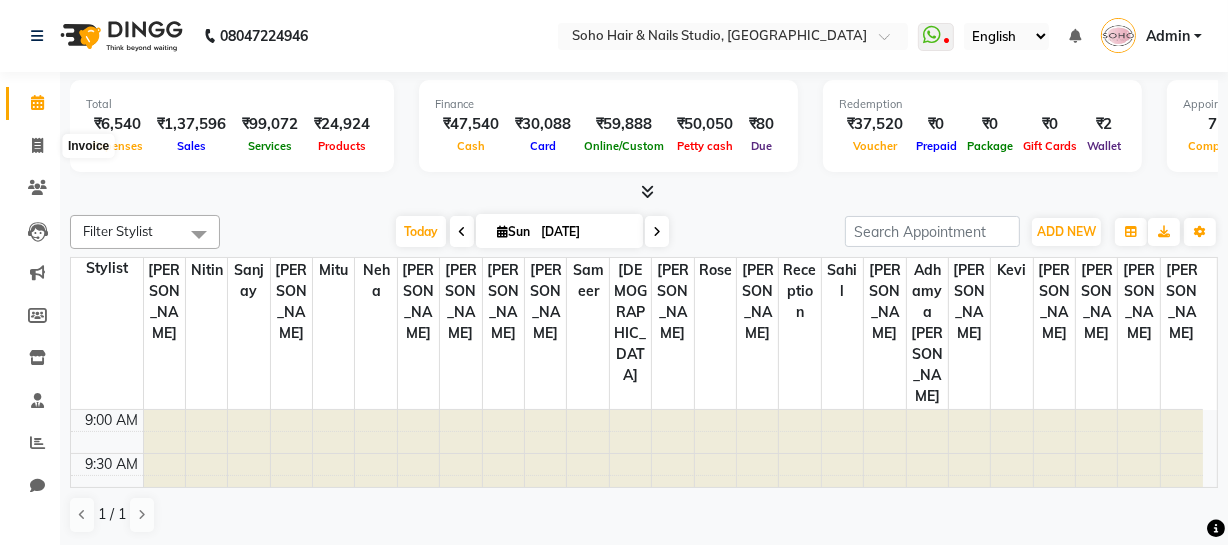 select on "735" 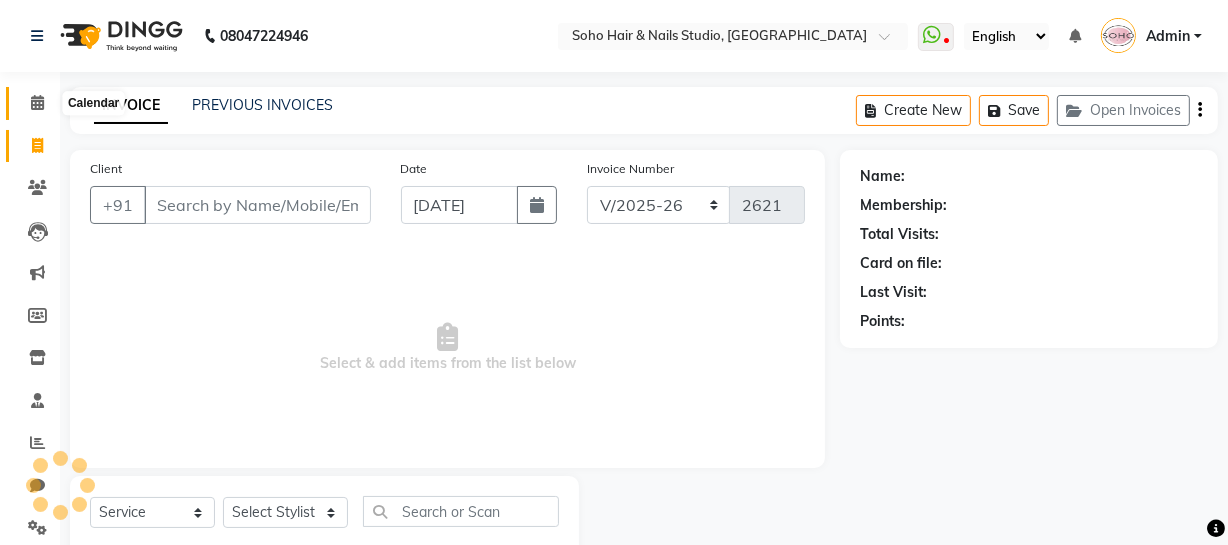 click 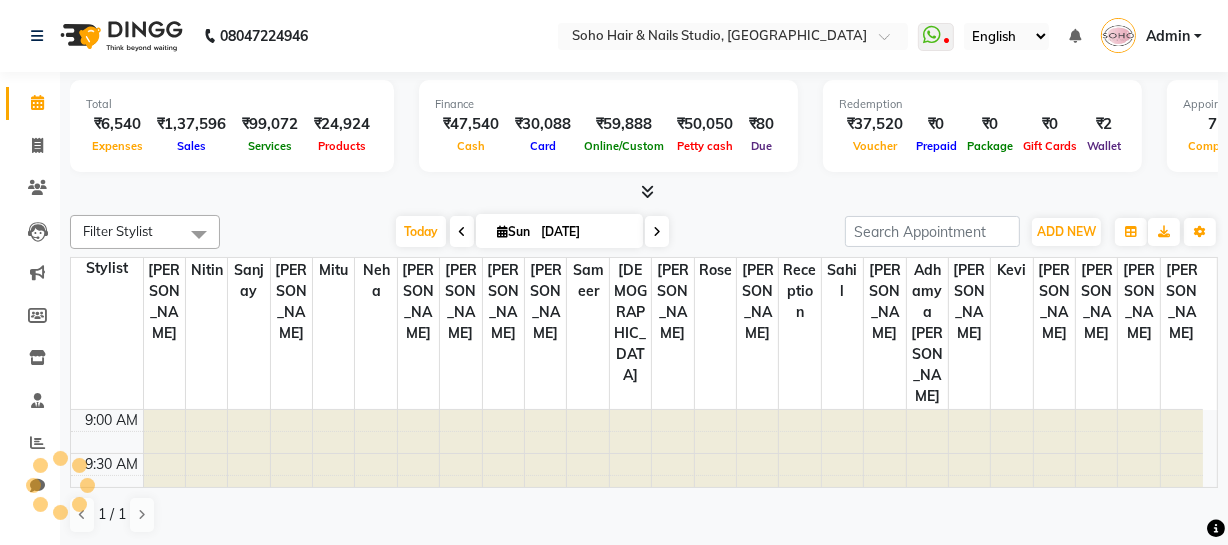 scroll, scrollTop: 0, scrollLeft: 0, axis: both 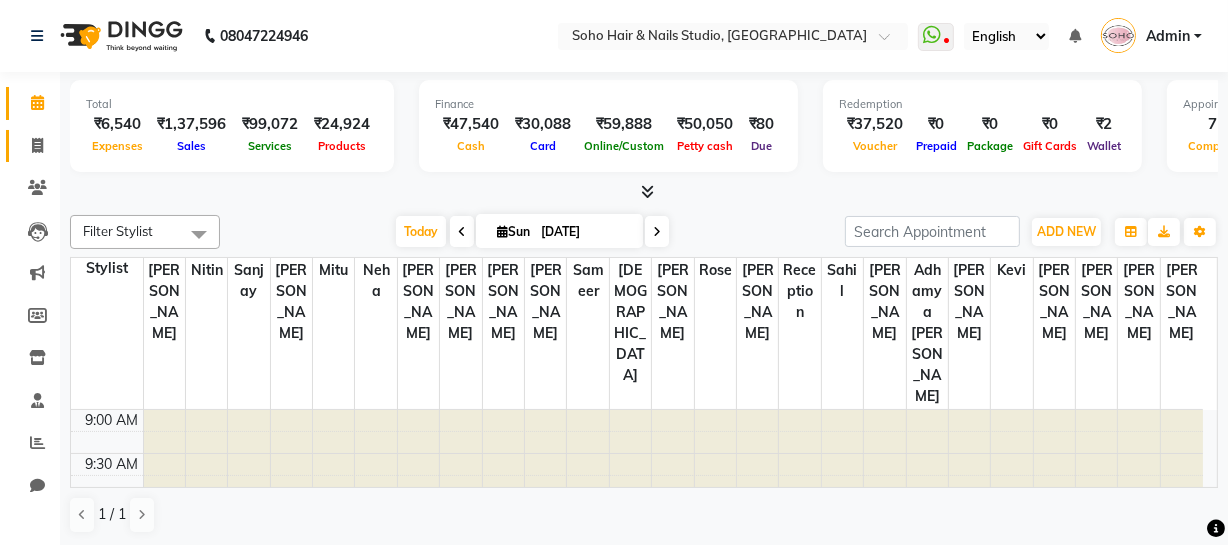 click 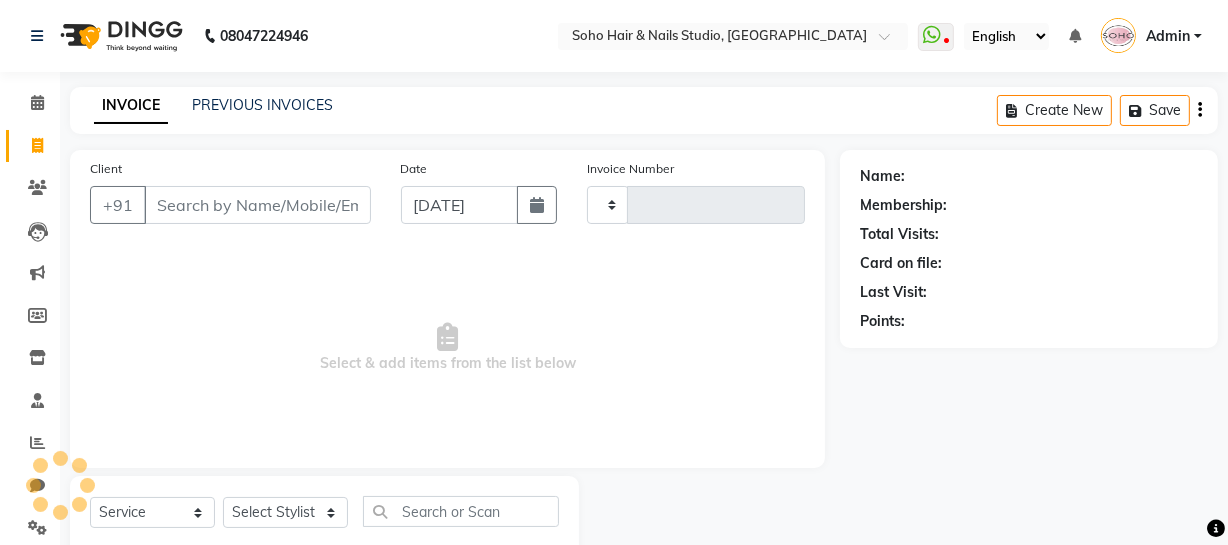 type on "2621" 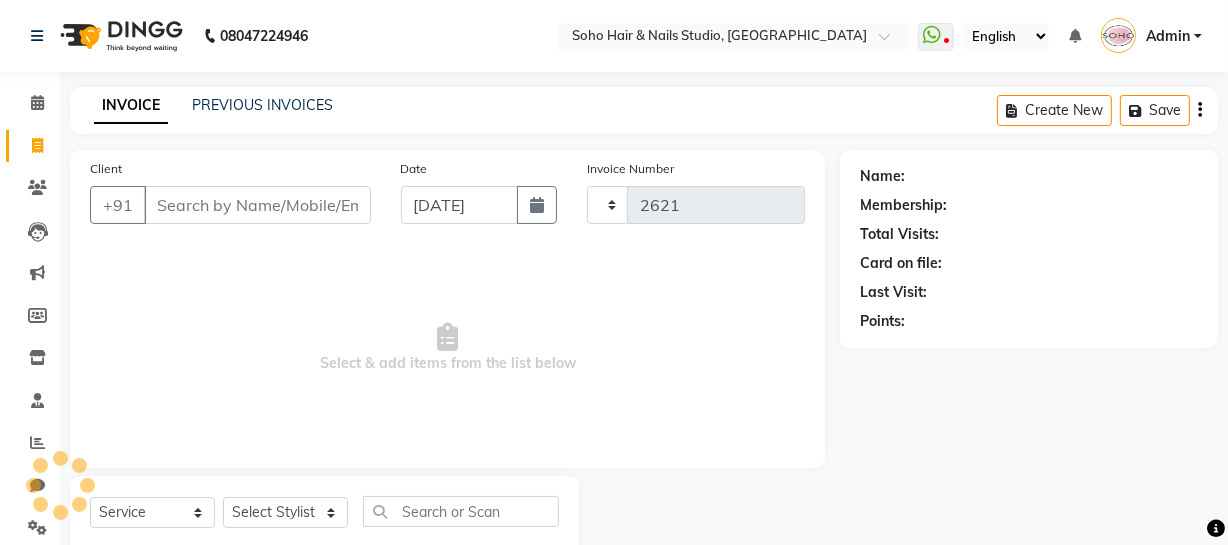 select on "735" 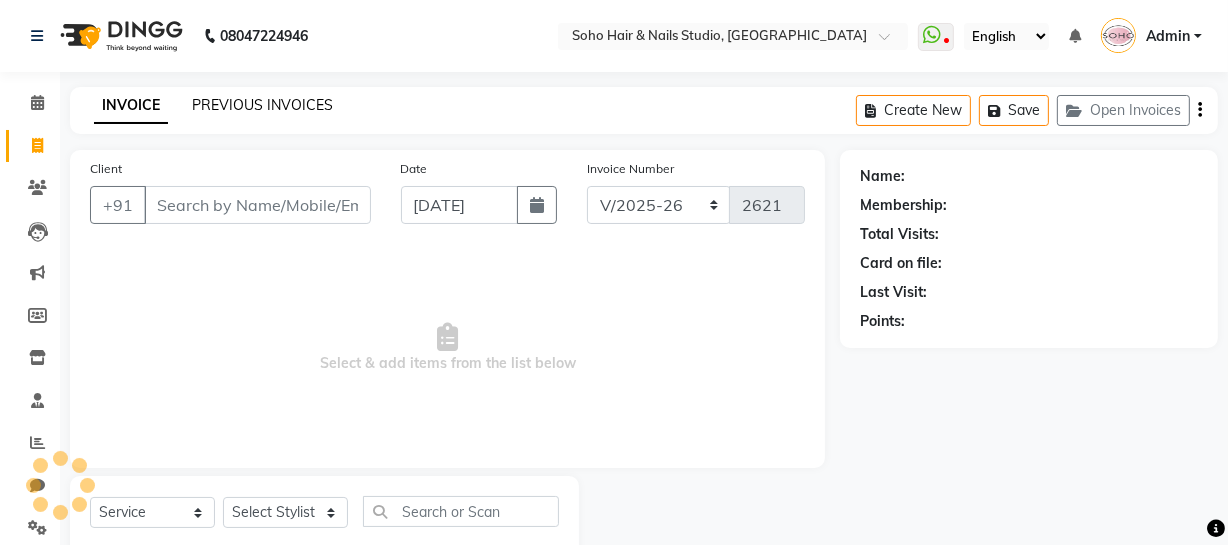 click on "PREVIOUS INVOICES" 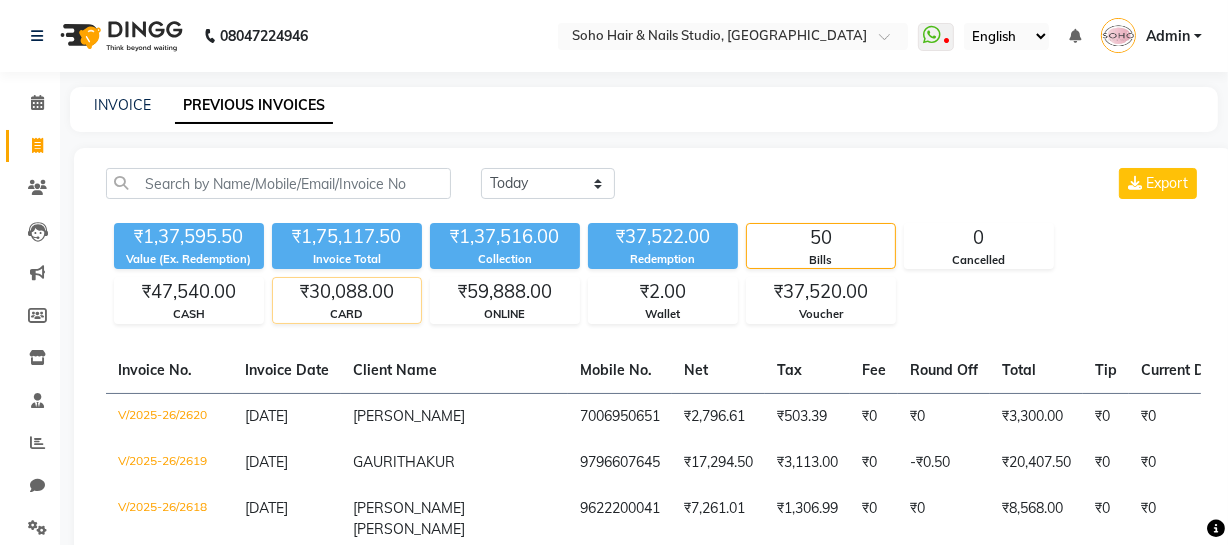 click on "CARD" 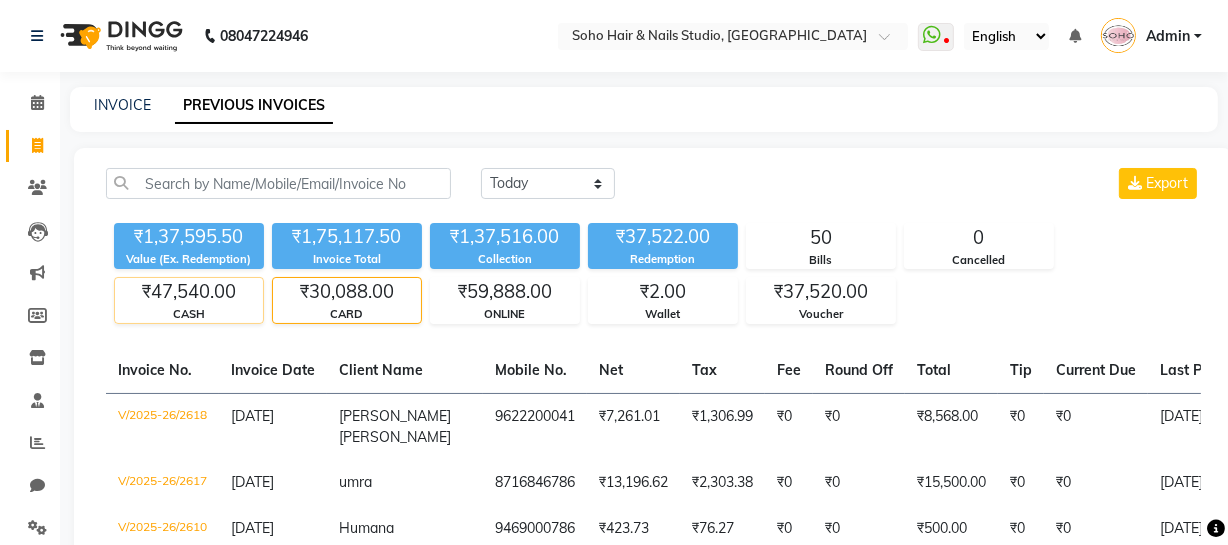 click on "₹47,540.00" 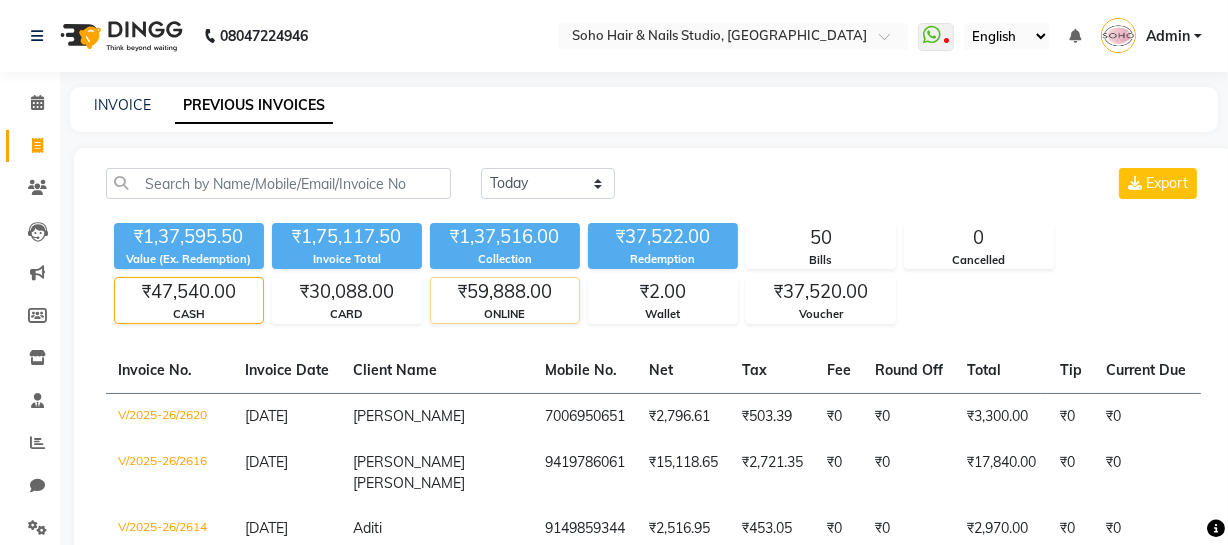 click on "₹59,888.00" 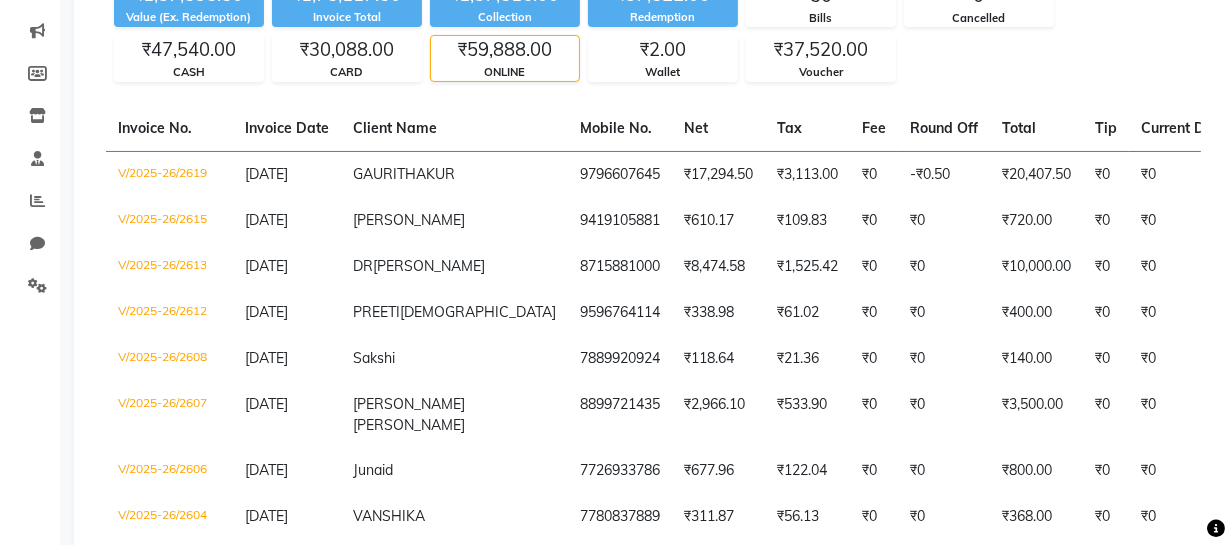 scroll, scrollTop: 0, scrollLeft: 0, axis: both 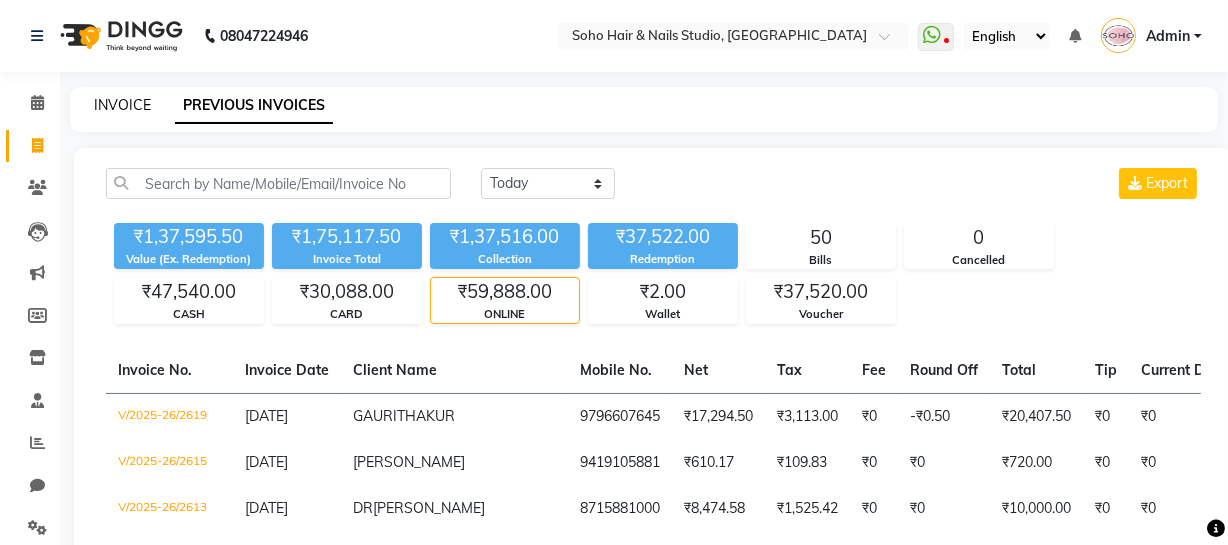 click on "INVOICE" 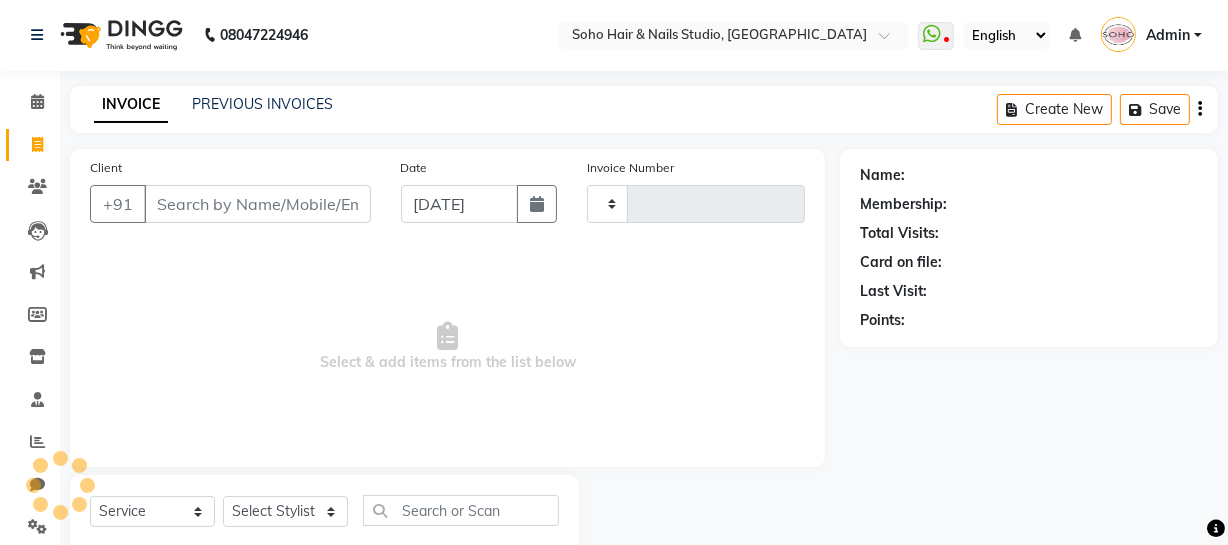 type on "2621" 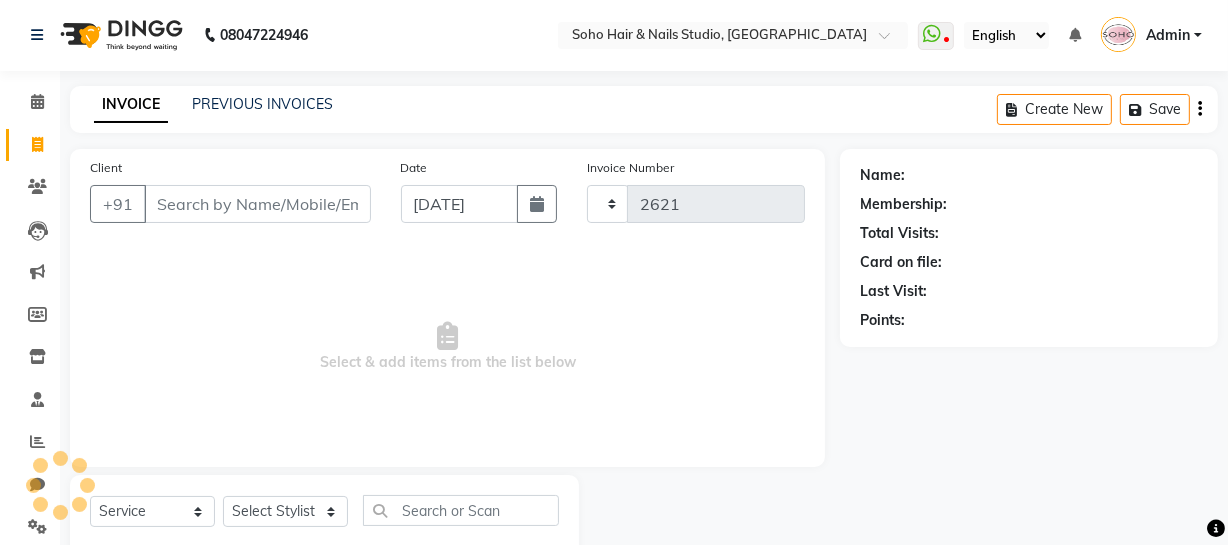 select on "735" 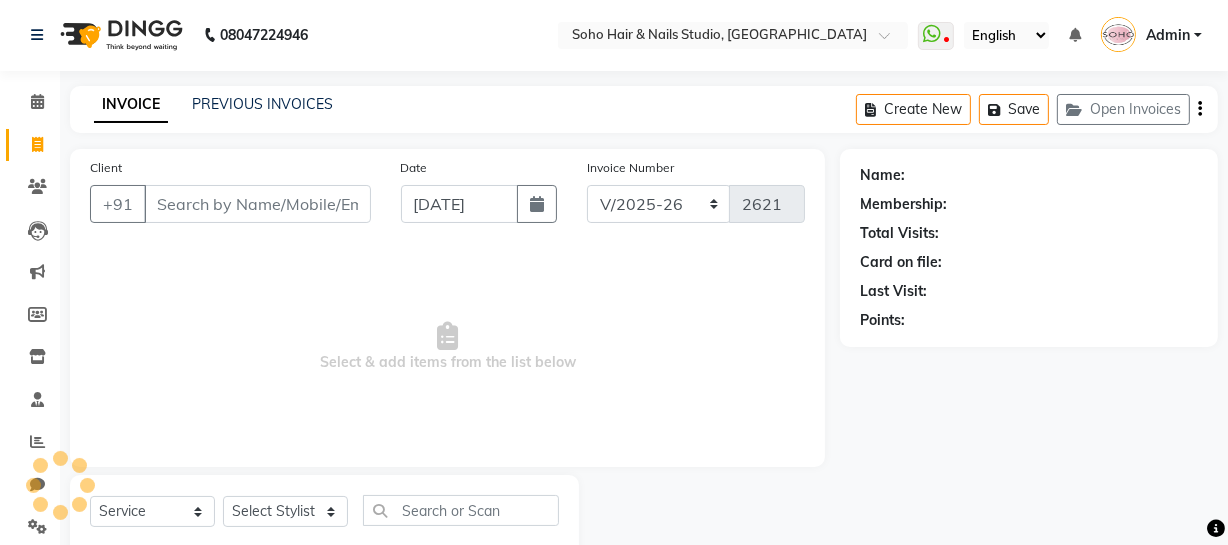 scroll, scrollTop: 57, scrollLeft: 0, axis: vertical 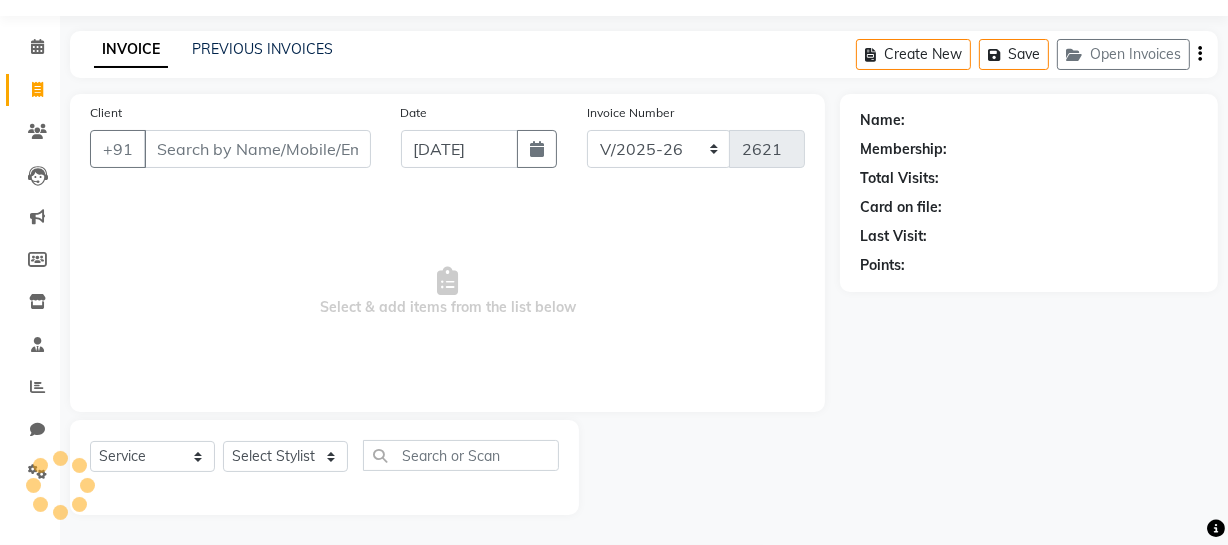 select on "membership" 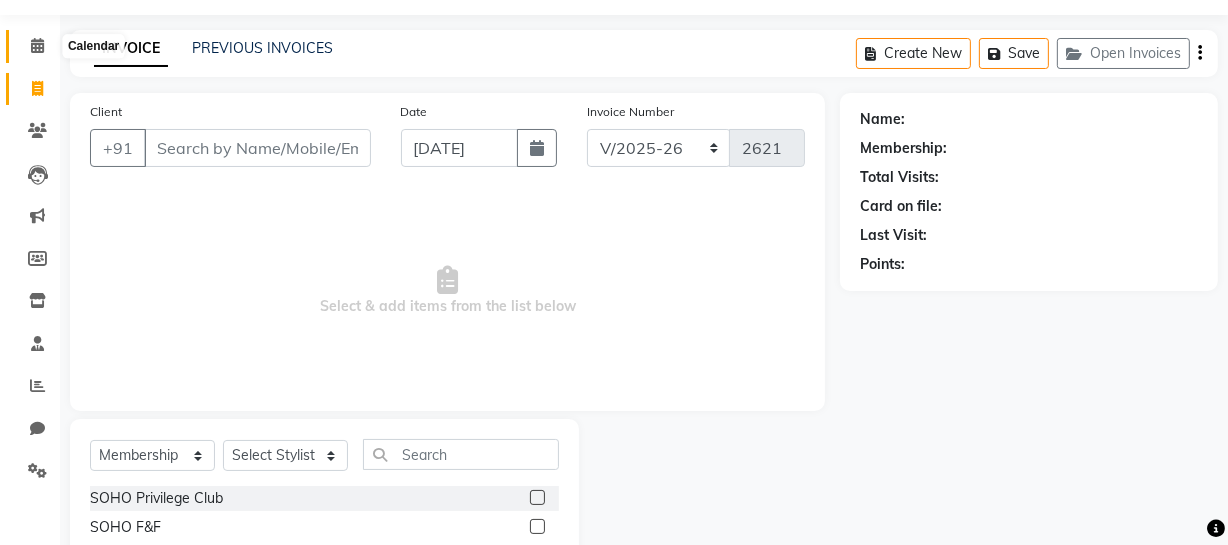 click 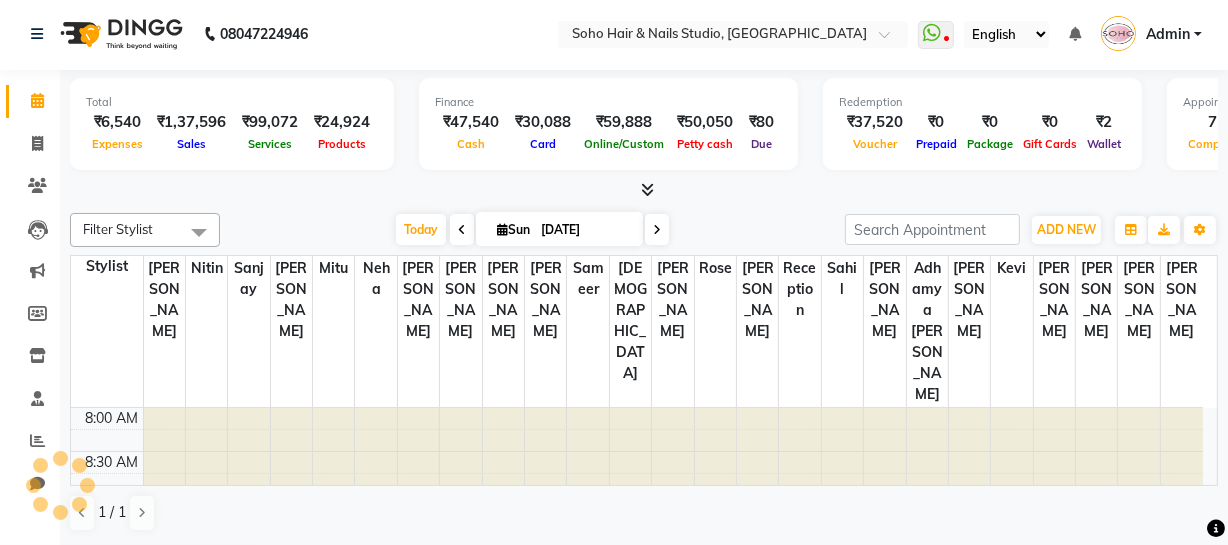 scroll, scrollTop: 0, scrollLeft: 0, axis: both 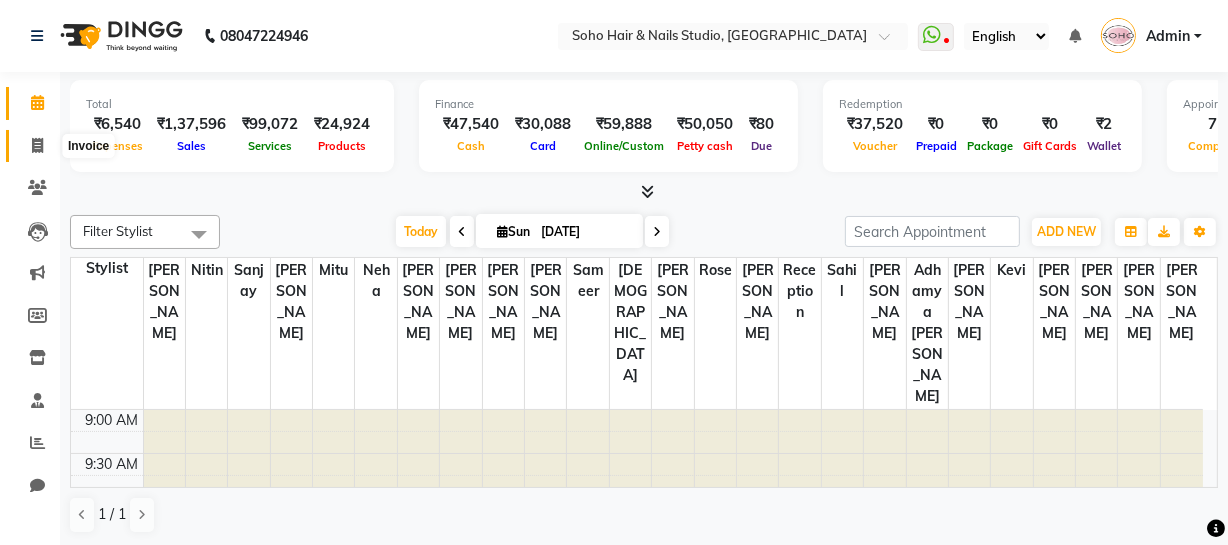 click 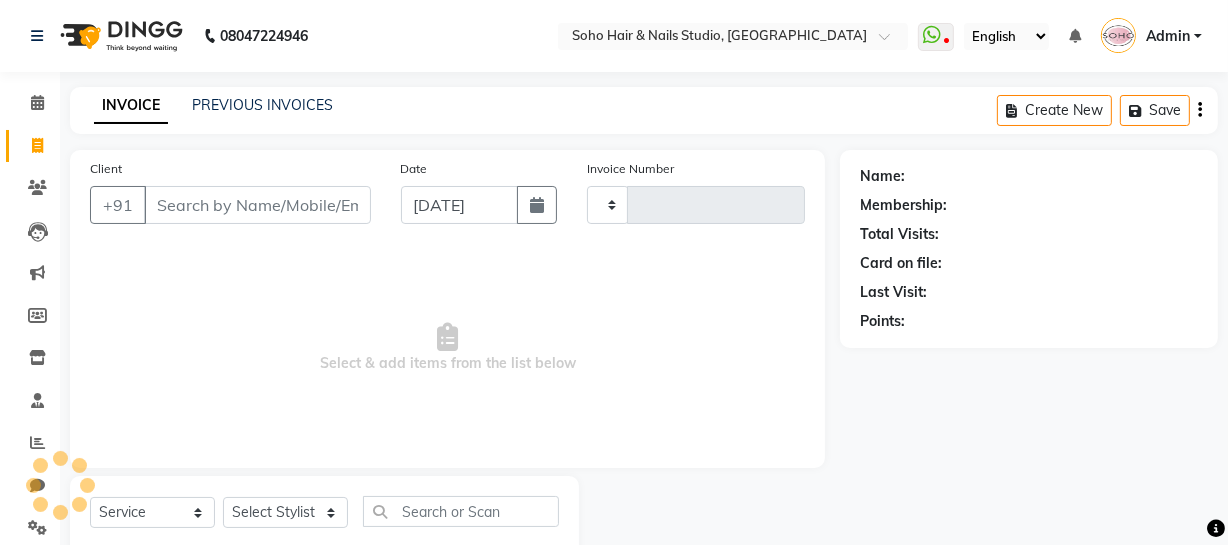 type on "2621" 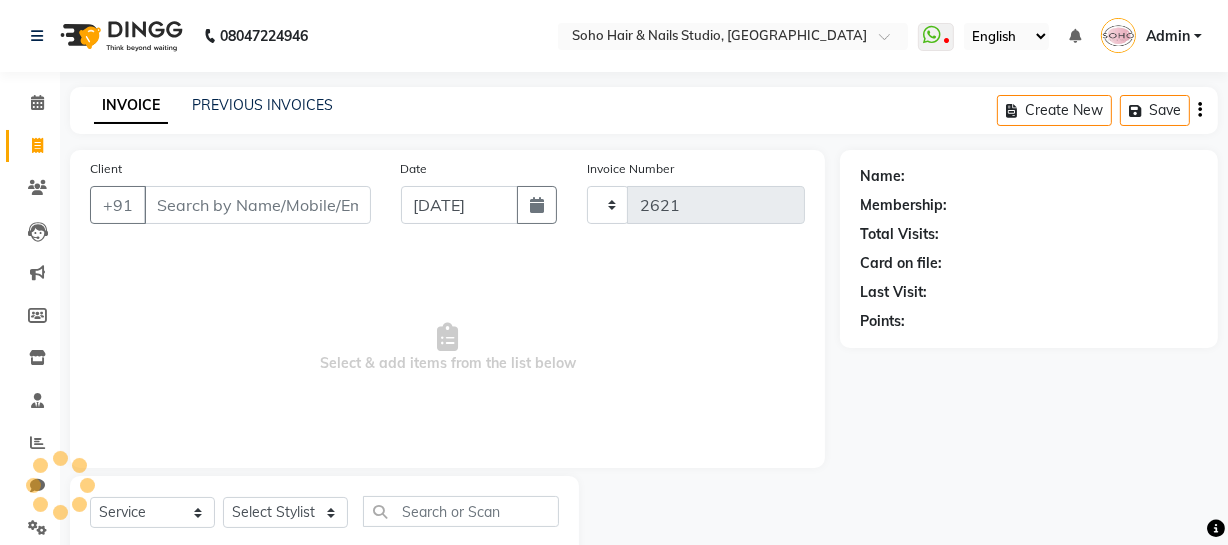 select on "735" 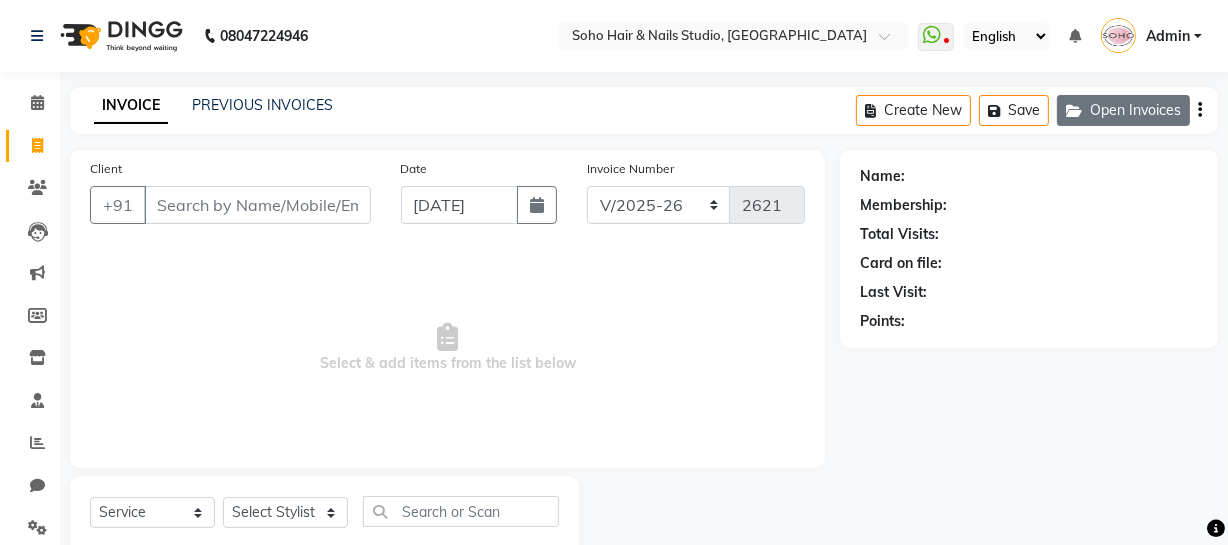 click on "Open Invoices" 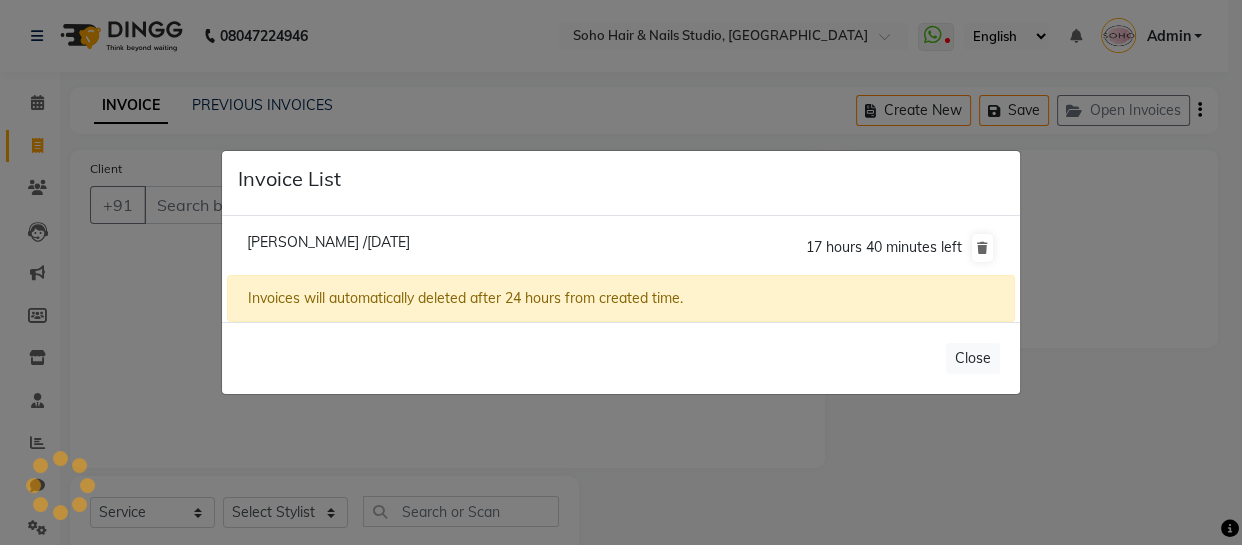 select on "membership" 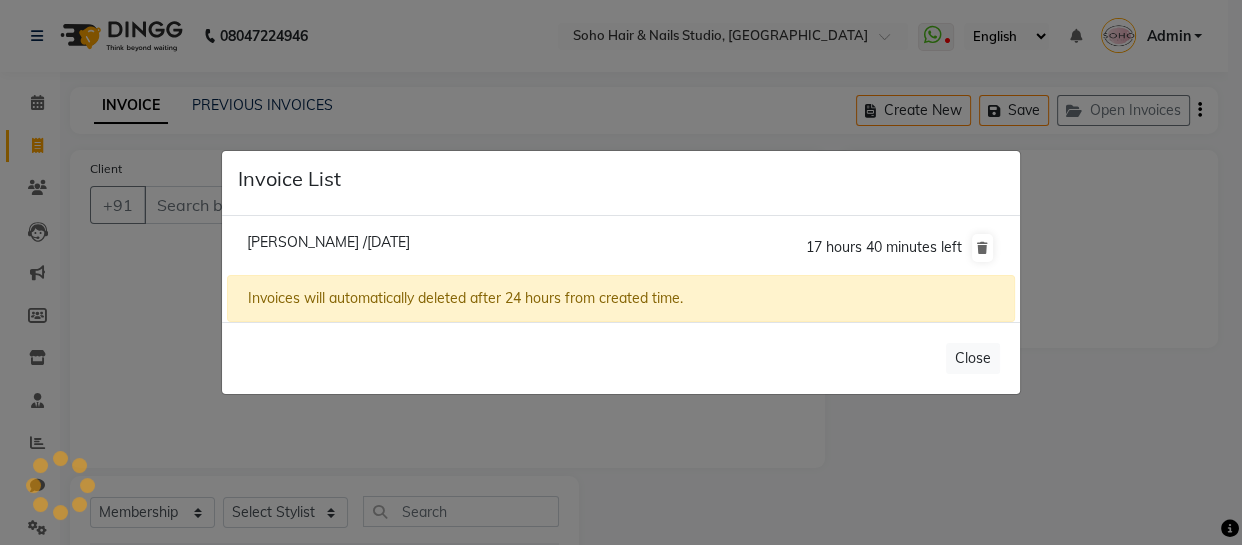 click on "Harshleen /13 July 2025" 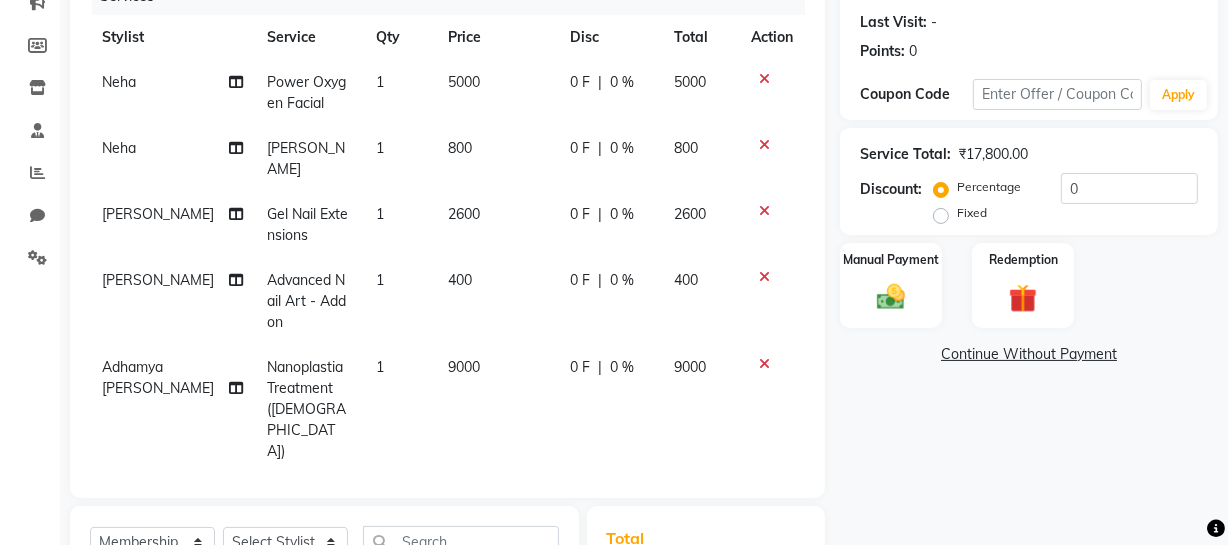 scroll, scrollTop: 181, scrollLeft: 0, axis: vertical 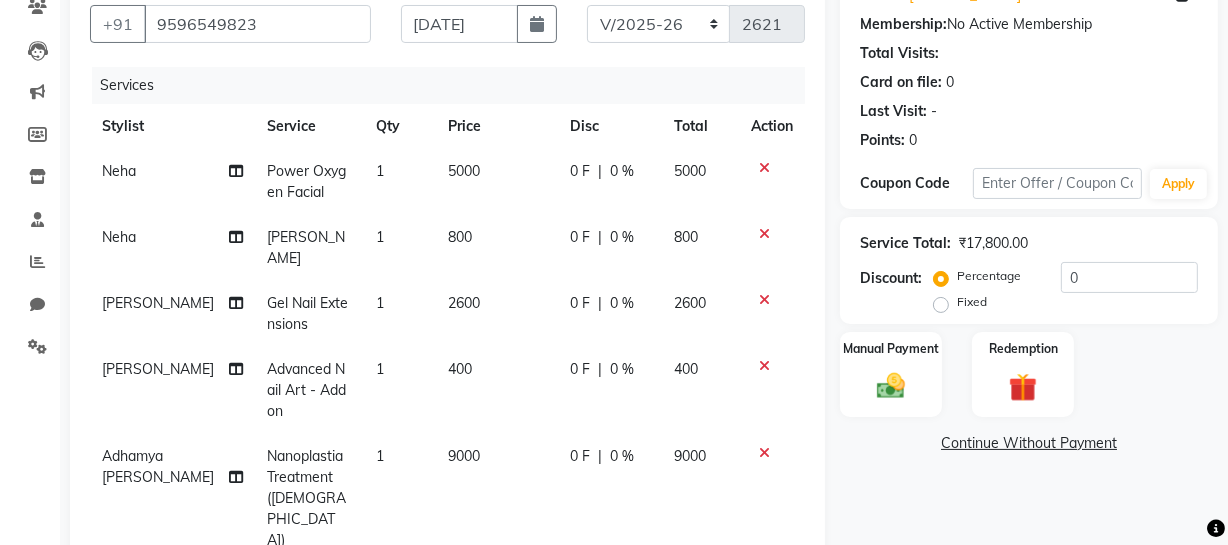 click 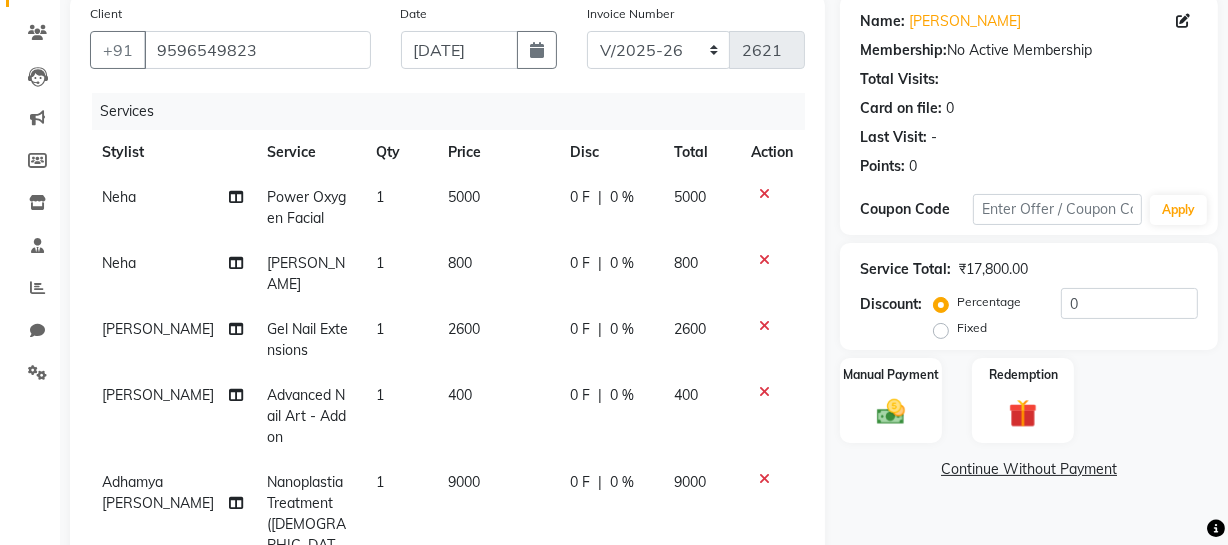 scroll, scrollTop: 428, scrollLeft: 0, axis: vertical 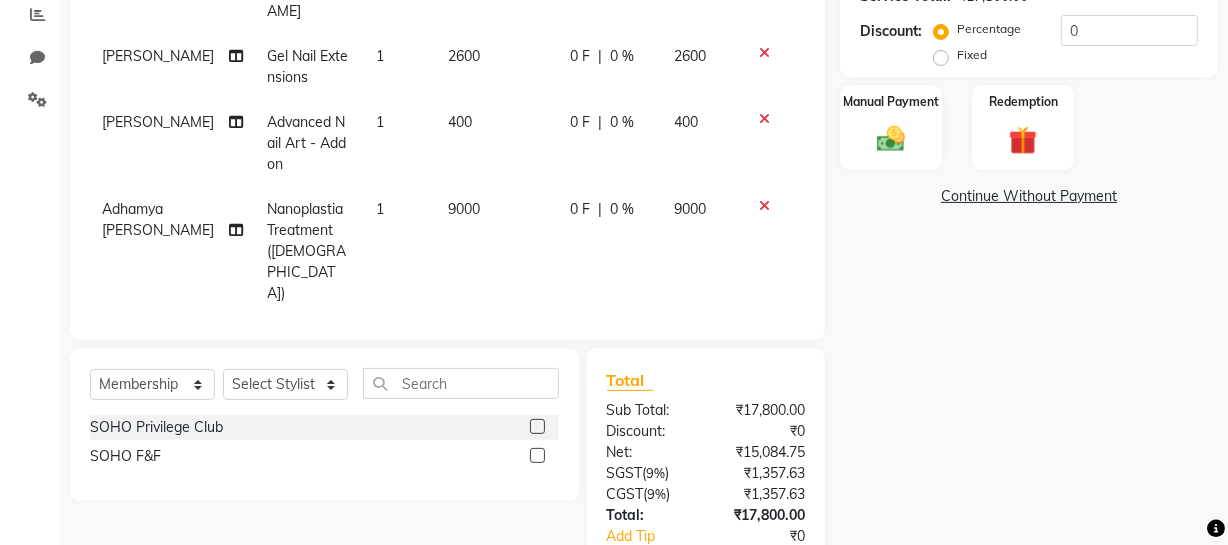 click on "9000" 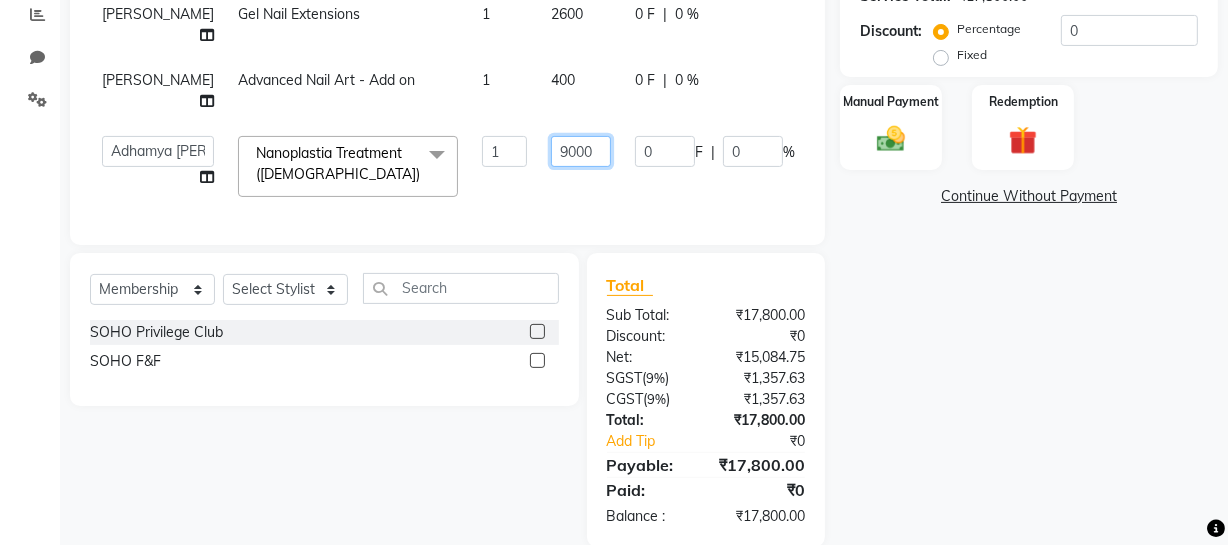 click on "9000" 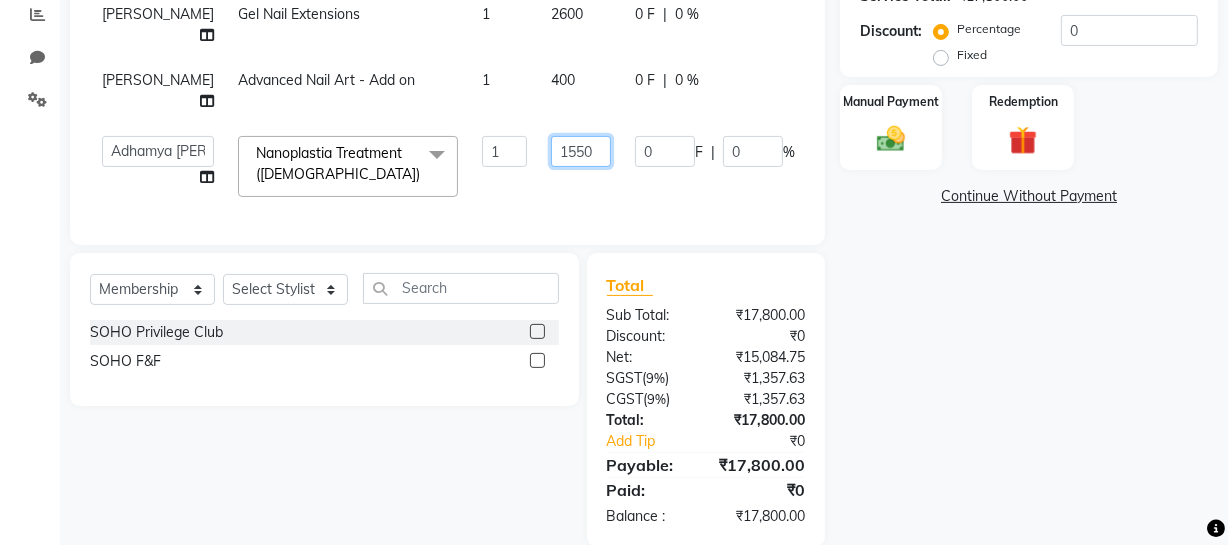 type on "15500" 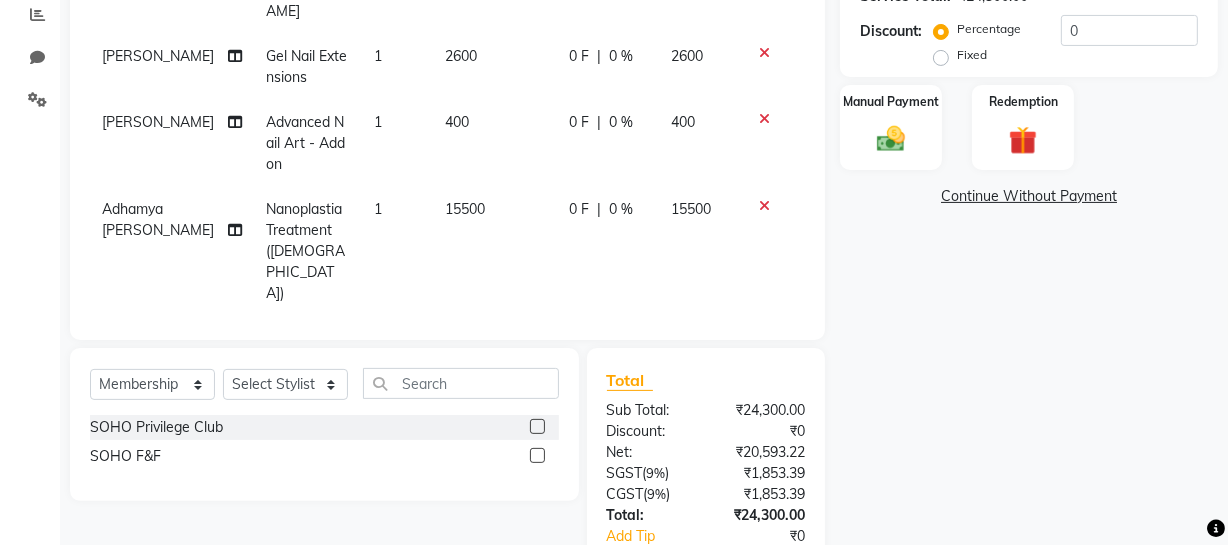 click on "Name: Harshleen  Membership:  No Active Membership  Total Visits:   Card on file:  0 Last Visit:   - Points:   0  Coupon Code Apply Service Total:  ₹24,300.00  Discount:  Percentage   Fixed  0 Manual Payment Redemption  Continue Without Payment" 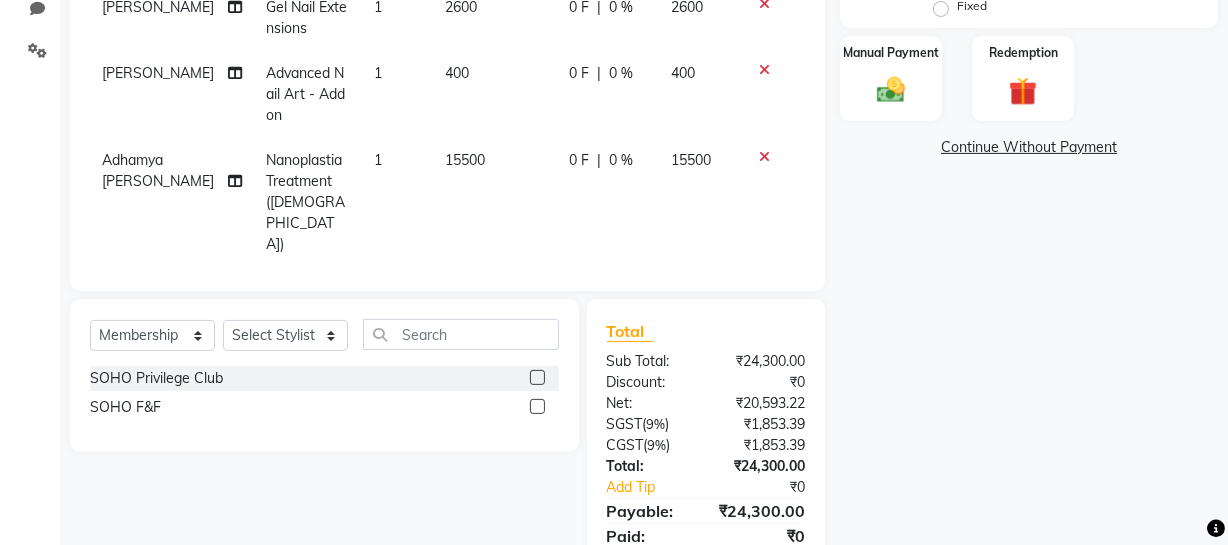 scroll, scrollTop: 519, scrollLeft: 0, axis: vertical 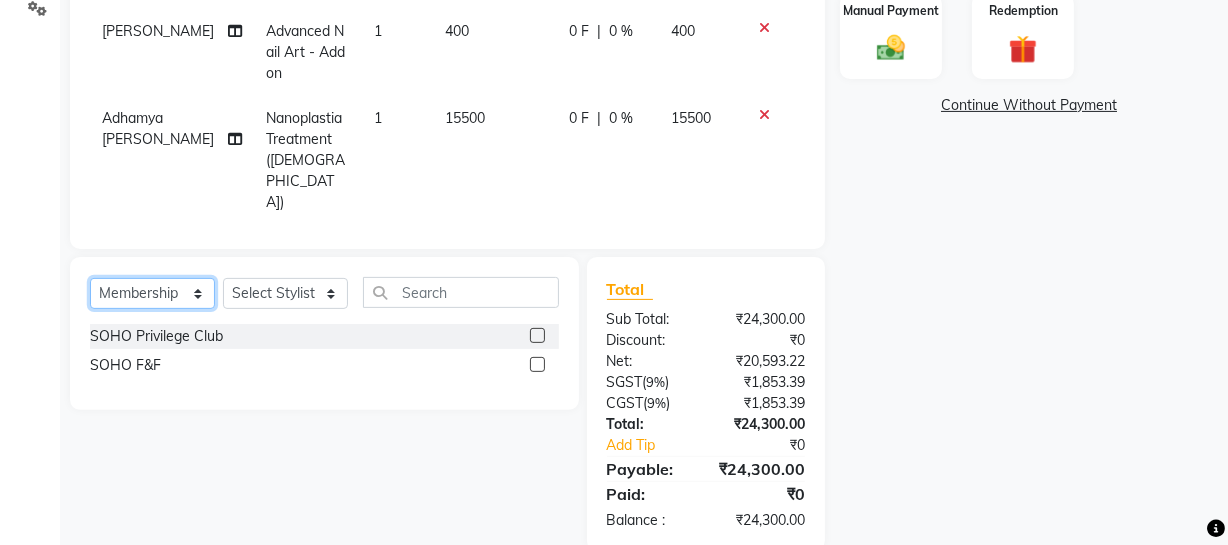 drag, startPoint x: 185, startPoint y: 255, endPoint x: 181, endPoint y: 269, distance: 14.56022 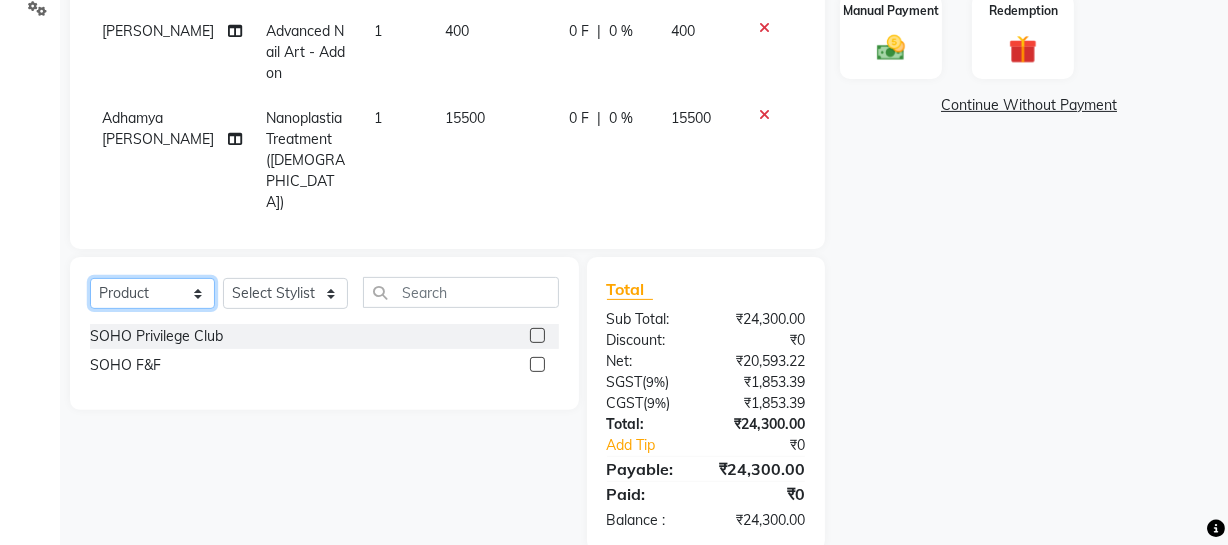 click on "Select  Service  Product  Membership  Package Voucher Prepaid Gift Card" 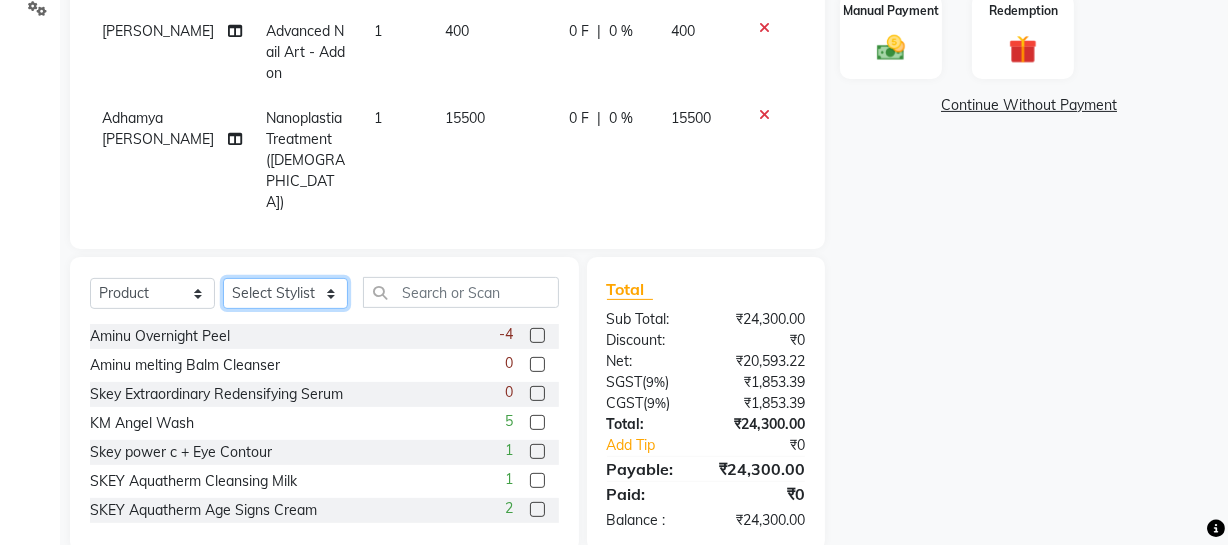 click on "Select Stylist Abhishek Kohli Adhamya Bamotra Amit Anita Kumari Arun Sain Bhabesh Dipanker  Harman Kevi  Komal Lakshya Dogra Meenakshi Jamwal Mitu Neha Nishant Swalia Nitin Reception Rose  Ruth Sahil sameer Sanjay Saurav pedi Saurav SAM Shameem Sharan Sorabh Salmani Vicky VISHAL DOGRA" 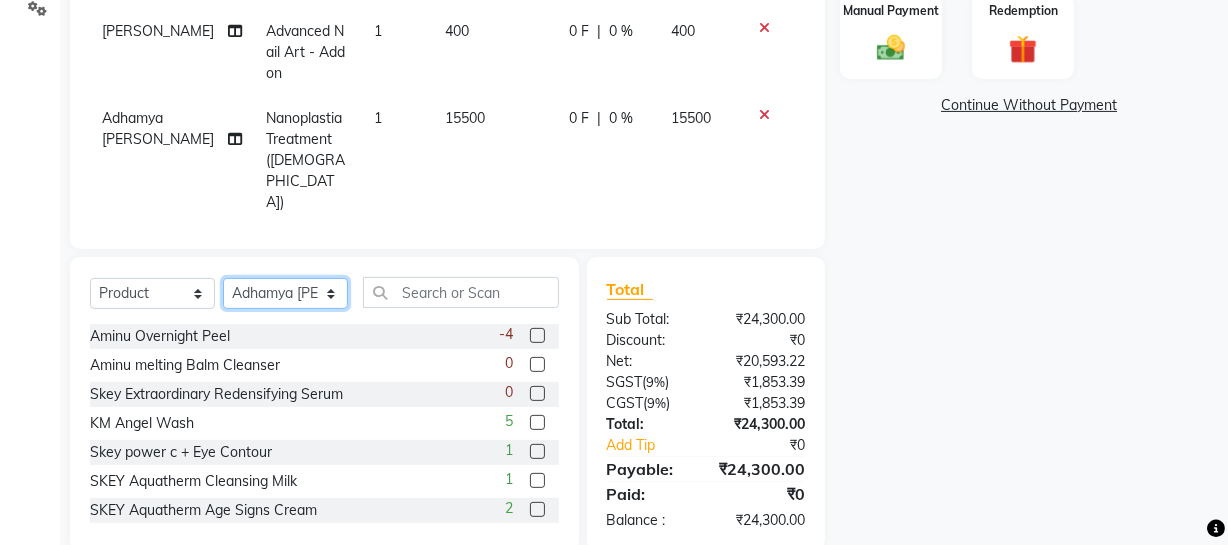 click on "Select Stylist Abhishek Kohli Adhamya Bamotra Amit Anita Kumari Arun Sain Bhabesh Dipanker  Harman Kevi  Komal Lakshya Dogra Meenakshi Jamwal Mitu Neha Nishant Swalia Nitin Reception Rose  Ruth Sahil sameer Sanjay Saurav pedi Saurav SAM Shameem Sharan Sorabh Salmani Vicky VISHAL DOGRA" 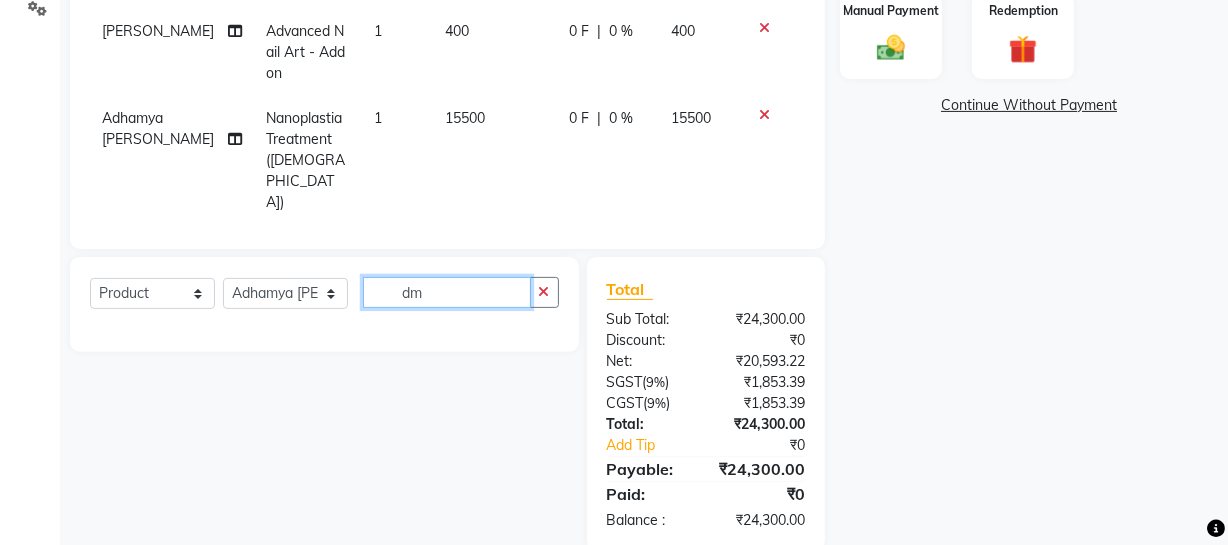 type on "d" 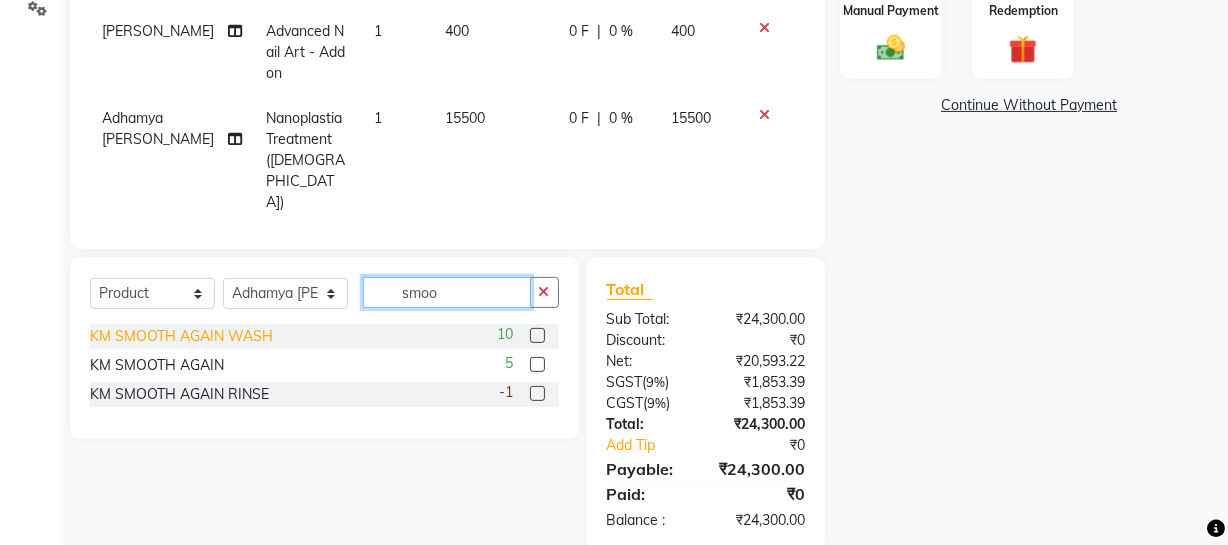 type on "smoo" 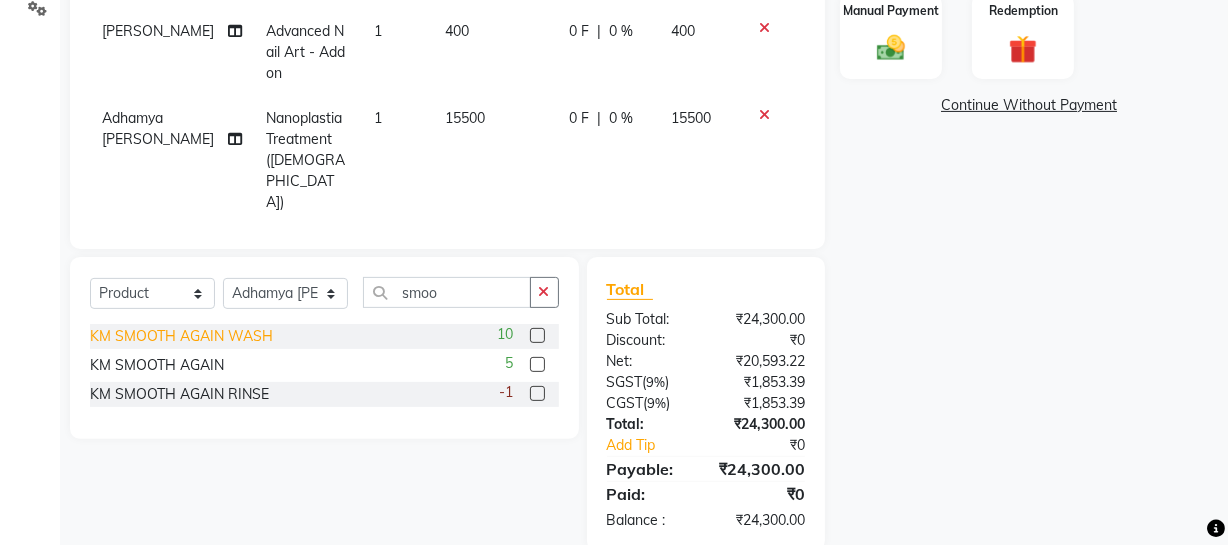 click on "KM SMOOTH AGAIN WASH" 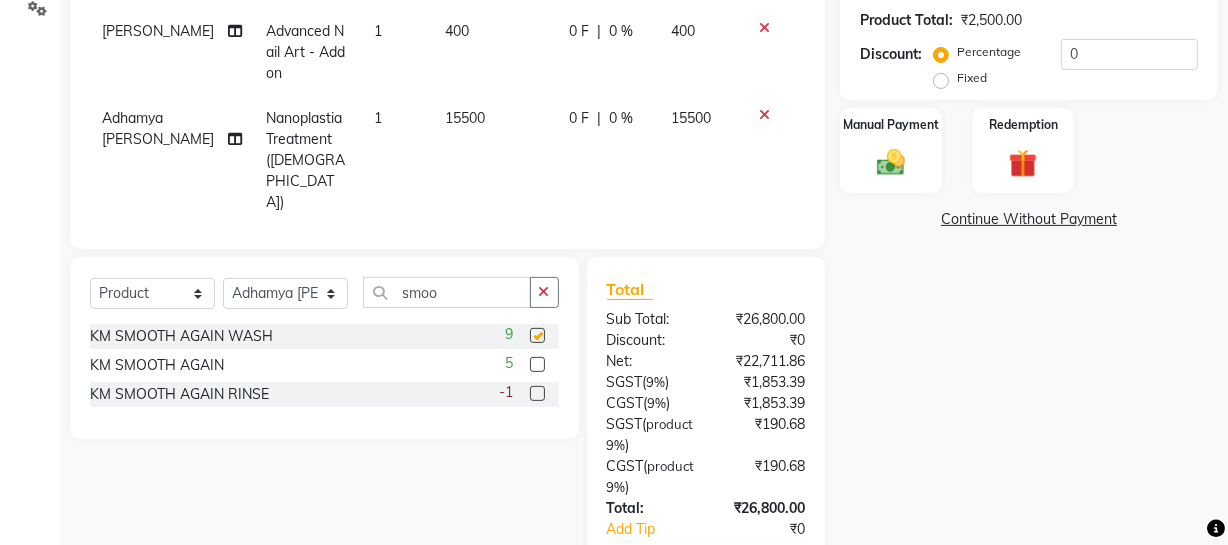 checkbox on "false" 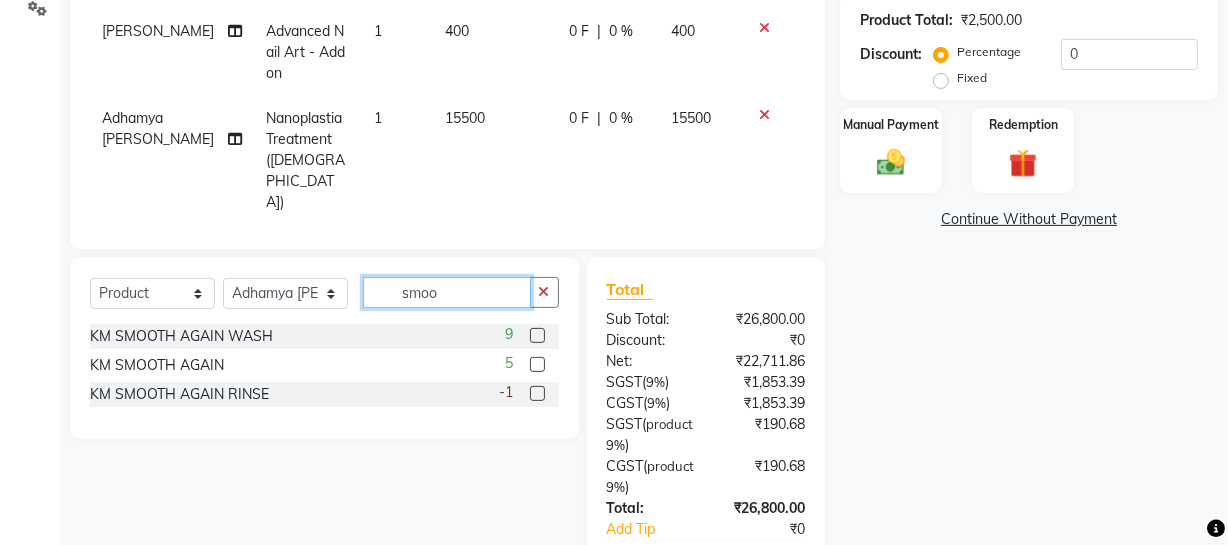 drag, startPoint x: 421, startPoint y: 294, endPoint x: 249, endPoint y: 292, distance: 172.01163 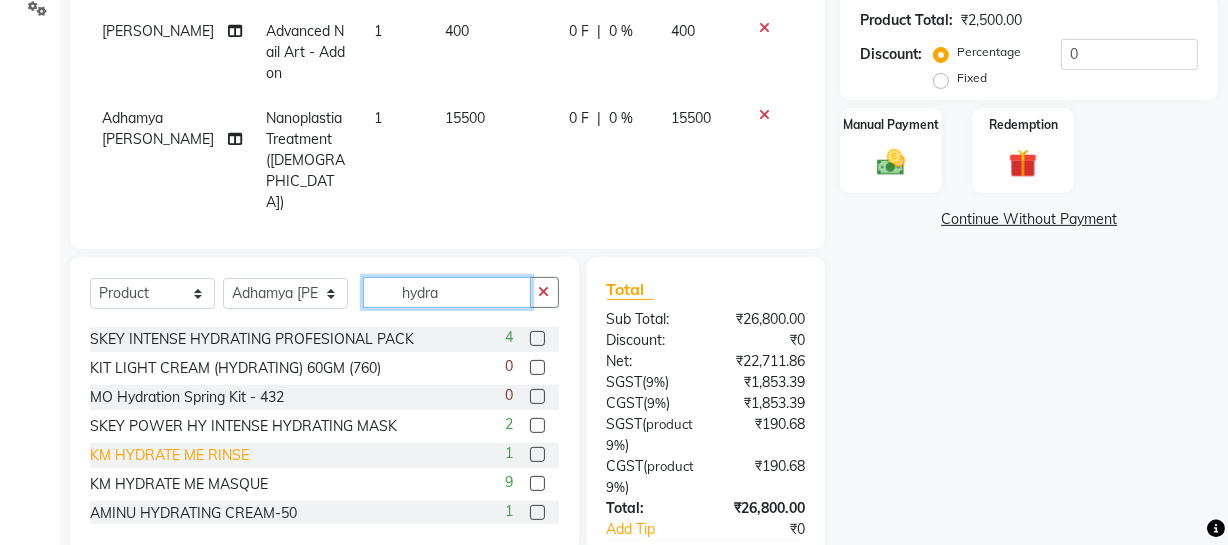 scroll, scrollTop: 119, scrollLeft: 0, axis: vertical 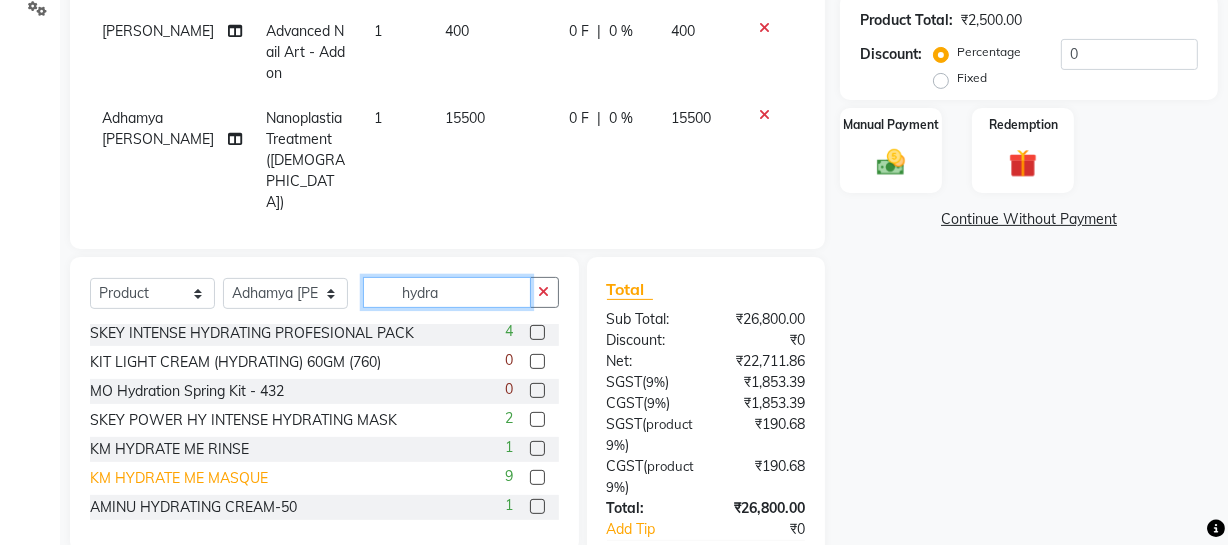 type on "hydra" 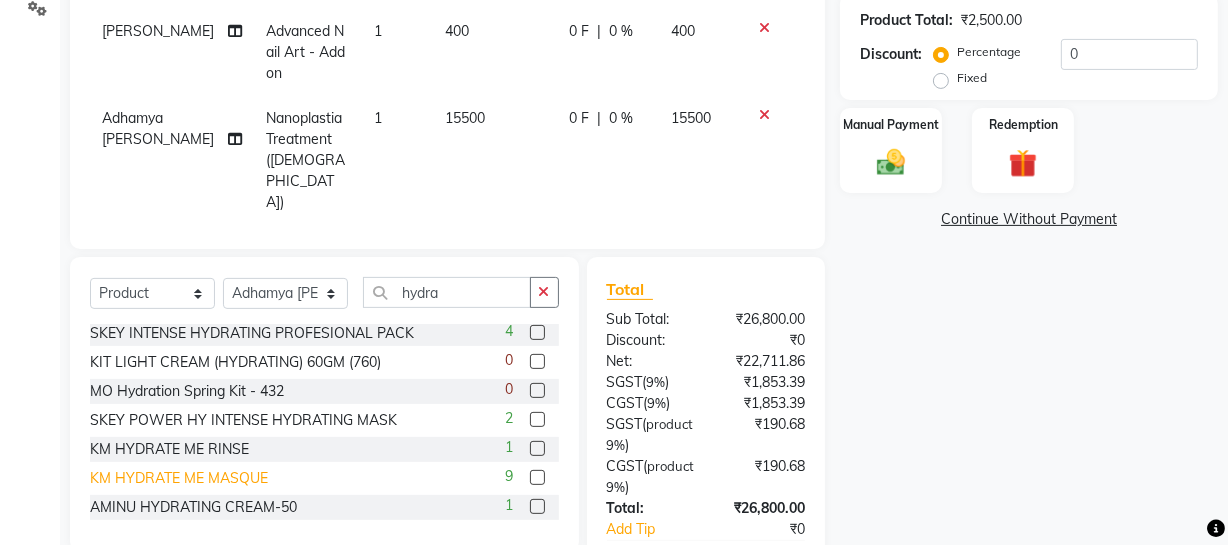 click on "KM HYDRATE ME MASQUE" 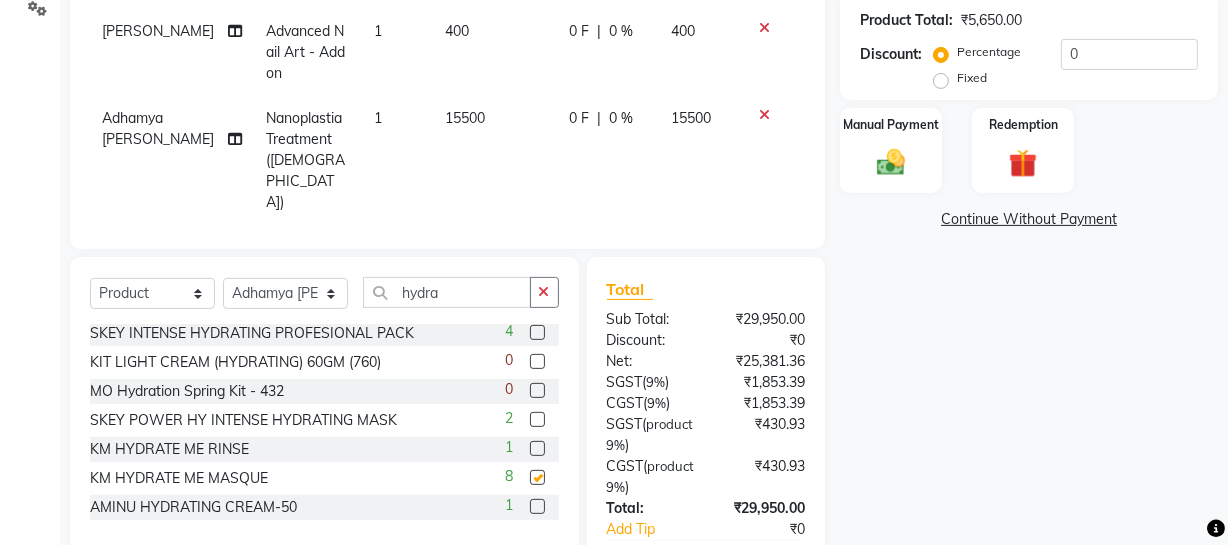 checkbox on "false" 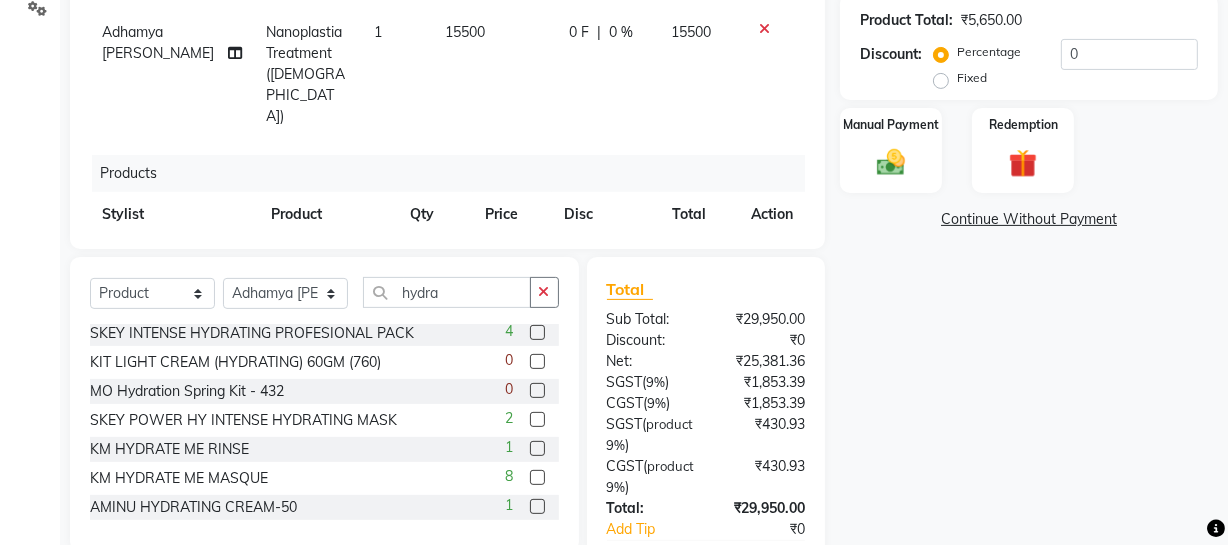 scroll, scrollTop: 192, scrollLeft: 0, axis: vertical 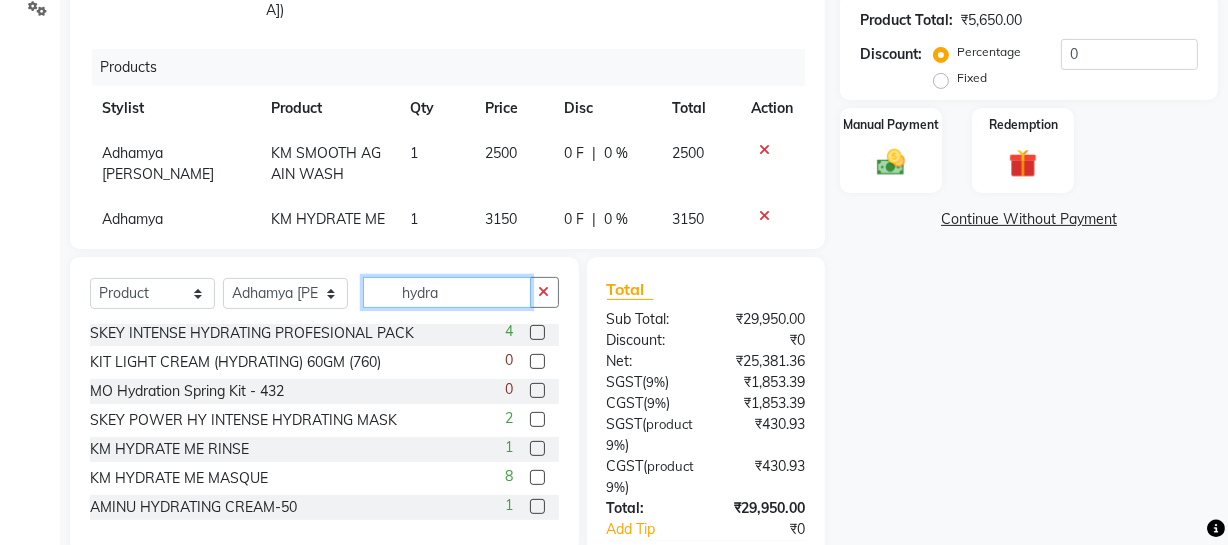 drag, startPoint x: 468, startPoint y: 301, endPoint x: 275, endPoint y: 315, distance: 193.50711 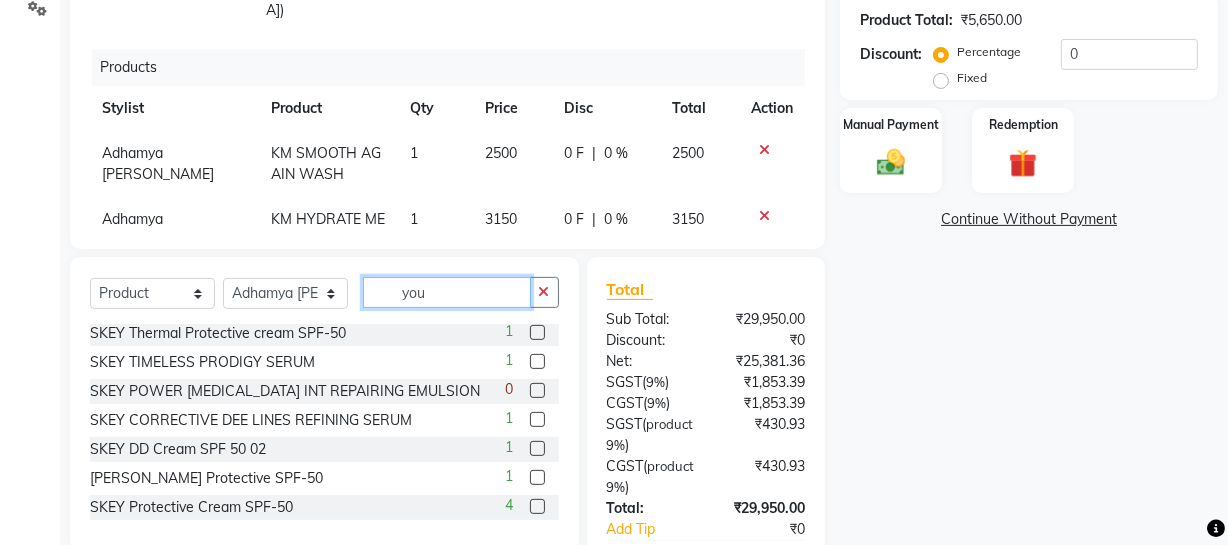 scroll, scrollTop: 0, scrollLeft: 0, axis: both 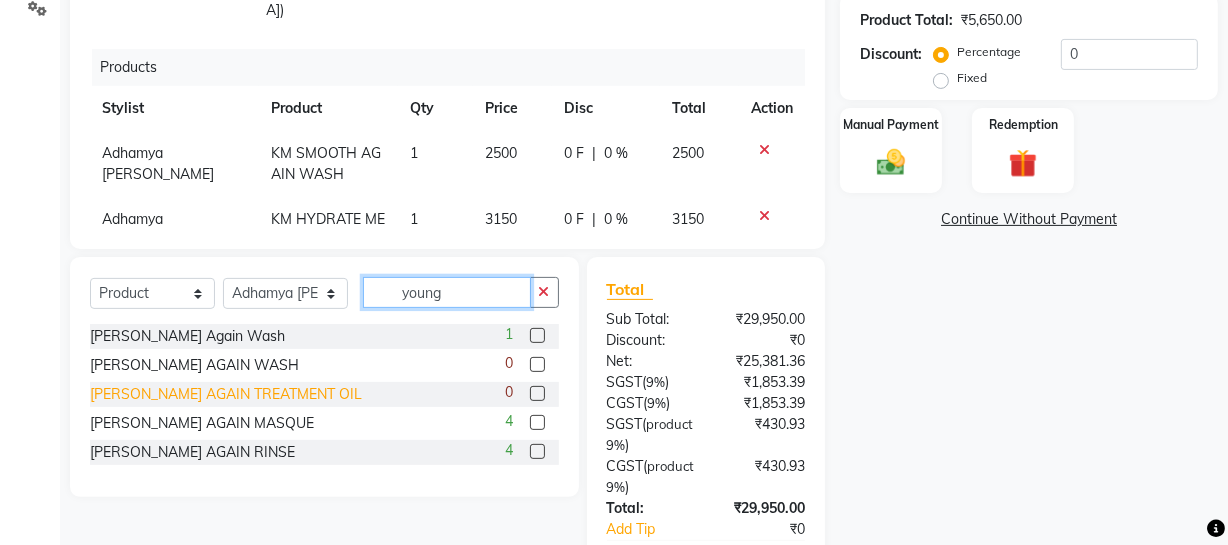 type on "young" 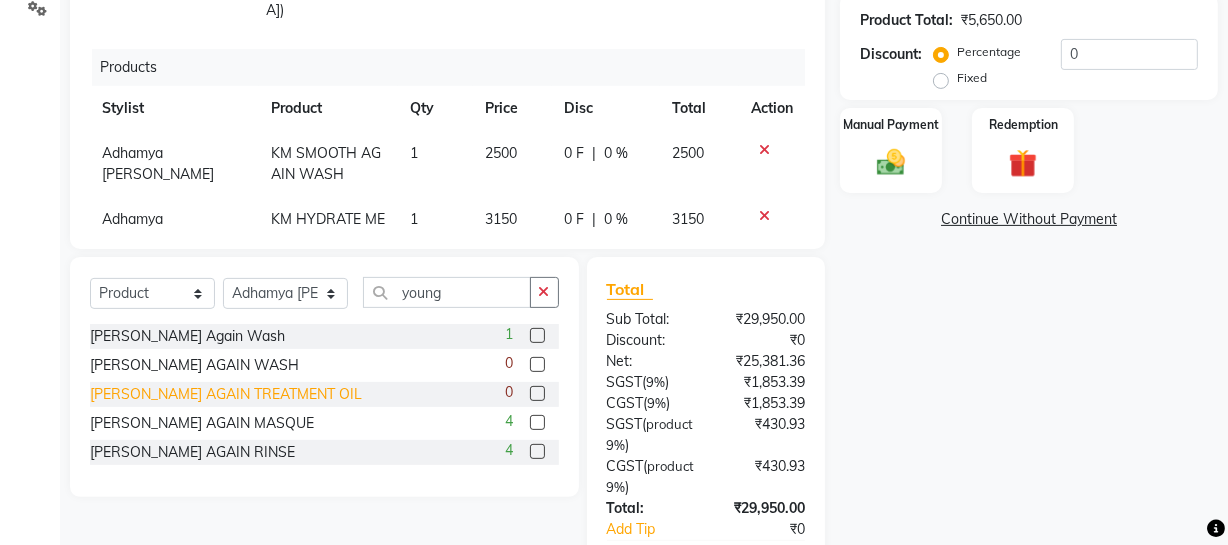click on "KM YOUNG AGAIN TREATMENT OIL" 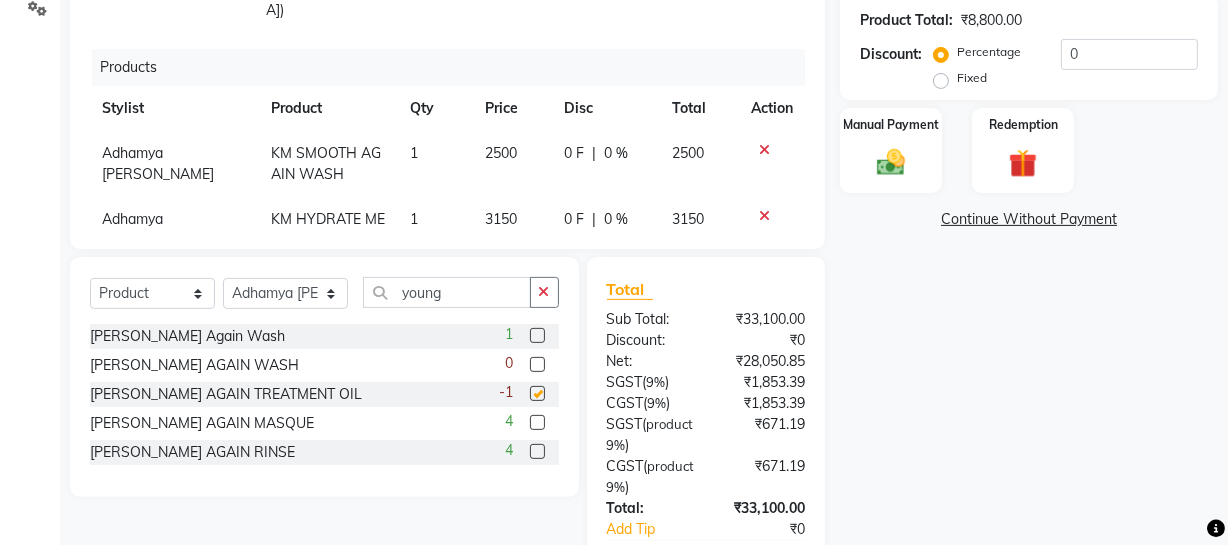 checkbox on "false" 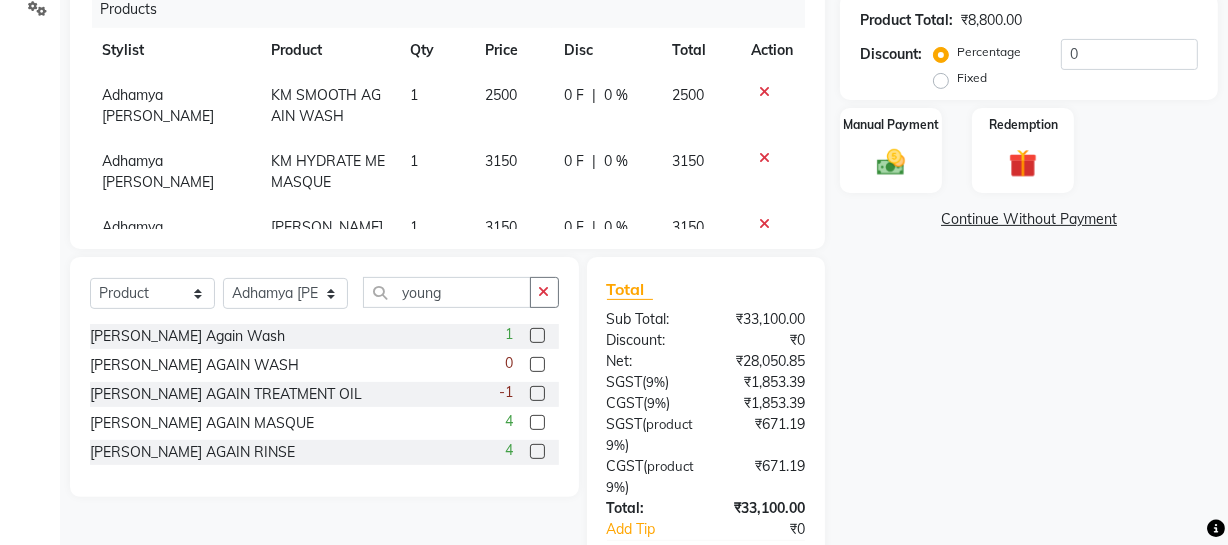 scroll, scrollTop: 280, scrollLeft: 0, axis: vertical 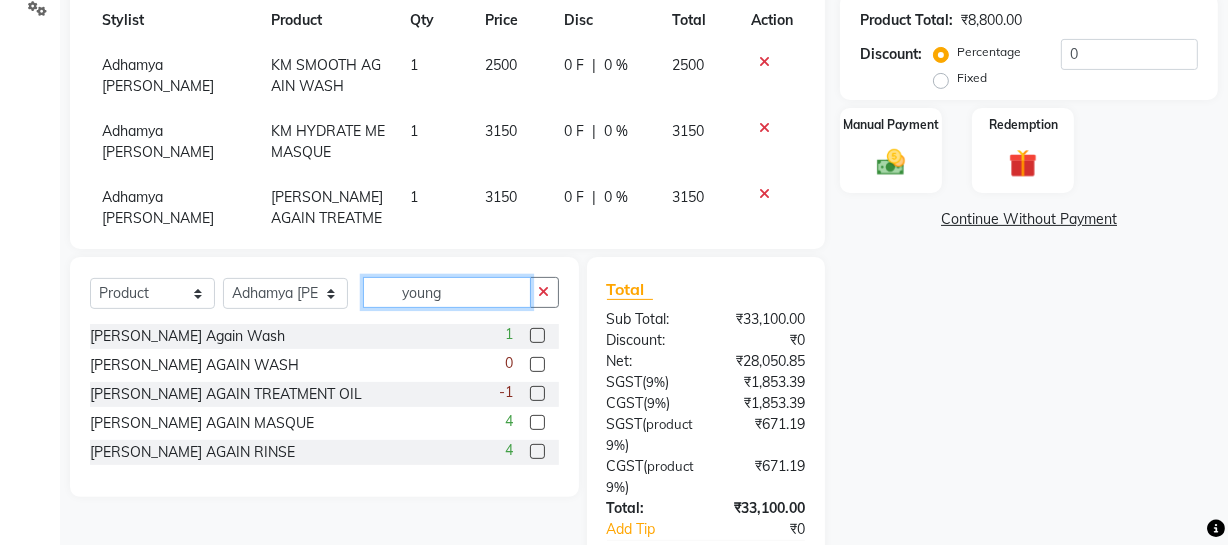 drag, startPoint x: 334, startPoint y: 290, endPoint x: 306, endPoint y: 297, distance: 28.86174 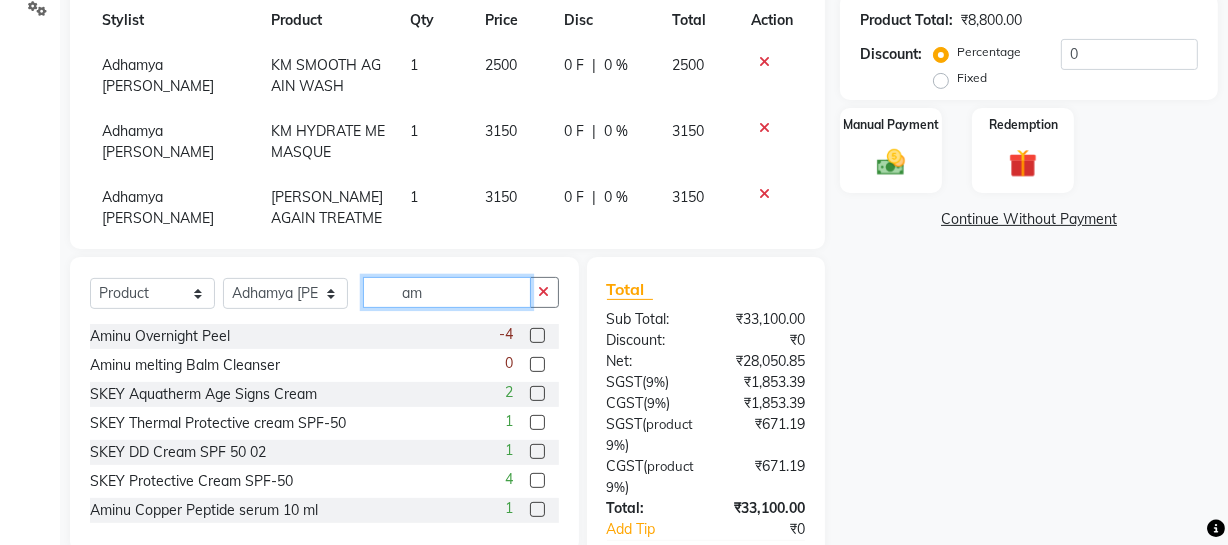 type on "a" 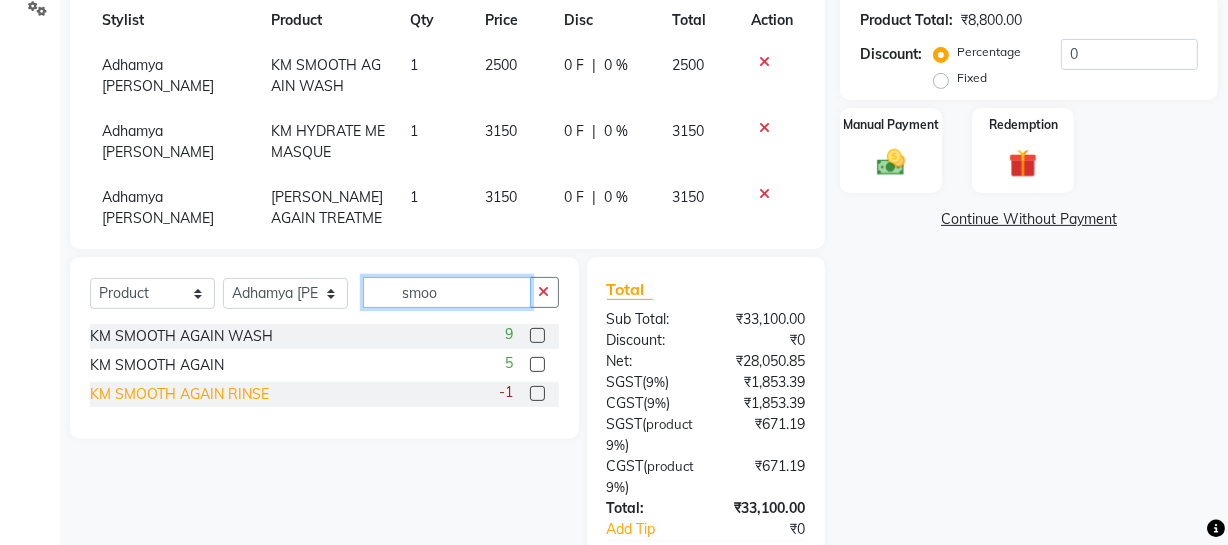 type on "smoo" 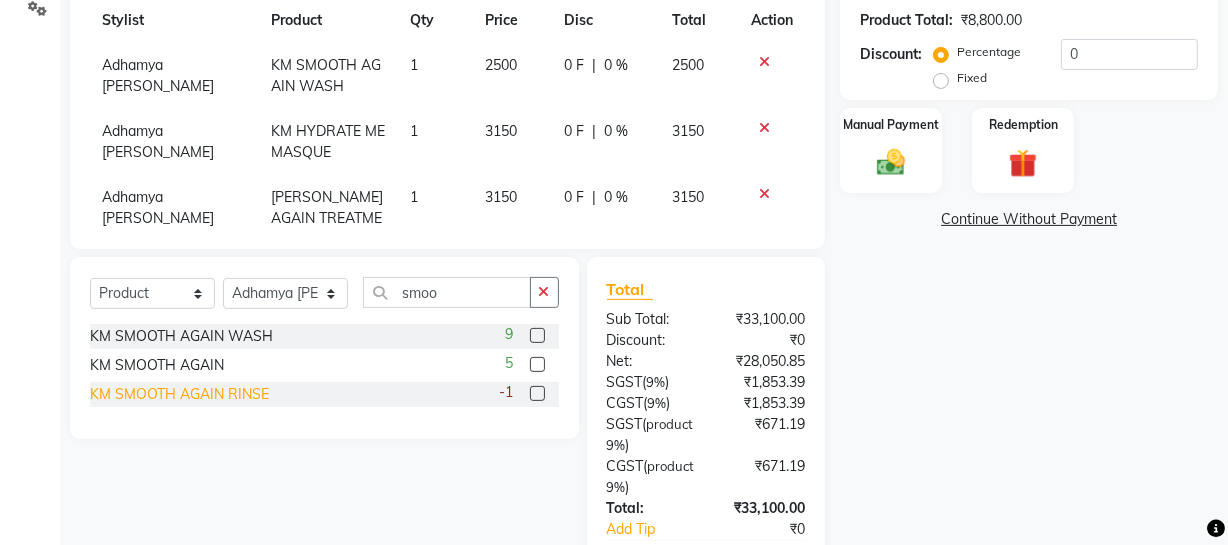click on "KM SMOOTH AGAIN RINSE" 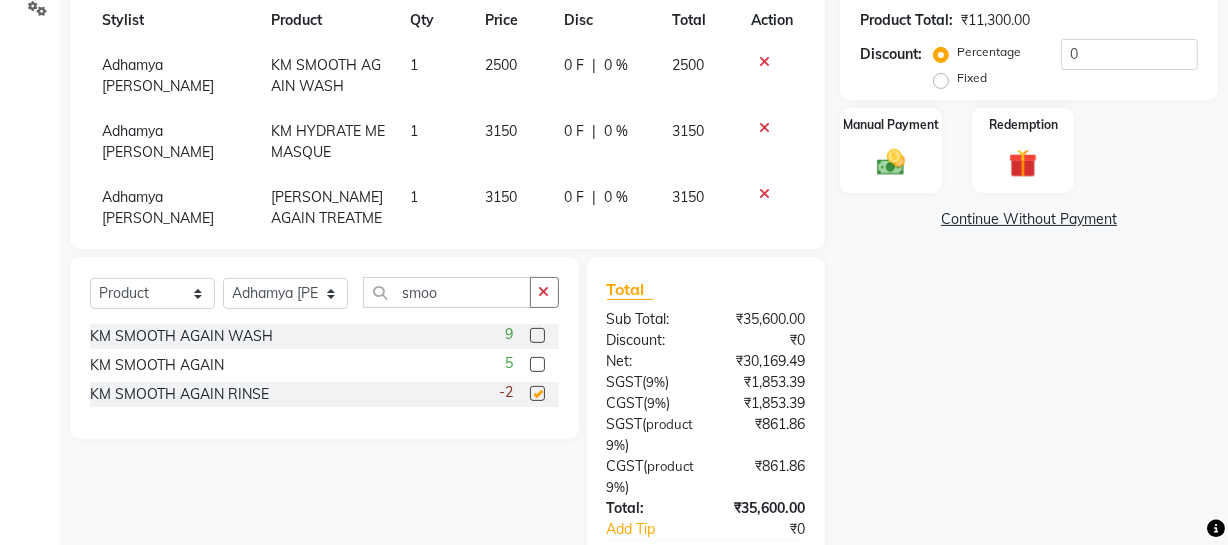 checkbox on "false" 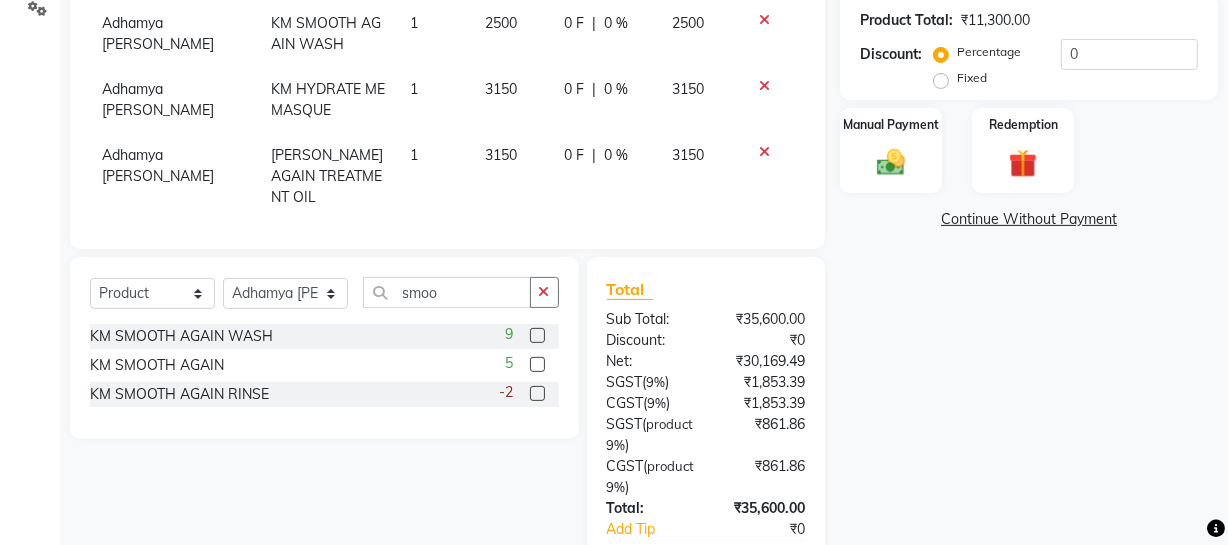 scroll, scrollTop: 345, scrollLeft: 0, axis: vertical 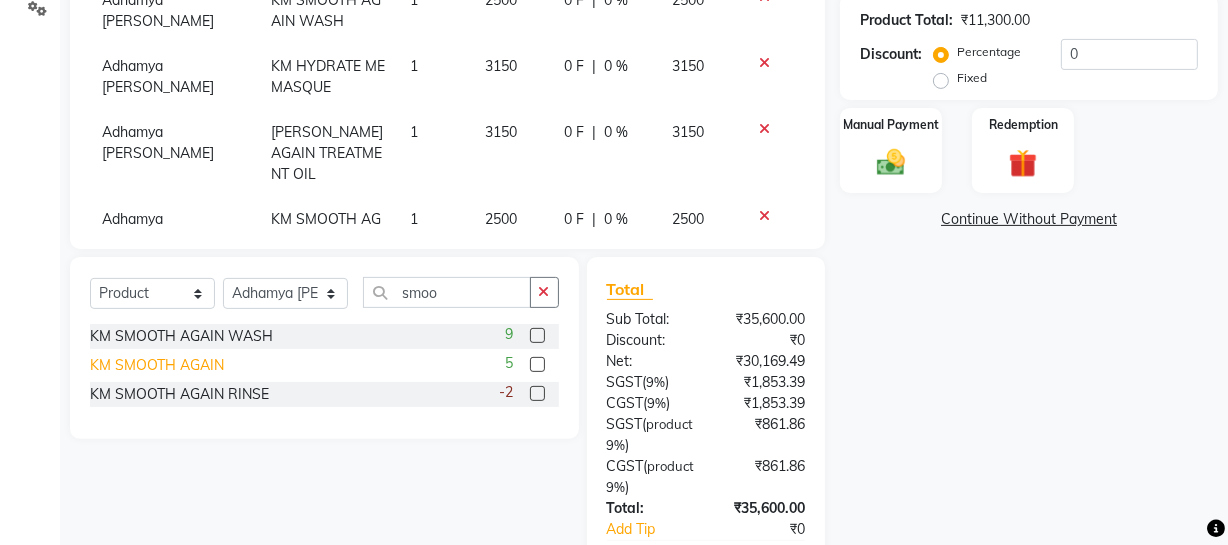 click on "KM SMOOTH AGAIN" 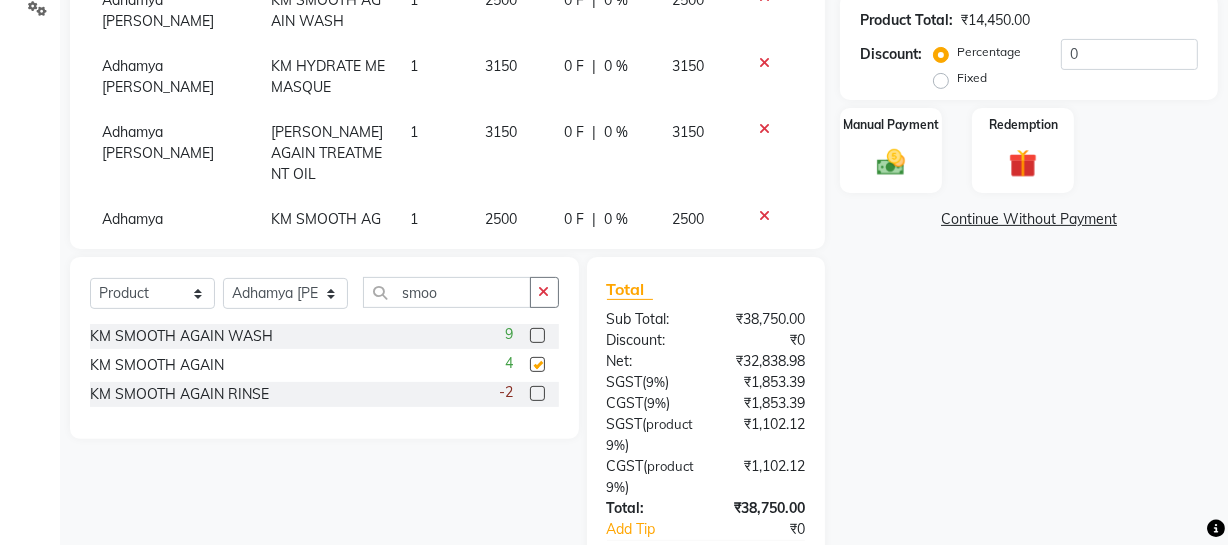 checkbox on "false" 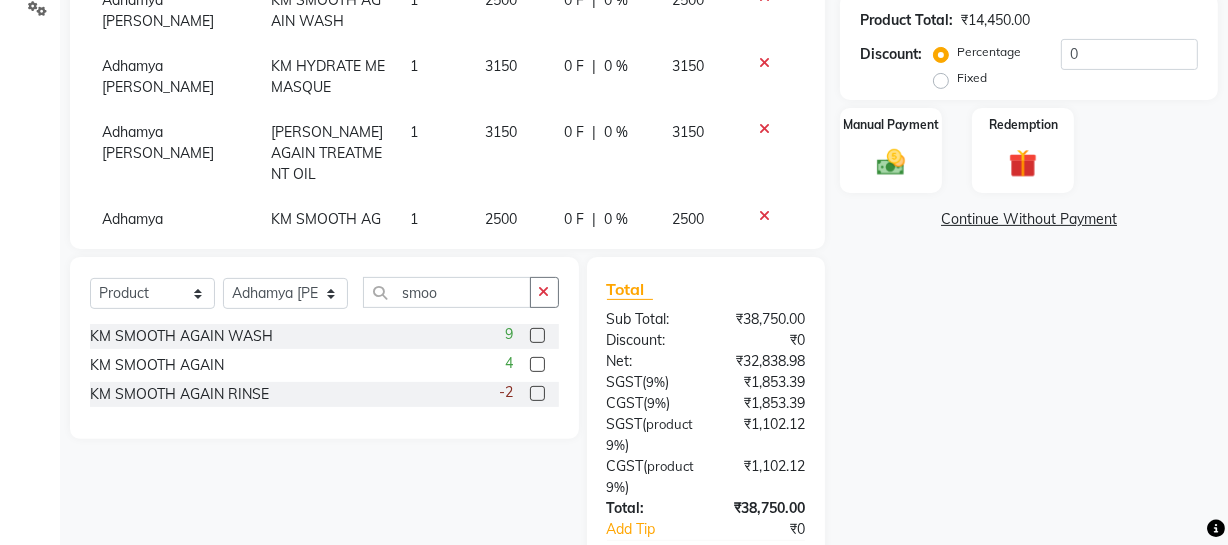 click 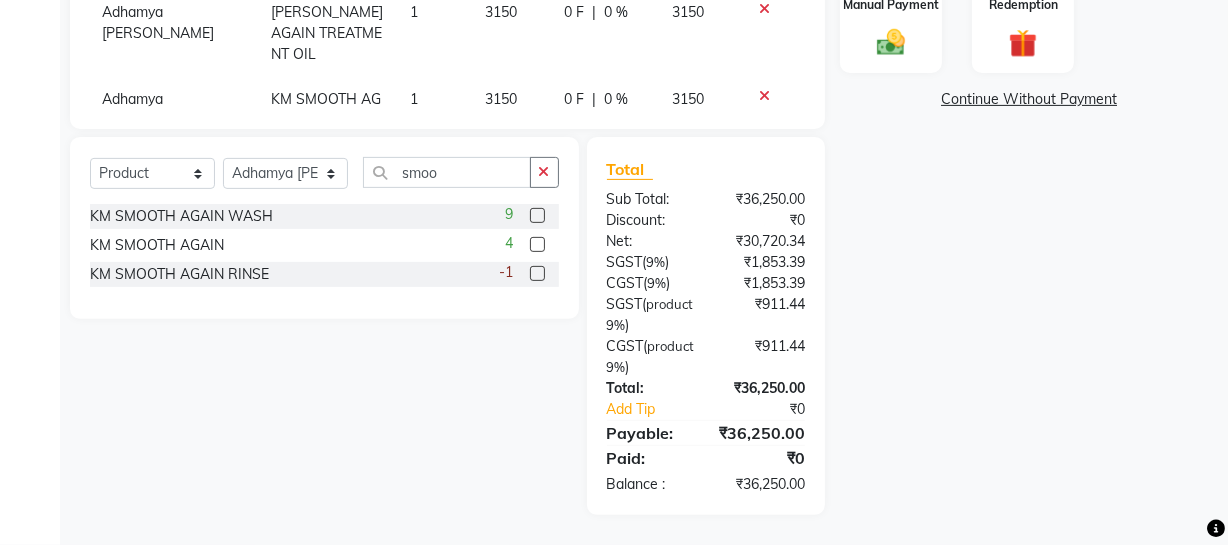 scroll, scrollTop: 4, scrollLeft: 0, axis: vertical 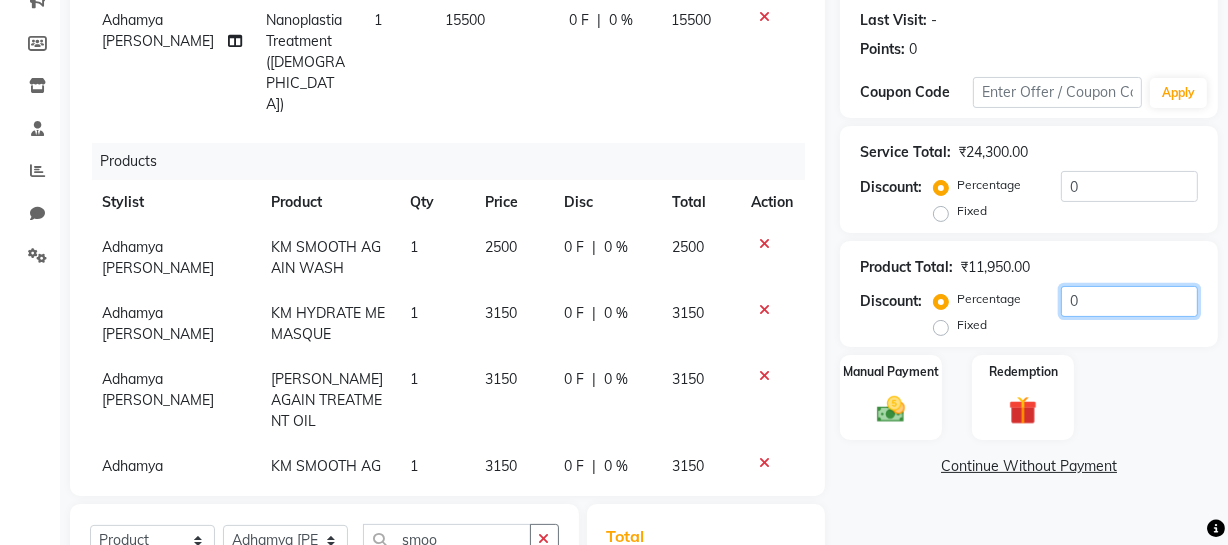 drag, startPoint x: 1122, startPoint y: 299, endPoint x: 864, endPoint y: 298, distance: 258.00195 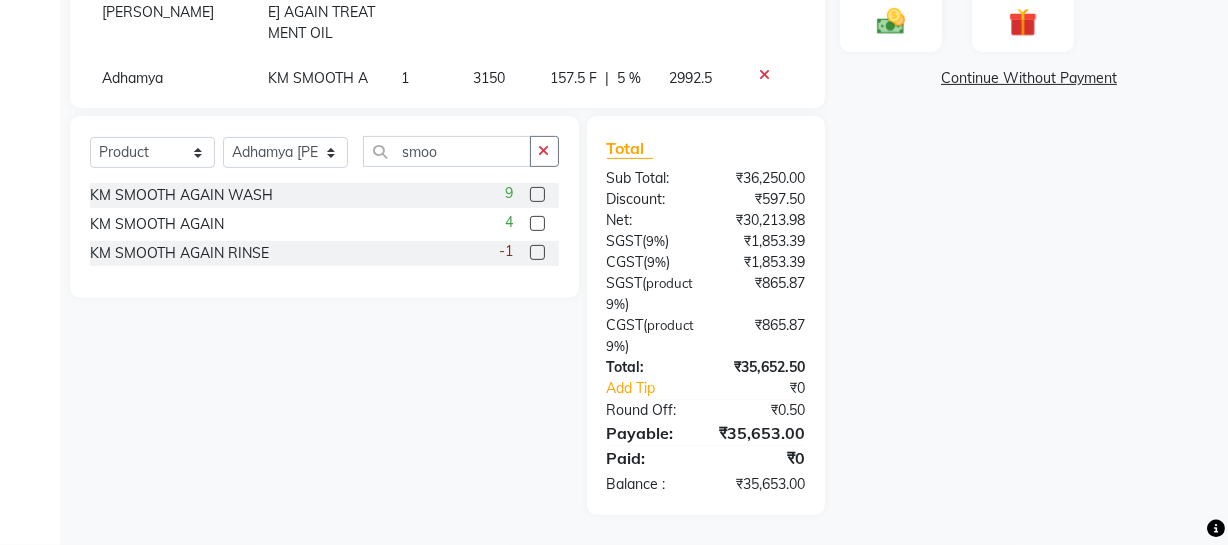 scroll, scrollTop: 25, scrollLeft: 0, axis: vertical 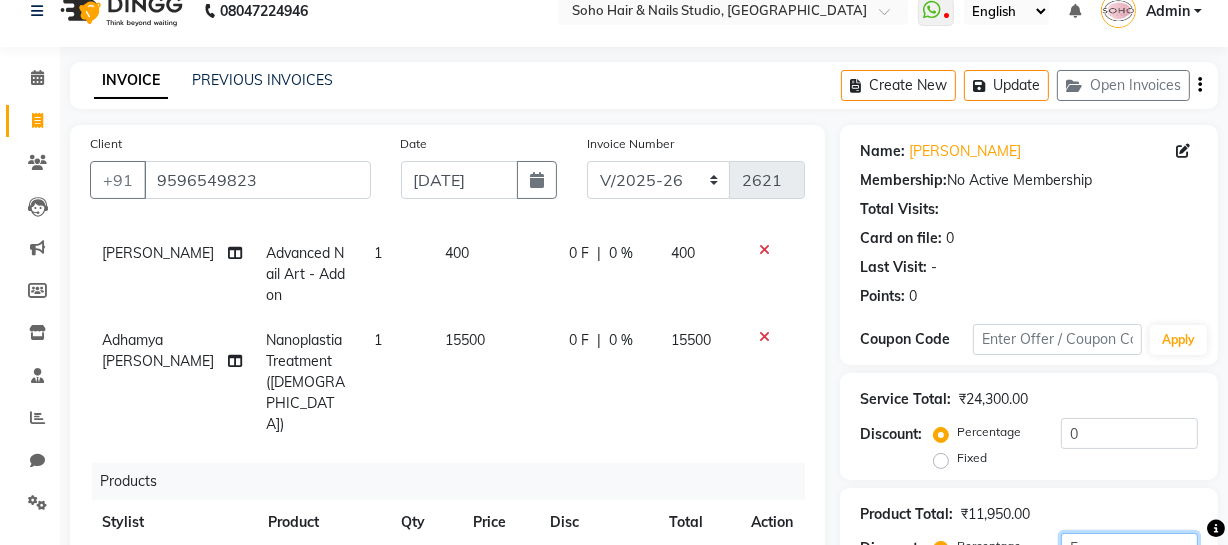 type on "5" 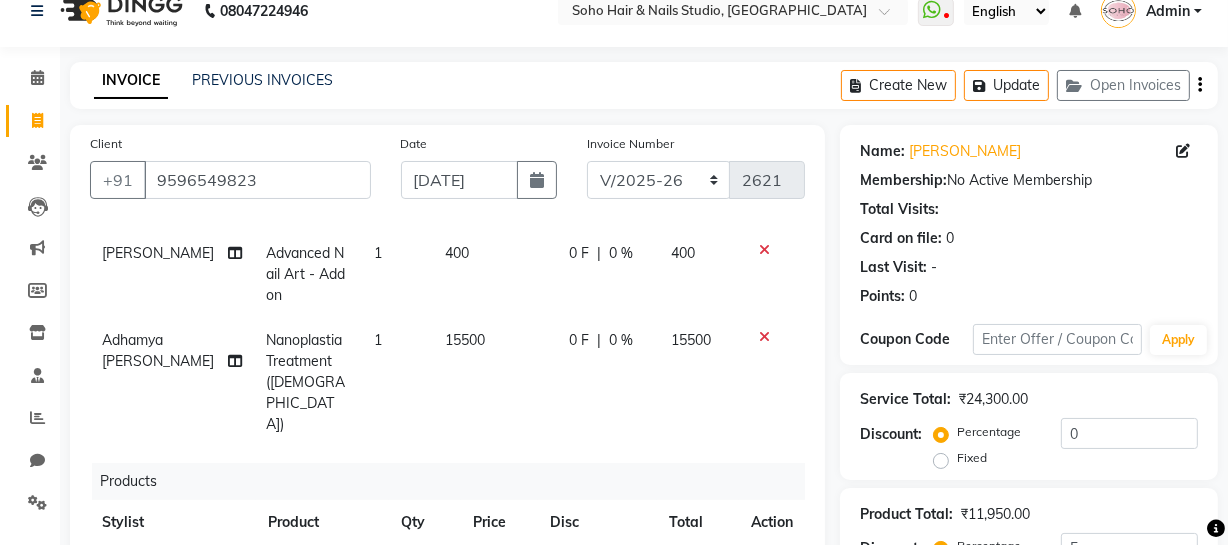 click on "15500" 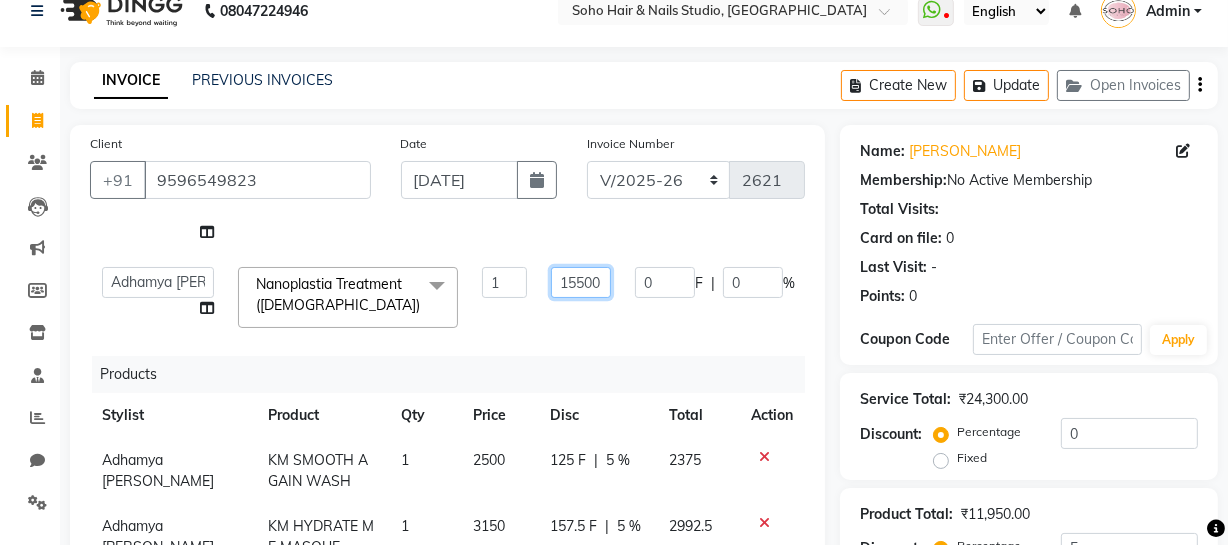 drag, startPoint x: 532, startPoint y: 330, endPoint x: 507, endPoint y: 340, distance: 26.925823 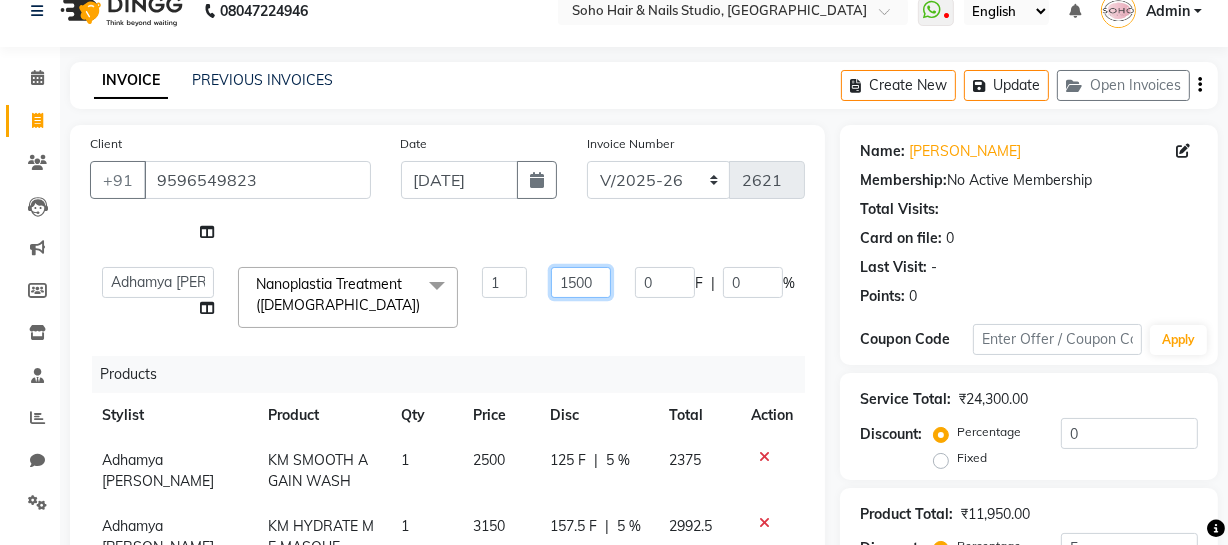 type on "15000" 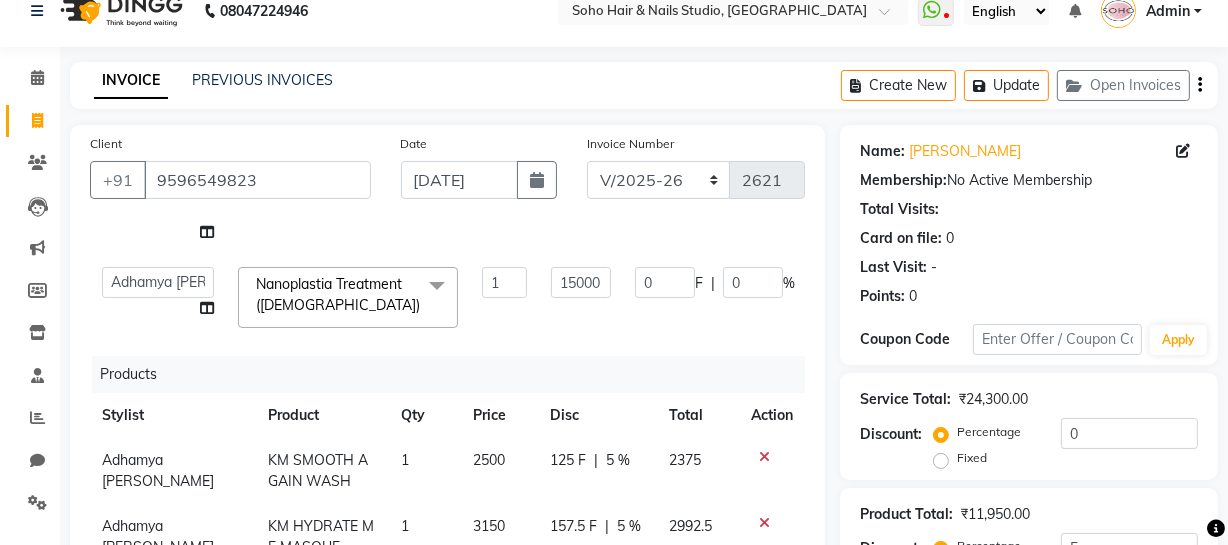 click on "0 F | 0 %" 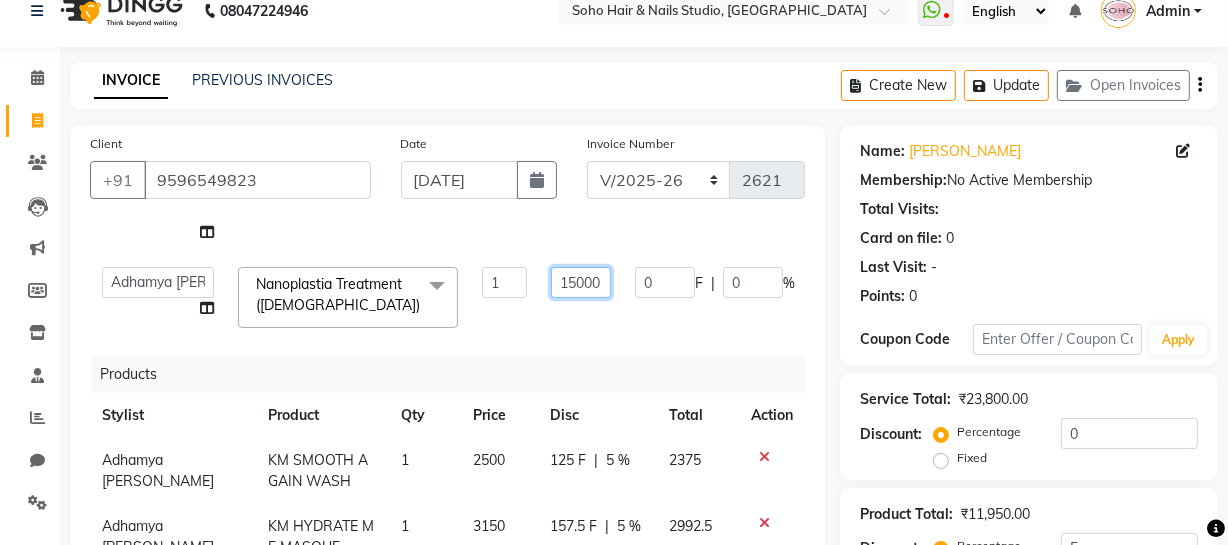 click on "15000" 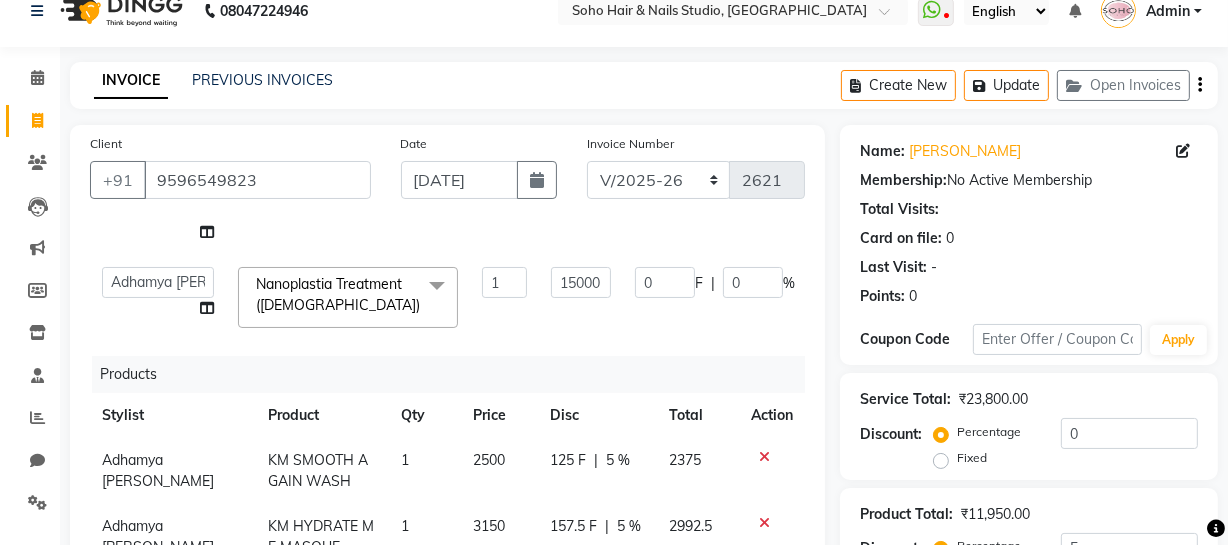 drag, startPoint x: 958, startPoint y: 260, endPoint x: 961, endPoint y: 273, distance: 13.341664 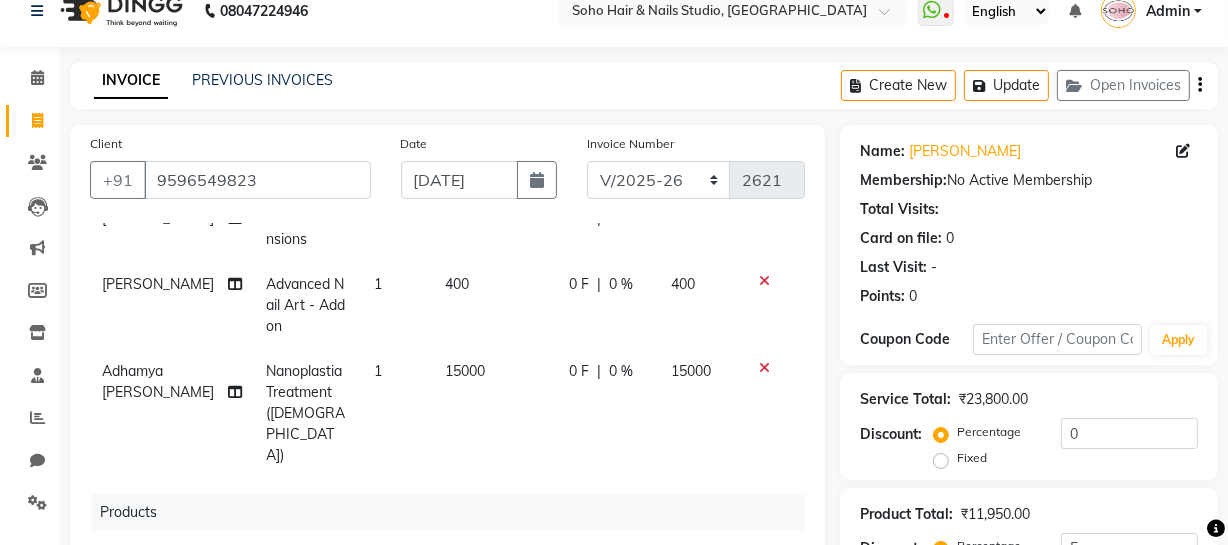 scroll, scrollTop: 345, scrollLeft: 0, axis: vertical 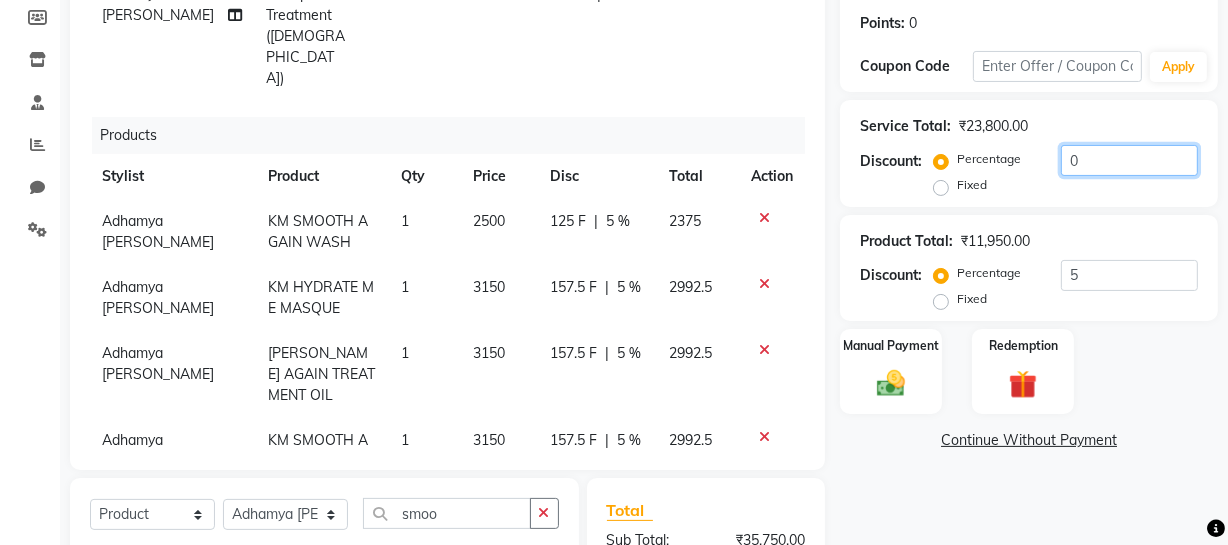 drag, startPoint x: 1092, startPoint y: 160, endPoint x: 974, endPoint y: 137, distance: 120.22063 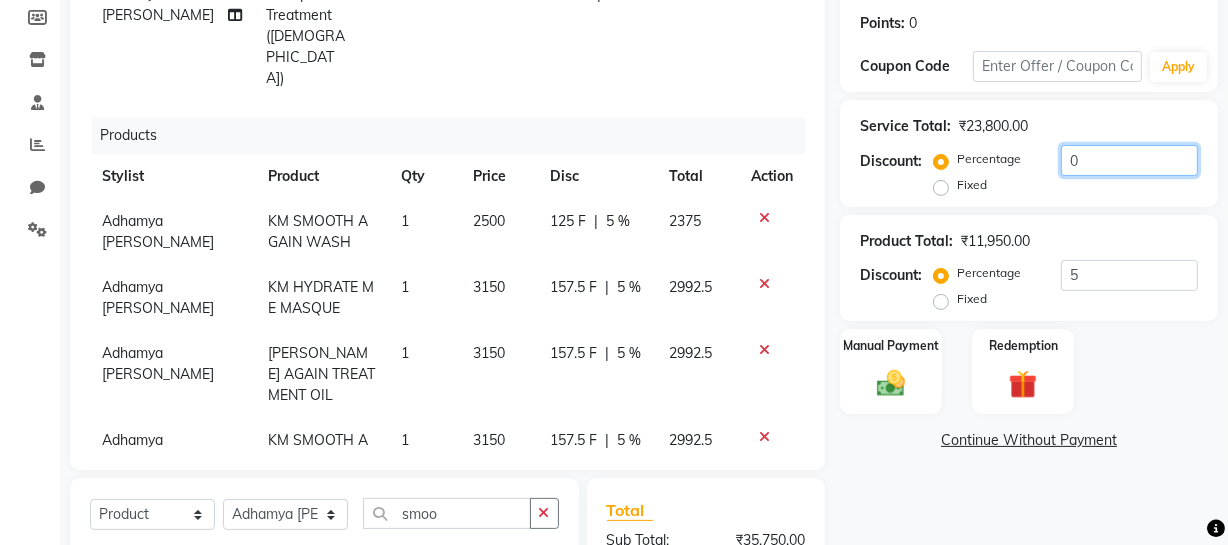click on "Percentage   Fixed  0" 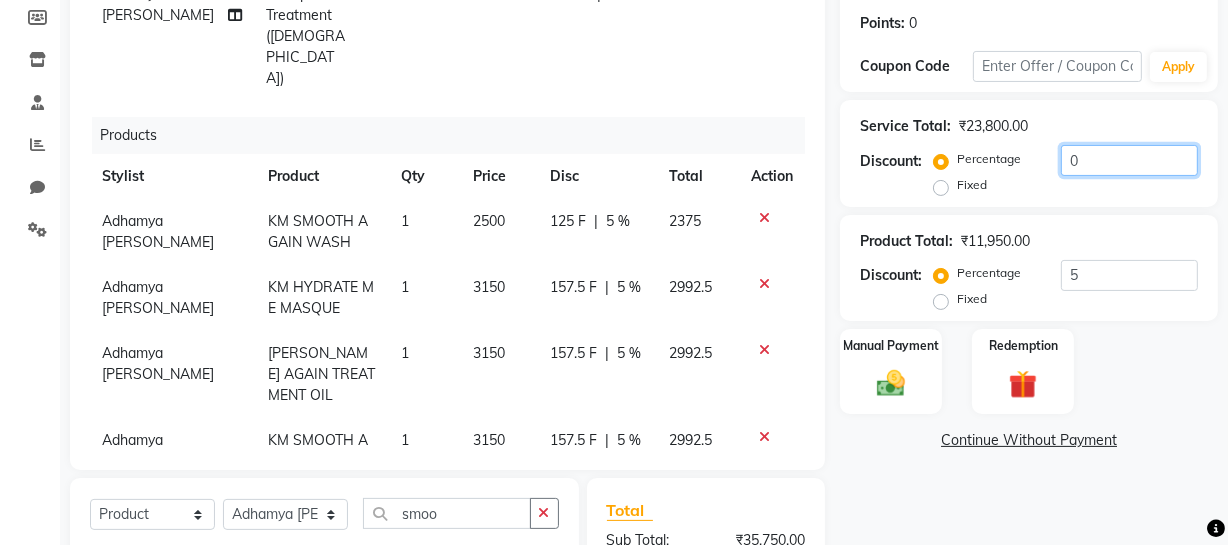 scroll, scrollTop: 116, scrollLeft: 0, axis: vertical 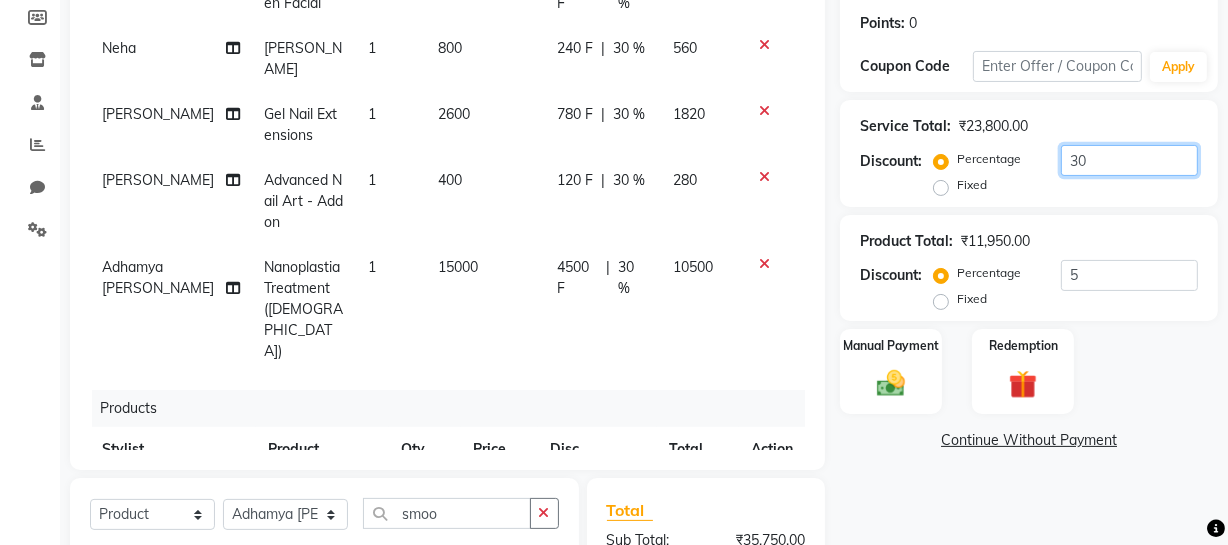 type on "30" 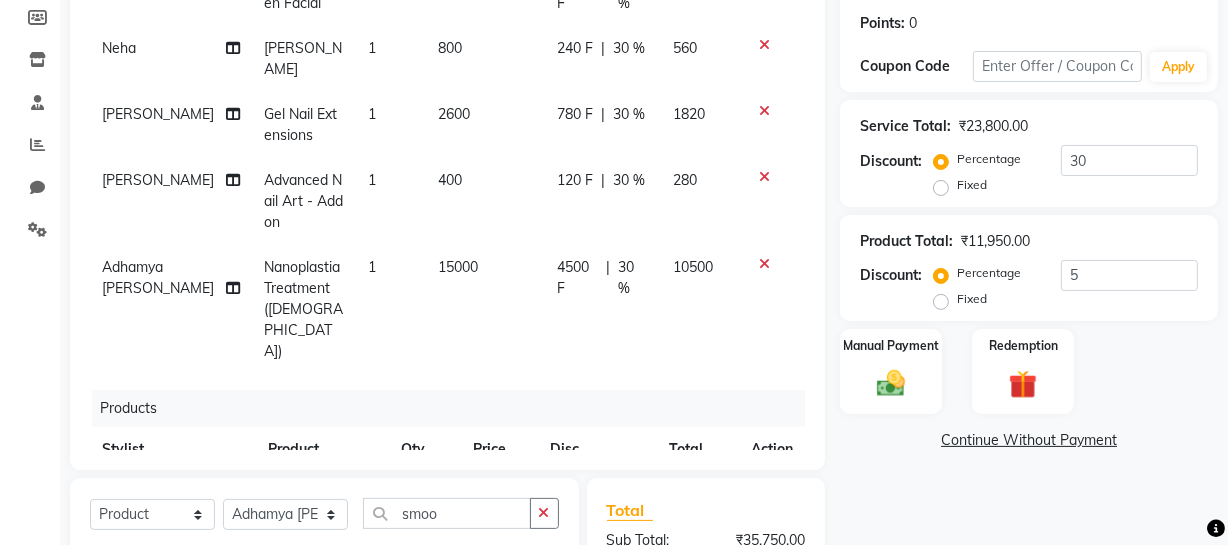 click on "4500 F" 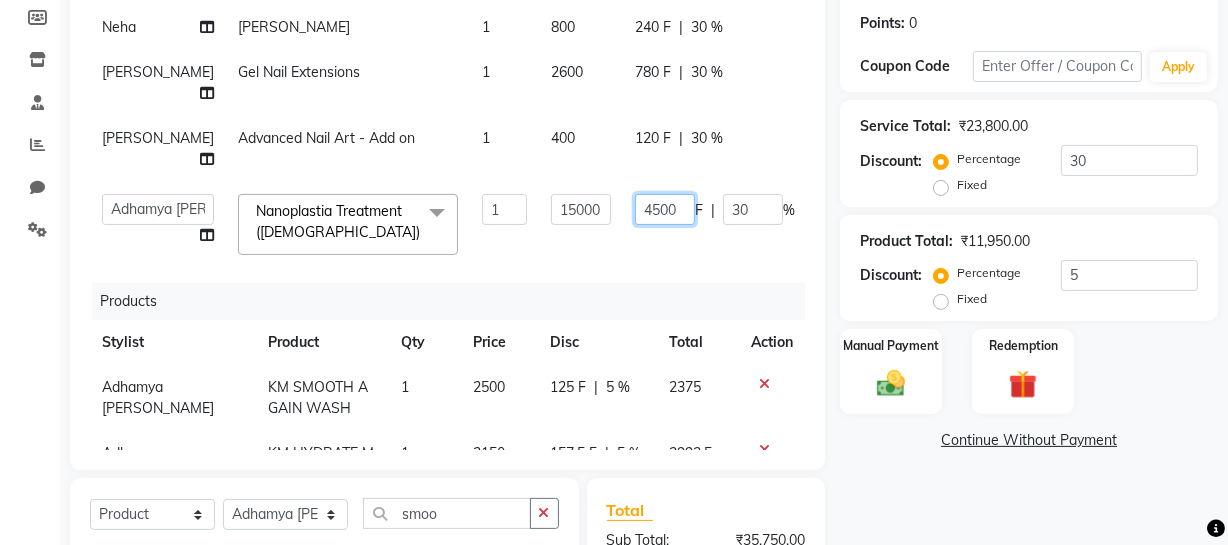drag, startPoint x: 581, startPoint y: 245, endPoint x: 750, endPoint y: 189, distance: 178.03651 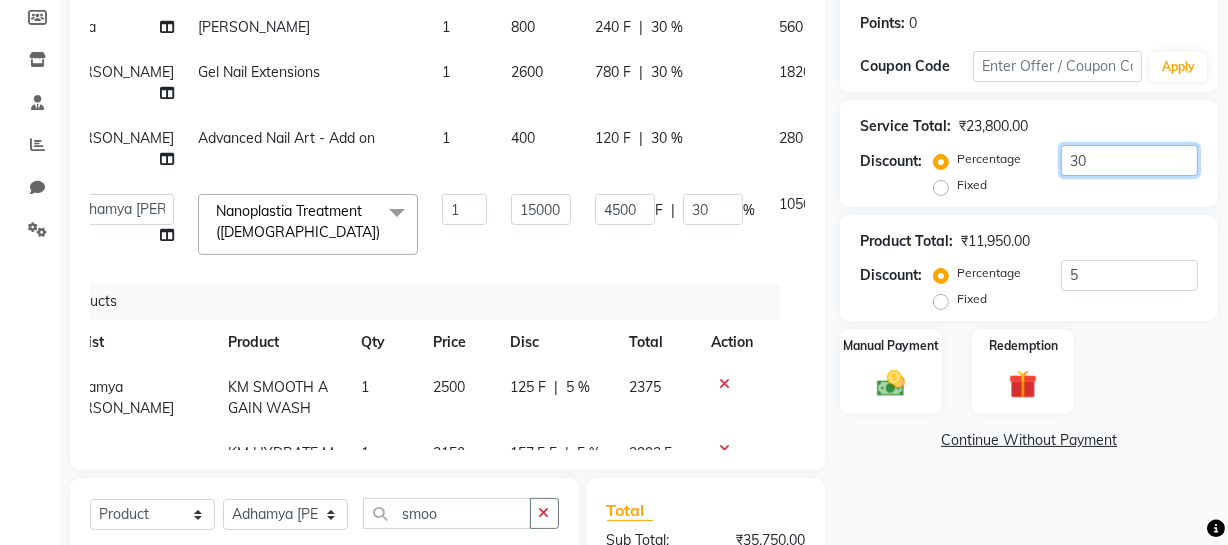 click on "Service Total:  ₹23,800.00  Discount:  Percentage   Fixed  30" 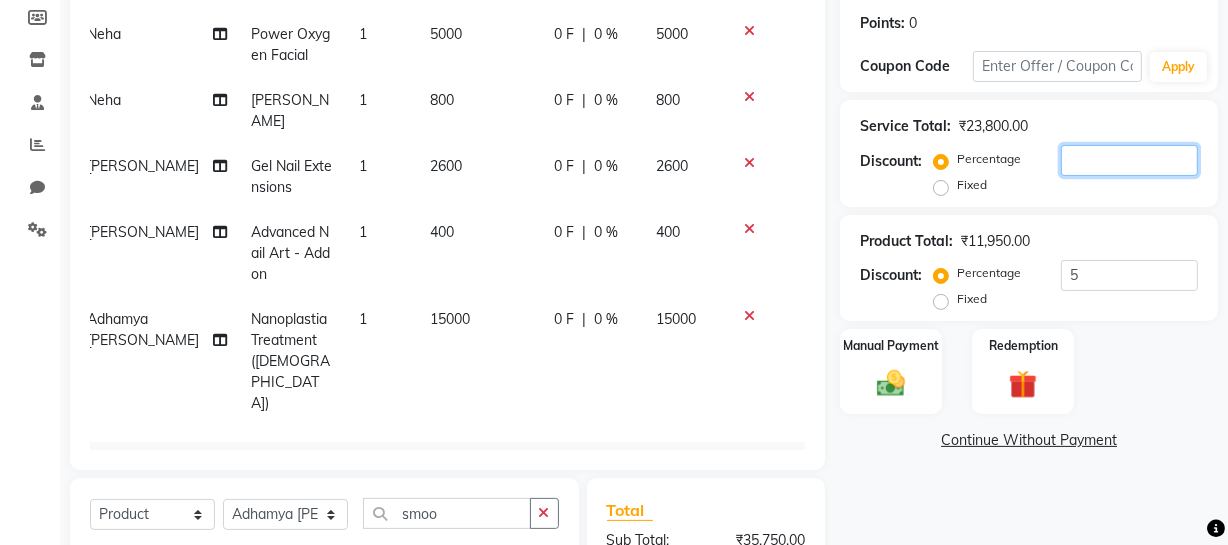 scroll, scrollTop: 0, scrollLeft: 15, axis: horizontal 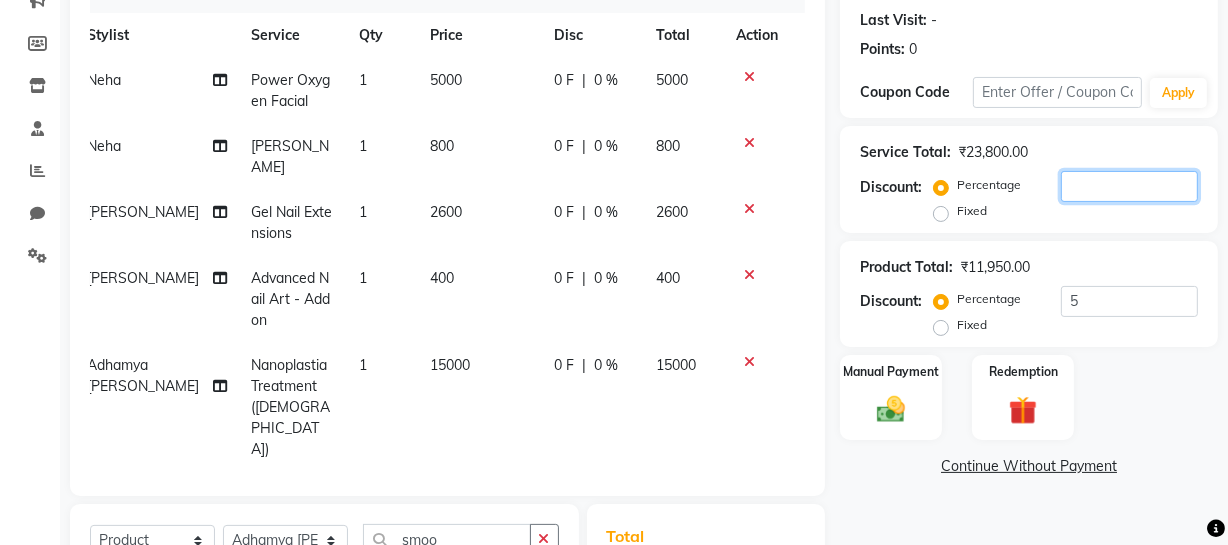 type 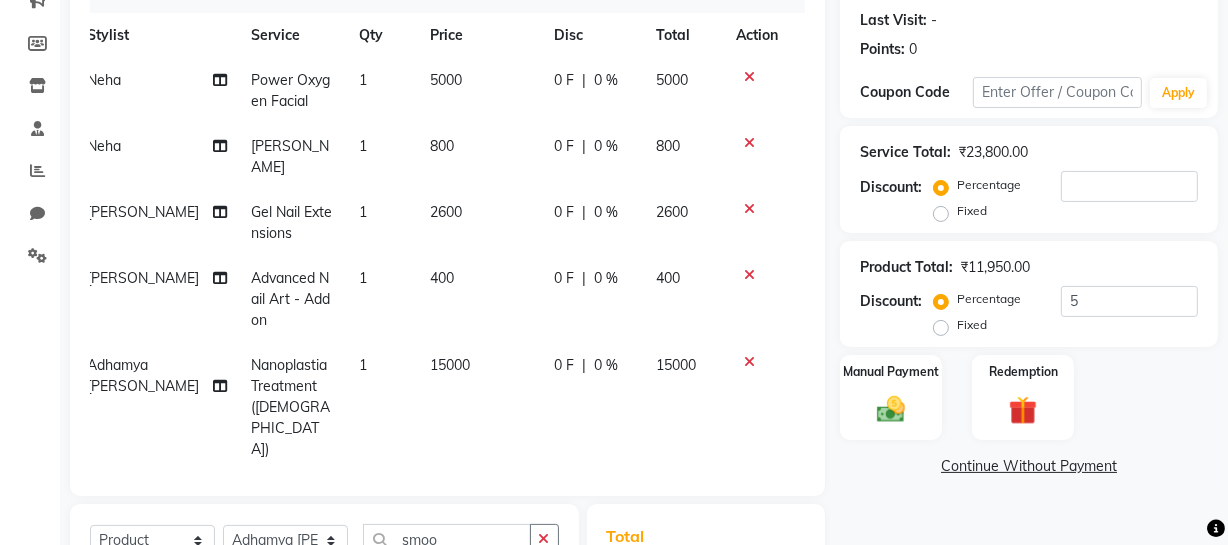 click on "Percentage   Fixed" 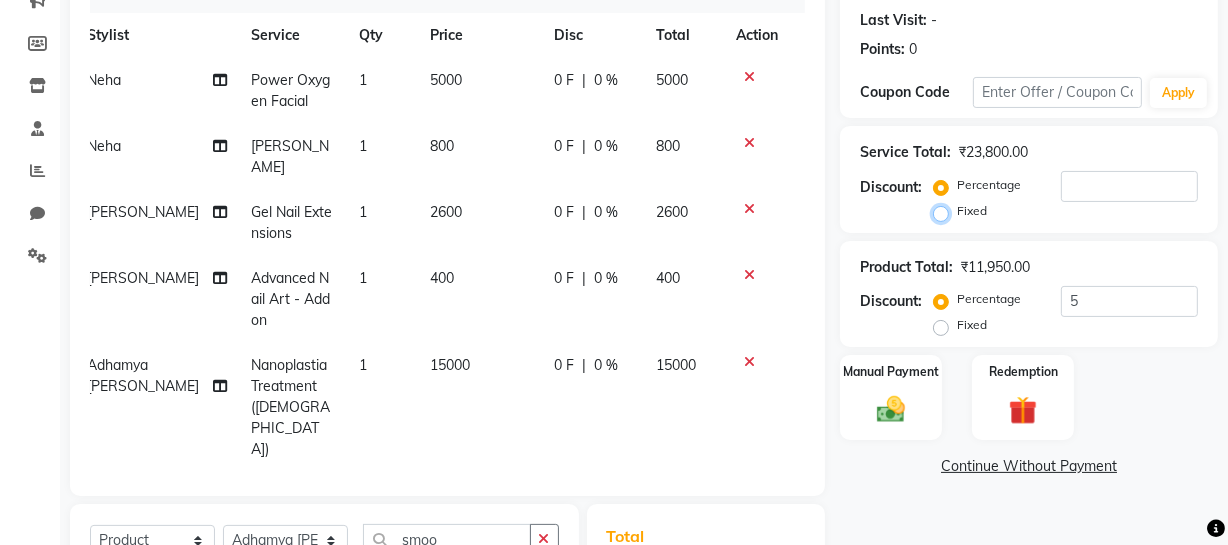 click on "Fixed" at bounding box center (945, 211) 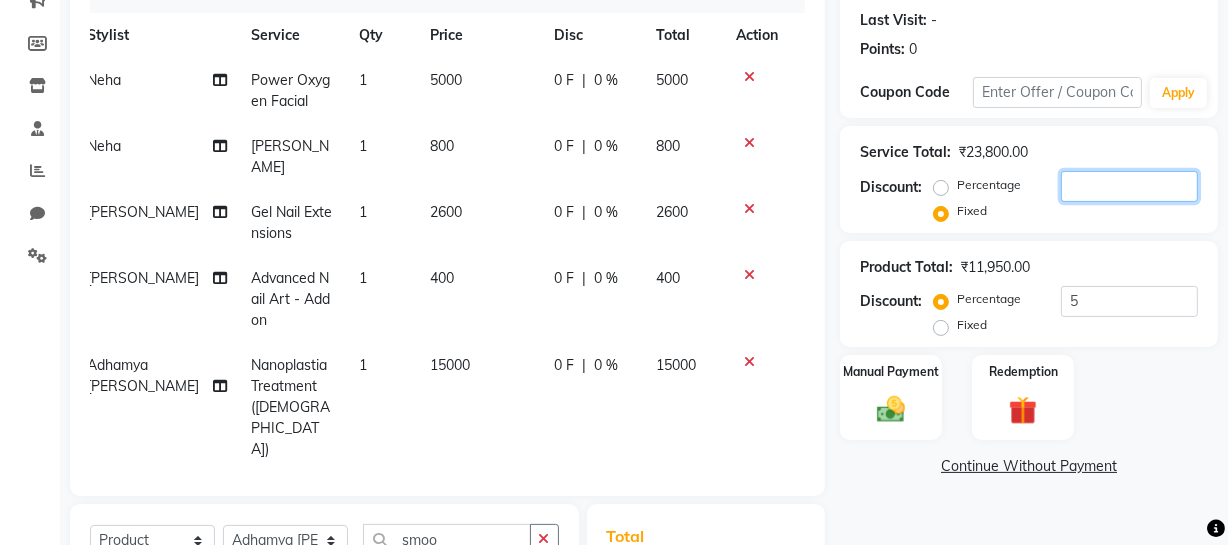 click 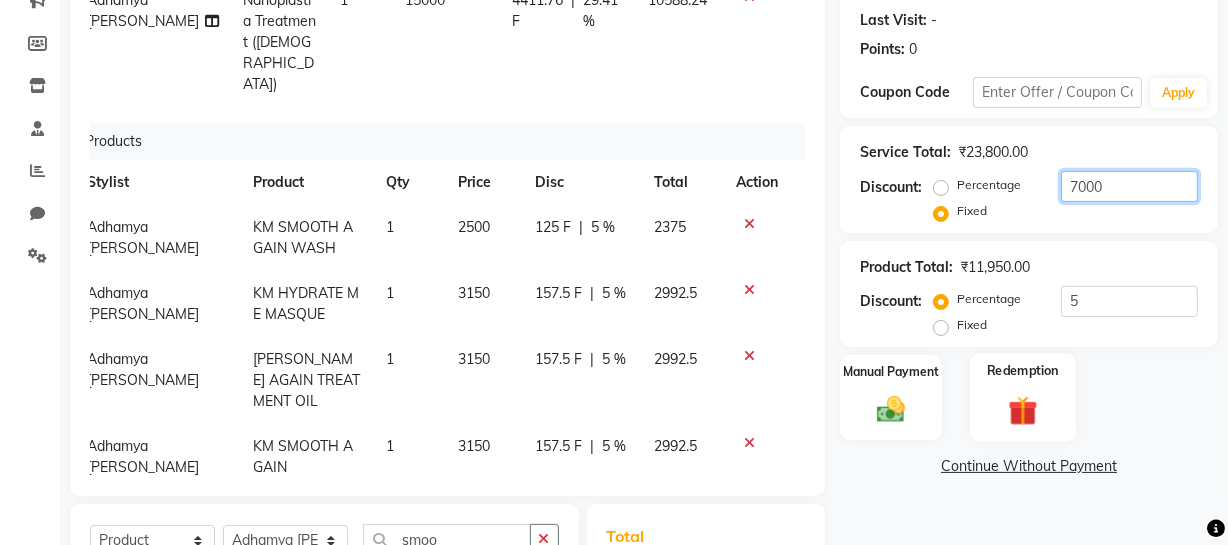 scroll, scrollTop: 366, scrollLeft: 15, axis: both 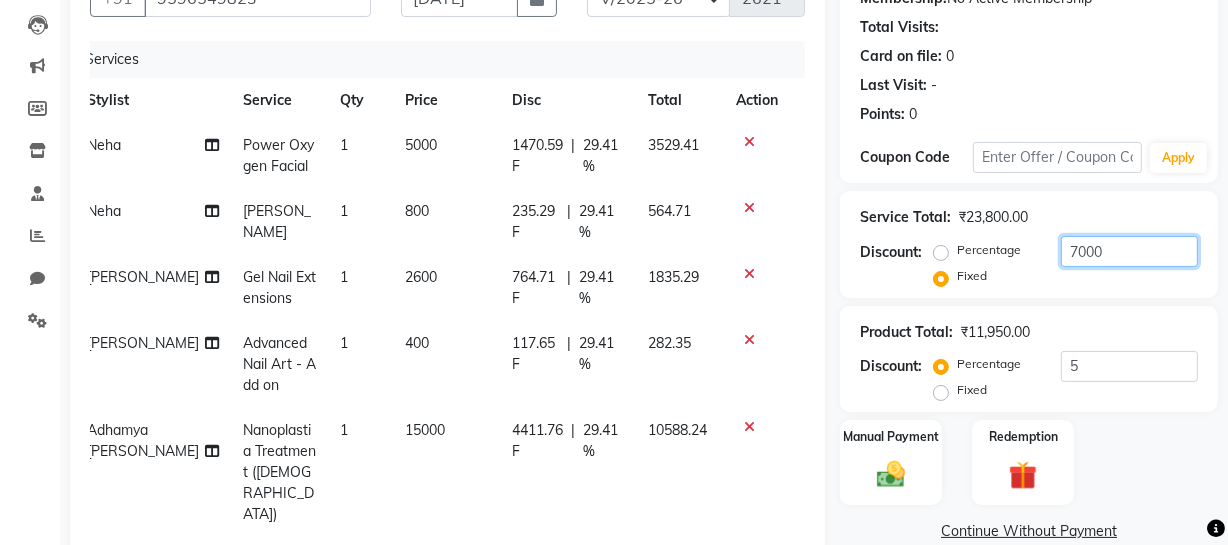 type on "7000" 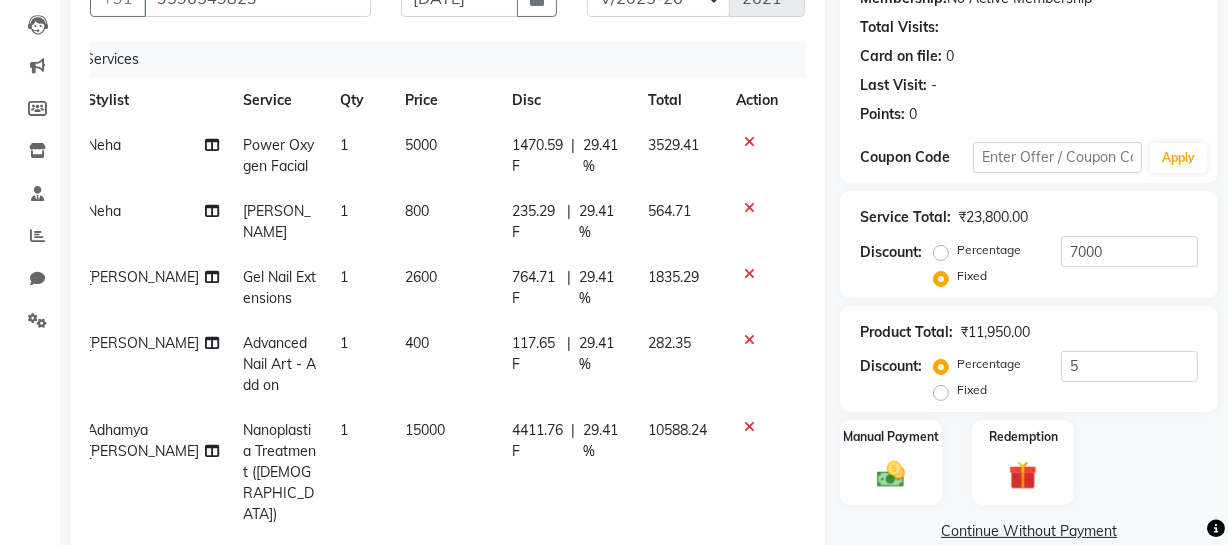 drag, startPoint x: 539, startPoint y: 444, endPoint x: 516, endPoint y: 435, distance: 24.698177 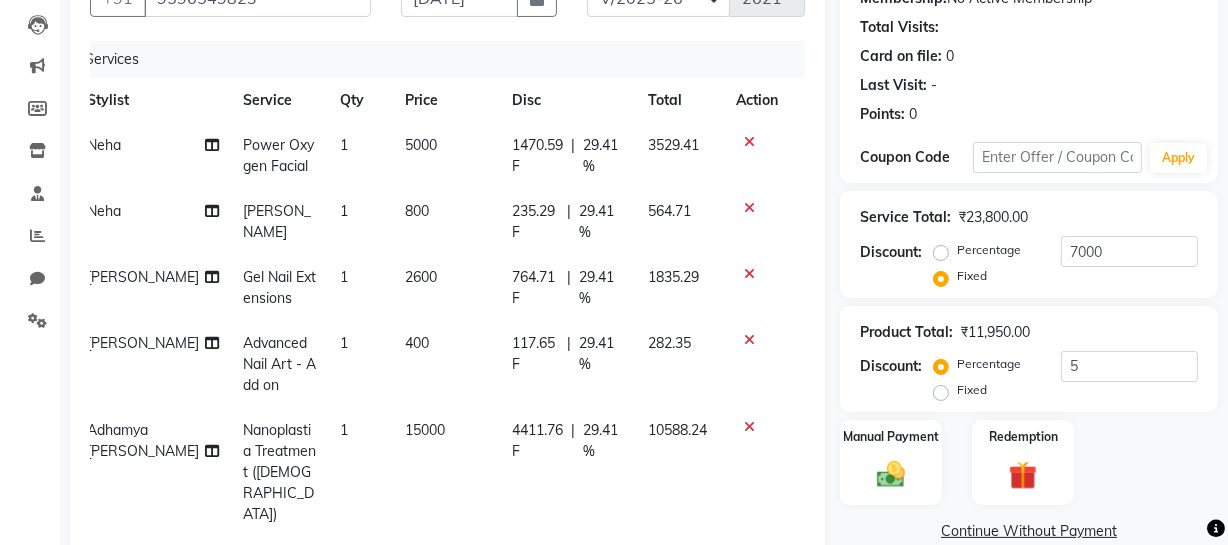click on "4411.76 F" 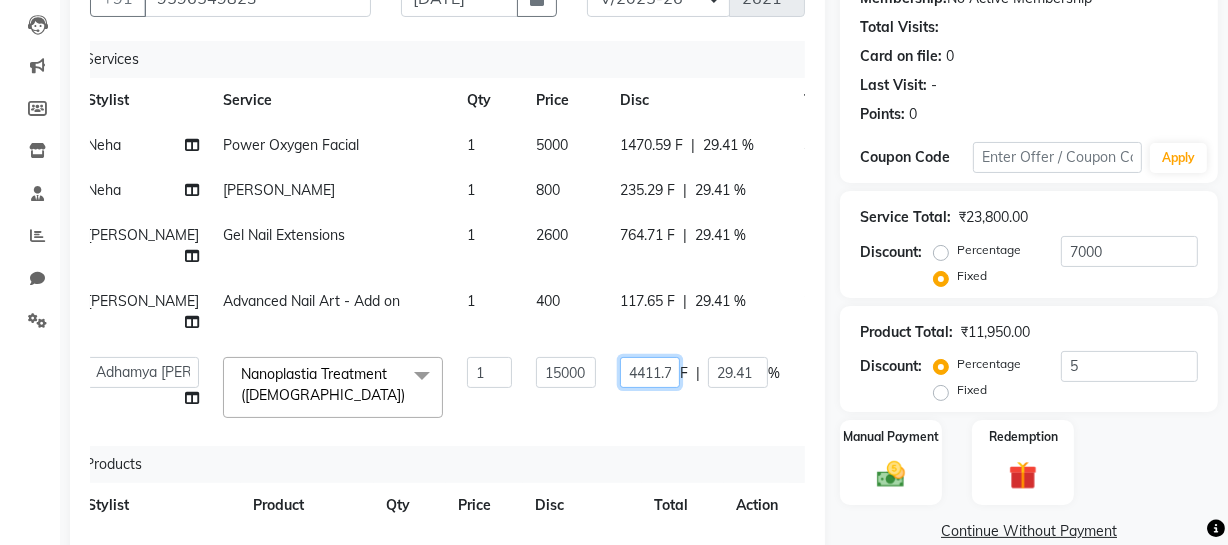drag, startPoint x: 572, startPoint y: 408, endPoint x: 711, endPoint y: 402, distance: 139.12944 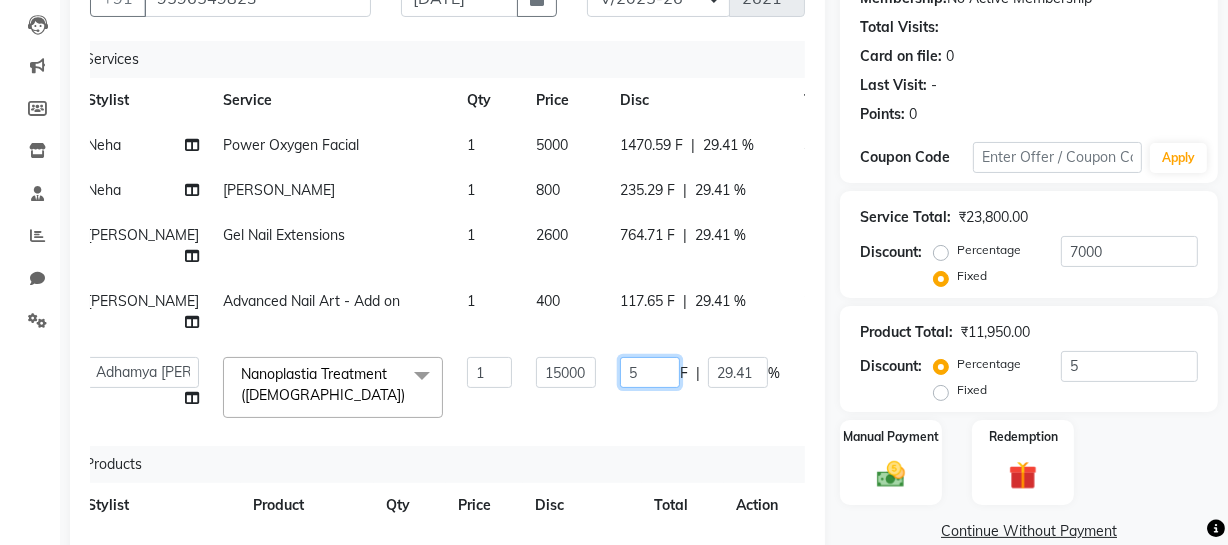 scroll, scrollTop: 0, scrollLeft: 0, axis: both 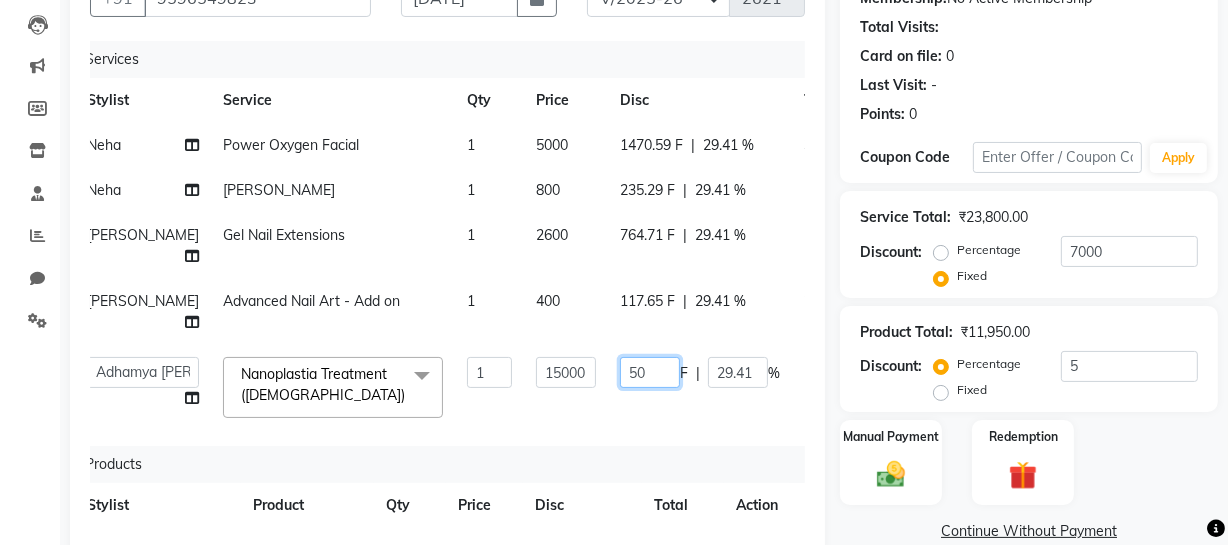 type on "500" 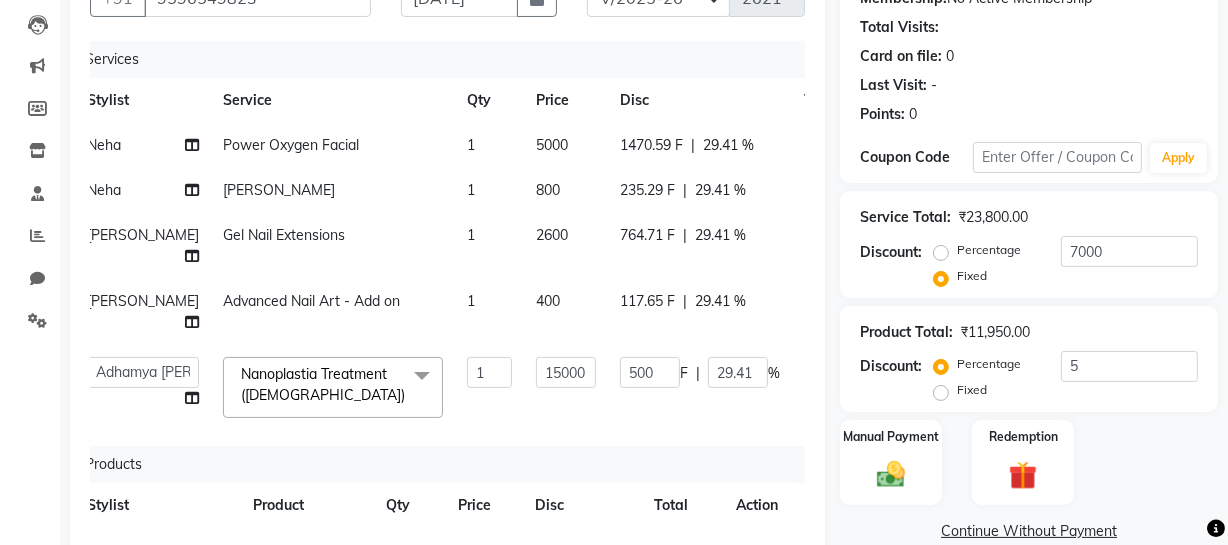 click on "Product Total:  ₹11,950.00" 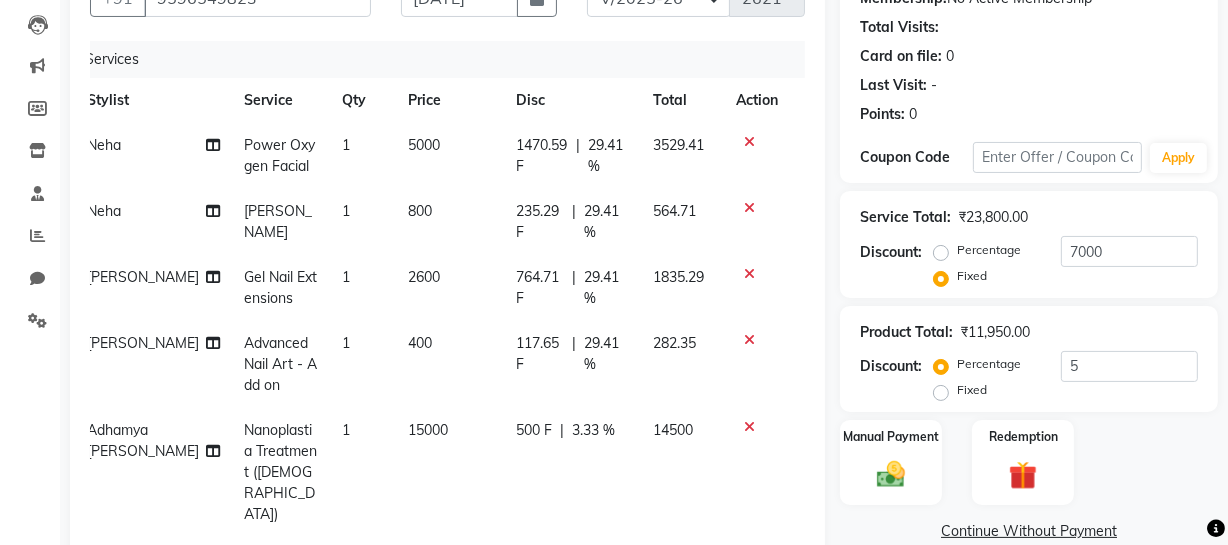 click on "500 F" 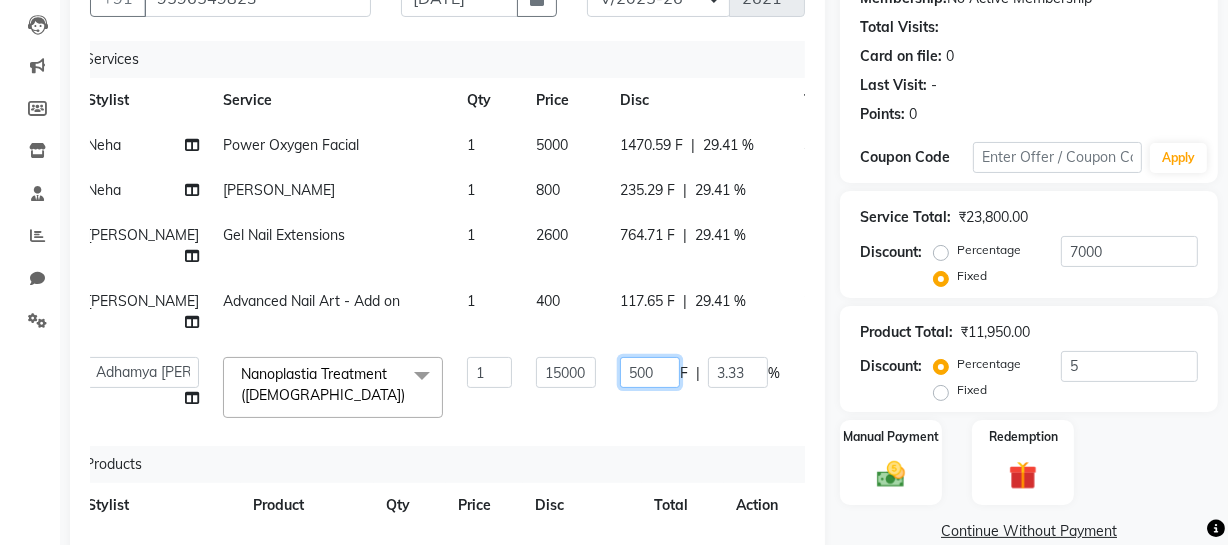 drag, startPoint x: 596, startPoint y: 410, endPoint x: 560, endPoint y: 410, distance: 36 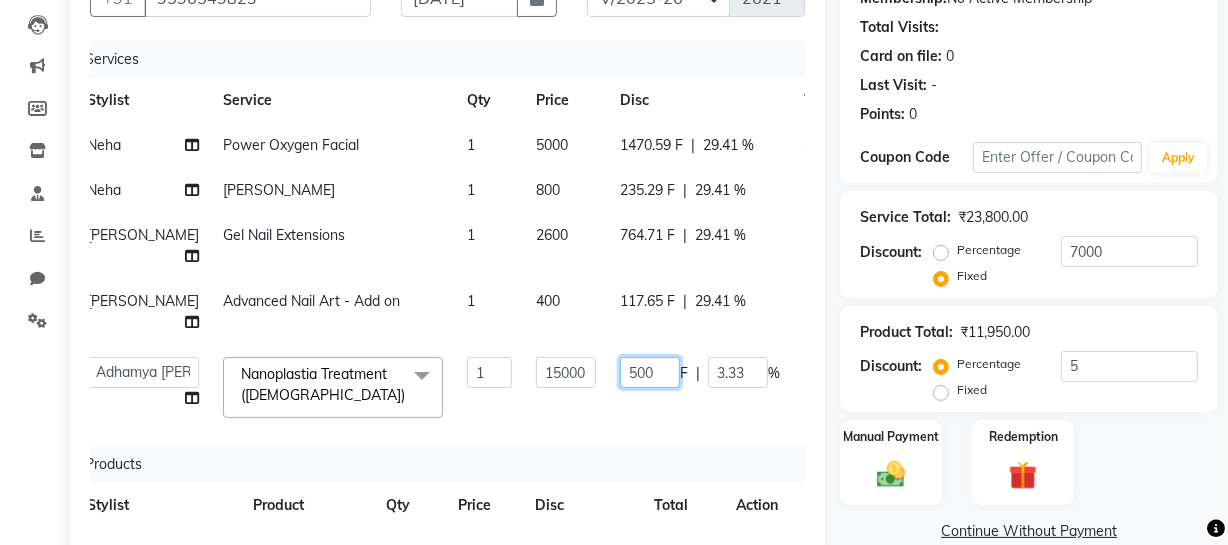 type on "5000" 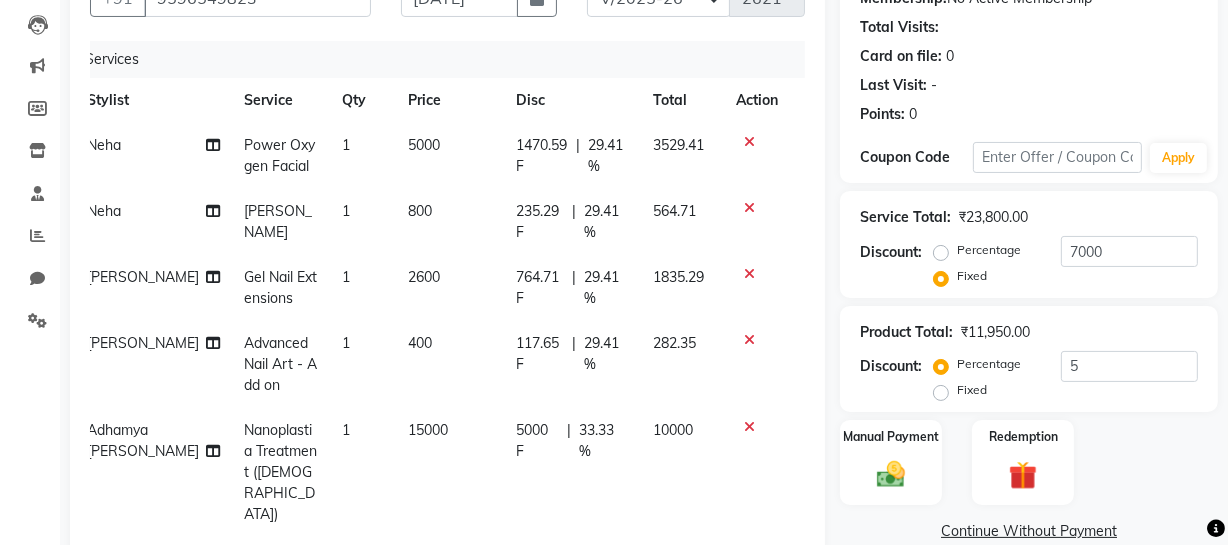 click on "Lakshya Dogra Advanced Nail Art - Add on 1 400 117.65 F | 29.41 % 282.35" 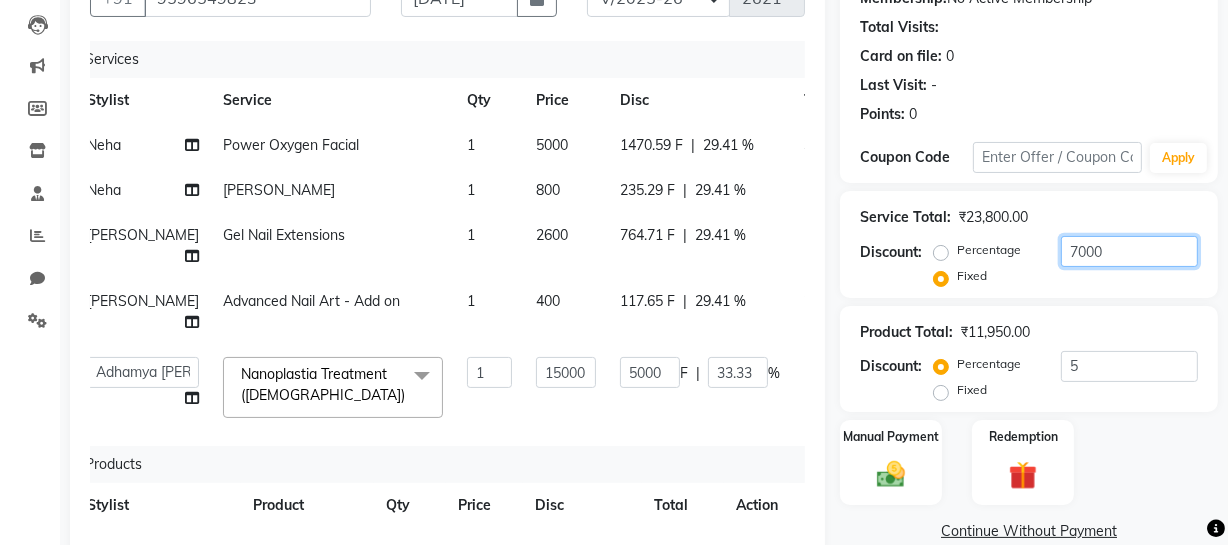 drag, startPoint x: 1155, startPoint y: 244, endPoint x: 962, endPoint y: 251, distance: 193.1269 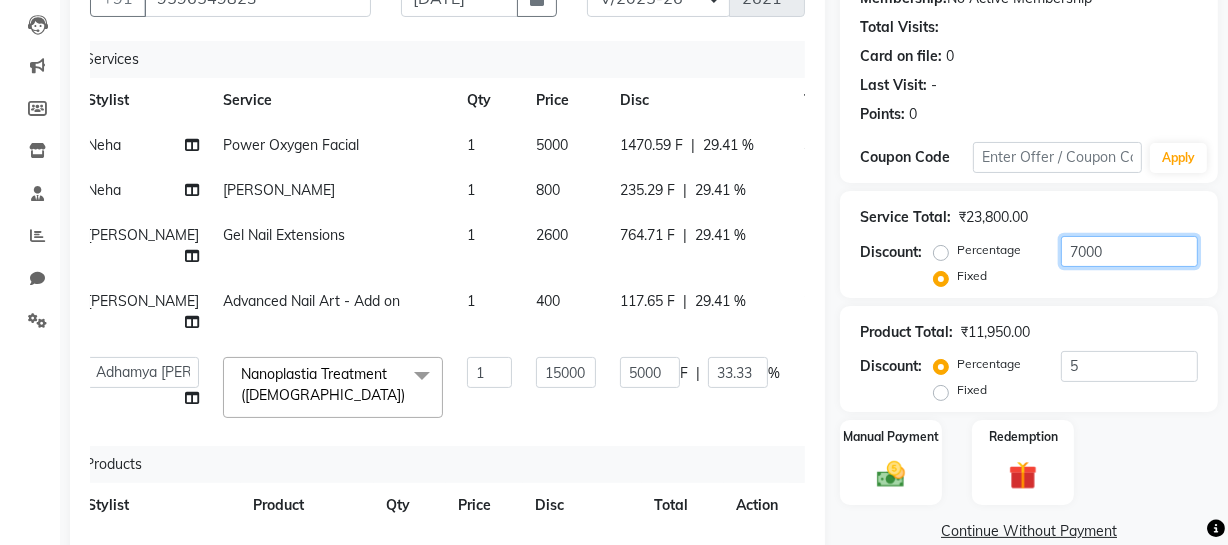 click on "Percentage   Fixed  7000" 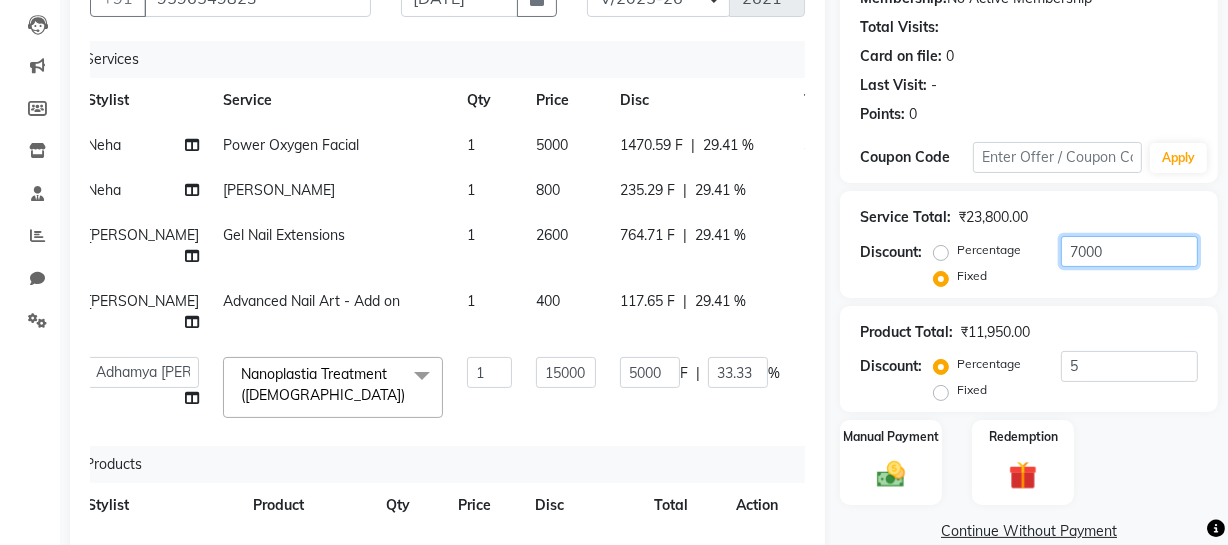 type on "7" 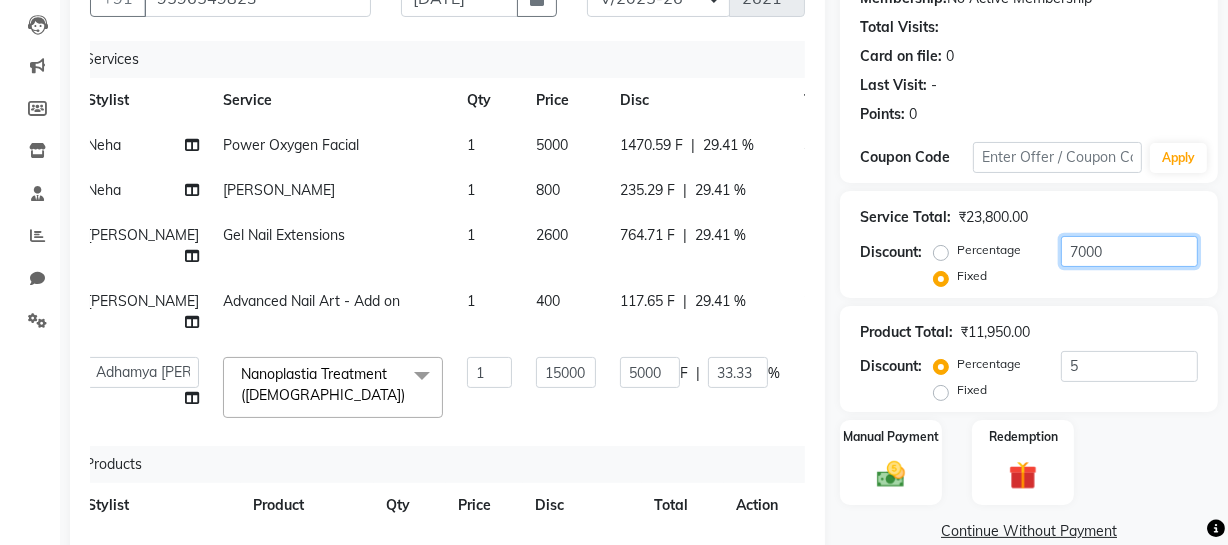 type on "4.41" 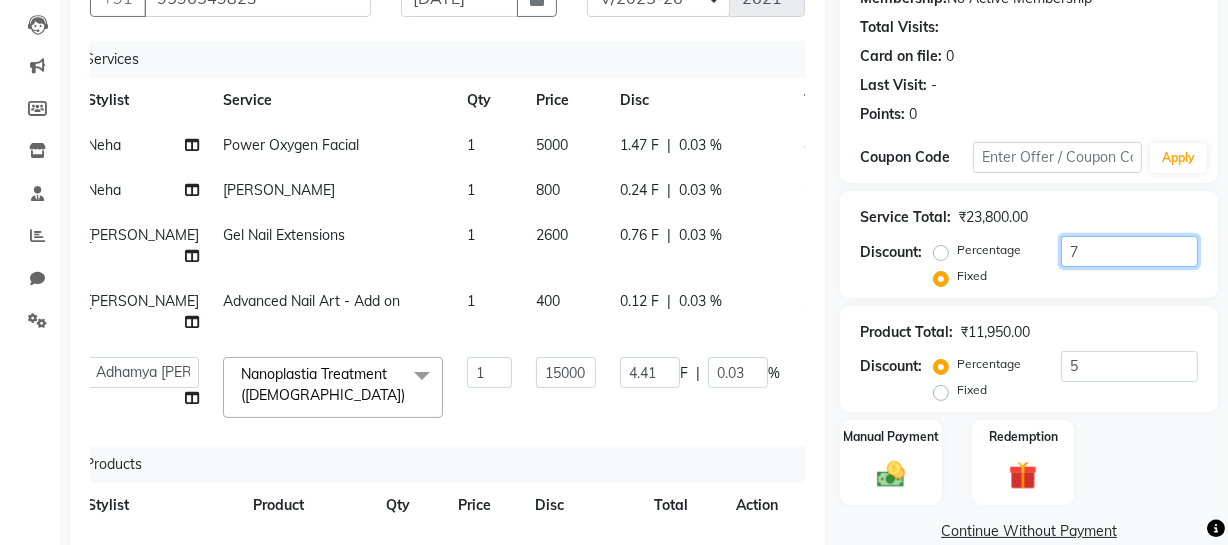 type on "70" 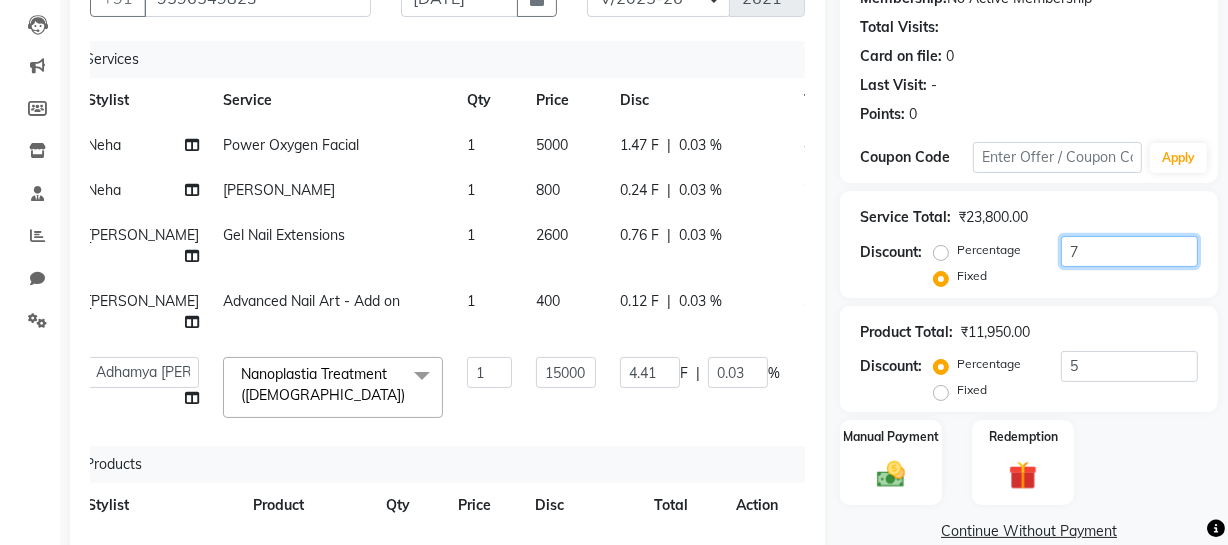 type on "44.12" 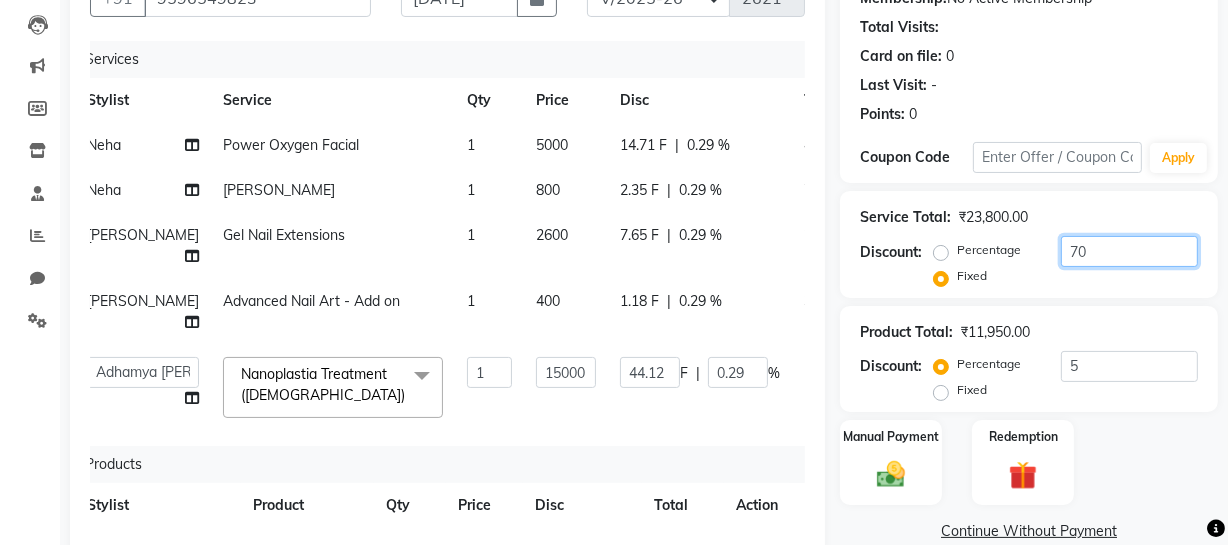 type on "700" 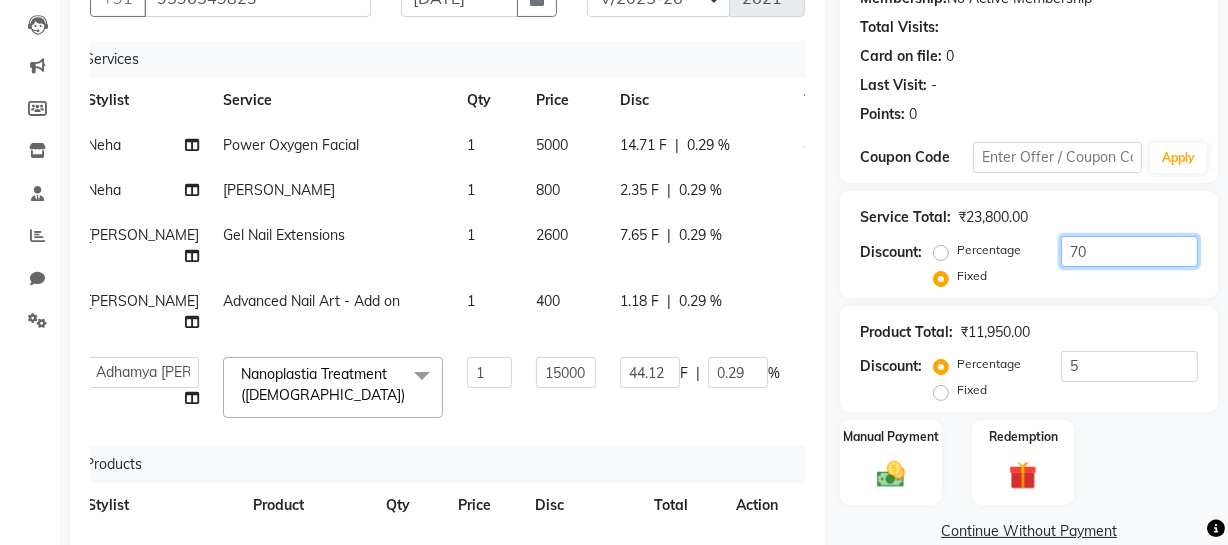 type on "441.18" 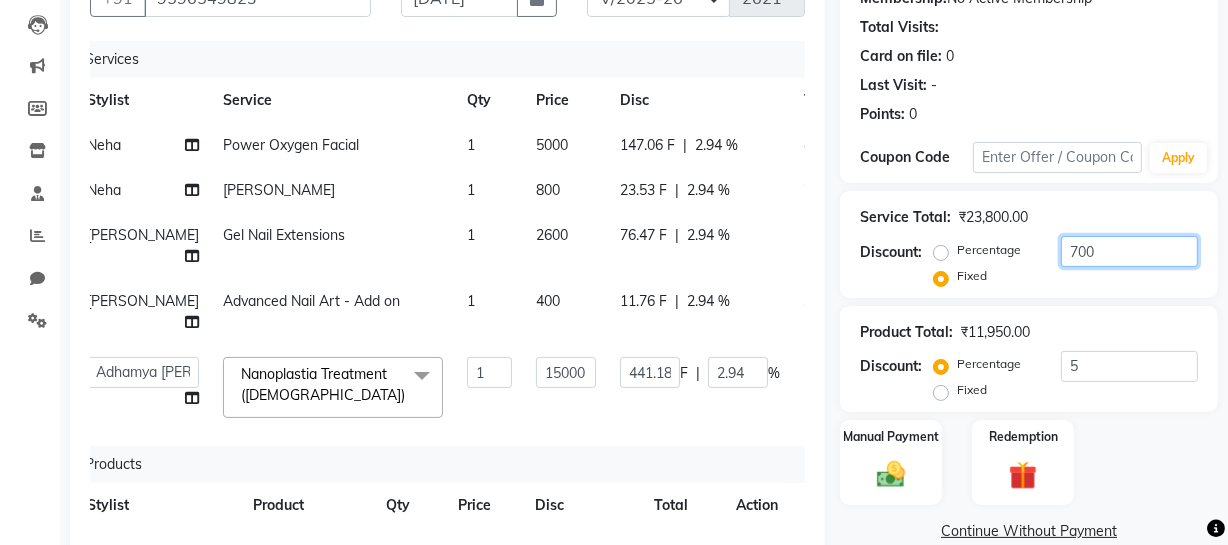 type on "7000" 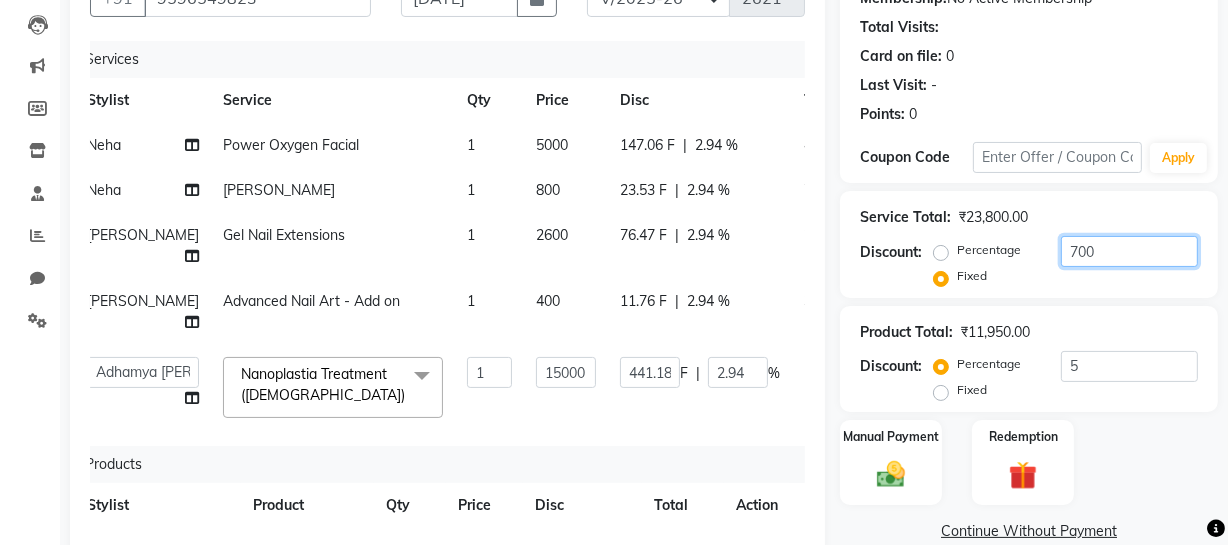 type on "4411.76" 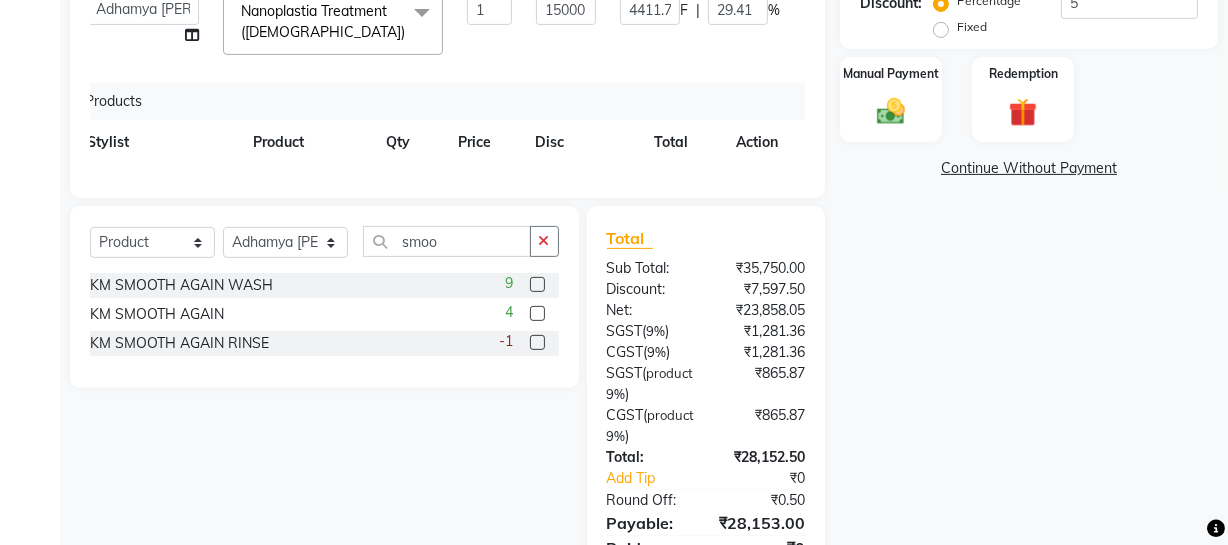 scroll, scrollTop: 661, scrollLeft: 0, axis: vertical 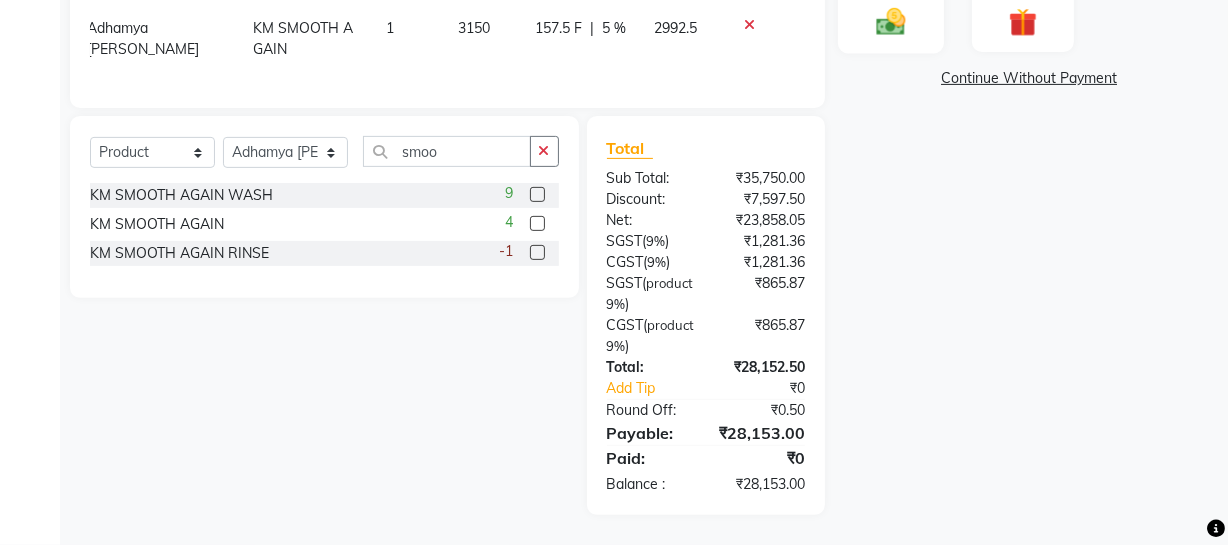 click on "Manual Payment" 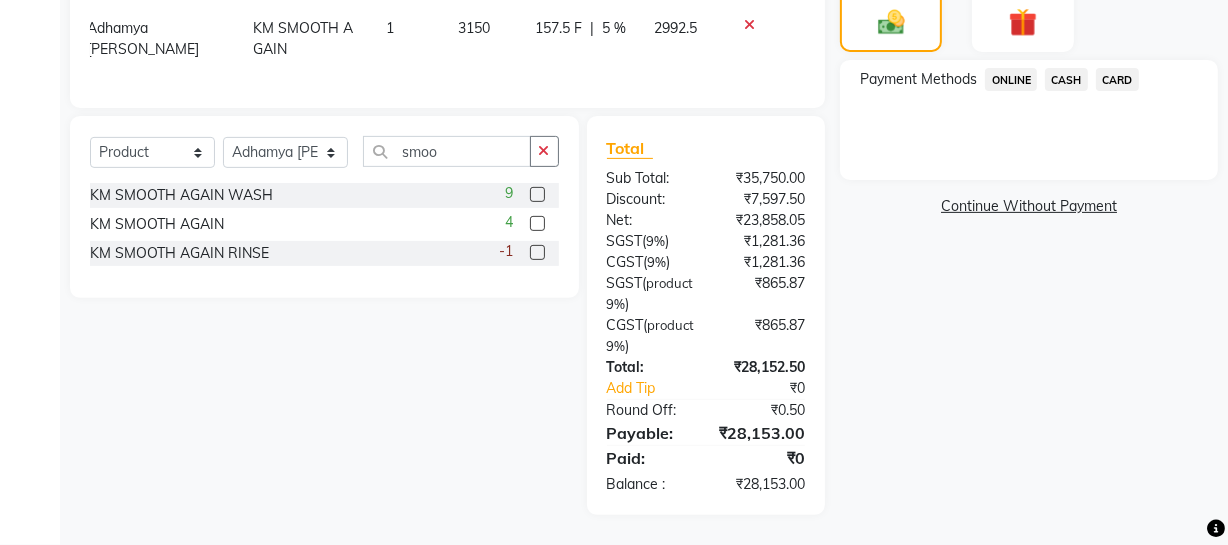 click on "ONLINE" 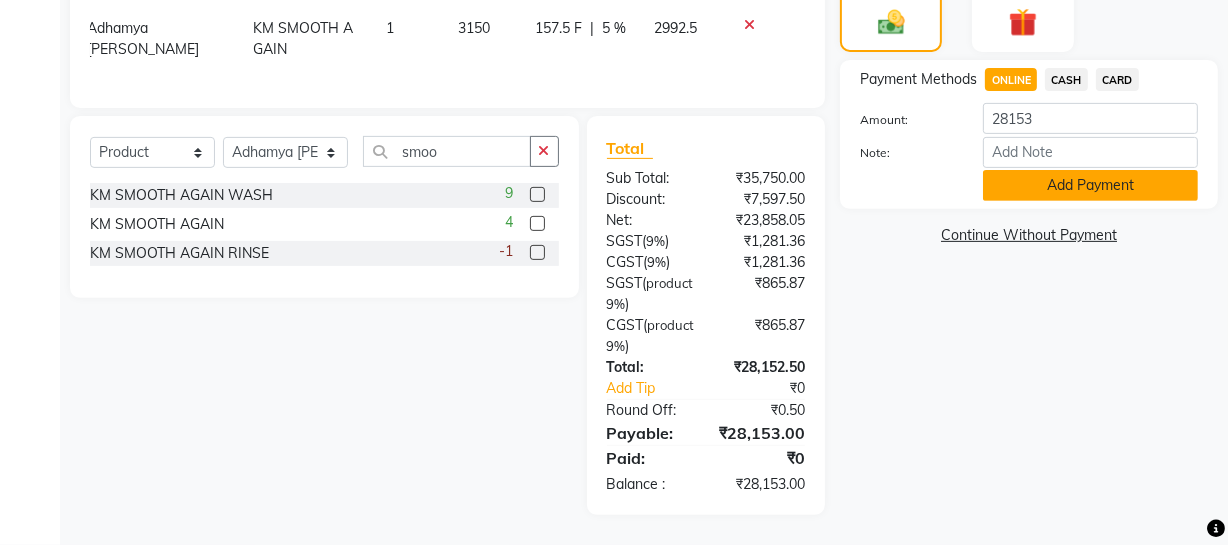 click on "Add Payment" 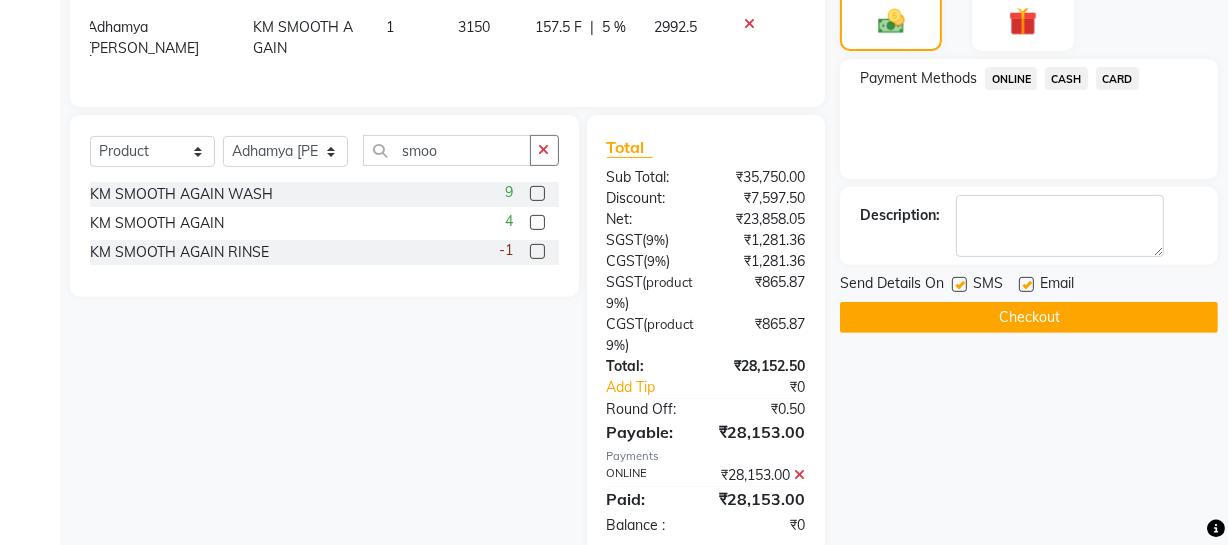 scroll, scrollTop: 298, scrollLeft: 0, axis: vertical 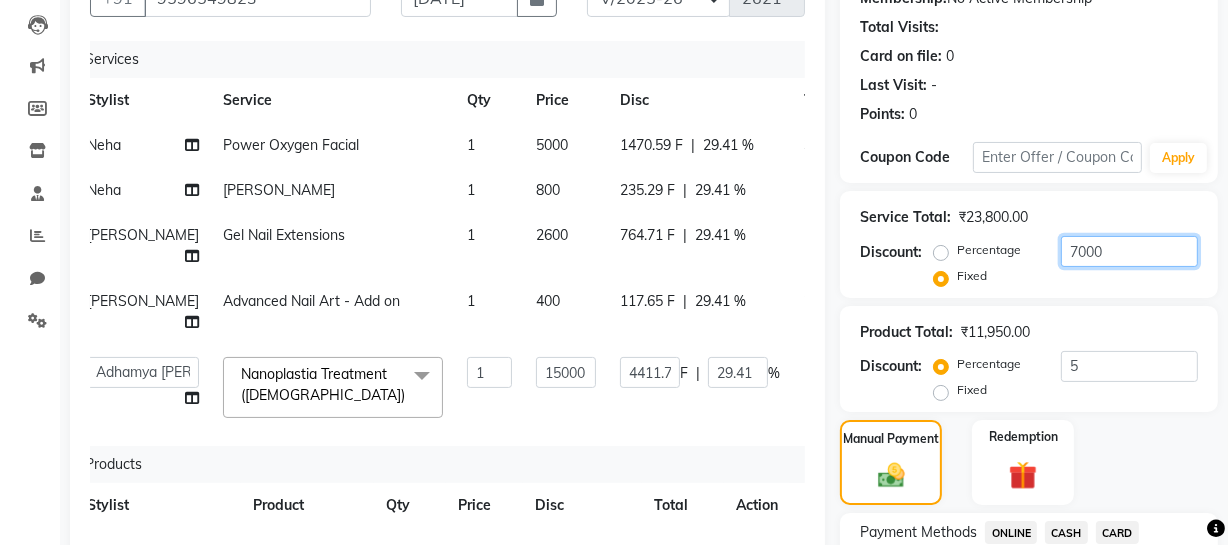 drag, startPoint x: 1125, startPoint y: 245, endPoint x: 933, endPoint y: 260, distance: 192.58505 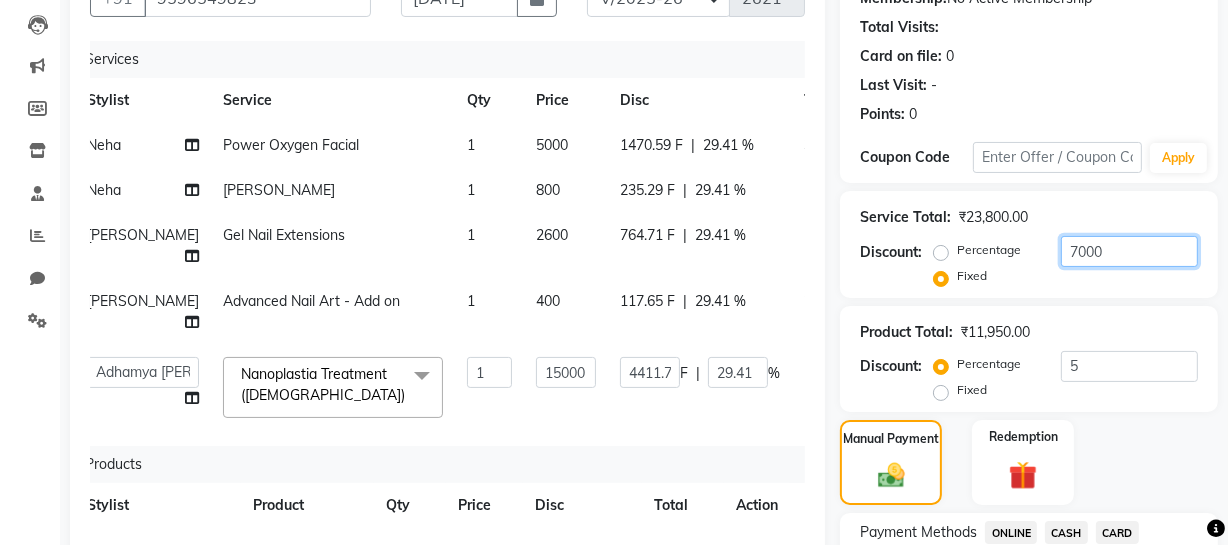 click on "Discount:  Percentage   Fixed  7000" 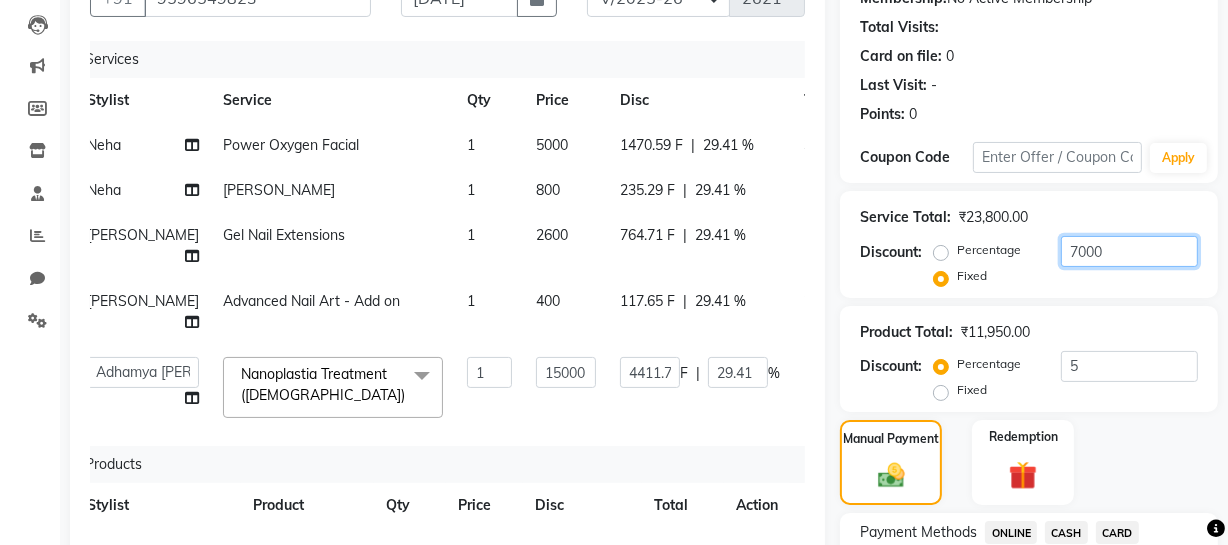 type on "0" 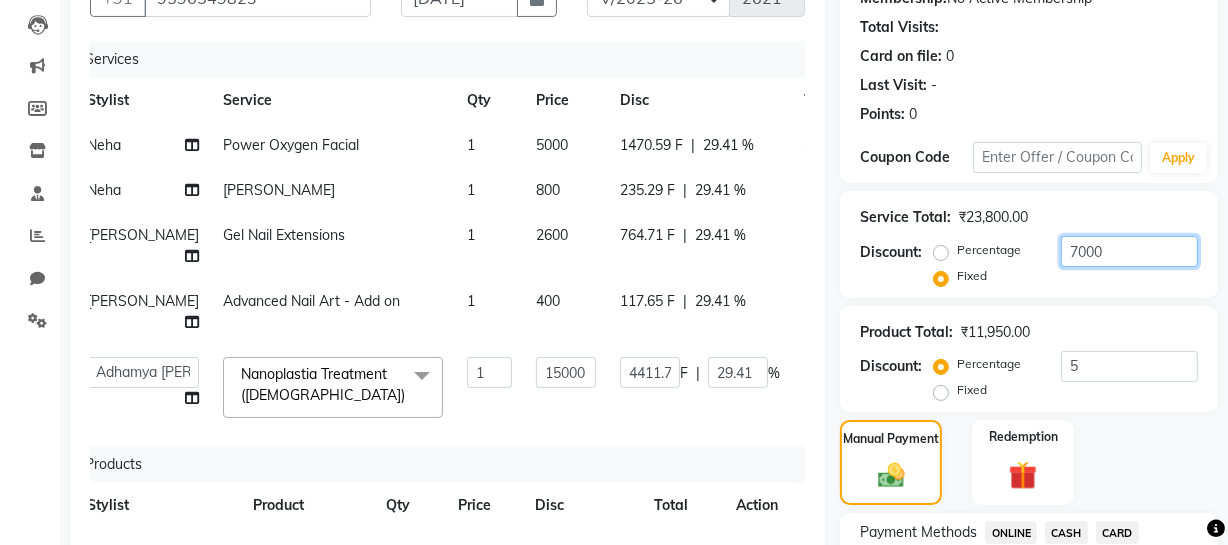 type on "0" 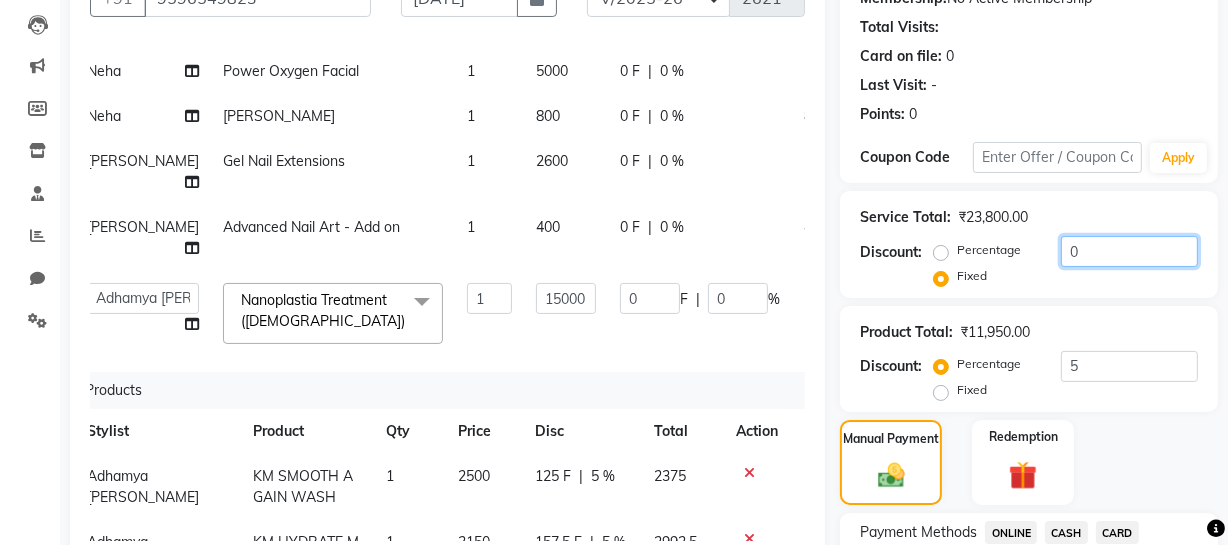 scroll, scrollTop: 181, scrollLeft: 15, axis: both 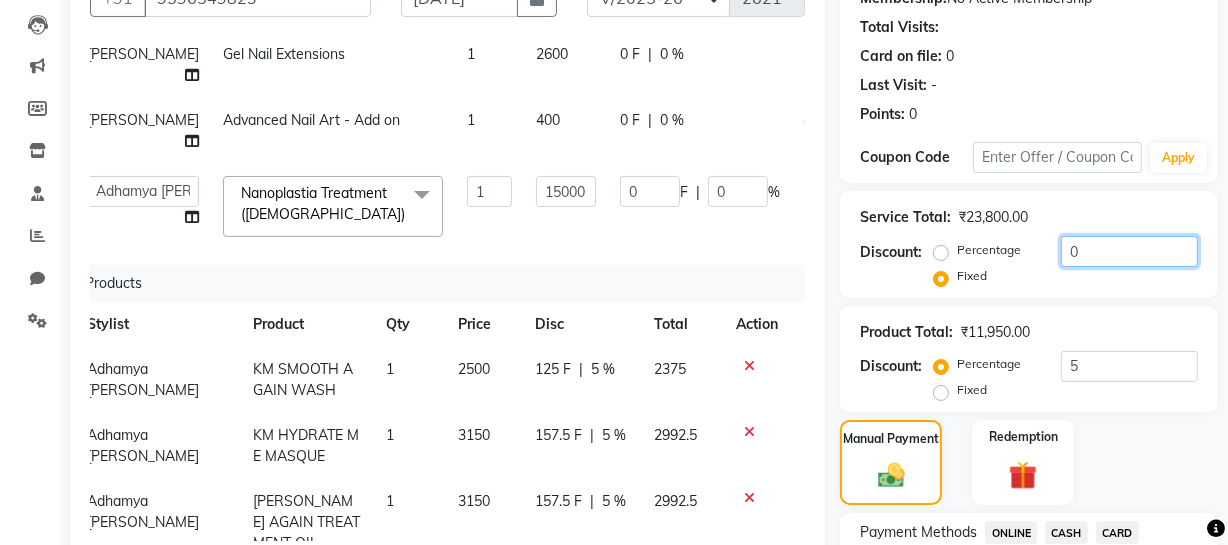 type on "0" 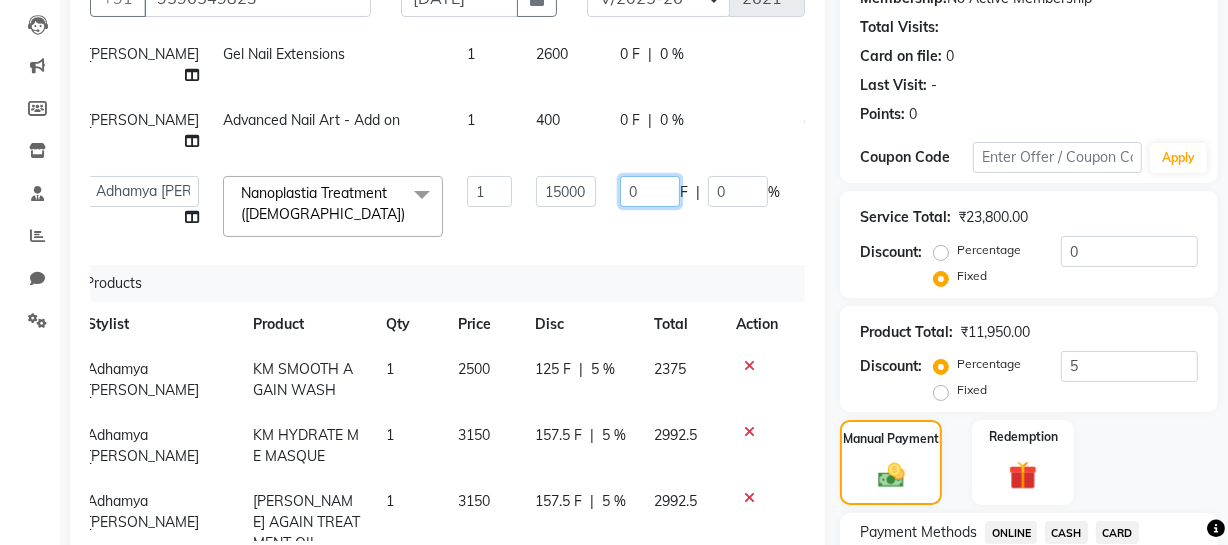 drag, startPoint x: 592, startPoint y: 237, endPoint x: 503, endPoint y: 220, distance: 90.60905 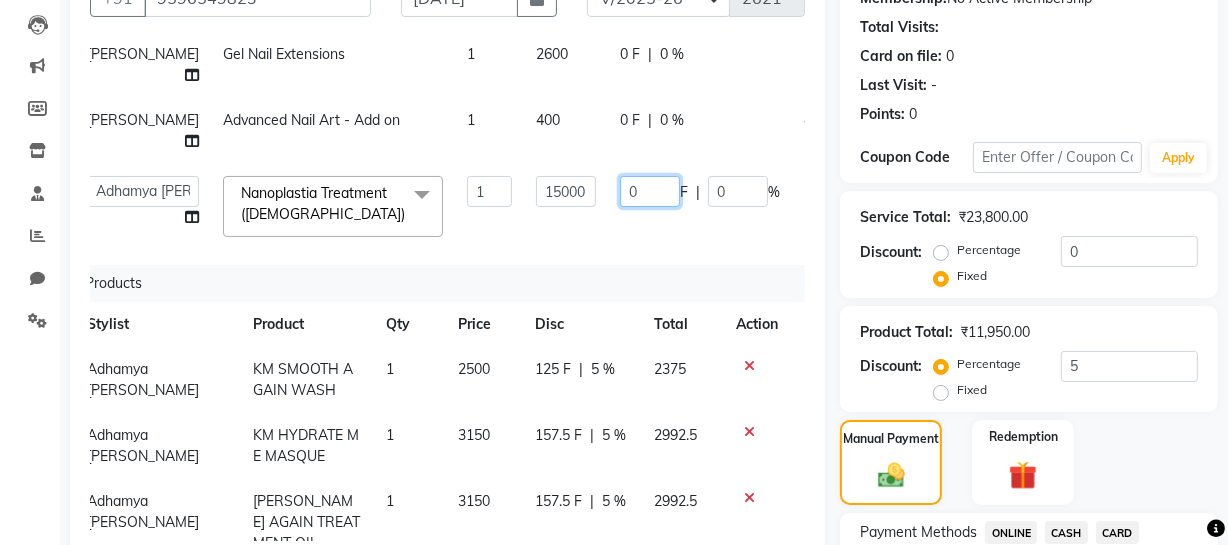 click on "Abhishek Kohli   Adhamya Bamotra   Amit   Anita Kumari   Arun Sain   Bhabesh   Dipanker    Harman   Kevi    Komal   Lakshya Dogra   Meenakshi Jamwal   Mitu   Neha   Nishant Swalia   Nitin   Reception   Rose    Ruth   Sahil   sameer   Sanjay   Saurav pedi   Saurav SAM   Shameem   Sharan   Sorabh Salmani   Vicky   VISHAL DOGRA  Nanoplastia Treatment (Female)  x Eyebrows+ Upper lipThreading Threading (Eyebrows + Upper lip+ Forehead) Female Haircut (includes wash and  blowdry) Hair Trimming Baby Girl - Haircut  Blowdry (includes wash) Ironing Iron/Tong Curls Party Hairdo  Wash & Conditioning (Loreal) Wash & Conditioning (GK/QOD) Loreal HairSpa Loreal Treatment HairSpa Loreal Molecular Repair Treatment Olaplex Standalone Treatment Olaplex Complete Care Treatment Olaplex Express Treatment Head Massage (olive oil) Head Massage (coconut oil) Double Touchup Nanoplastia Post care Ritual Botox Post Care Ritual Wash & Conditioning (Olaplex) Keratin Treatment (Female) Smoothening Treatment (Female) Root Touchup -Female" 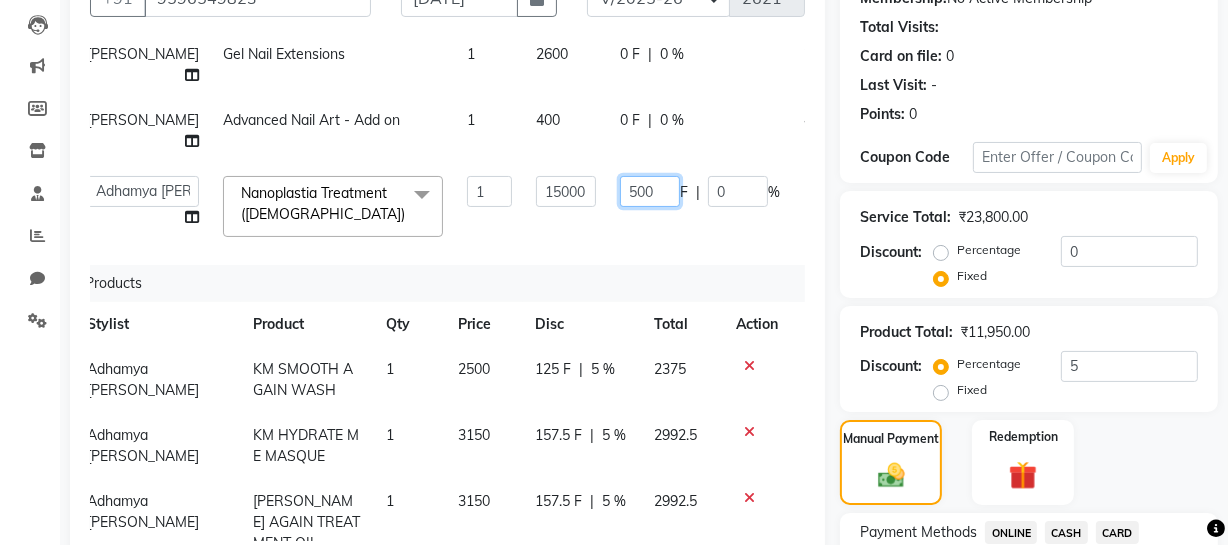 type on "5000" 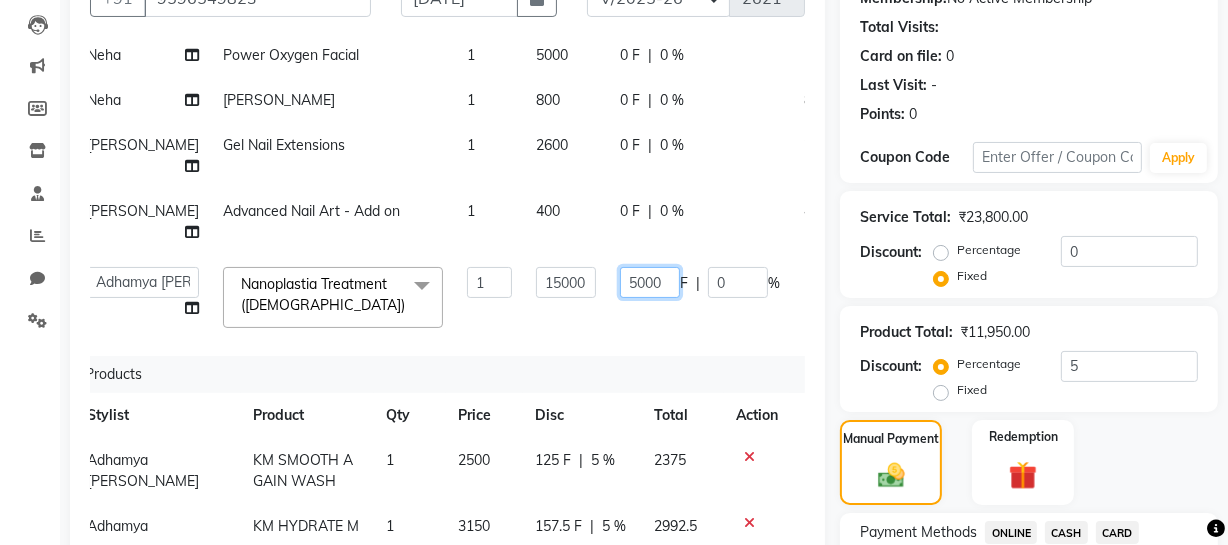 scroll, scrollTop: 0, scrollLeft: 15, axis: horizontal 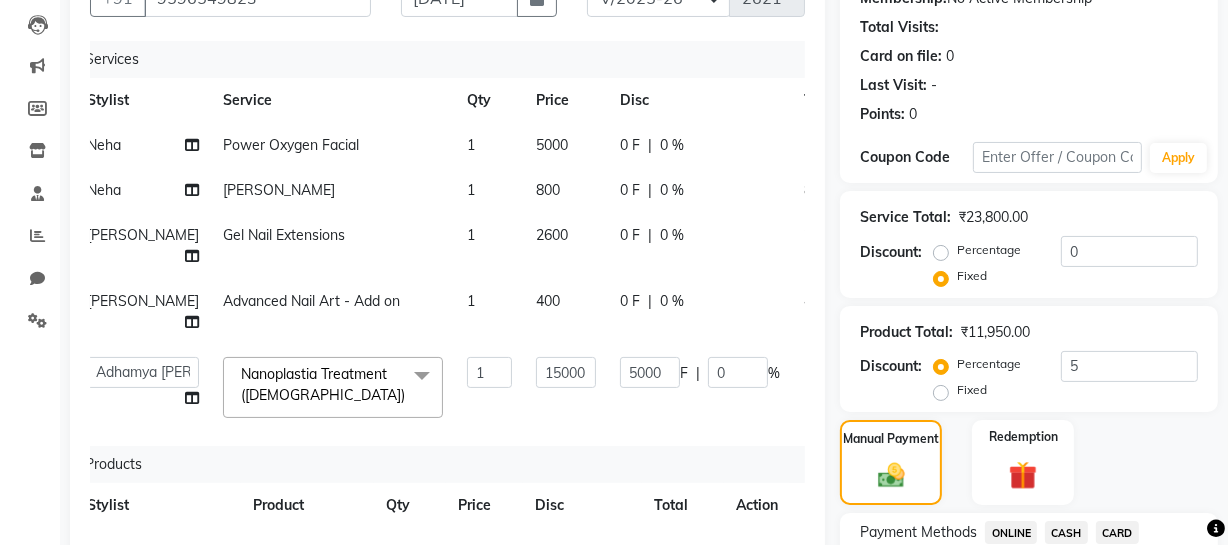 click on "0 F | 0 %" 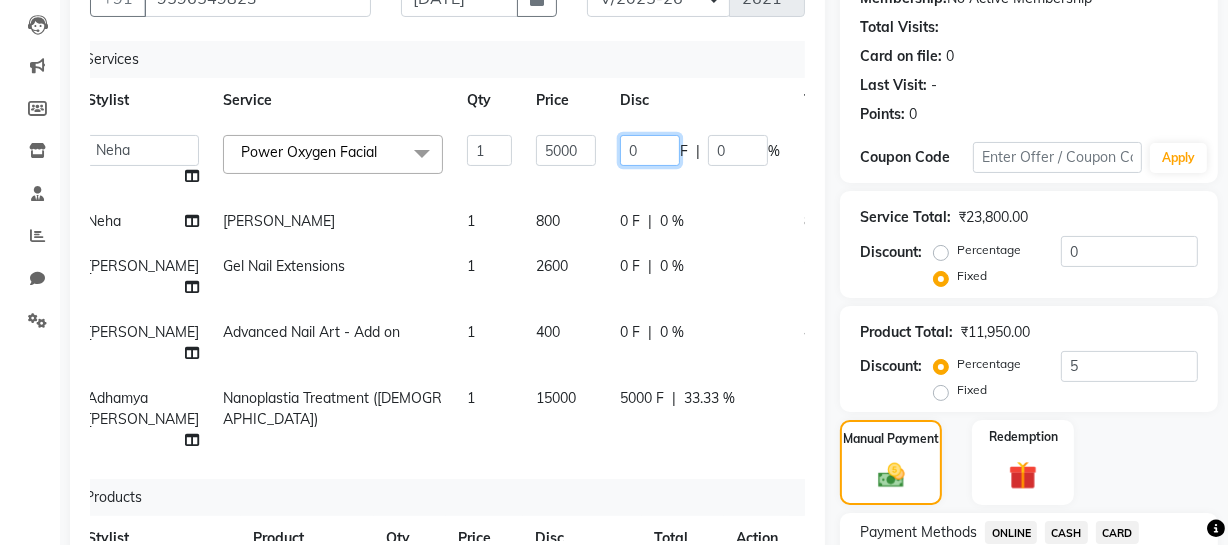 click on "Abhishek Kohli   Adhamya Bamotra   Amit   Anita Kumari   Arun Sain   Bhabesh   Dipanker    Harman   Kevi    Komal   Lakshya Dogra   Meenakshi Jamwal   Mitu   Neha   Nishant Swalia   Nitin   Reception   Rose    Ruth   Sahil   sameer   Sanjay   Saurav pedi   Saurav SAM   Shameem   Sharan   Sorabh Salmani   Vicky   VISHAL DOGRA  Power Oxygen Facial  x Skeyndor - Essential Facial Expert Cleanse Pro Facial Power - C Facial Power Hyaluronic Facial Power Oxygen Facial Power Retinol Facial Aquatherm Facial Clear Balance Facial Eternal Facial Corrective Facial Skeyndor - Mens Facial Peel - Probiome Advanced Lightening Peel - Probiome Illuminating  Peel - Probiome Hydra Soothing Peel - Probiome Pore Polishing Peel - Probiome Age Smoothing Cleanup- SKD Essential Cleanup Cleanup- SKD Expert Cleanse Pro Skeyndor - Body Polishing Skeyndor - Alga Mask AMINU City Life AMINU Radiance Antiox AMINU Clarifying Mineral AMINU Better Aging AMINU - Body Polishing AMINU - Under Arms Brightening Treatment Face Bleach De-Tan Face Wax" 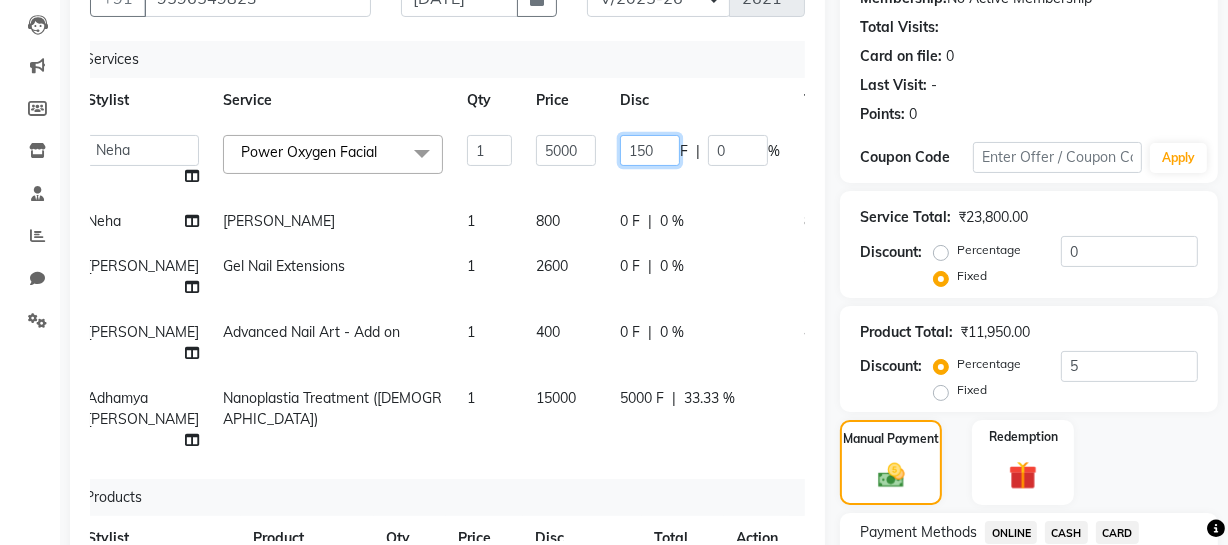 type on "1500" 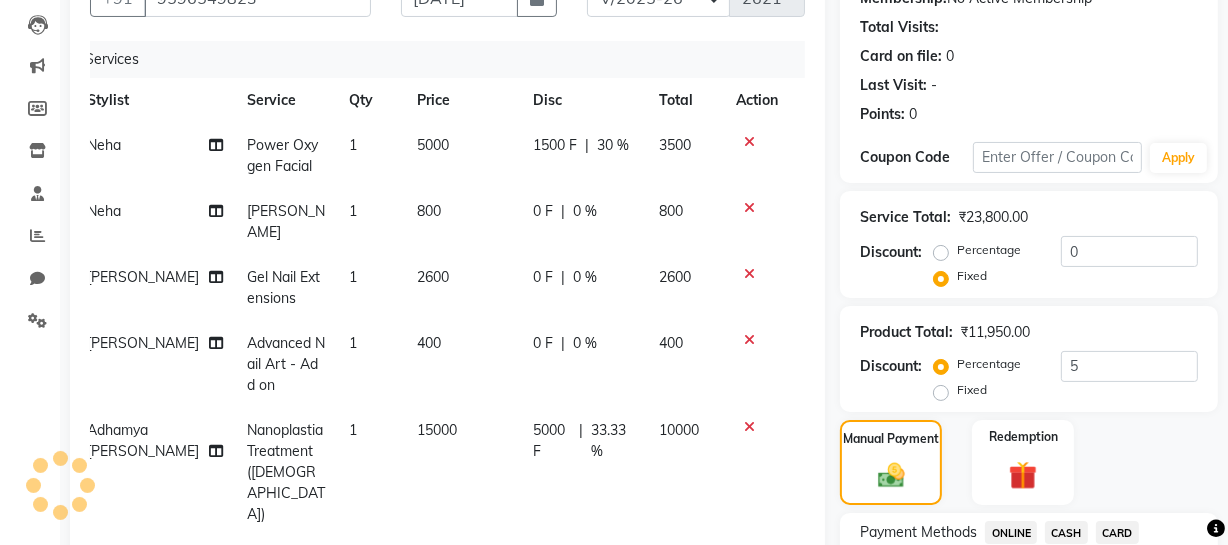 click on "Disc" 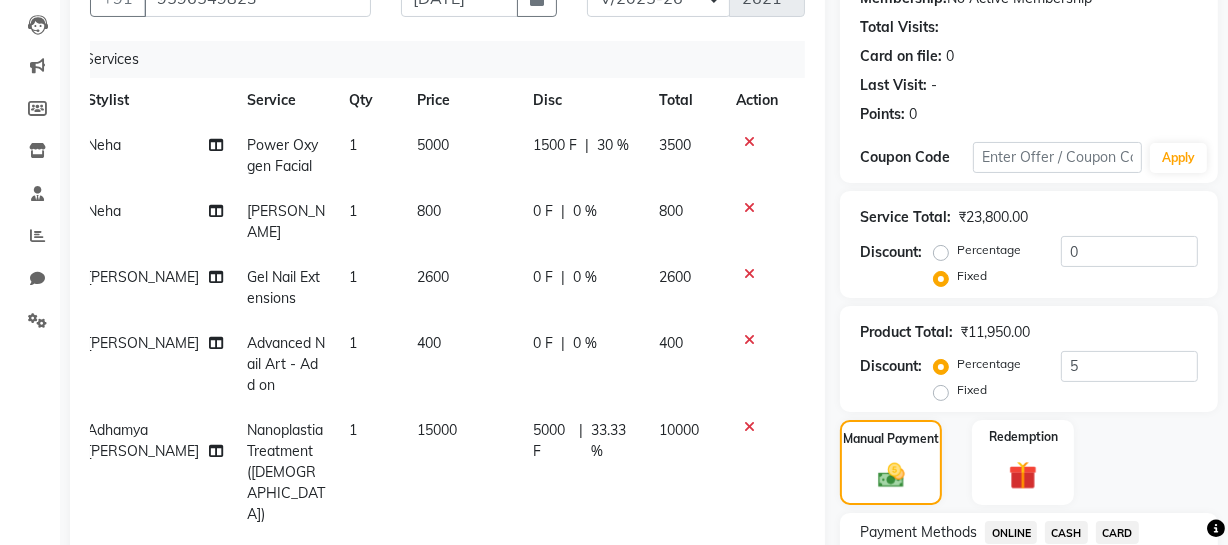 drag, startPoint x: 532, startPoint y: 211, endPoint x: 546, endPoint y: 212, distance: 14.035668 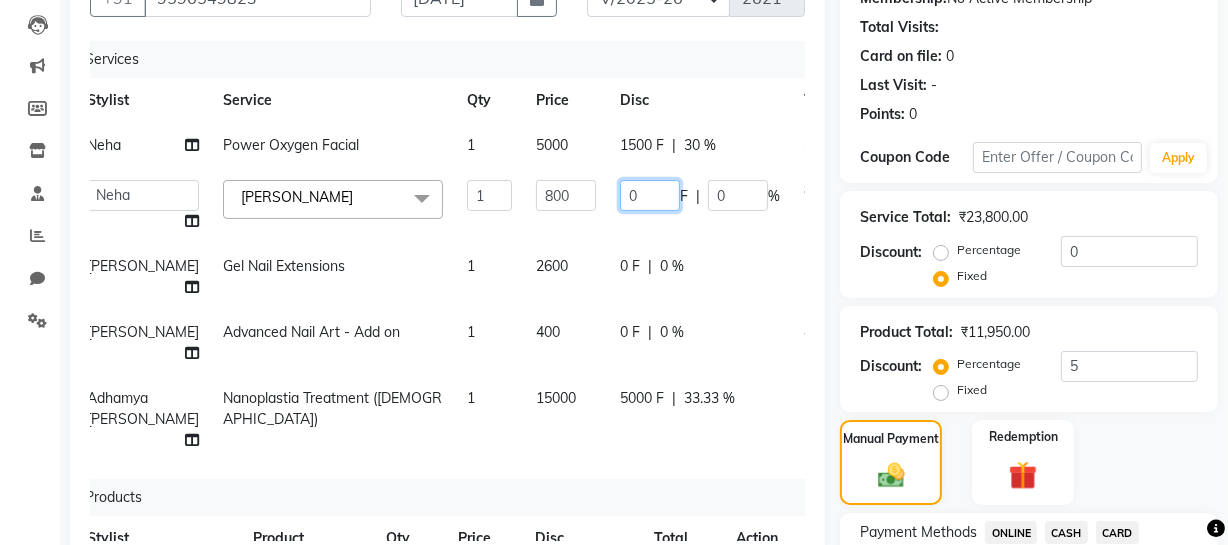 click on "Abhishek Kohli   Adhamya Bamotra   Amit   Anita Kumari   Arun Sain   Bhabesh   Dipanker    Harman   Kevi    Komal   Lakshya Dogra   Meenakshi Jamwal   Mitu   Neha   Nishant Swalia   Nitin   Reception   Rose    Ruth   Sahil   sameer   Sanjay   Saurav pedi   Saurav SAM   Shameem   Sharan   Sorabh Salmani   Vicky   VISHAL DOGRA  De-Tan  x Skeyndor - Essential Facial Expert Cleanse Pro Facial Power - C Facial Power Hyaluronic Facial Power Oxygen Facial Power Retinol Facial Aquatherm Facial Clear Balance Facial Eternal Facial Corrective Facial Skeyndor - Mens Facial Peel - Probiome Advanced Lightening Peel - Probiome Illuminating  Peel - Probiome Hydra Soothing Peel - Probiome Pore Polishing Peel - Probiome Age Smoothing Cleanup- SKD Essential Cleanup Cleanup- SKD Expert Cleanse Pro Skeyndor - Body Polishing Skeyndor - Alga Mask AMINU City Life AMINU Radiance Antiox AMINU Clarifying Mineral AMINU Better Aging AMINU - Body Polishing AMINU - Under Arms Brightening Treatment AMINU - Brightening Treatment De-Tan 1 0" 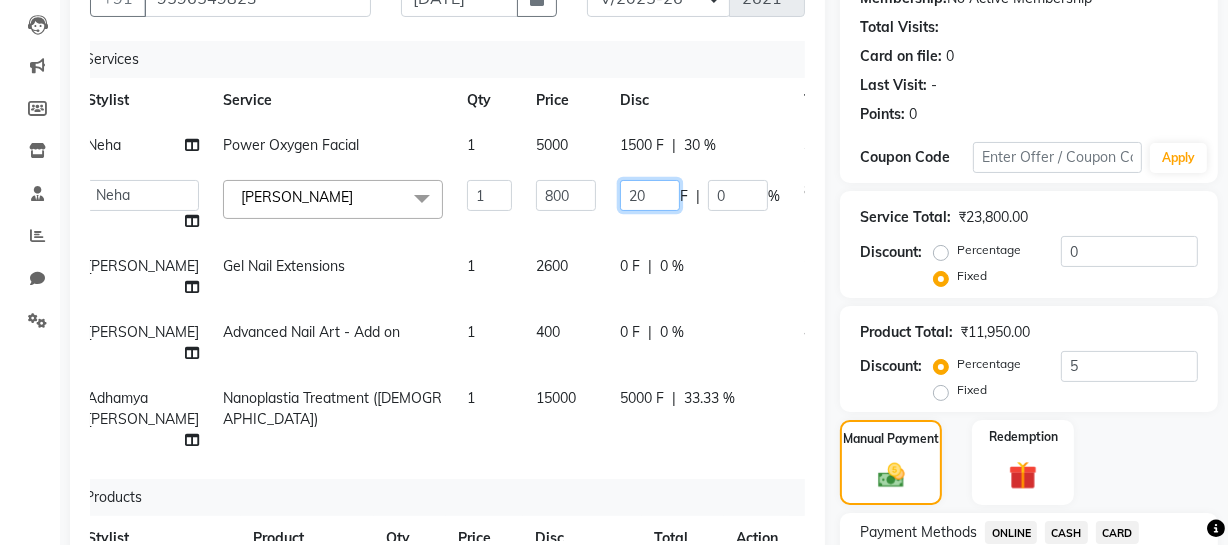 type on "200" 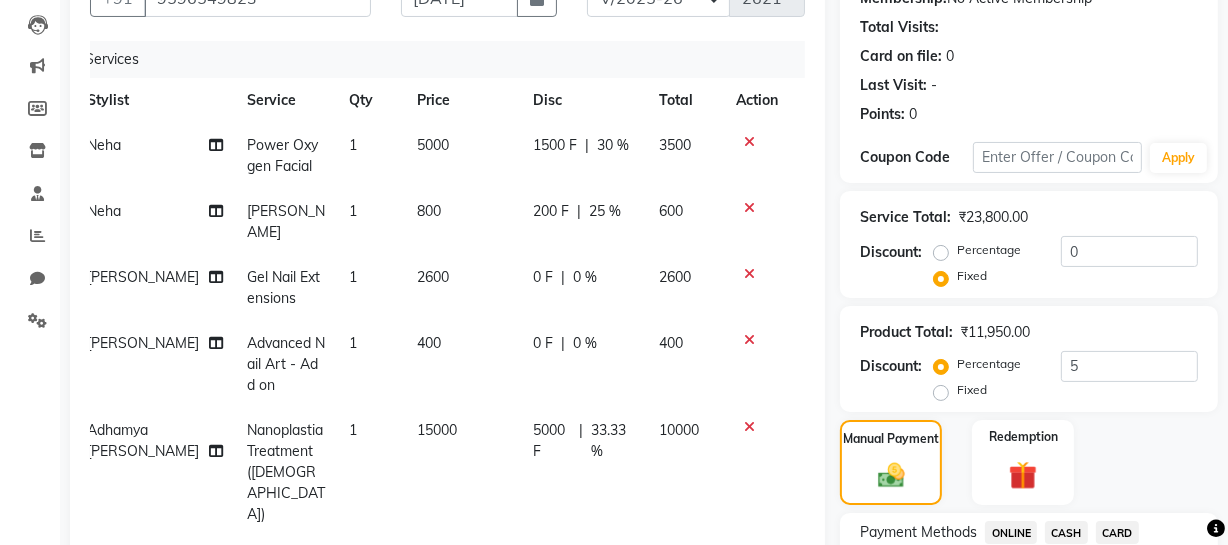 click on "0 F | 0 %" 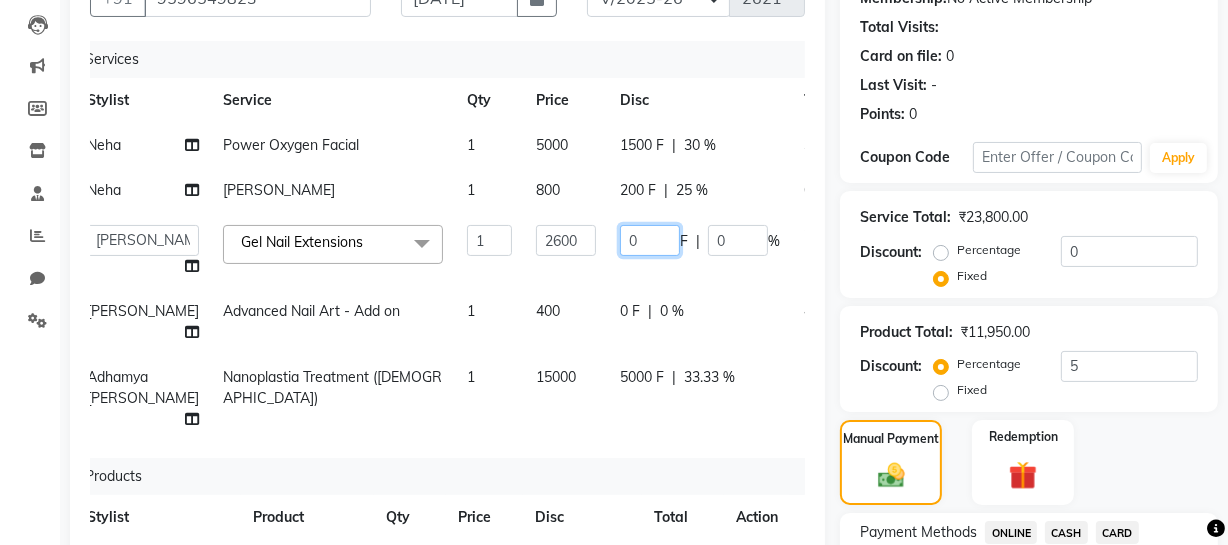 drag, startPoint x: 603, startPoint y: 237, endPoint x: 545, endPoint y: 237, distance: 58 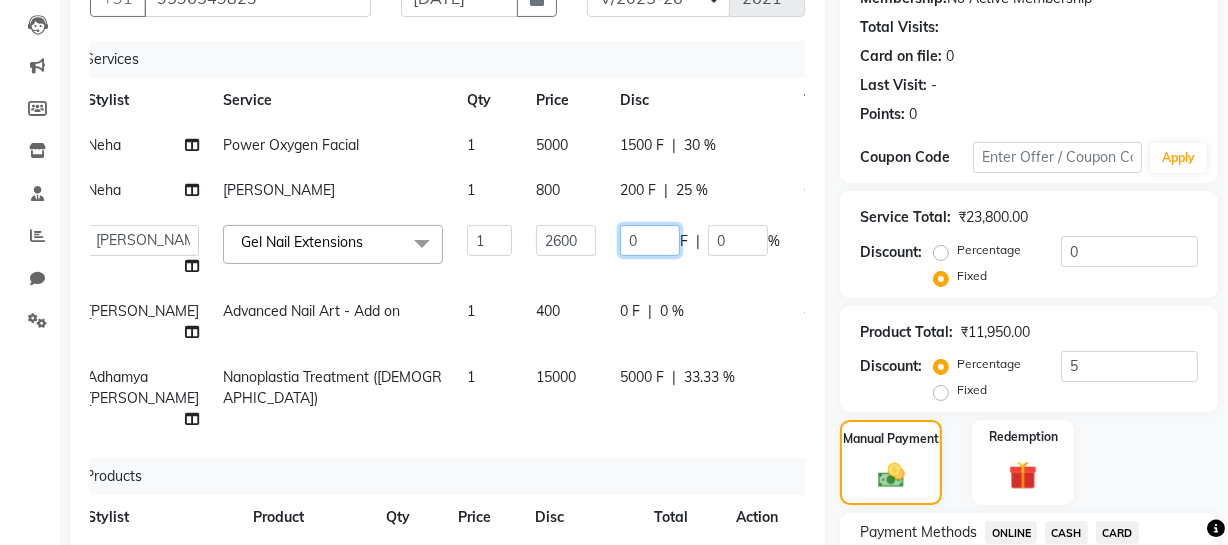 click on "Abhishek Kohli   Adhamya Bamotra   Amit   Anita Kumari   Arun Sain   Bhabesh   Dipanker    Harman   Kevi    Komal   Lakshya Dogra   Meenakshi Jamwal   Mitu   Neha   Nishant Swalia   Nitin   Reception   Rose    Ruth   Sahil   sameer   Sanjay   Saurav pedi   Saurav SAM   Shameem   Sharan   Sorabh Salmani   Vicky   VISHAL DOGRA  Gel Nail Extensions  x Gel Nail Extensions Acrylic Nail Extensions Refilling - Gel Refilling - Acrylic Gel Nail Paint (on natural nails) Gel Overlay (on natural nails) Feet Gel Paint Basic Nail Art - Add on Advanced Nail Art - Add on Accessories Extra Extensions Removal Gel Paint Removal Nail Tip 1 2600 0 F | 0 % 2600" 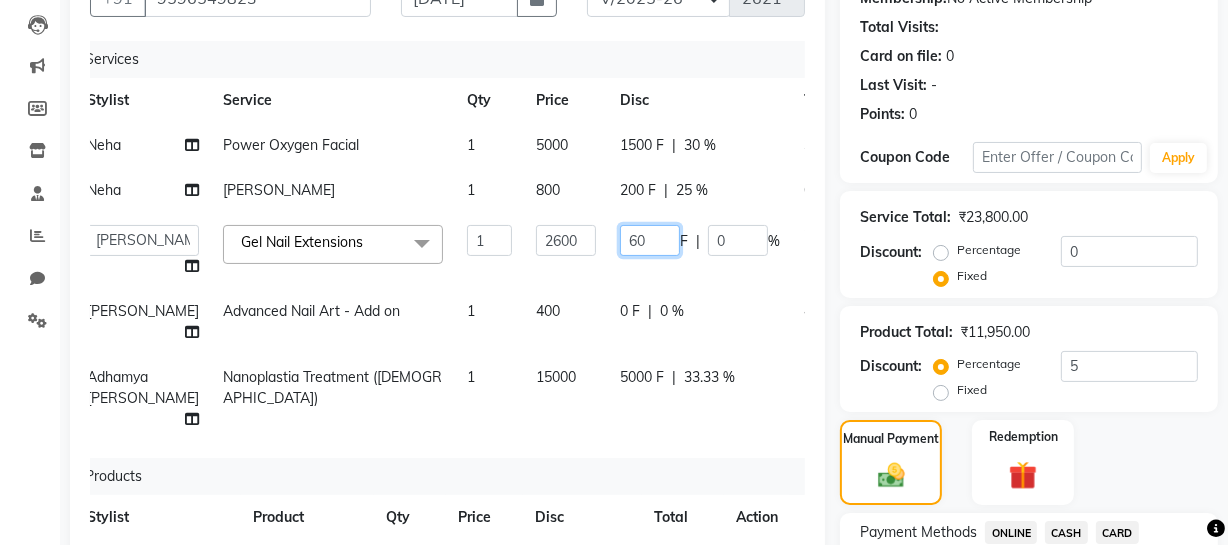 type on "600" 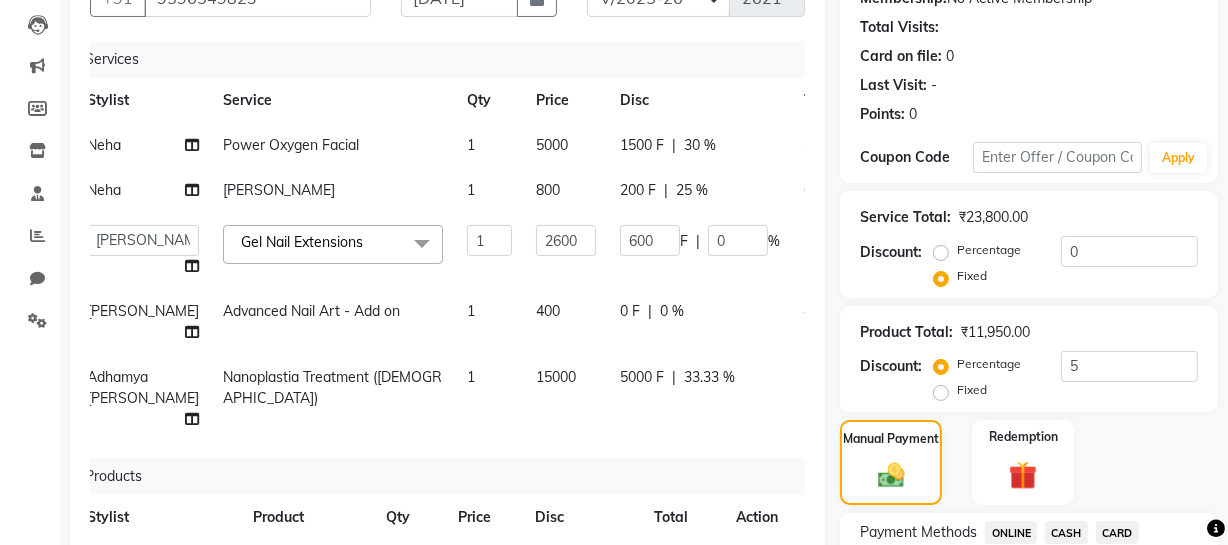 click on "200 F | 25 %" 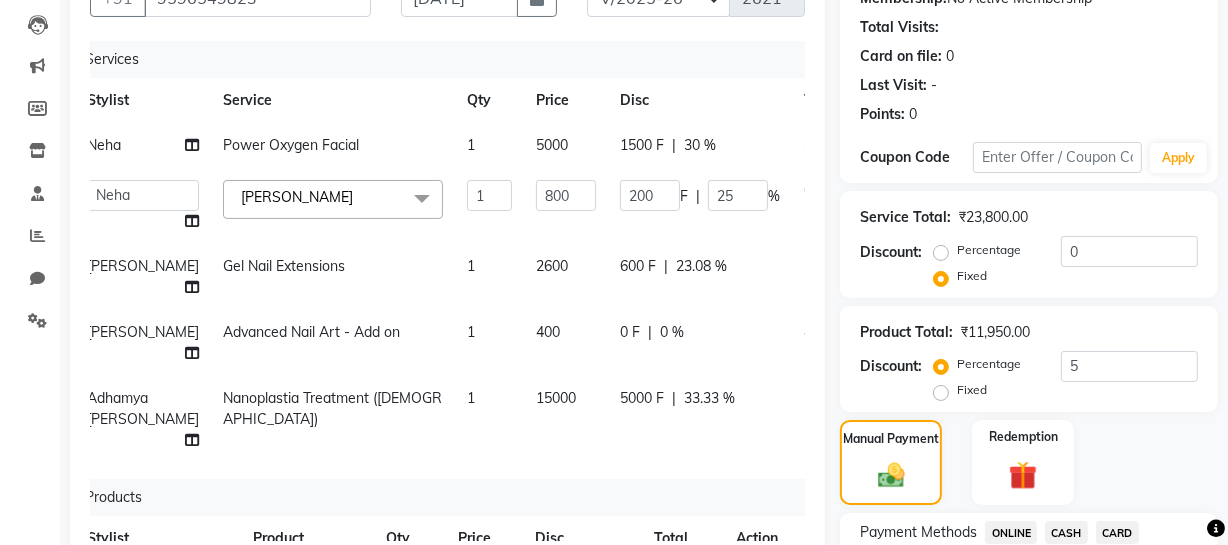 click on "600 F | 23.08 %" 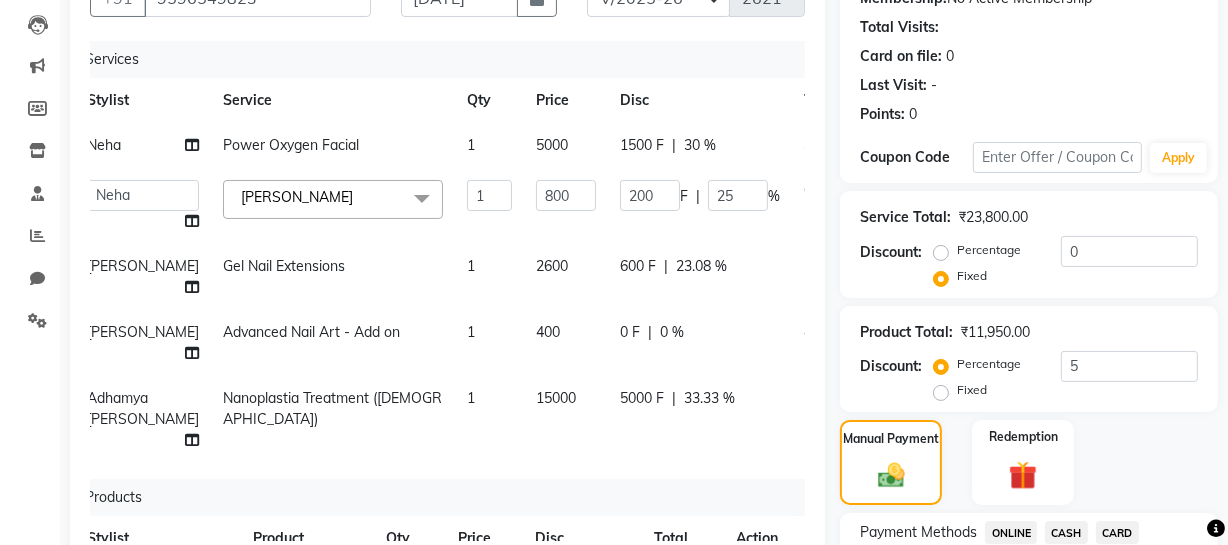 select on "85858" 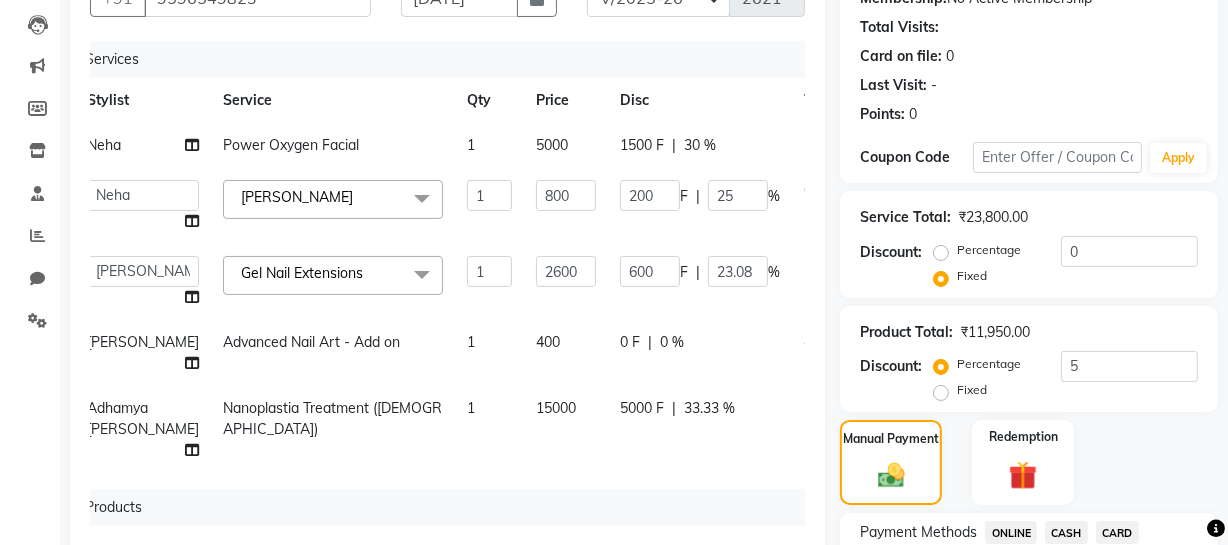 click on "0 F" 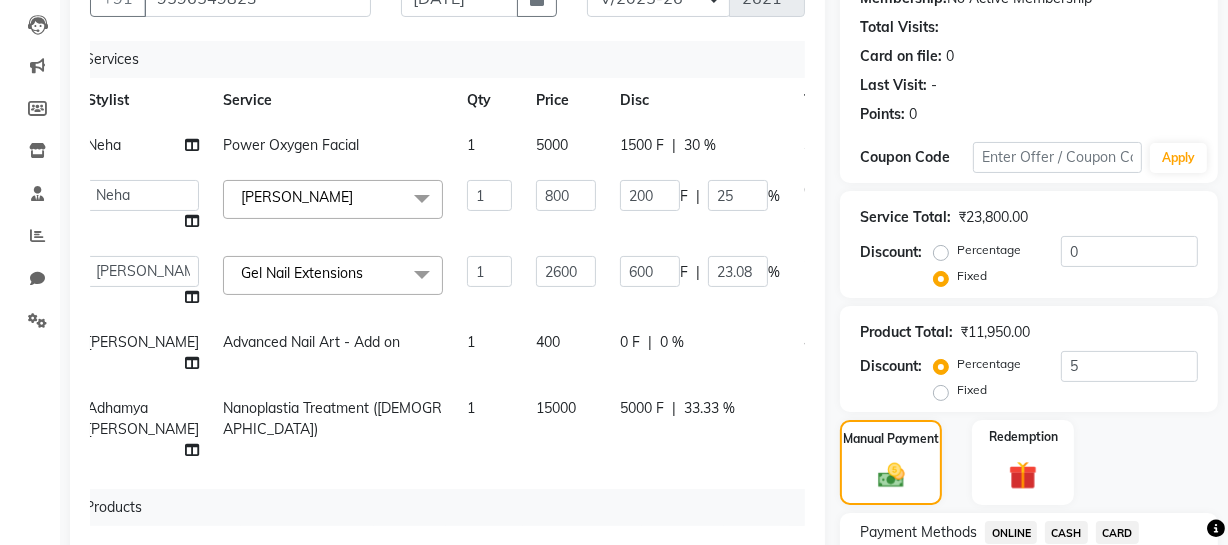 select on "85858" 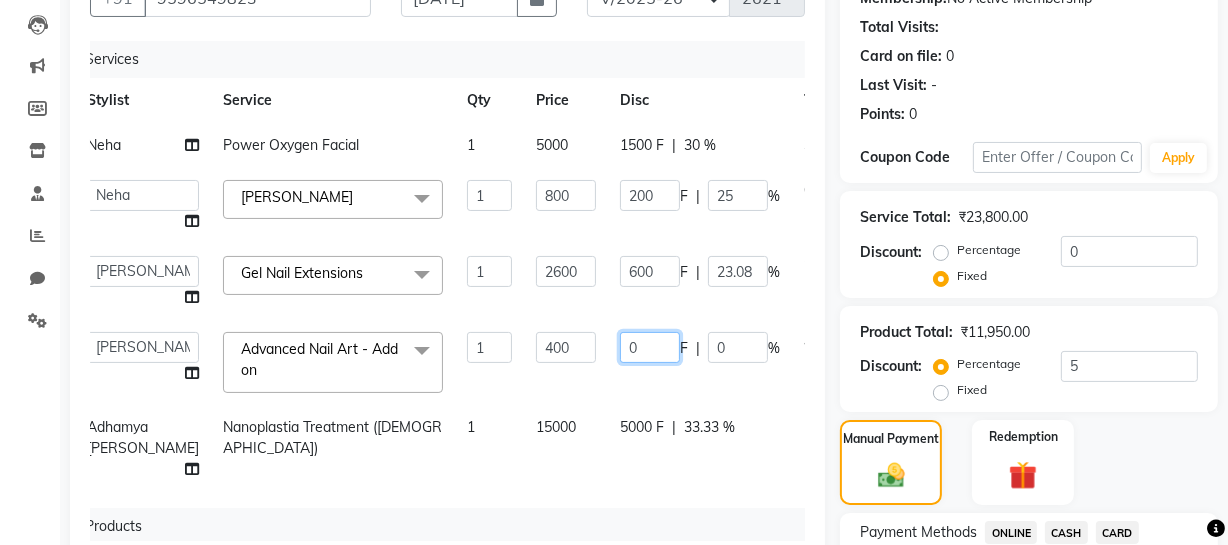 drag, startPoint x: 605, startPoint y: 340, endPoint x: 532, endPoint y: 339, distance: 73.00685 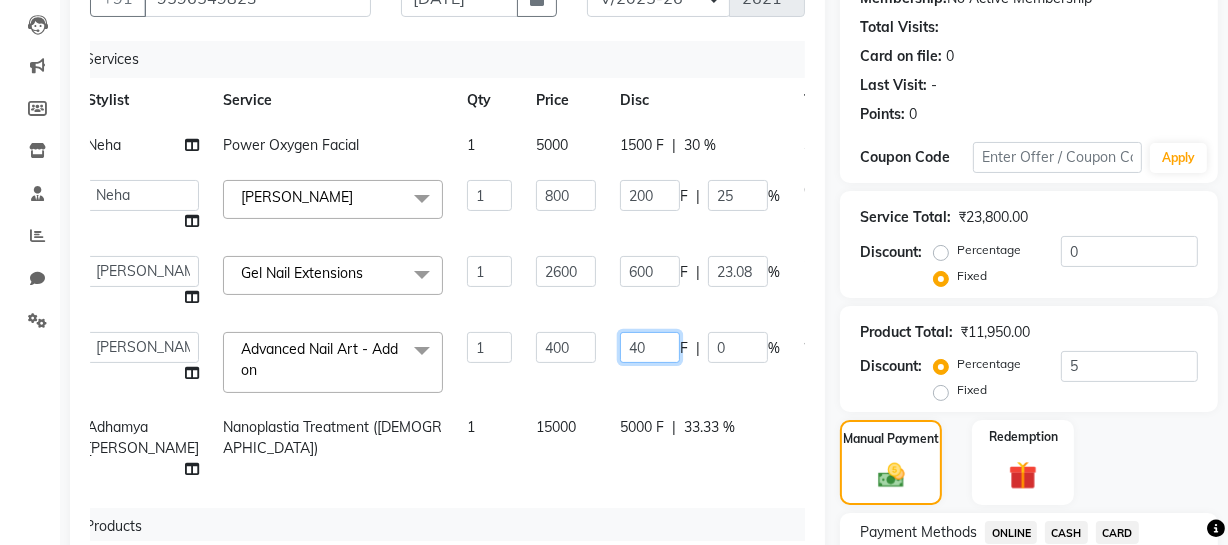 type on "400" 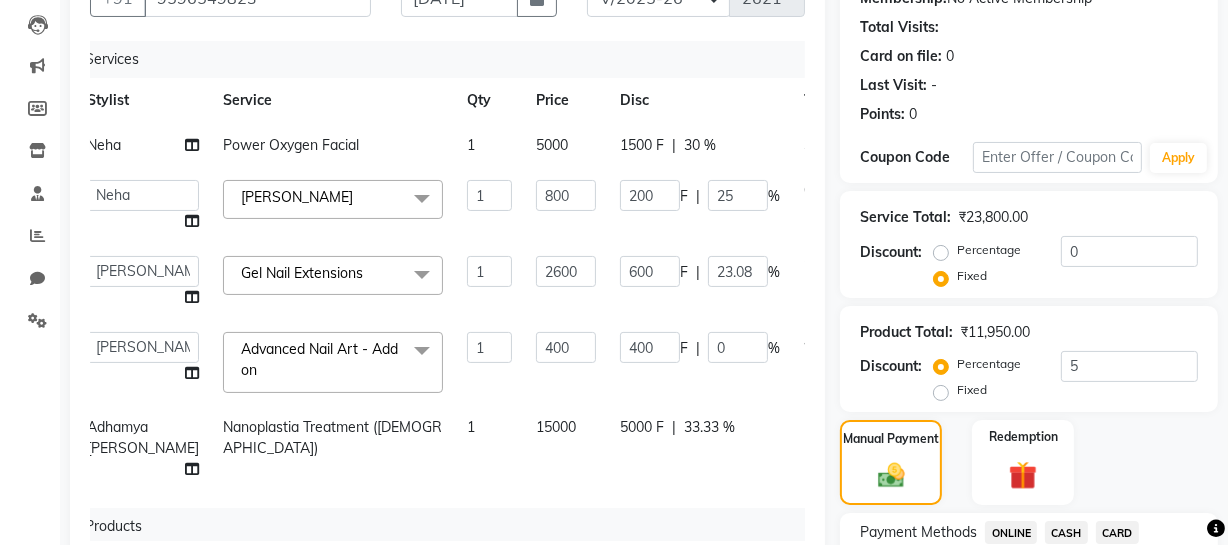 click on "200 F | 25 %" 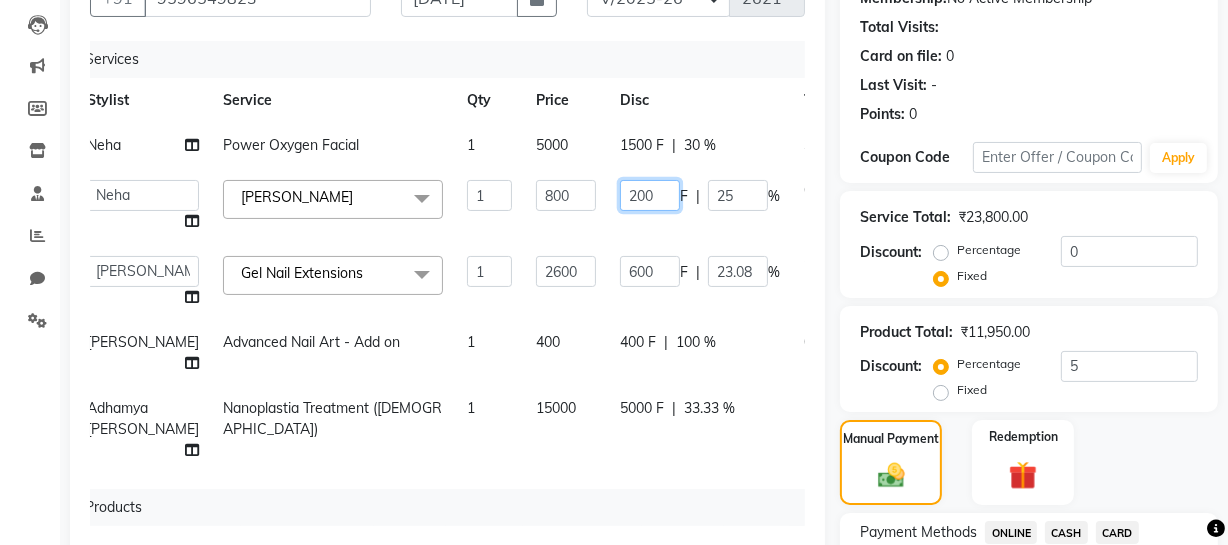 click on "200" 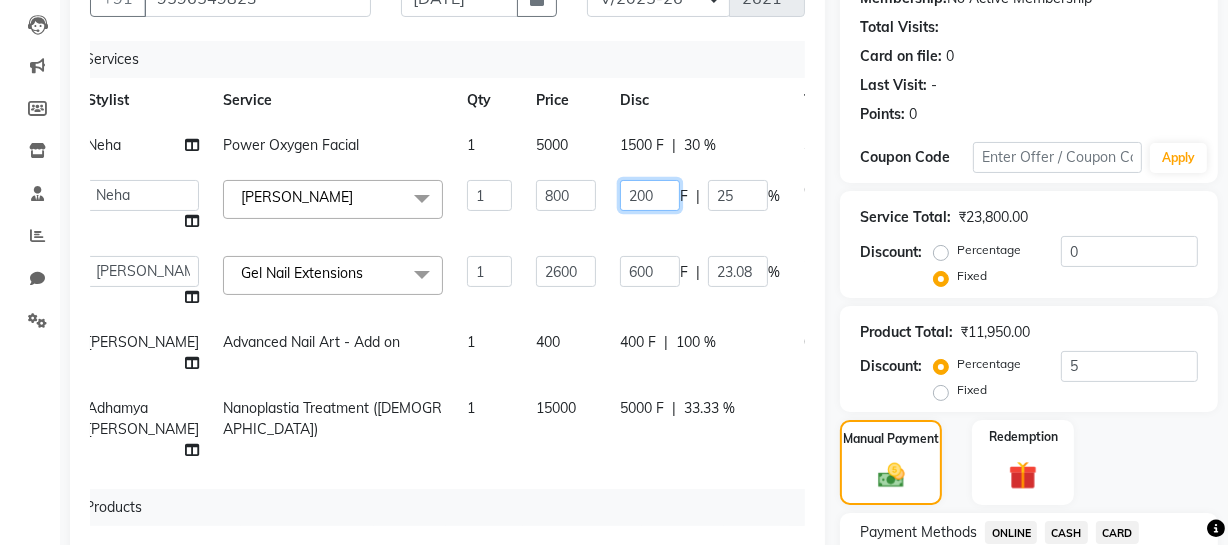 drag, startPoint x: 610, startPoint y: 190, endPoint x: 496, endPoint y: 192, distance: 114.01754 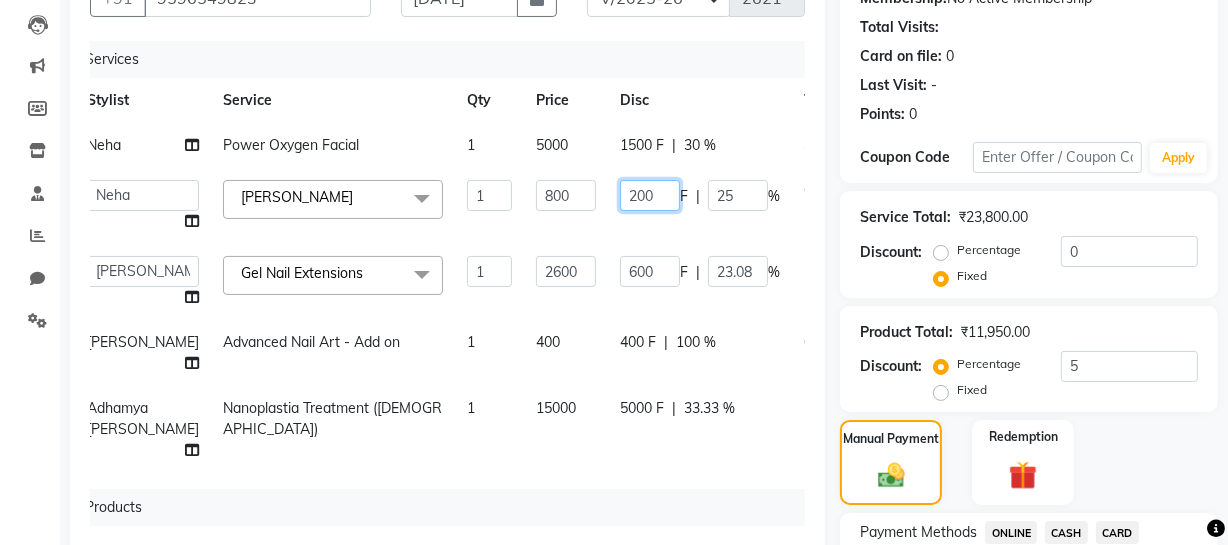 click on "Abhishek Kohli   Adhamya Bamotra   Amit   Anita Kumari   Arun Sain   Bhabesh   Dipanker    Harman   Kevi    Komal   Lakshya Dogra   Meenakshi Jamwal   Mitu   Neha   Nishant Swalia   Nitin   Reception   Rose    Ruth   Sahil   sameer   Sanjay   Saurav pedi   Saurav SAM   Shameem   Sharan   Sorabh Salmani   Vicky   VISHAL DOGRA  De-Tan  x Skeyndor - Essential Facial Expert Cleanse Pro Facial Power - C Facial Power Hyaluronic Facial Power Oxygen Facial Power Retinol Facial Aquatherm Facial Clear Balance Facial Eternal Facial Corrective Facial Skeyndor - Mens Facial Peel - Probiome Advanced Lightening Peel - Probiome Illuminating  Peel - Probiome Hydra Soothing Peel - Probiome Pore Polishing Peel - Probiome Age Smoothing Cleanup- SKD Essential Cleanup Cleanup- SKD Expert Cleanse Pro Skeyndor - Body Polishing Skeyndor - Alga Mask AMINU City Life AMINU Radiance Antiox AMINU Clarifying Mineral AMINU Better Aging AMINU - Body Polishing AMINU - Under Arms Brightening Treatment AMINU - Brightening Treatment De-Tan 1 F" 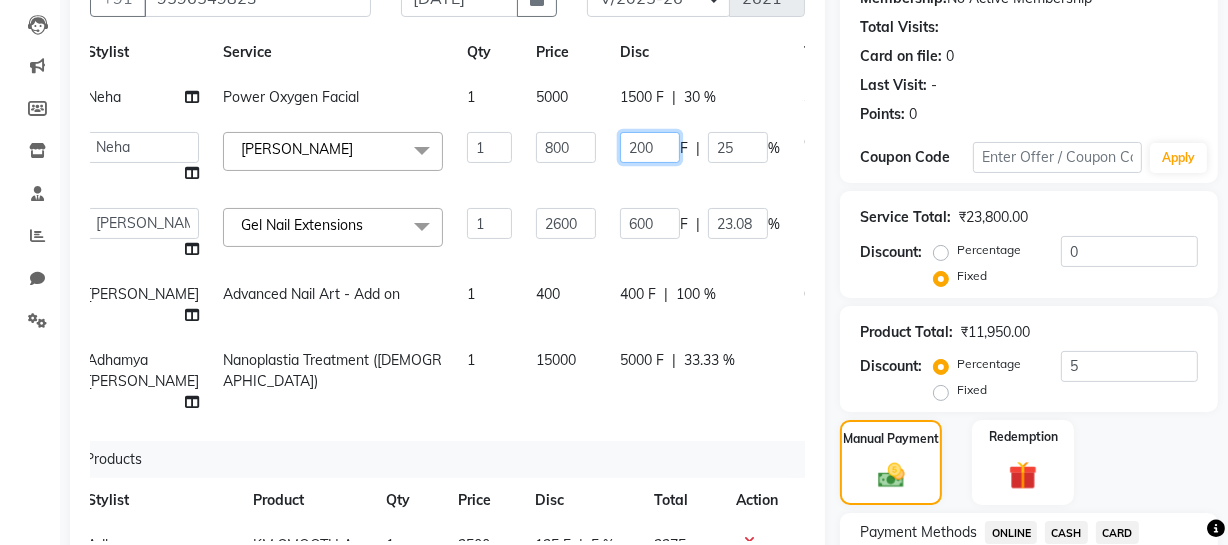 scroll, scrollTop: 90, scrollLeft: 15, axis: both 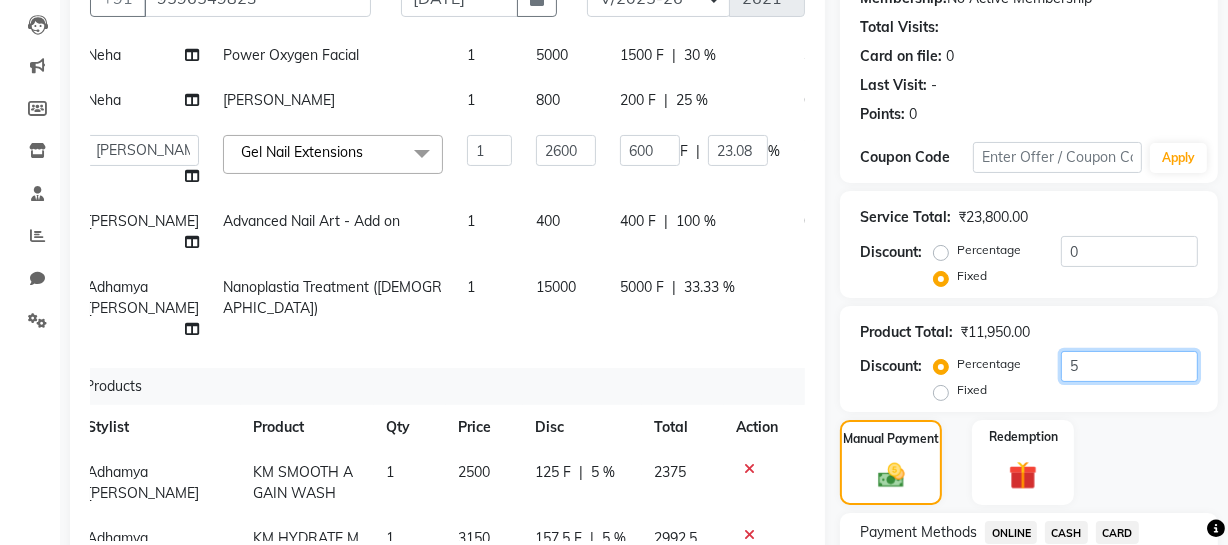 drag, startPoint x: 1089, startPoint y: 372, endPoint x: 878, endPoint y: 360, distance: 211.34096 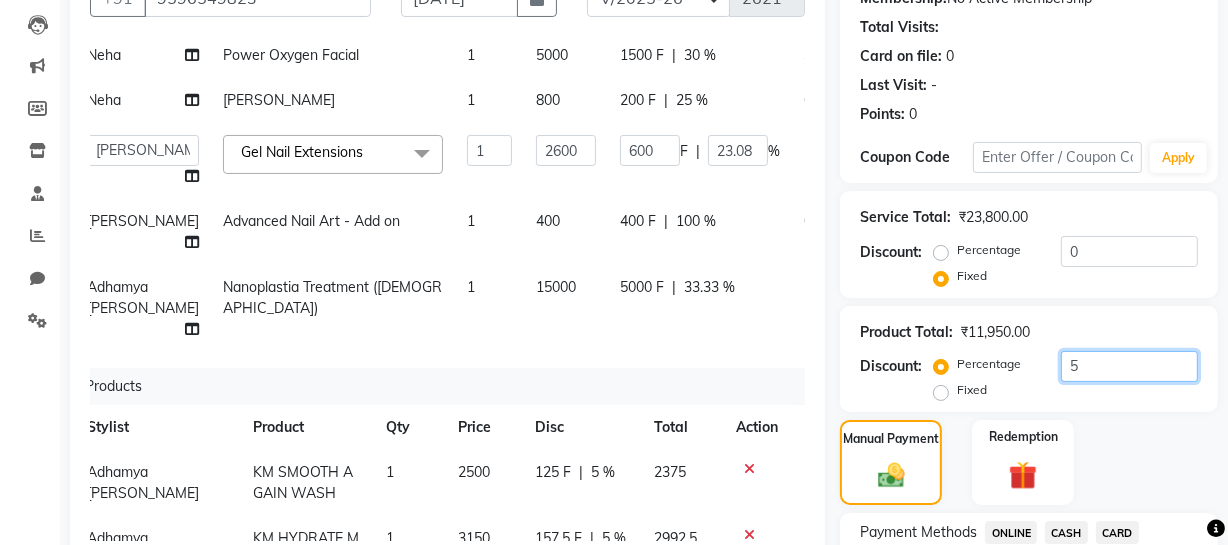 click on "Discount:  Percentage   Fixed  5" 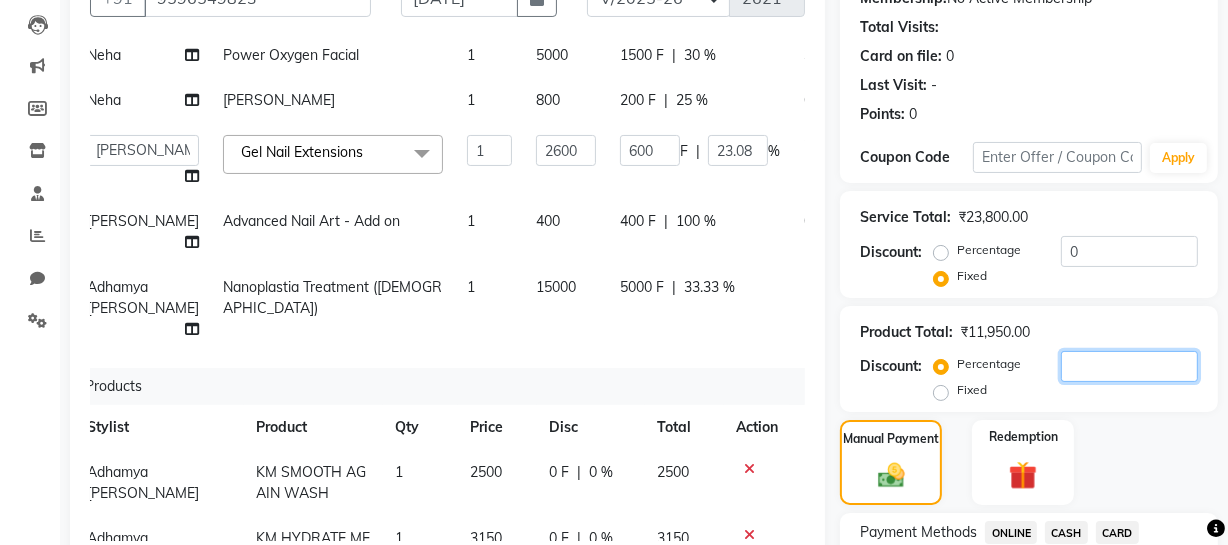 scroll, scrollTop: 313, scrollLeft: 15, axis: both 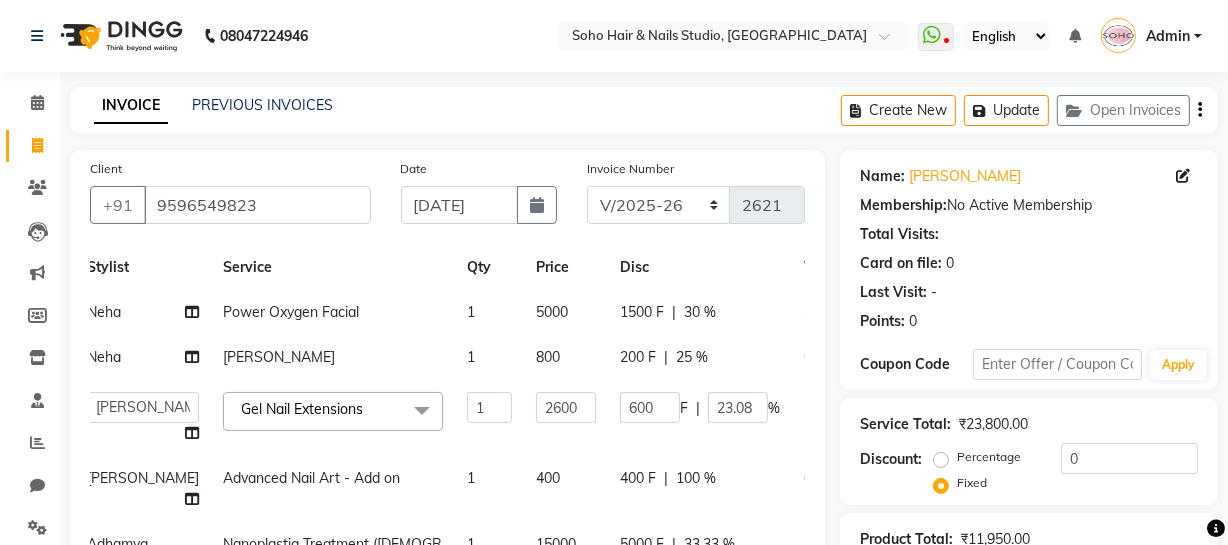 type 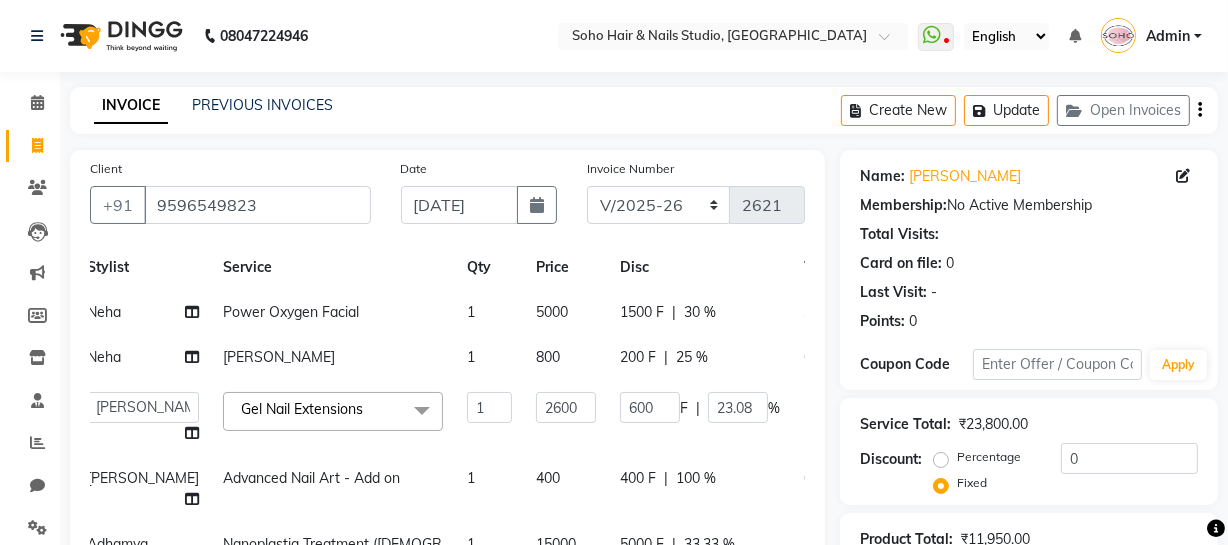 click on "1500 F" 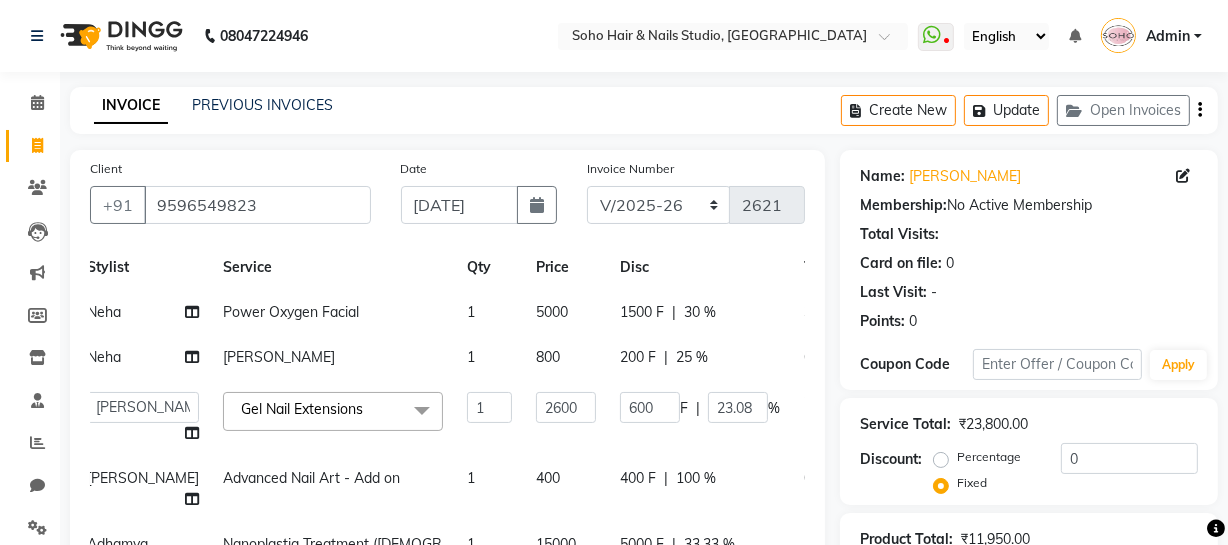 select on "13838" 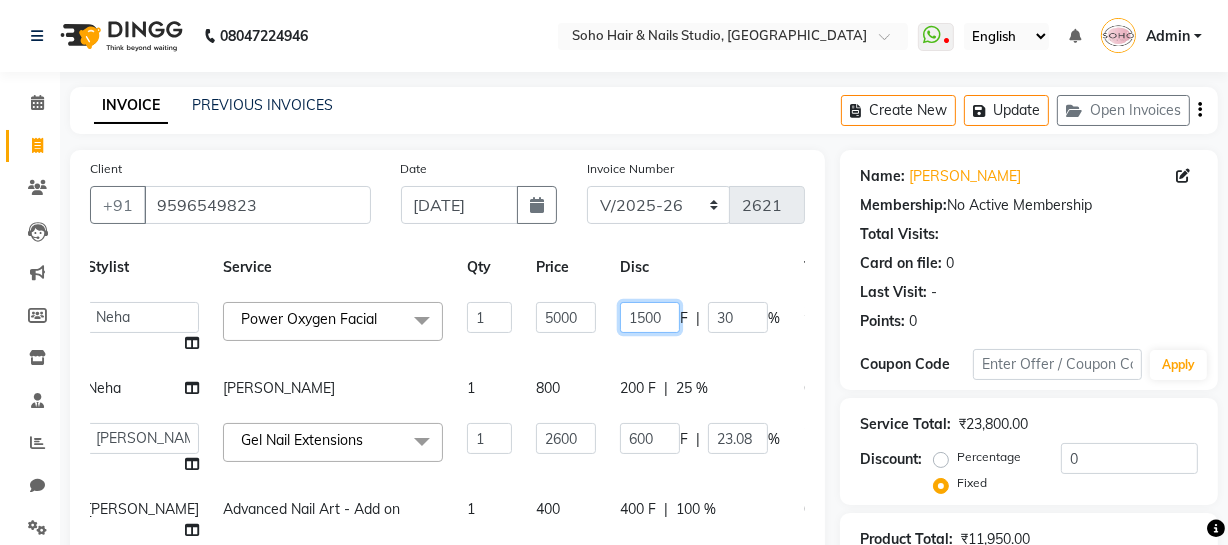 drag, startPoint x: 589, startPoint y: 313, endPoint x: 651, endPoint y: 303, distance: 62.801273 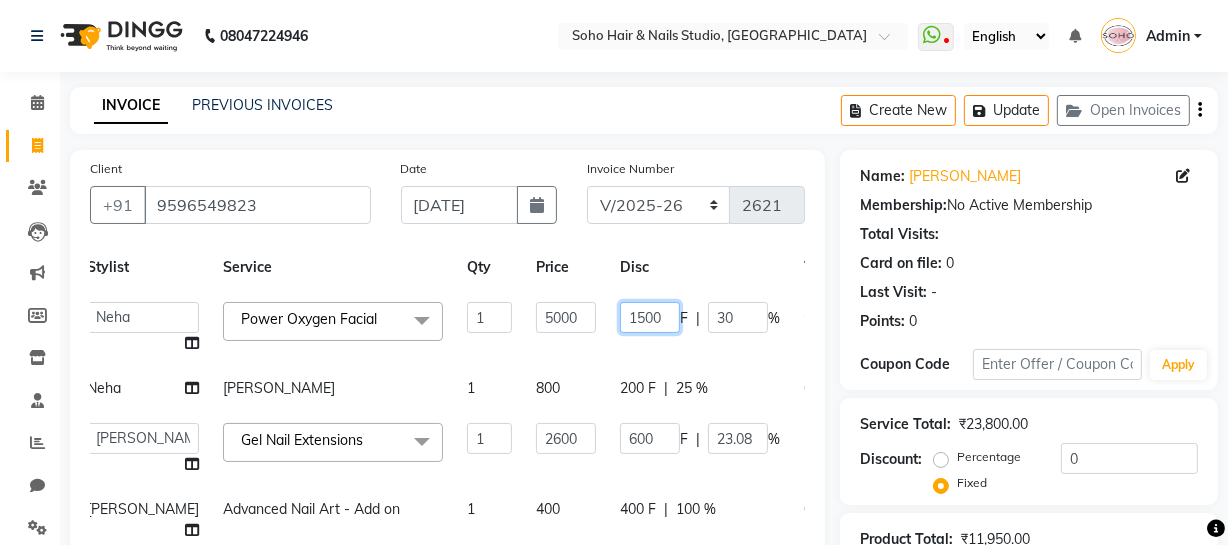 click on "1500 F | 30 %" 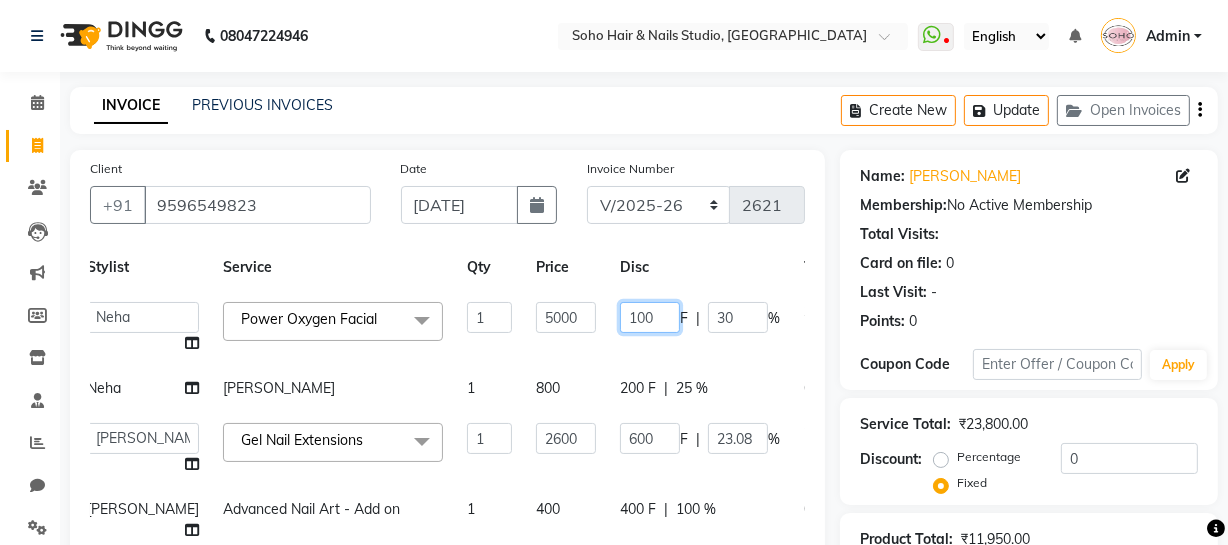 type on "1000" 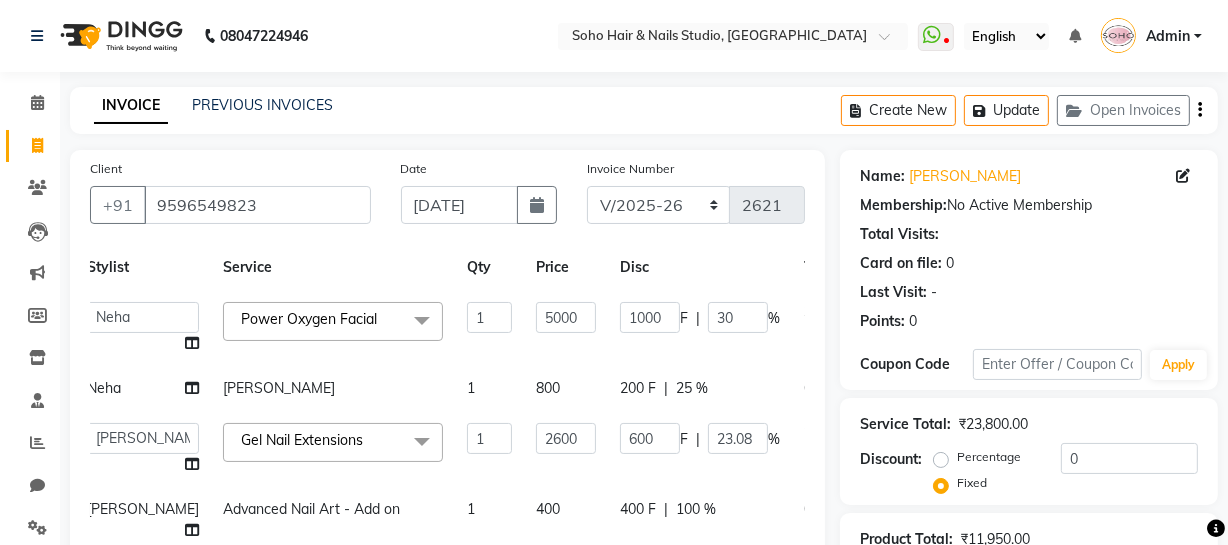click on "Disc" 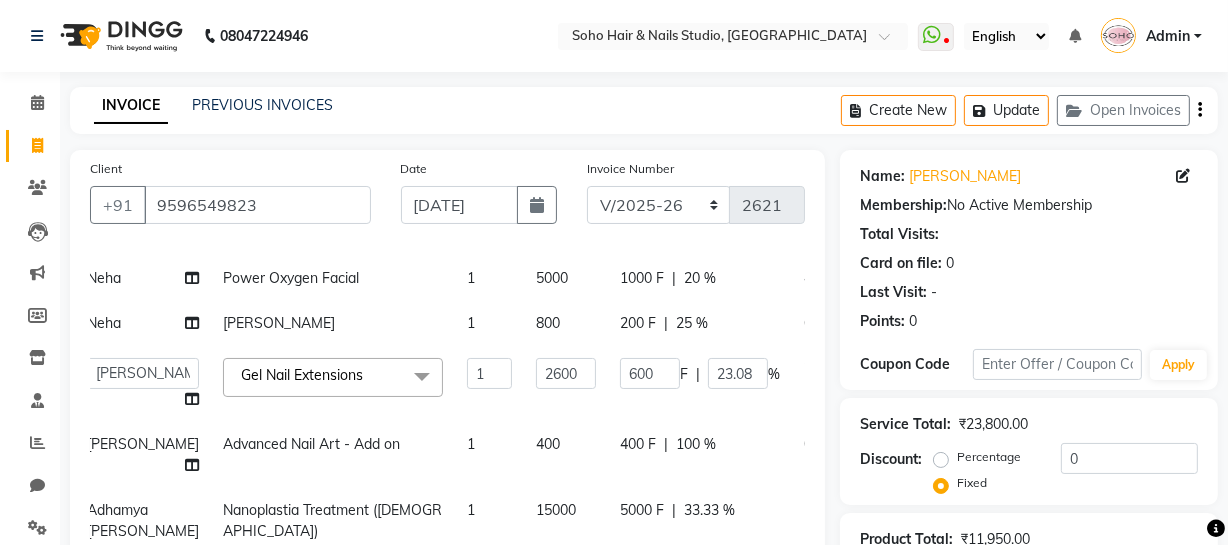scroll, scrollTop: 131, scrollLeft: 15, axis: both 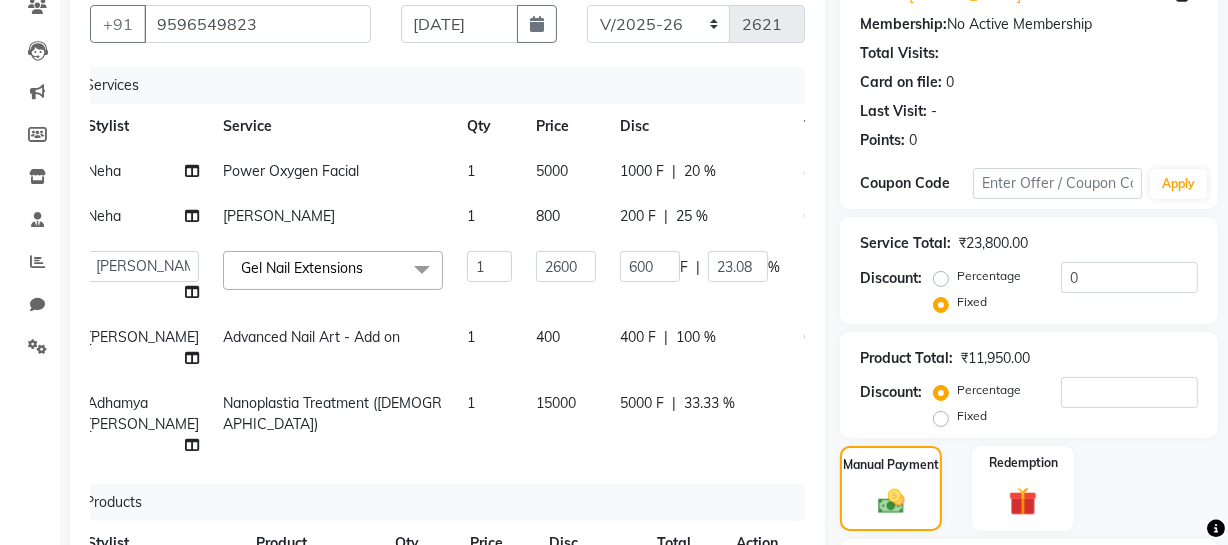 click on "200 F | 25 %" 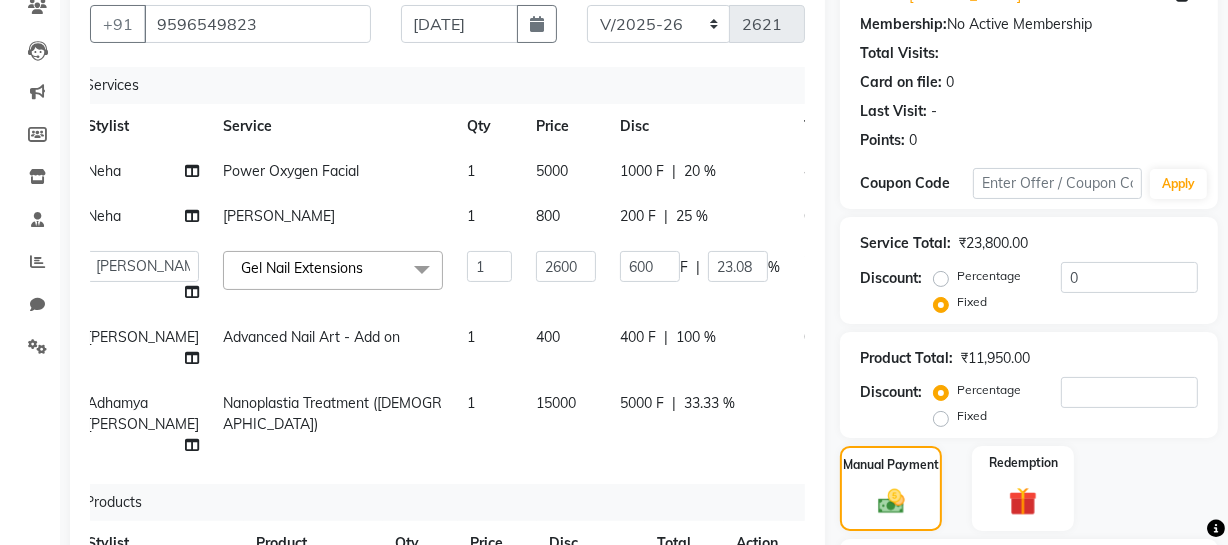 select on "13838" 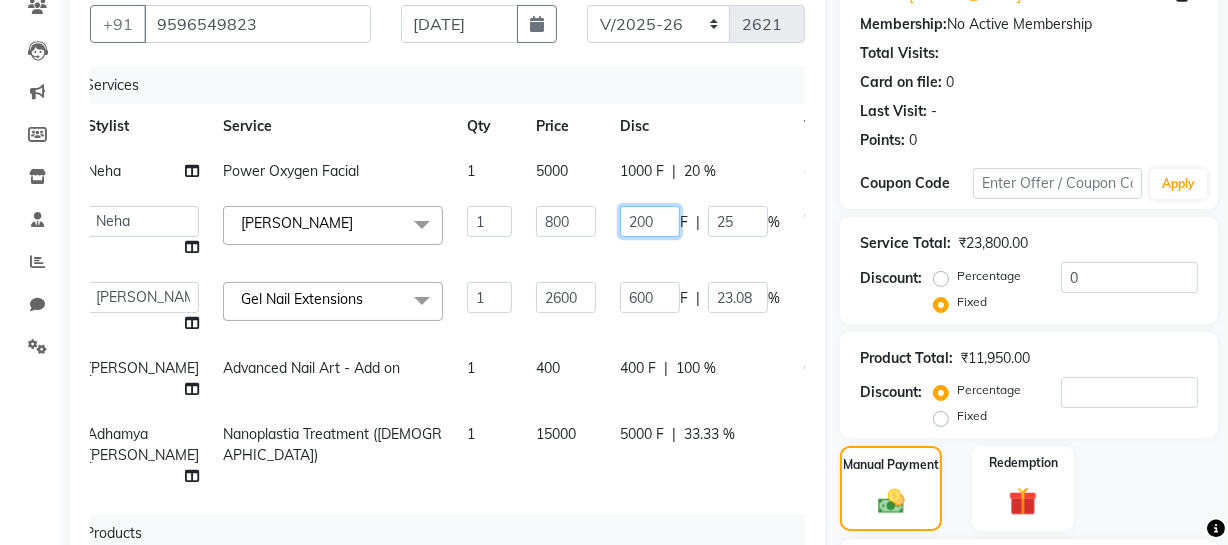 drag, startPoint x: 592, startPoint y: 217, endPoint x: 640, endPoint y: 205, distance: 49.47727 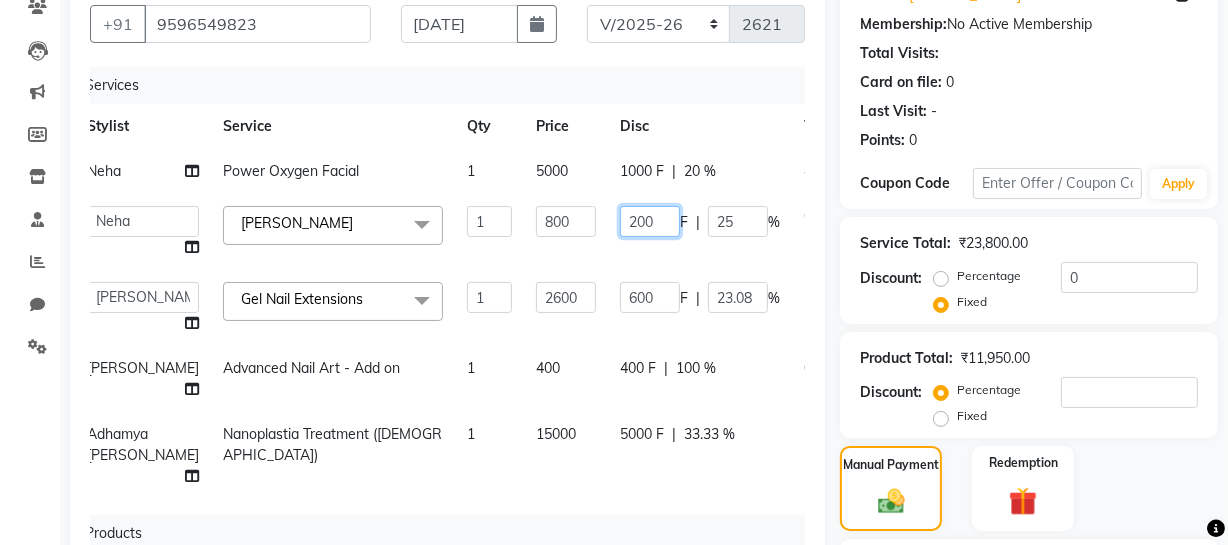 click on "200 F | 25 %" 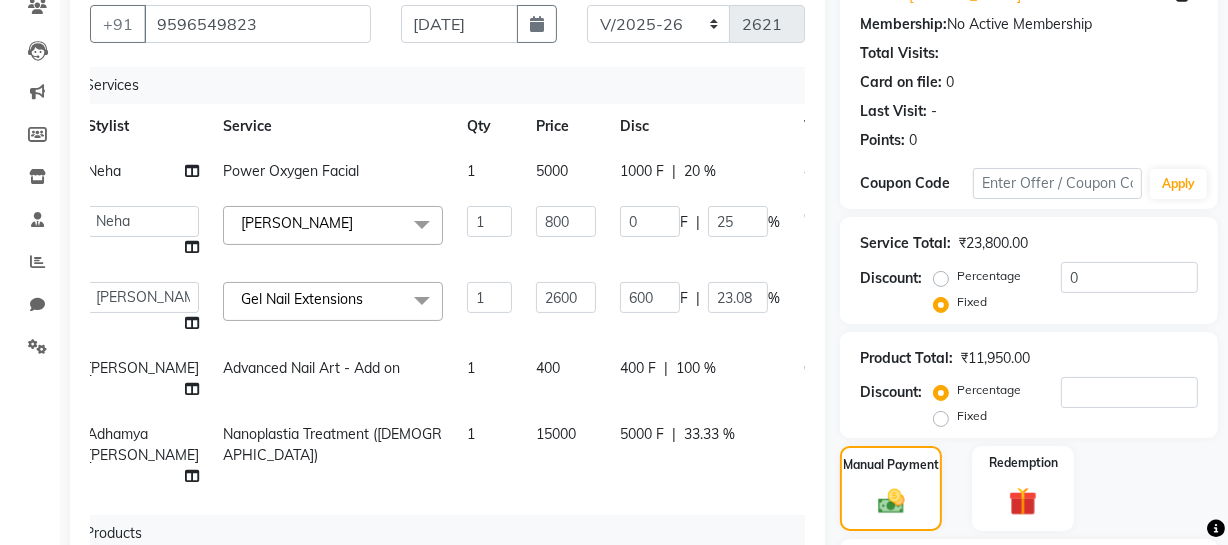 click on "Disc" 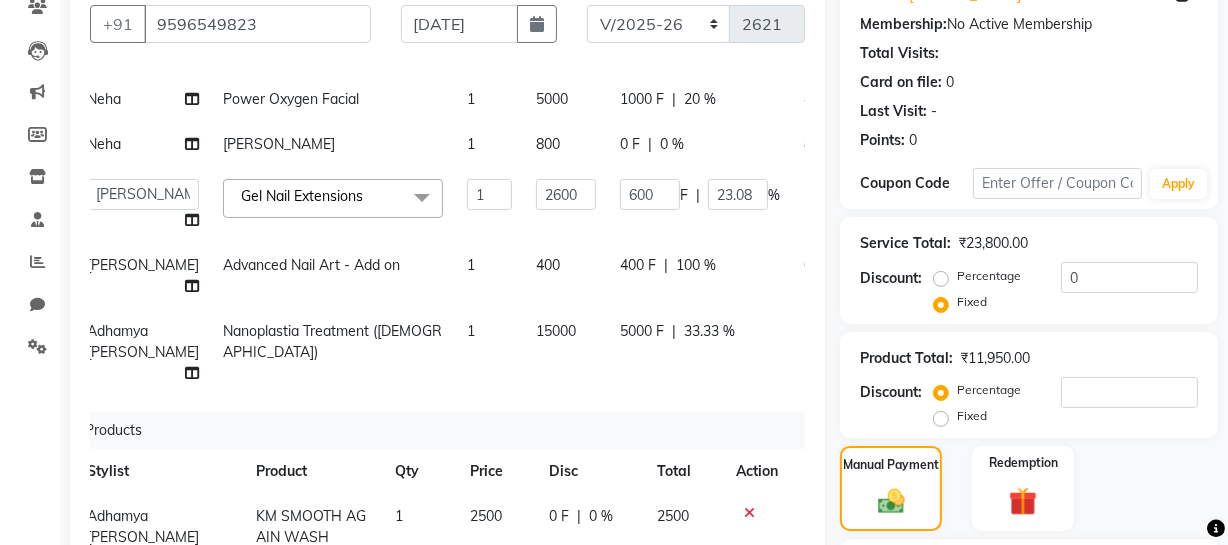 scroll, scrollTop: 313, scrollLeft: 15, axis: both 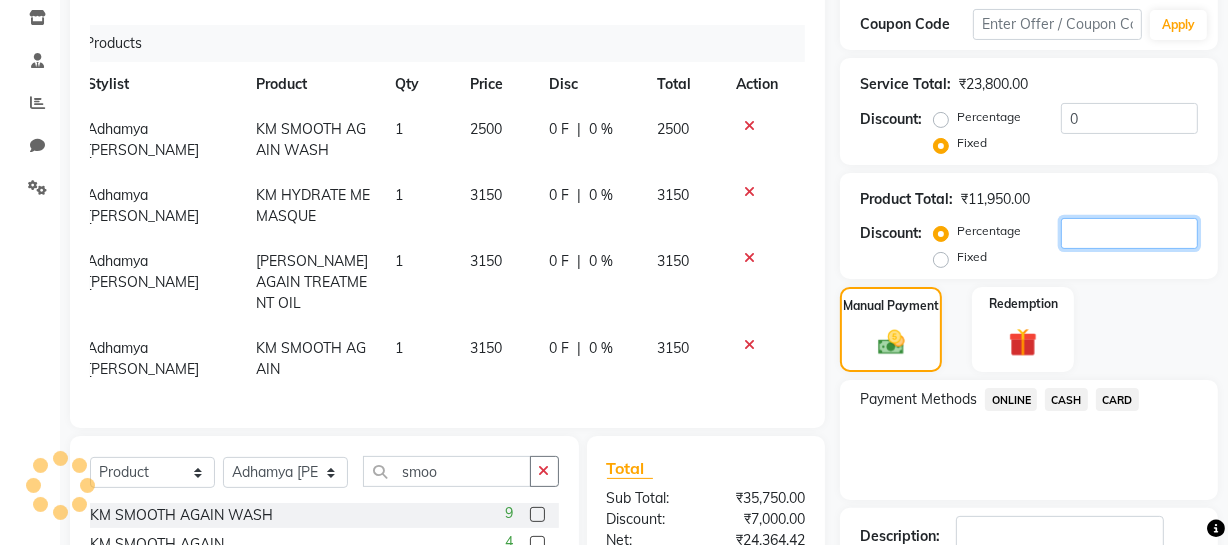 click 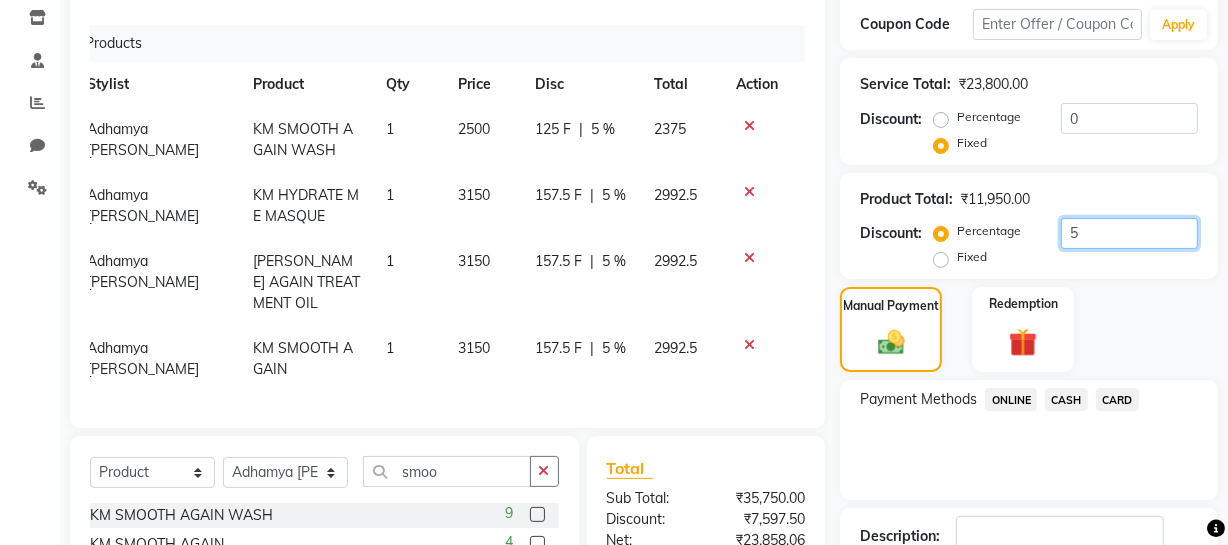 scroll, scrollTop: 703, scrollLeft: 0, axis: vertical 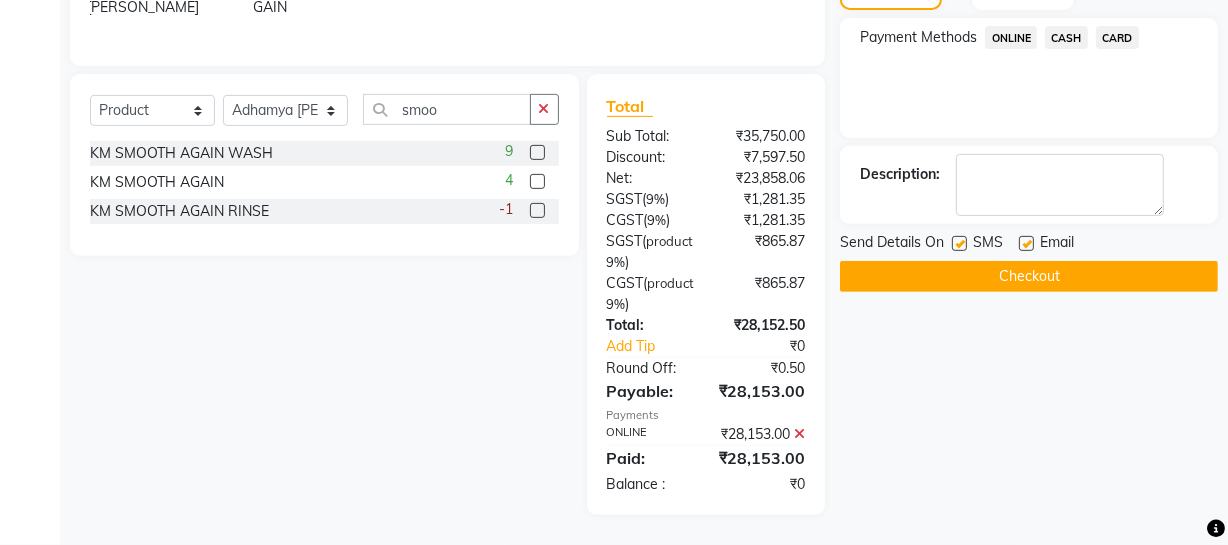 type on "5" 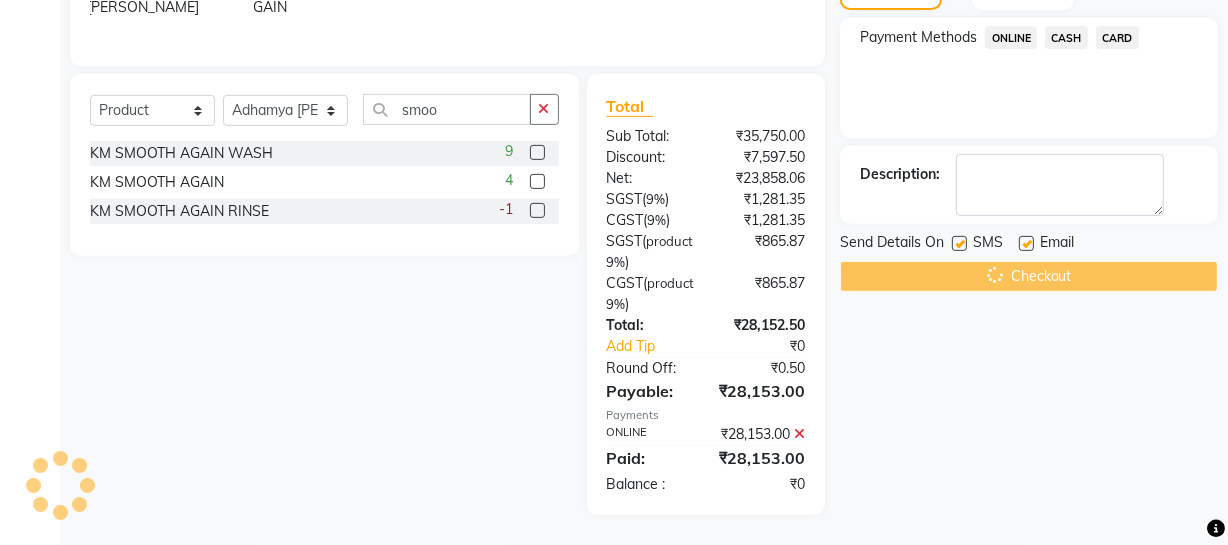 scroll, scrollTop: 67, scrollLeft: 0, axis: vertical 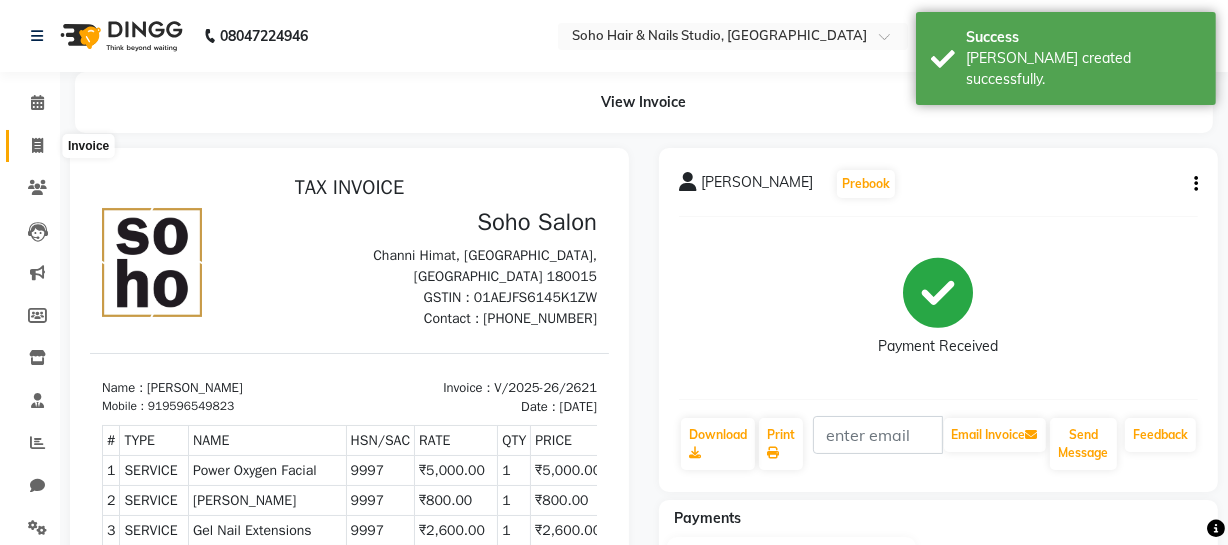 click 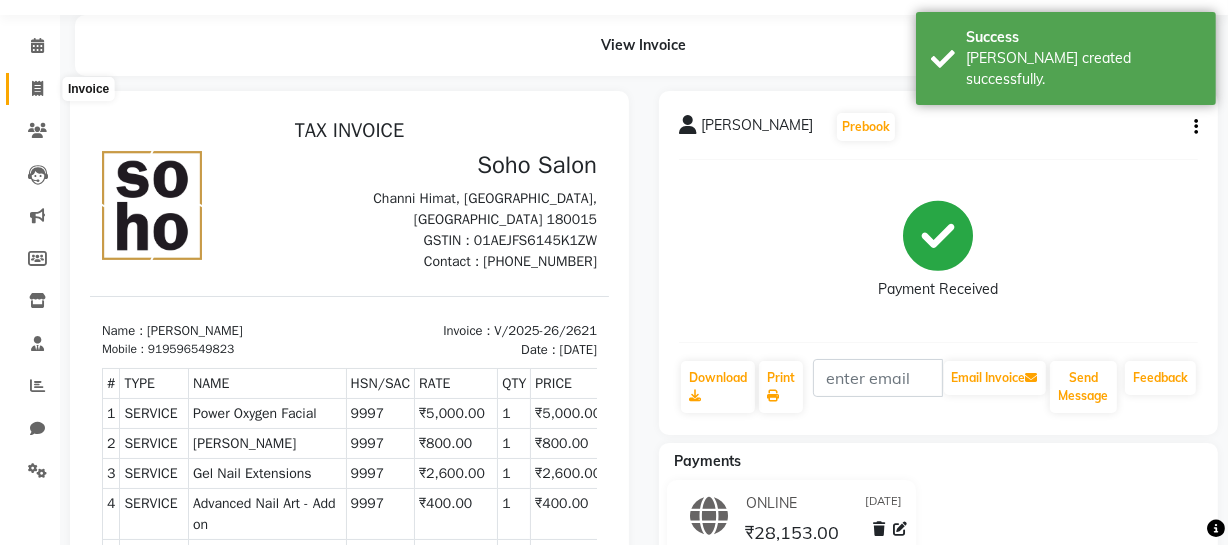 select on "735" 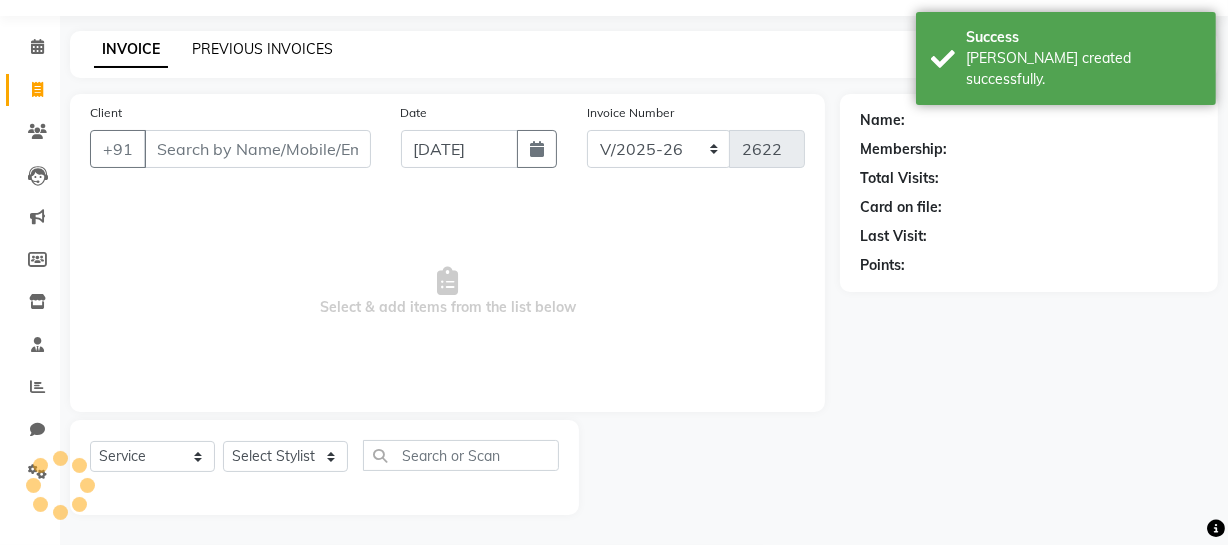 click on "PREVIOUS INVOICES" 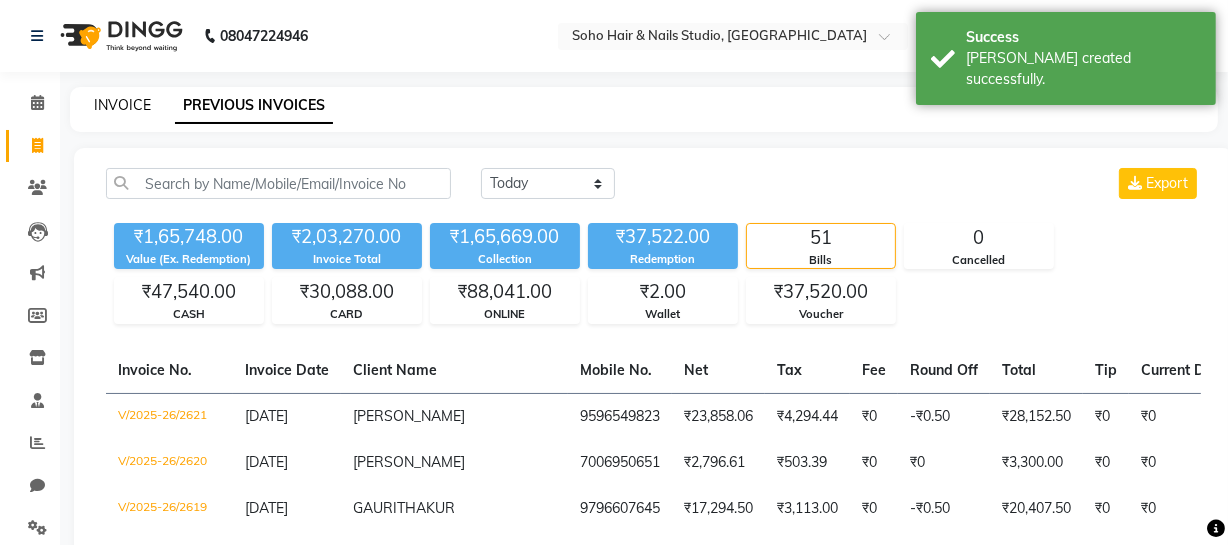 click on "INVOICE" 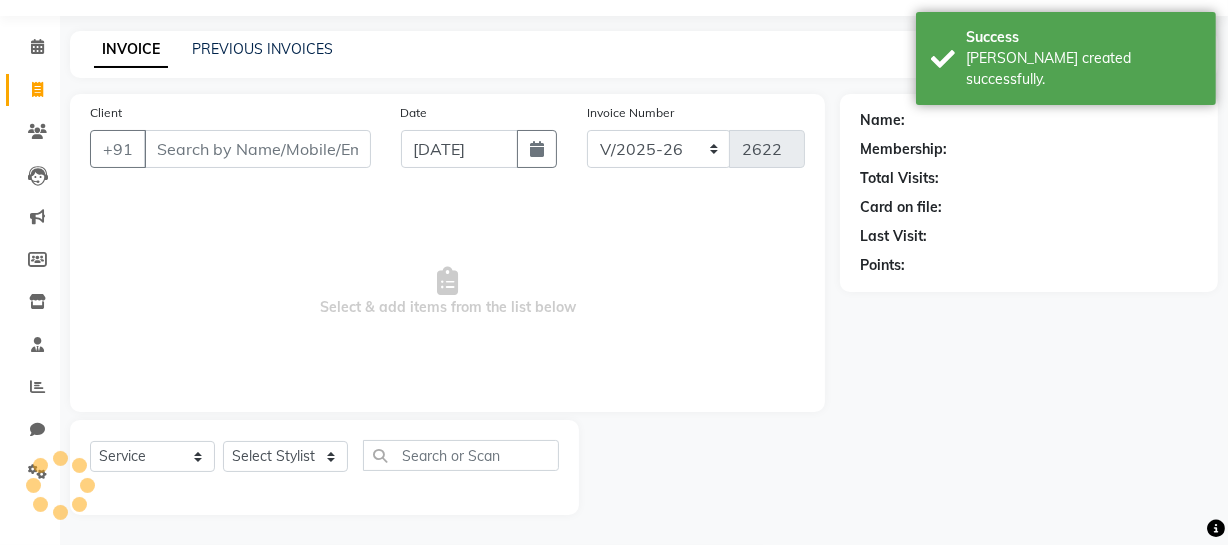 select on "membership" 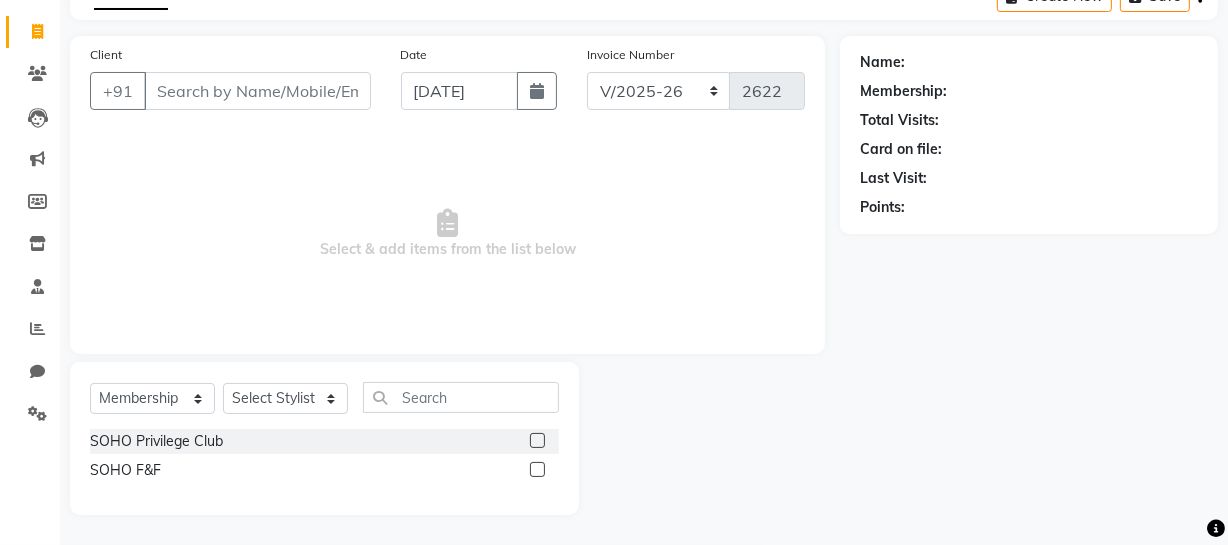 scroll, scrollTop: 0, scrollLeft: 0, axis: both 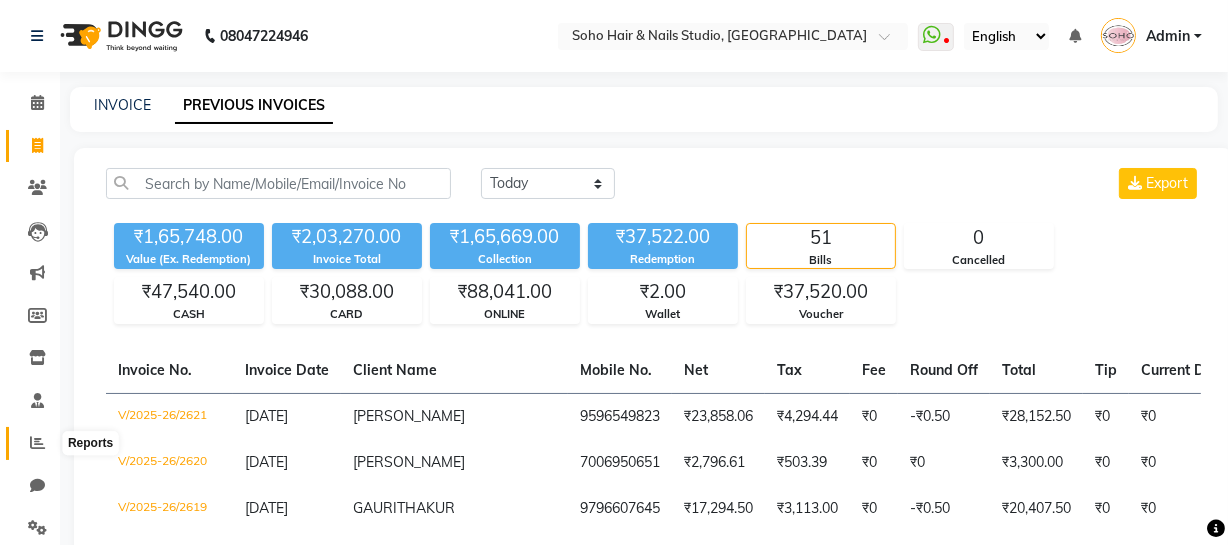 click 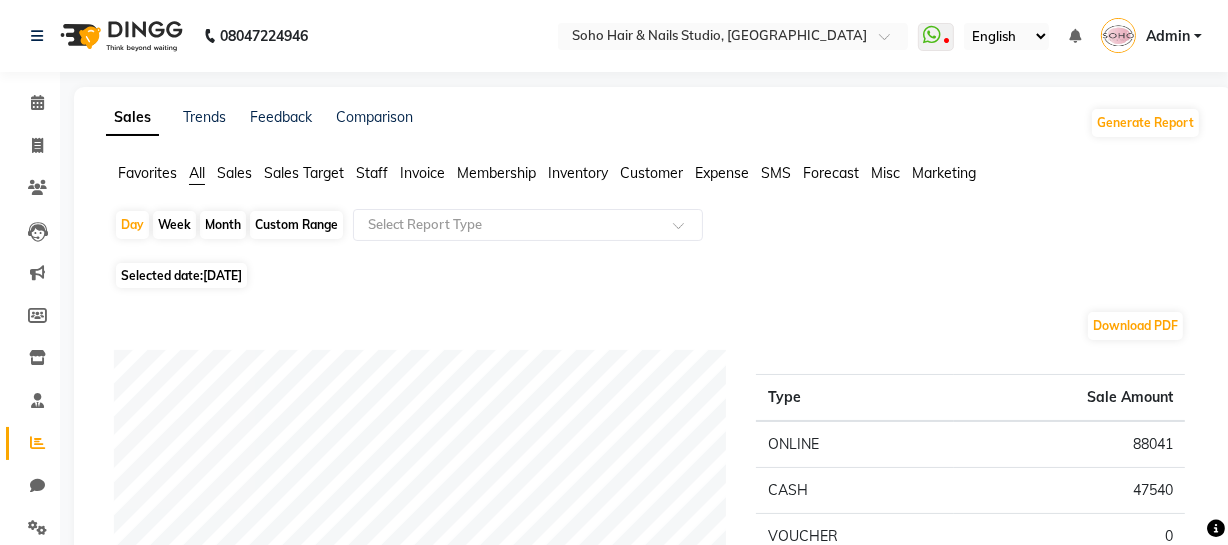 click on "Month" 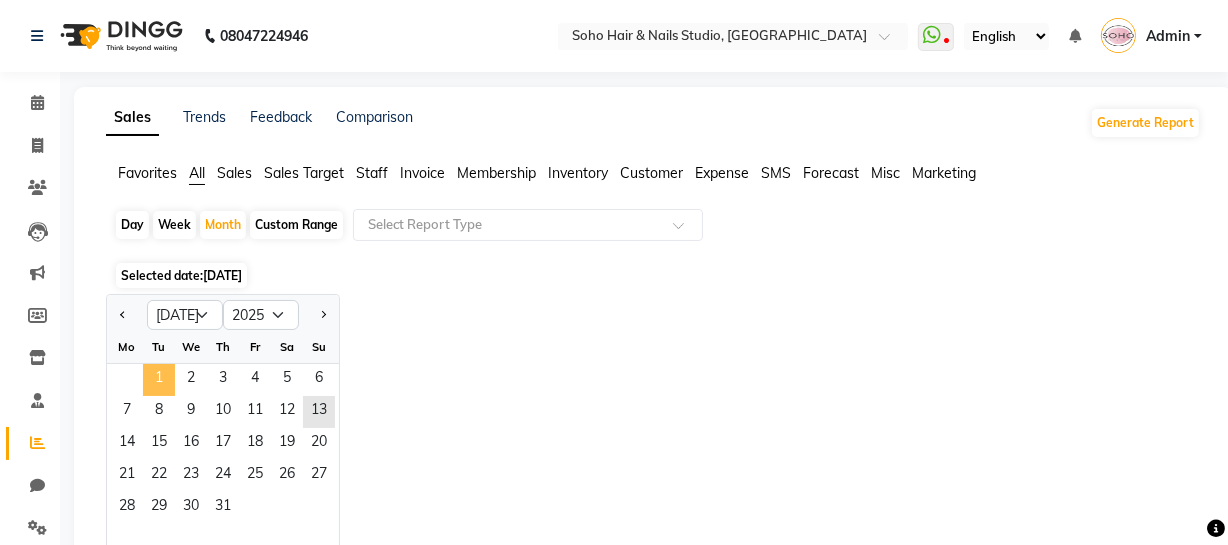 click on "1" 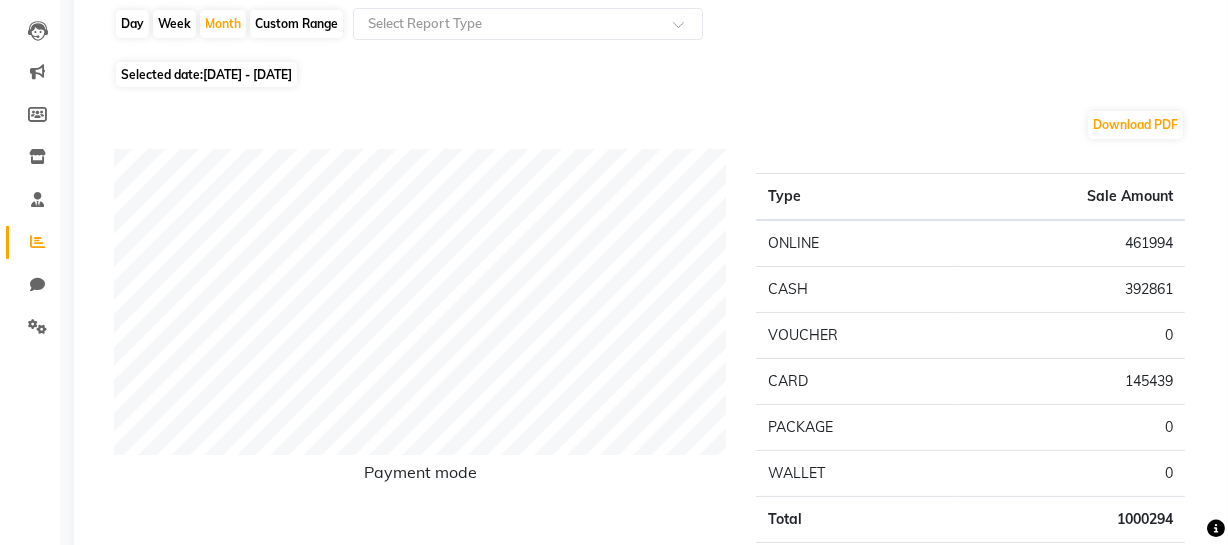 scroll, scrollTop: 0, scrollLeft: 0, axis: both 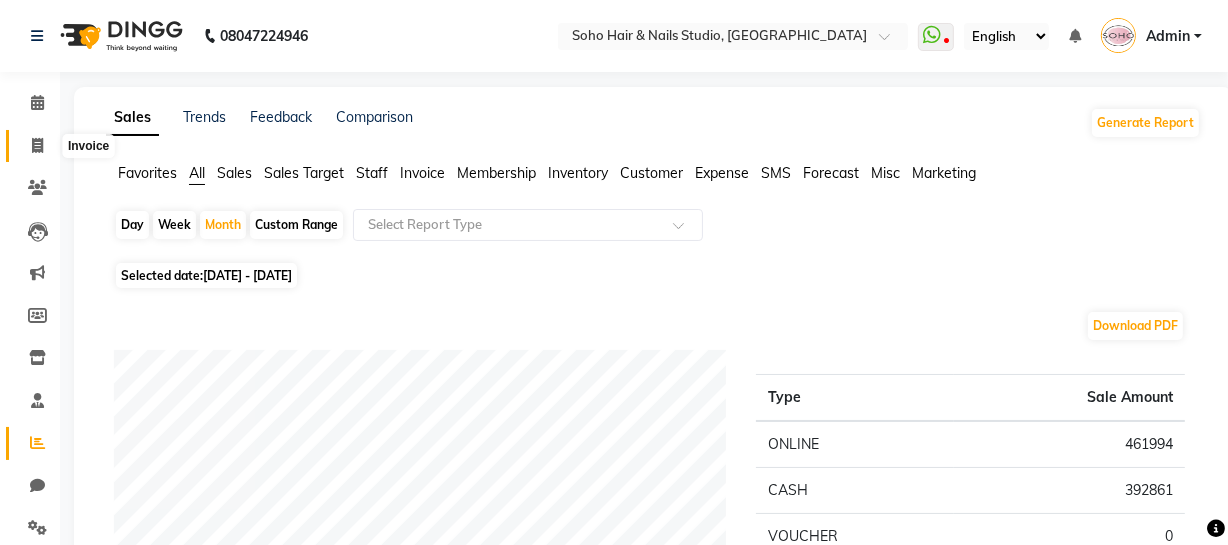 click 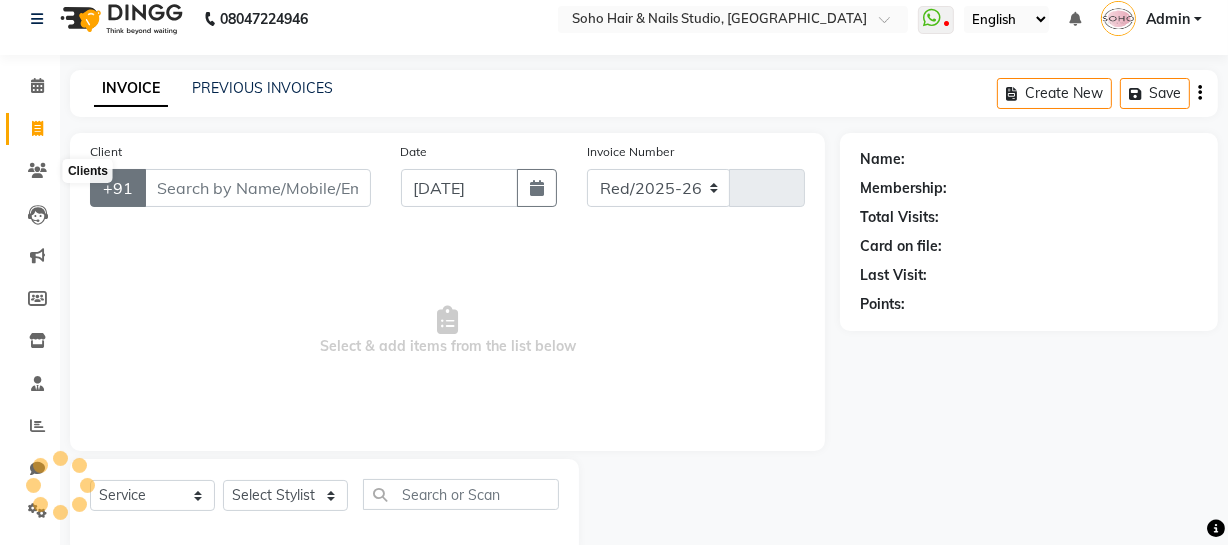 select on "735" 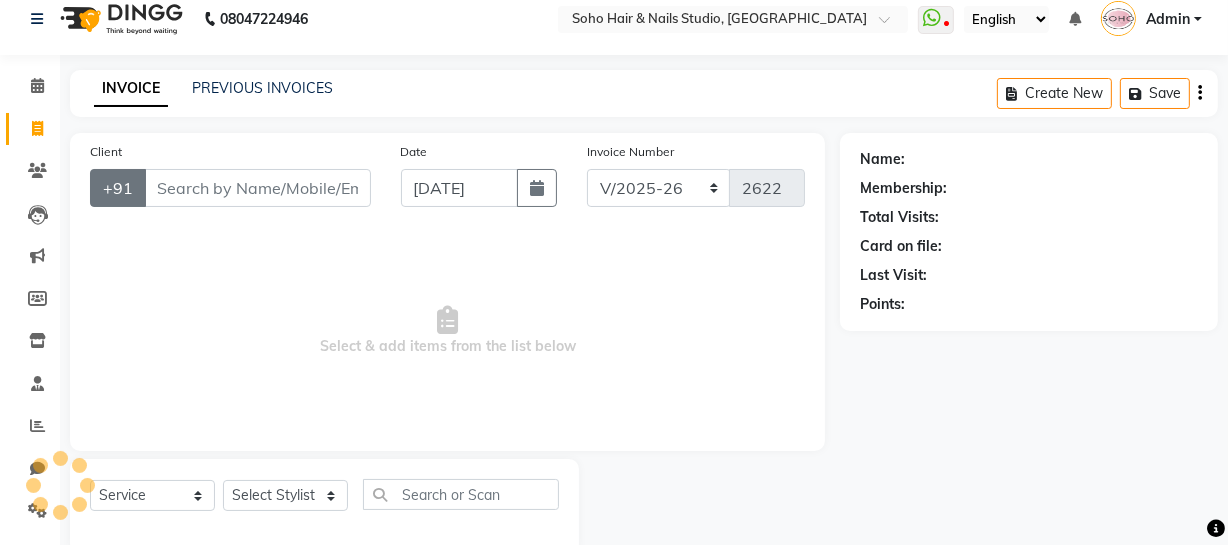 scroll, scrollTop: 57, scrollLeft: 0, axis: vertical 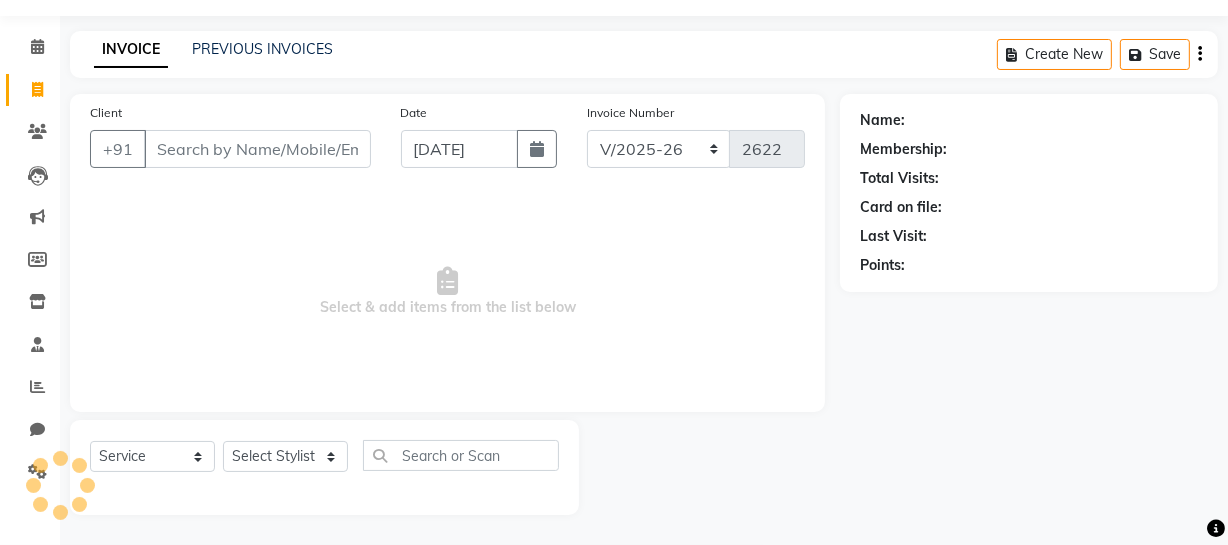 select on "membership" 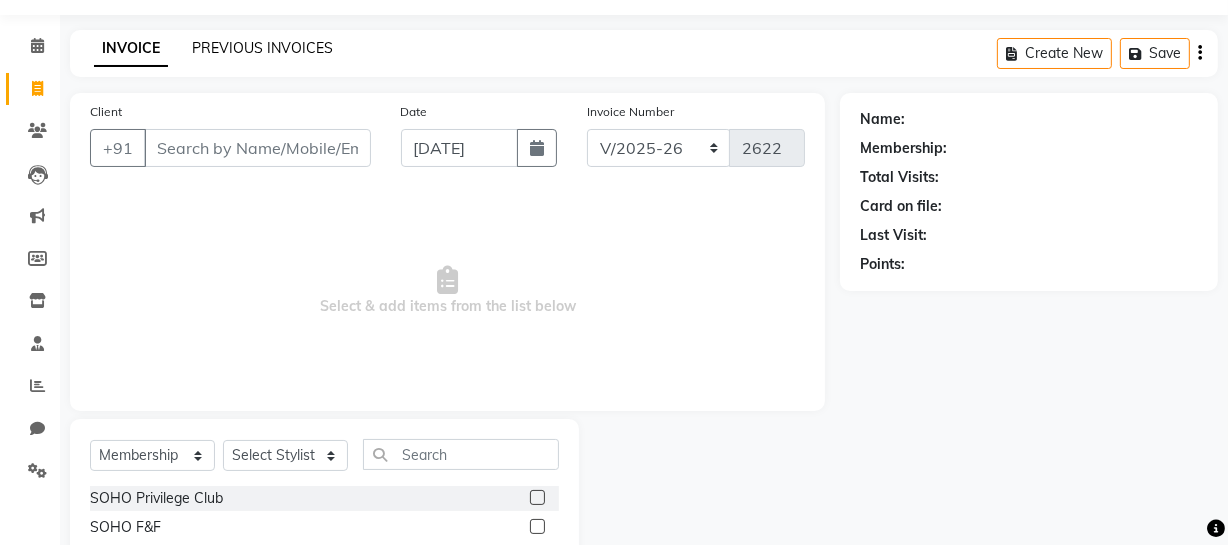 click on "PREVIOUS INVOICES" 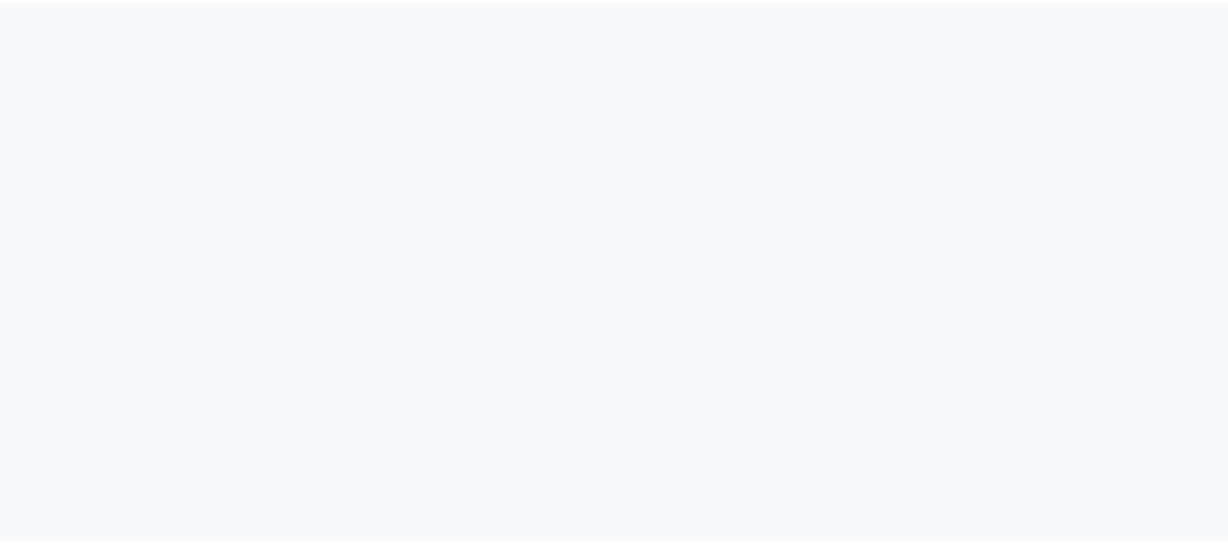 scroll, scrollTop: 0, scrollLeft: 0, axis: both 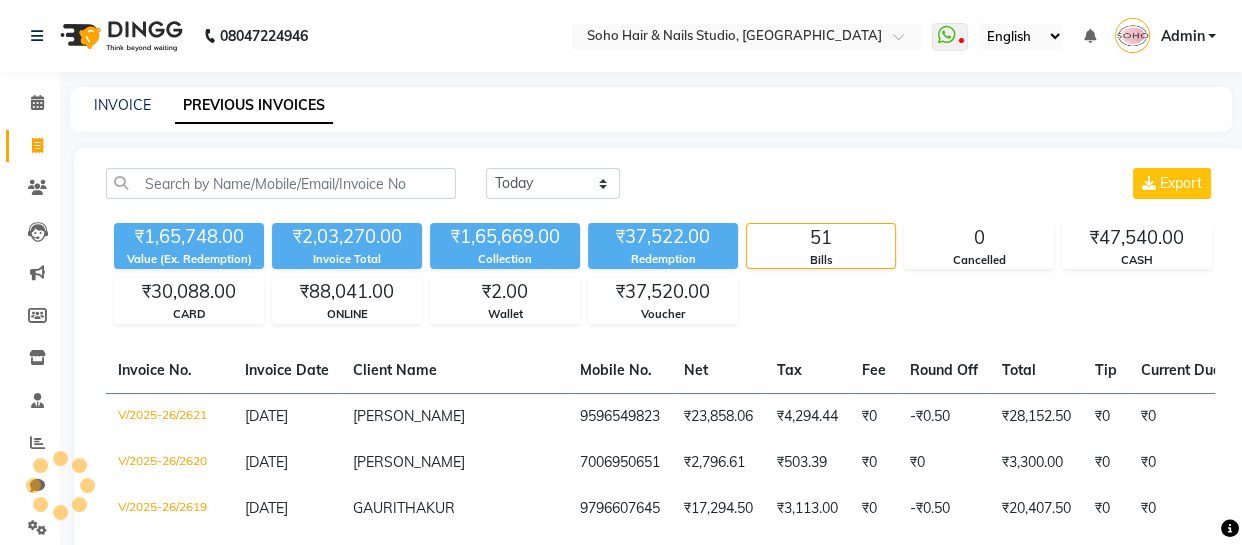 select on "en" 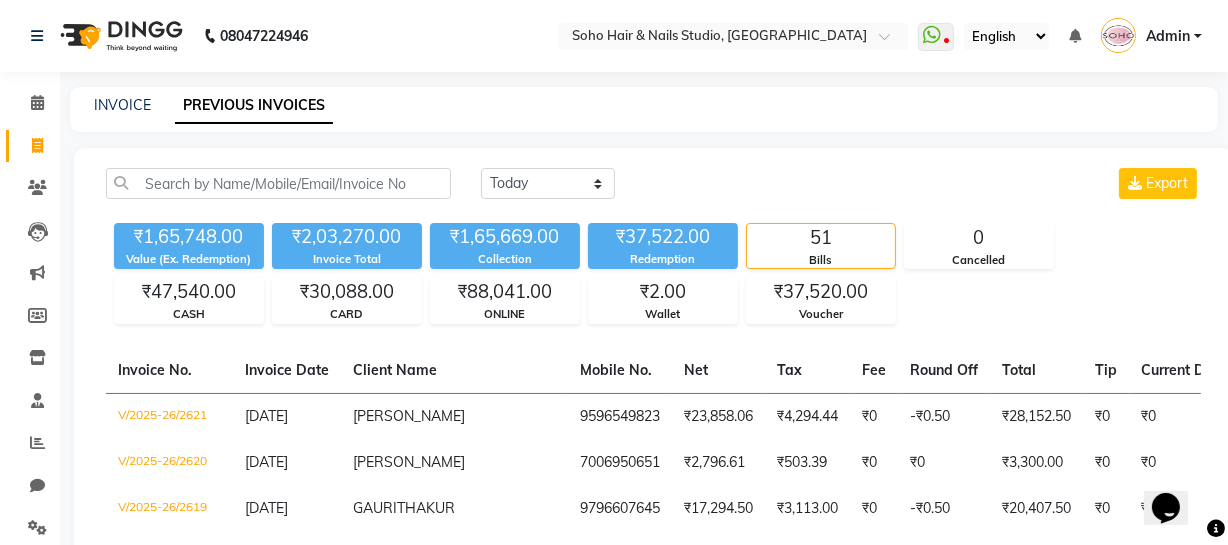 scroll, scrollTop: 0, scrollLeft: 0, axis: both 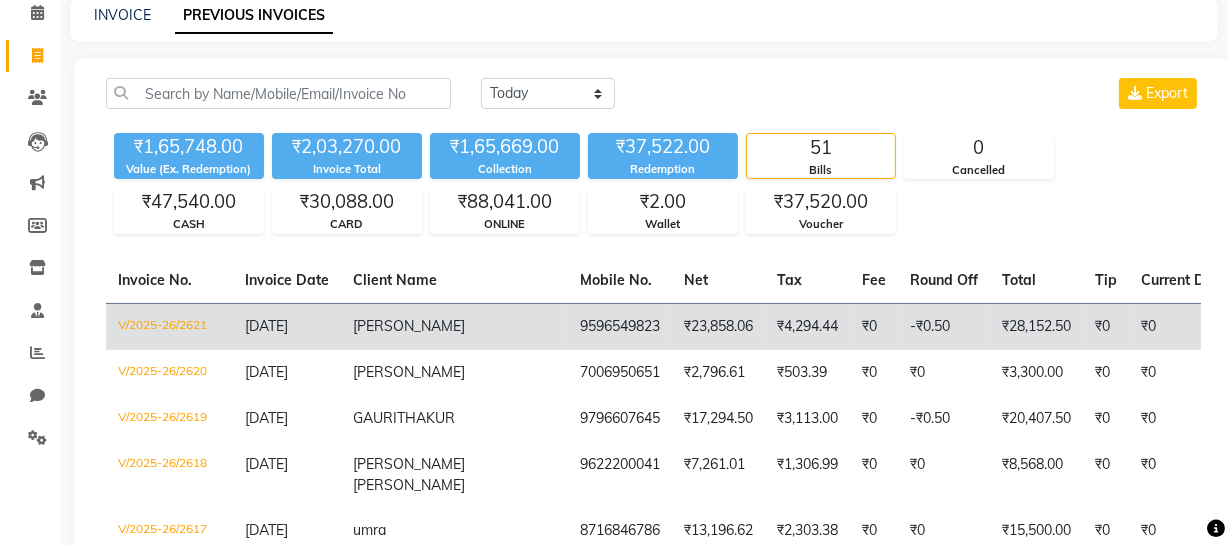 click on "₹23,858.06" 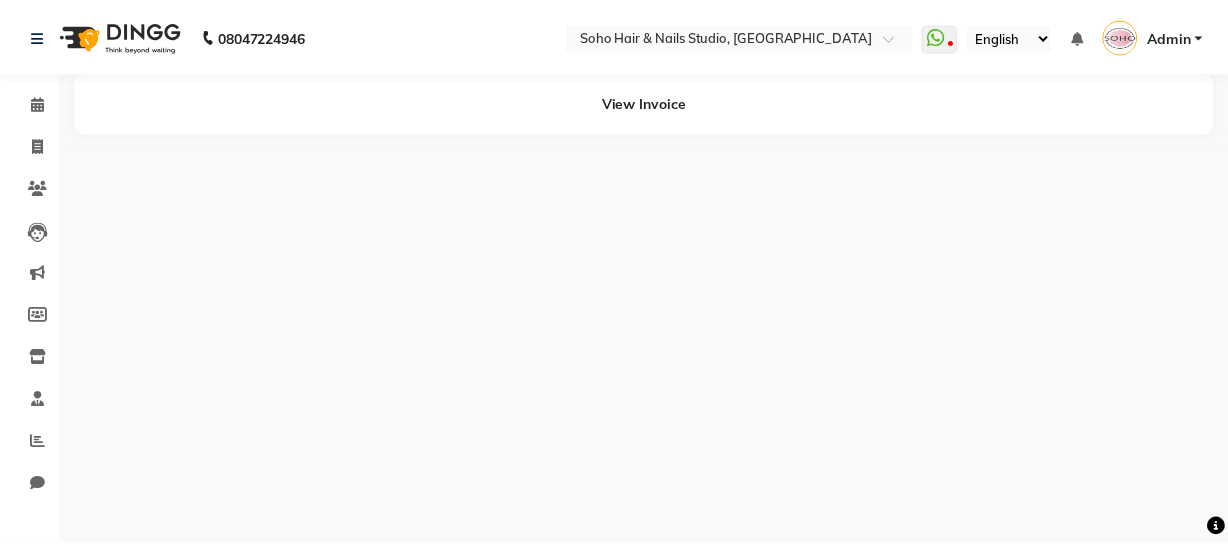 scroll, scrollTop: 0, scrollLeft: 0, axis: both 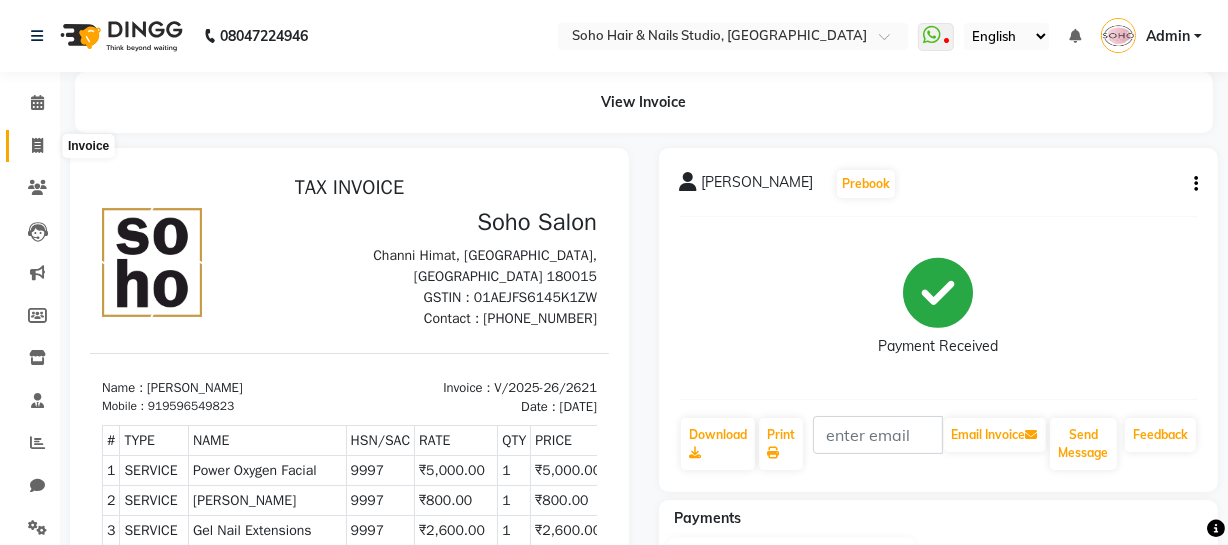 click 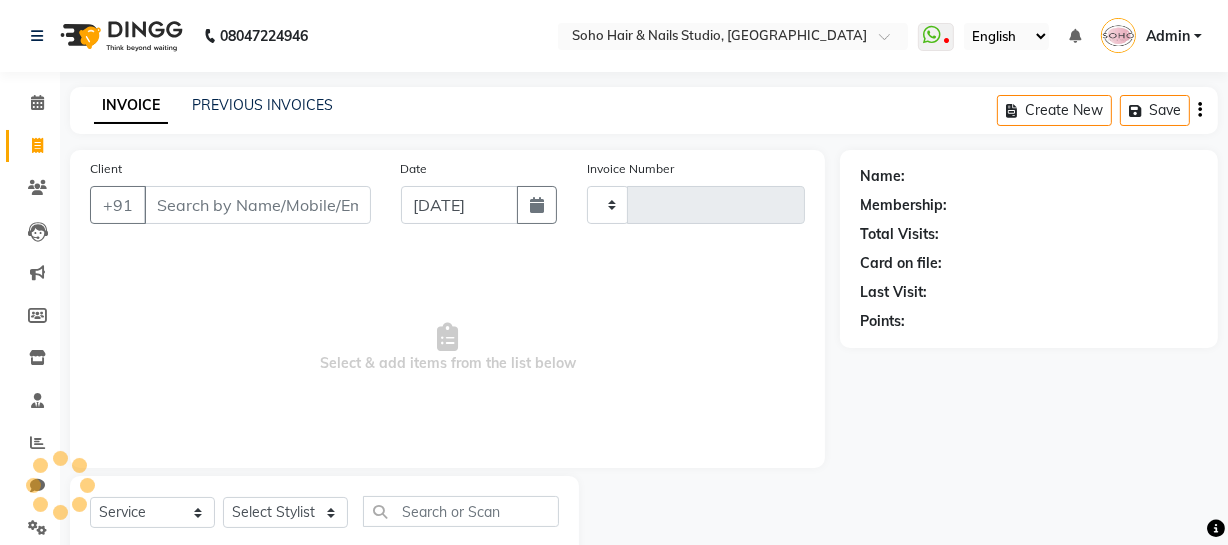scroll, scrollTop: 57, scrollLeft: 0, axis: vertical 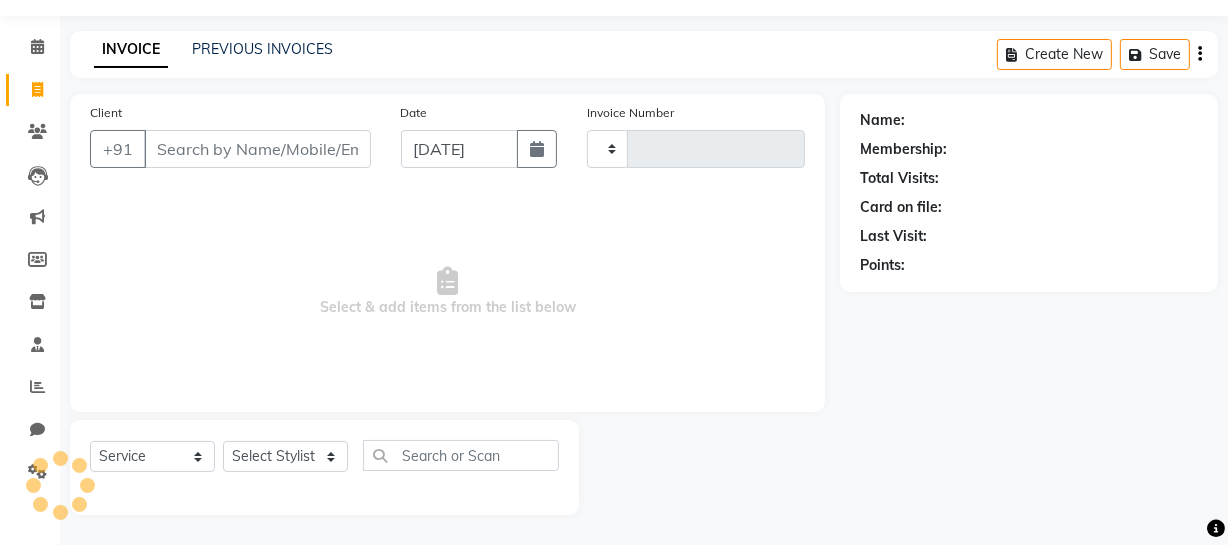 type on "2622" 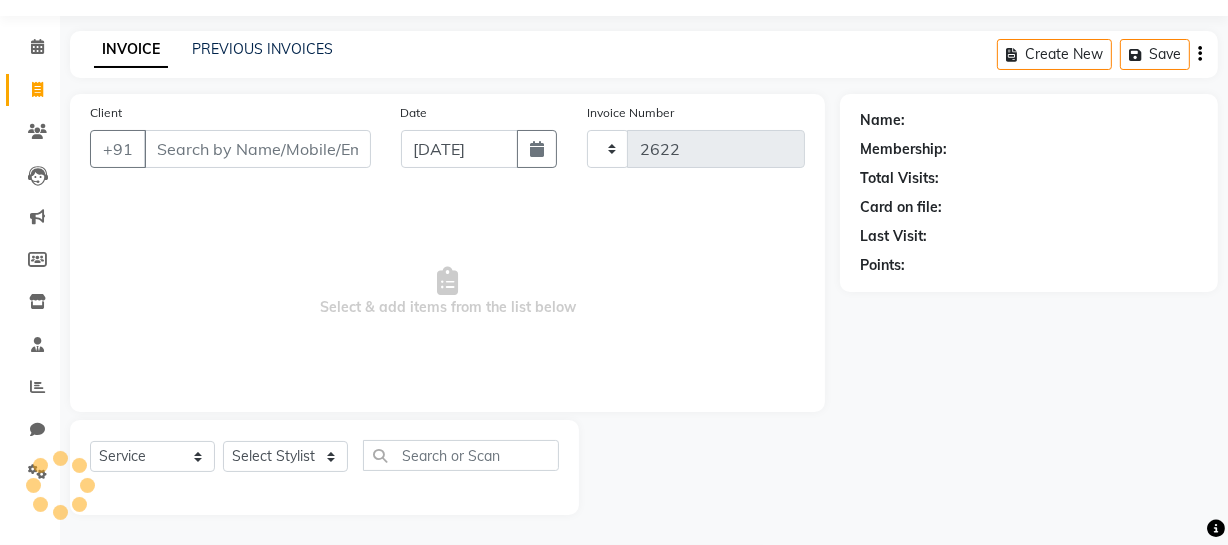 select on "735" 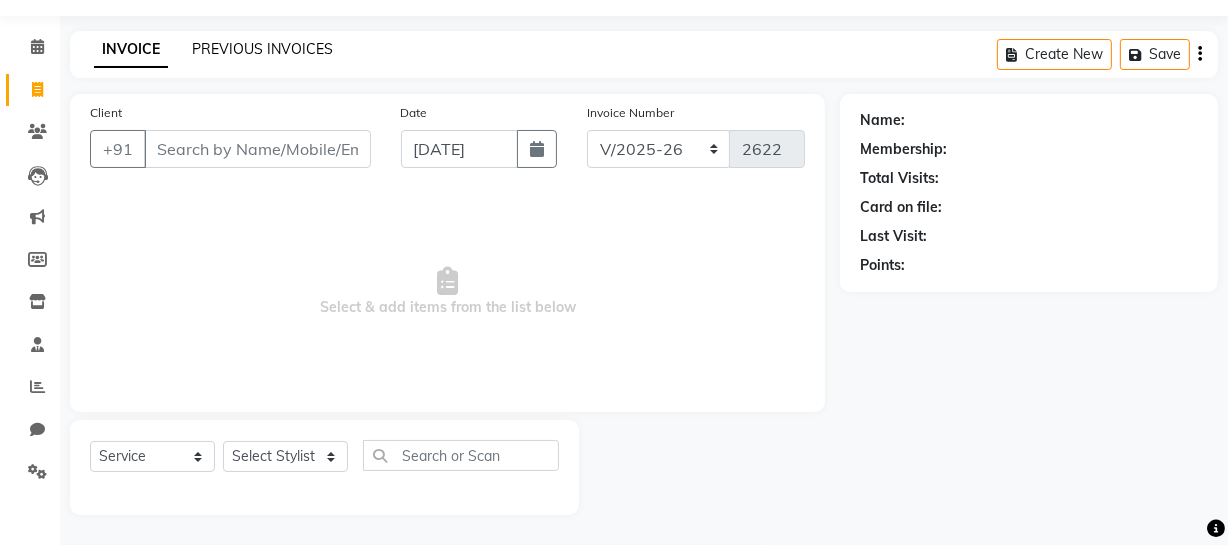 click on "PREVIOUS INVOICES" 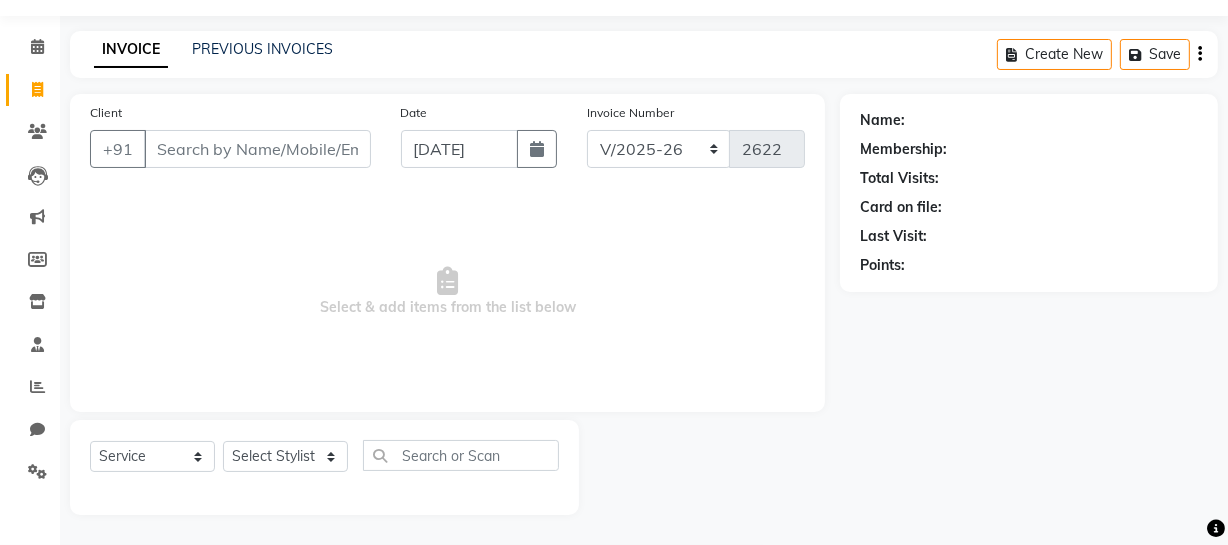 scroll, scrollTop: 0, scrollLeft: 0, axis: both 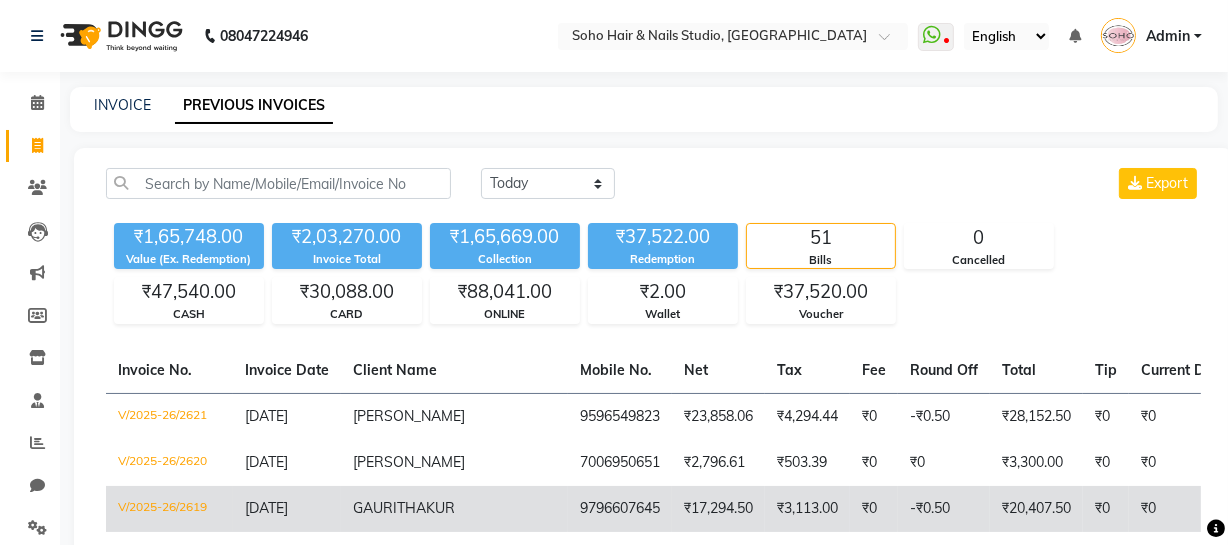 click on "V/2025-26/2619" 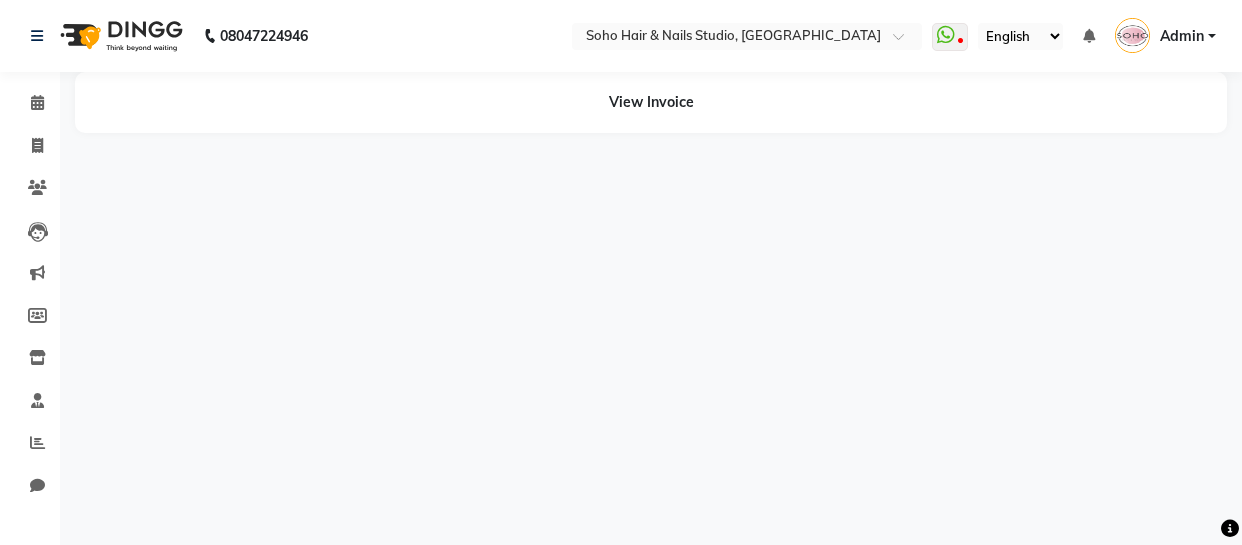 scroll, scrollTop: 0, scrollLeft: 0, axis: both 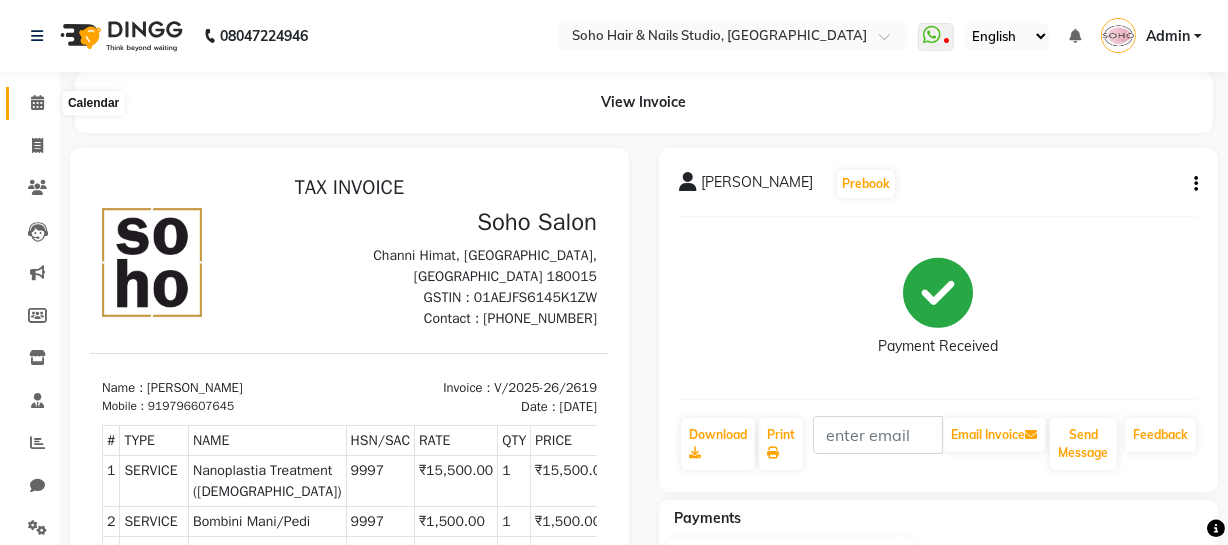 click 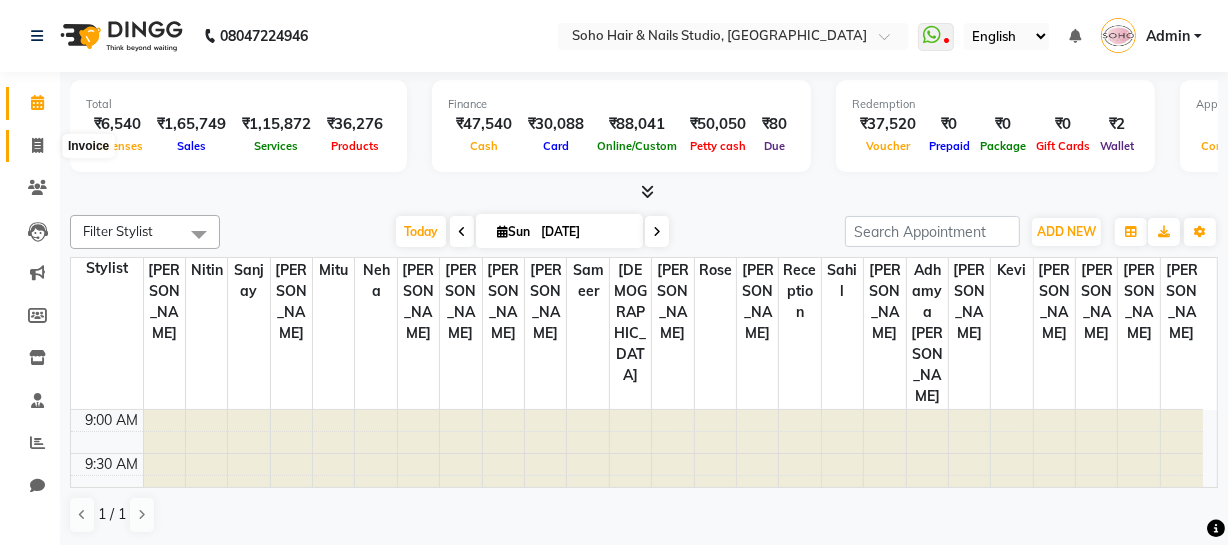 click 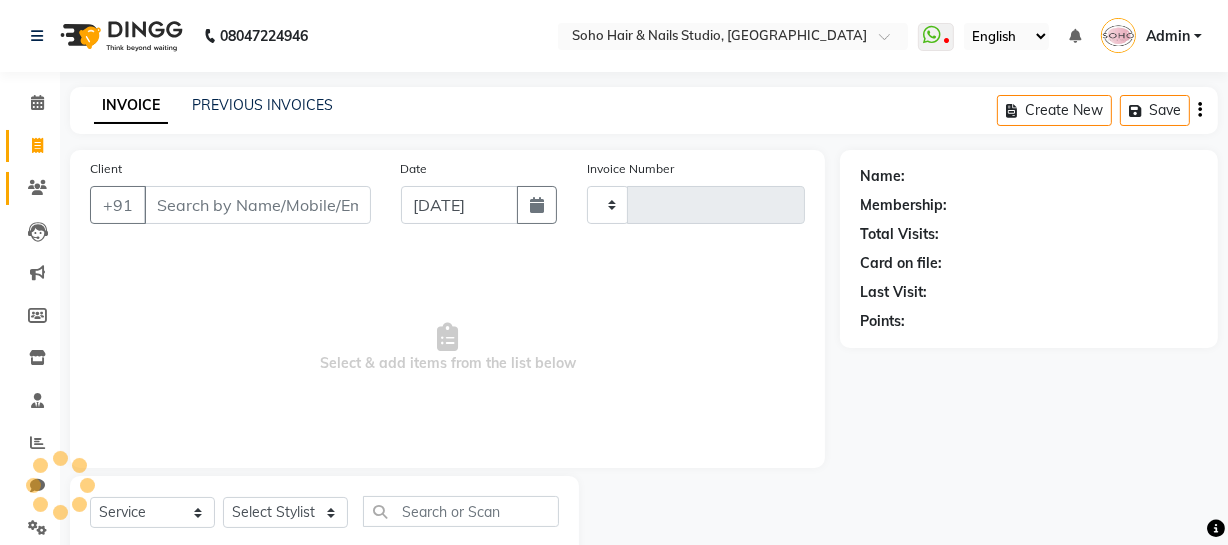 type on "2622" 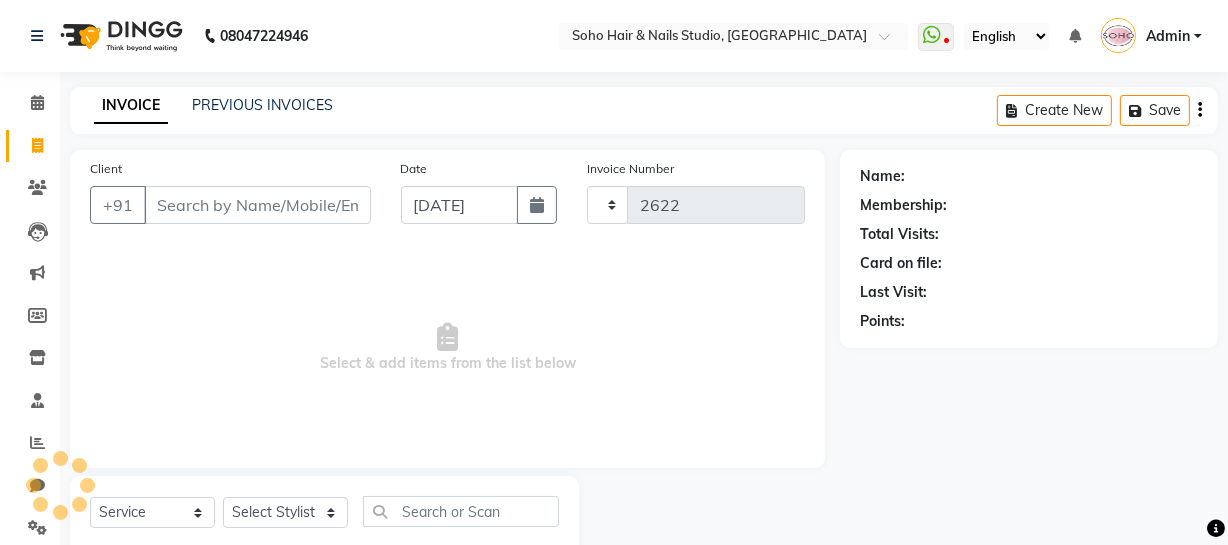 select on "735" 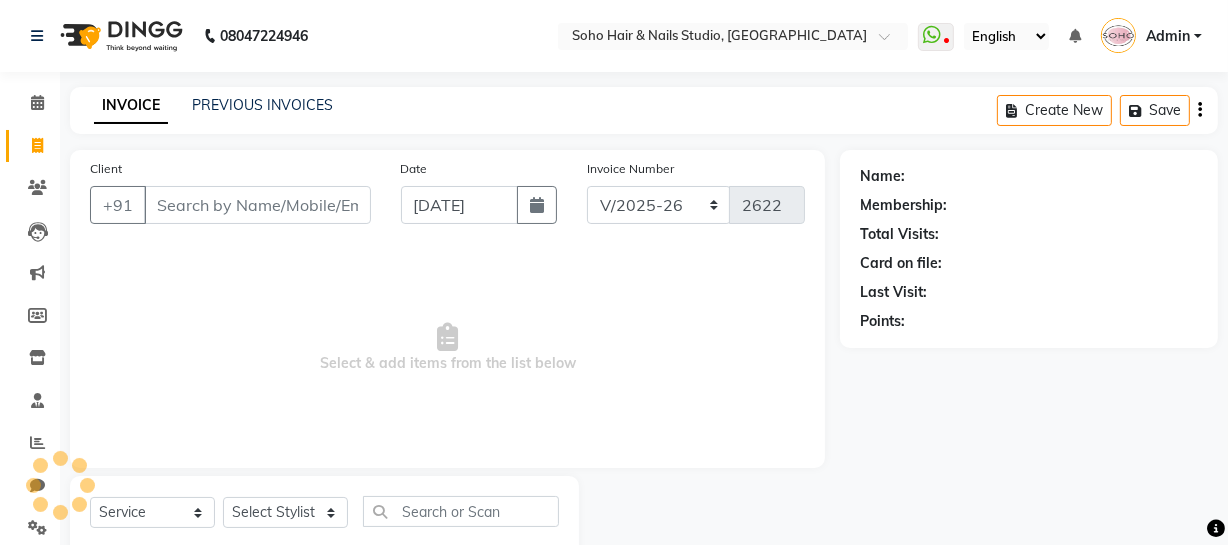 select on "membership" 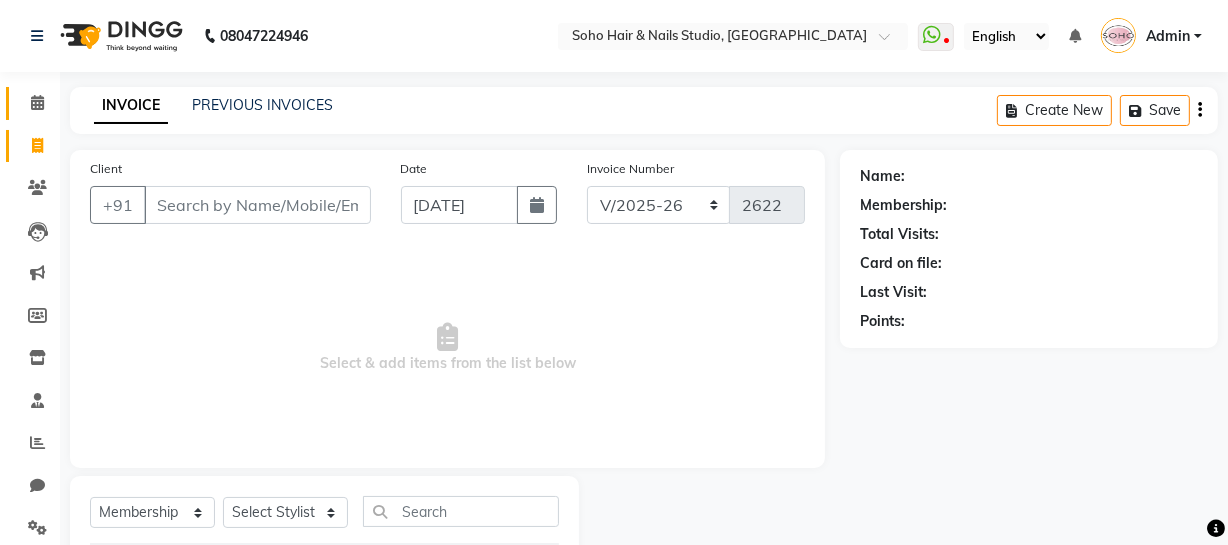 click on "Calendar" 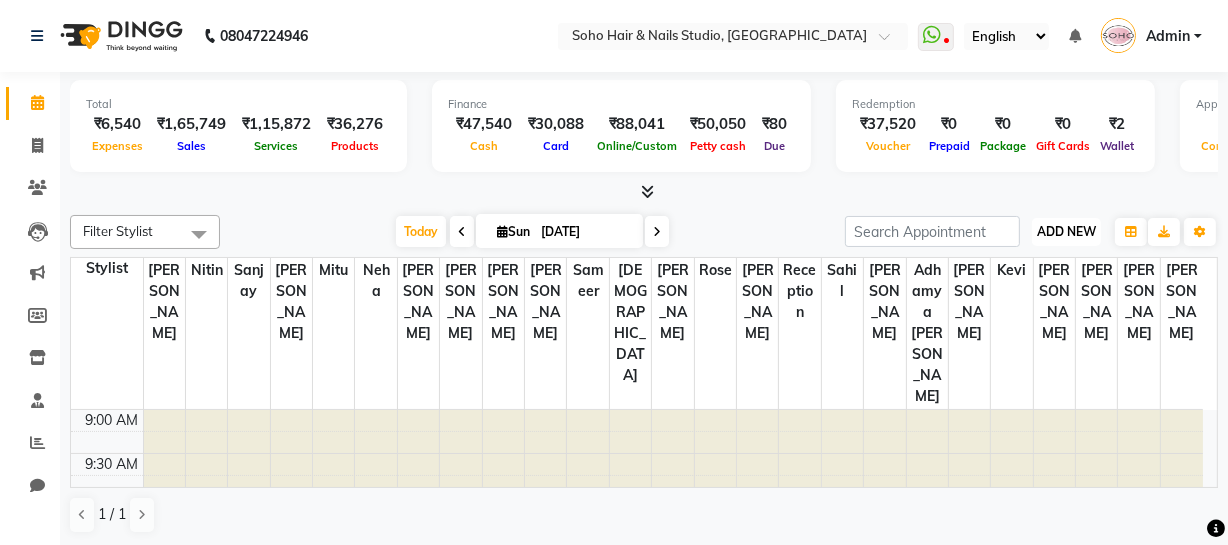 click on "ADD NEW" at bounding box center (1066, 231) 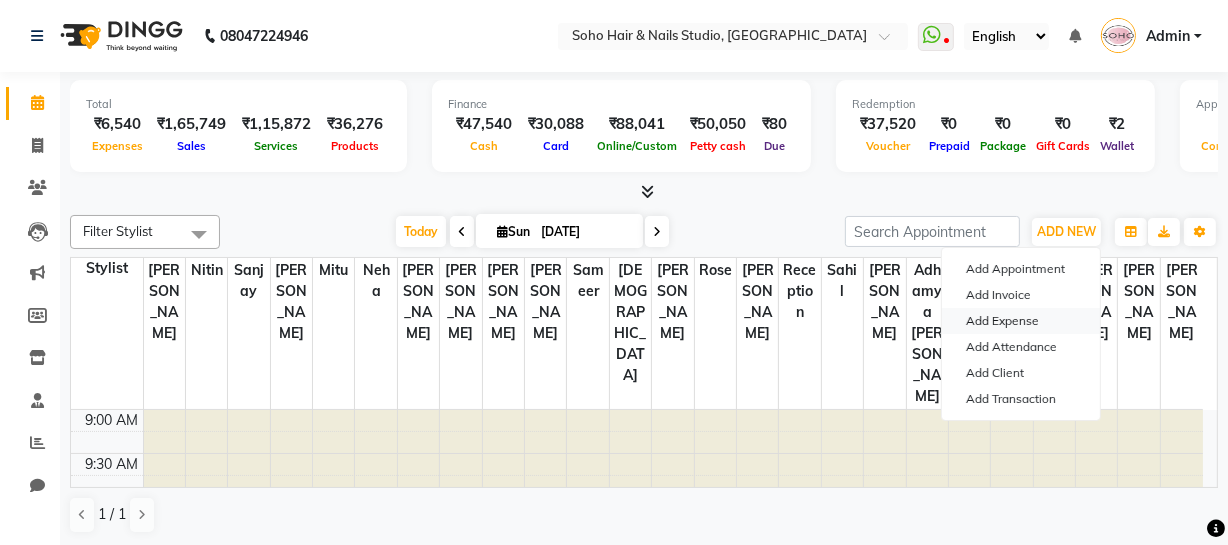 click on "Add Expense" at bounding box center [1021, 321] 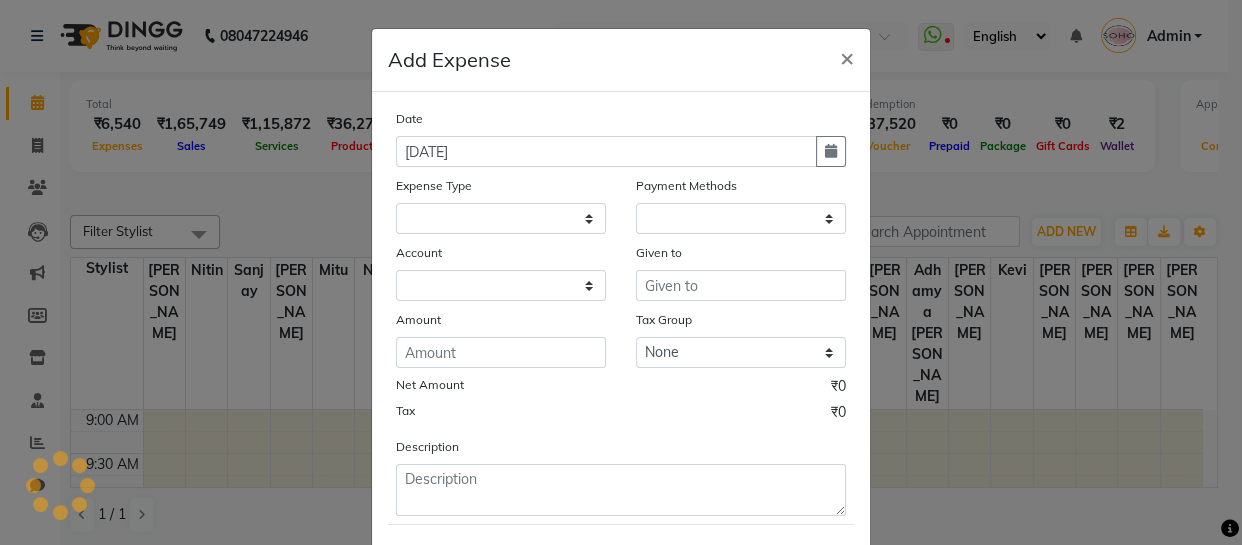 select 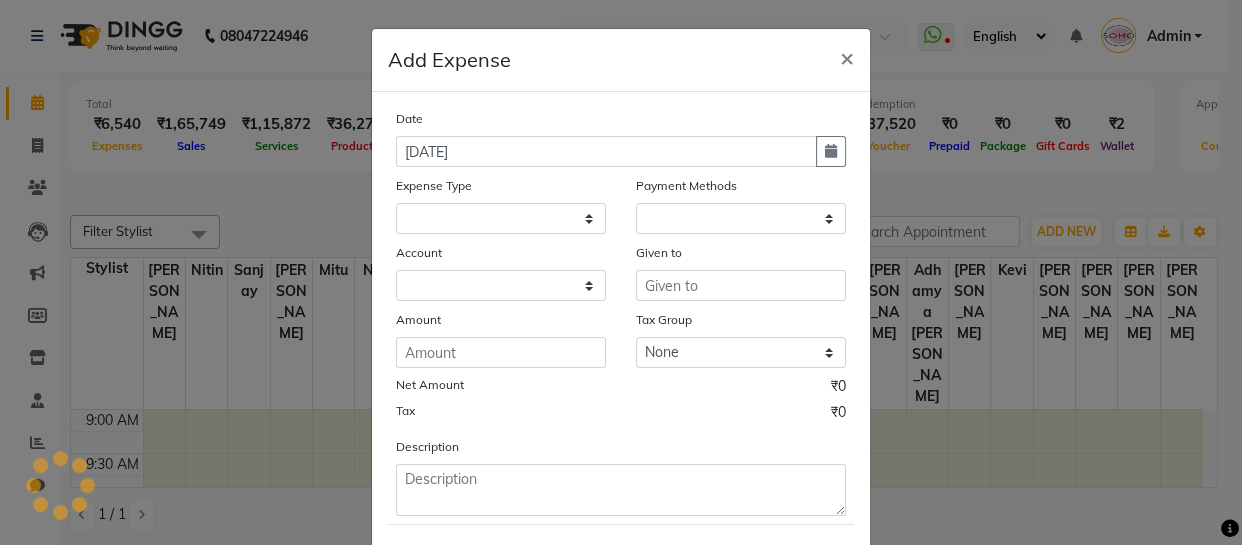 select on "1" 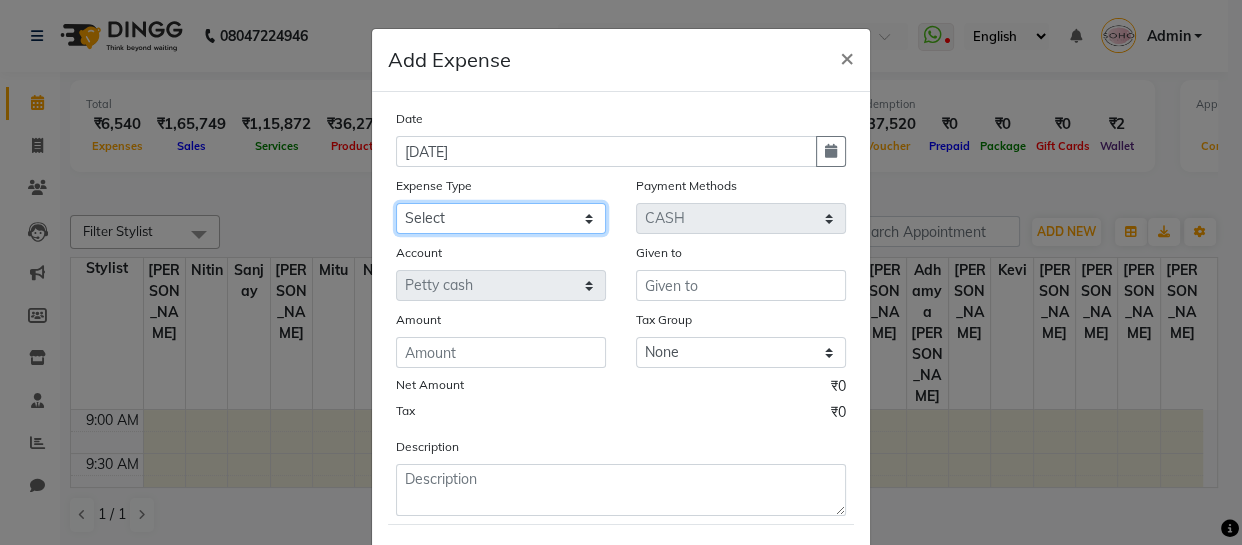 click on "Select Cash transfer to bank Client Snacks Fuel Govt fee Incentive Maintenance Miscellaneous Pantry Product Salary Staff Petrol Staff Snacks TIP Online or card to Cash" 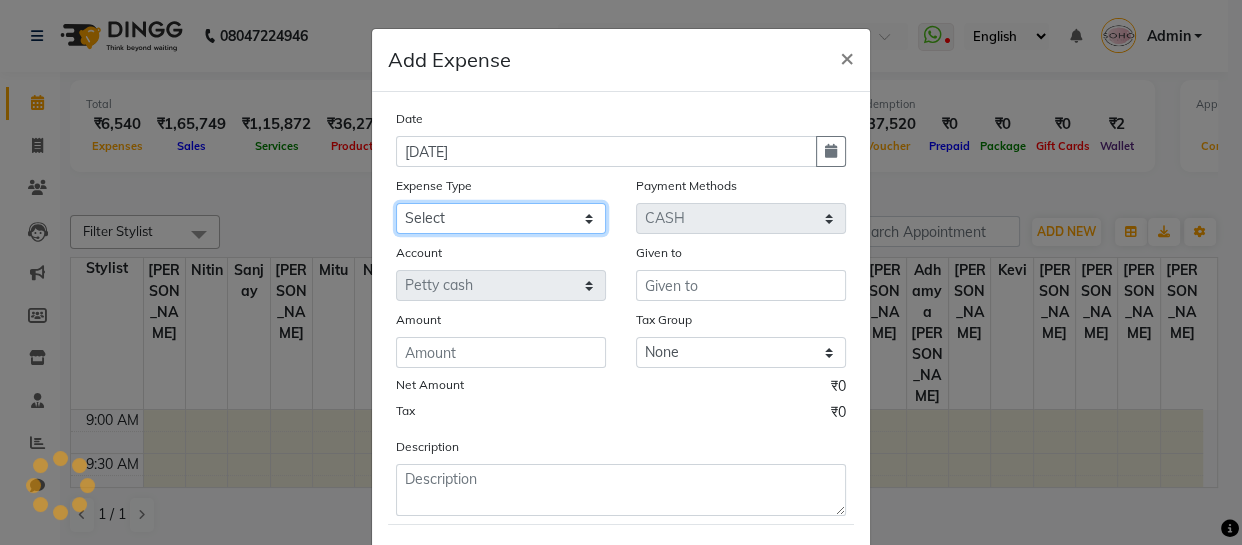 select on "22572" 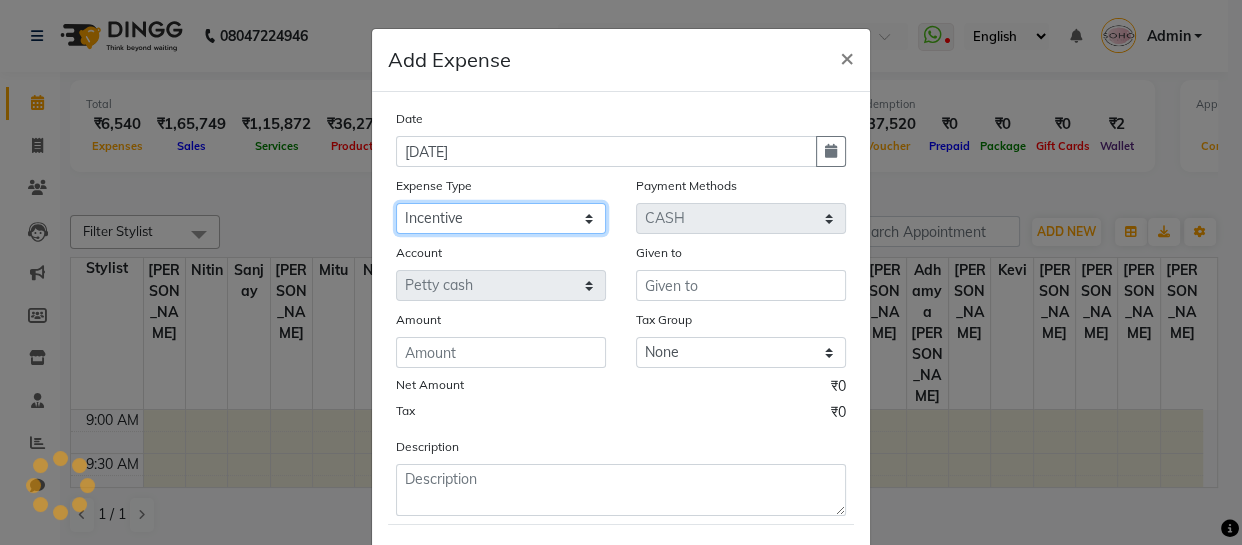click on "Select Cash transfer to bank Client Snacks Fuel Govt fee Incentive Maintenance Miscellaneous Pantry Product Salary Staff Petrol Staff Snacks TIP Online or card to Cash" 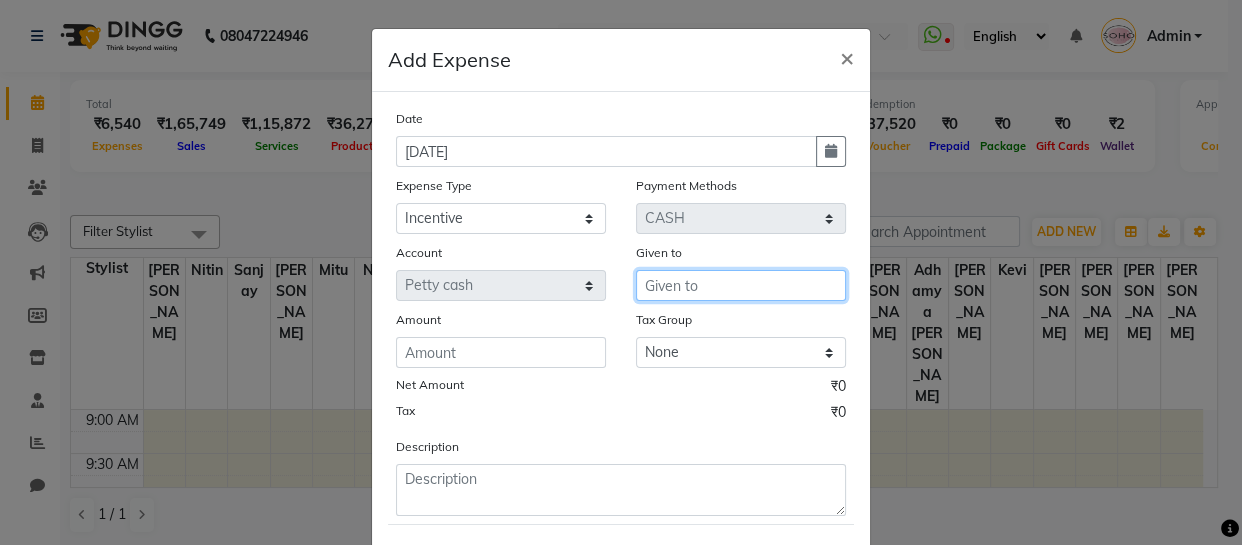 click at bounding box center (741, 285) 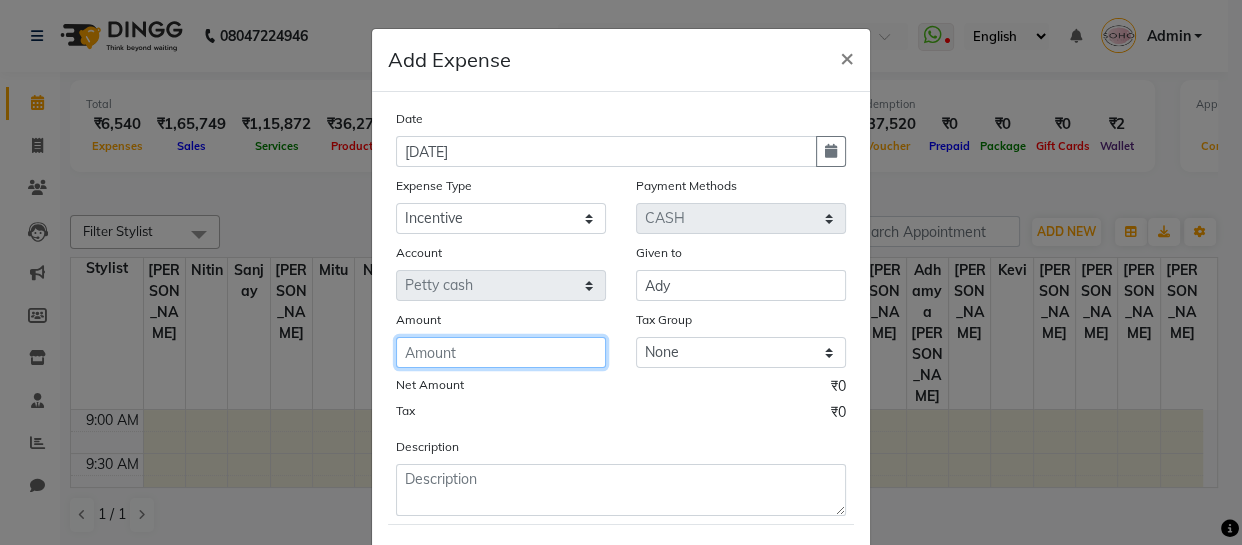 click 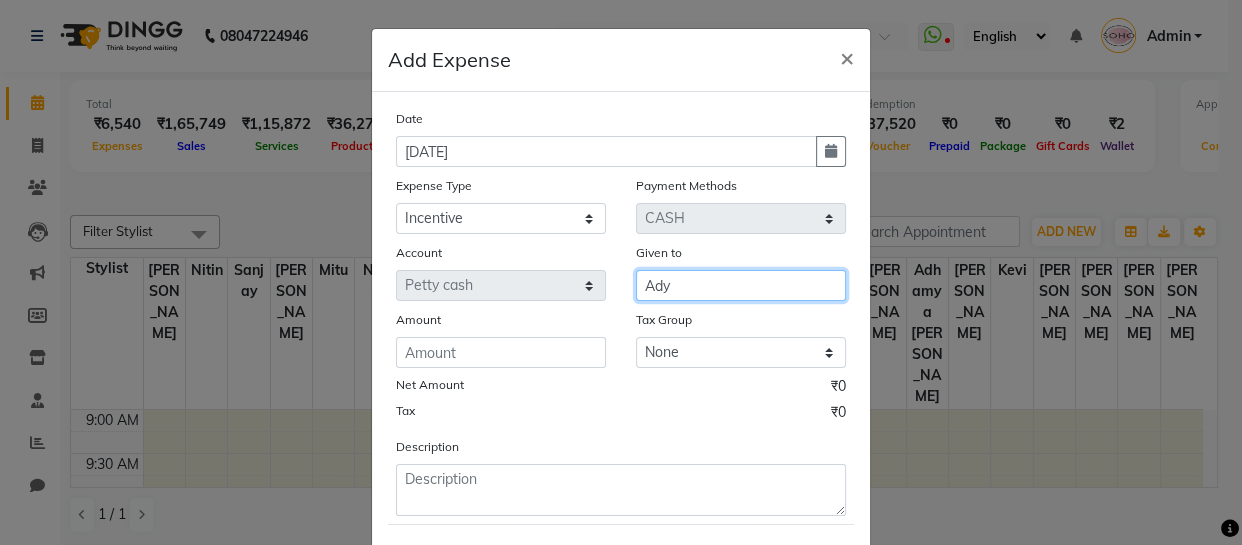 click on "Ady" at bounding box center [741, 285] 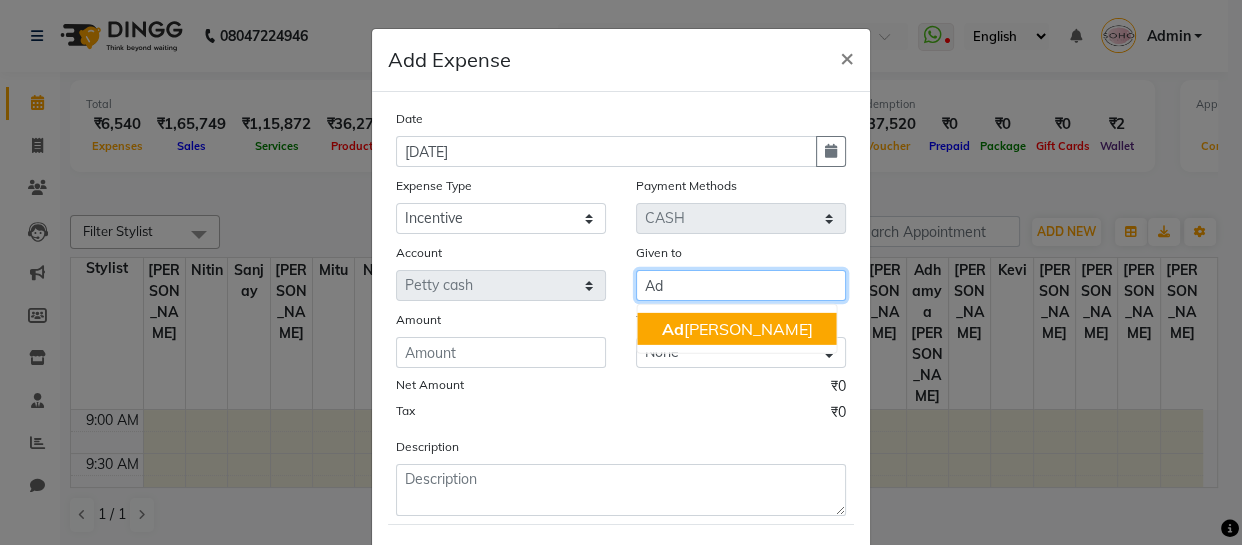 drag, startPoint x: 736, startPoint y: 320, endPoint x: 397, endPoint y: 348, distance: 340.1544 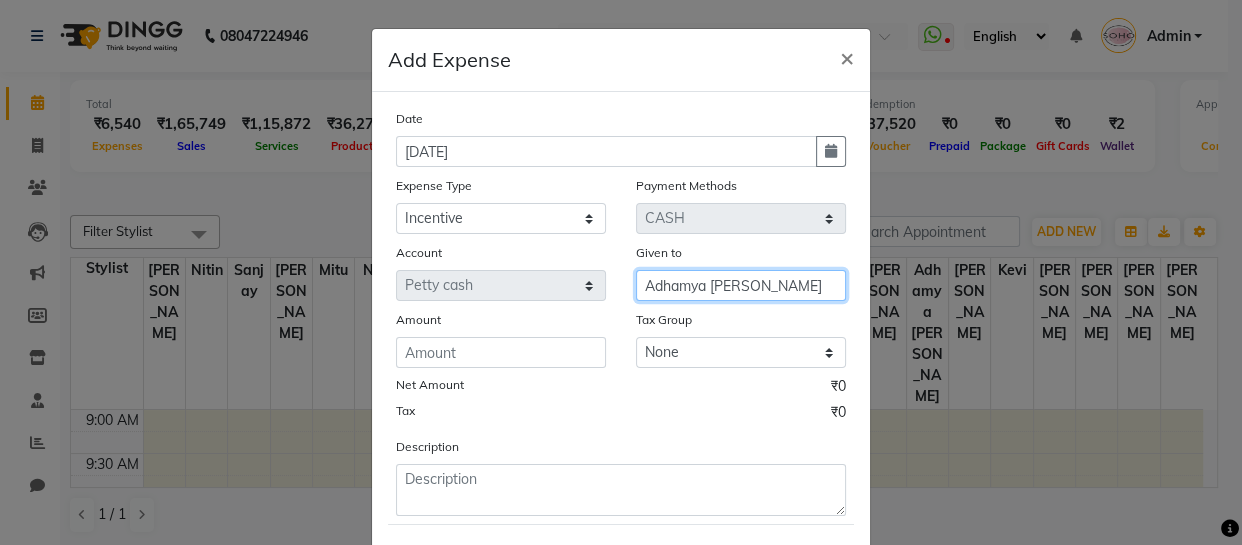 type on "Adhamya [PERSON_NAME]" 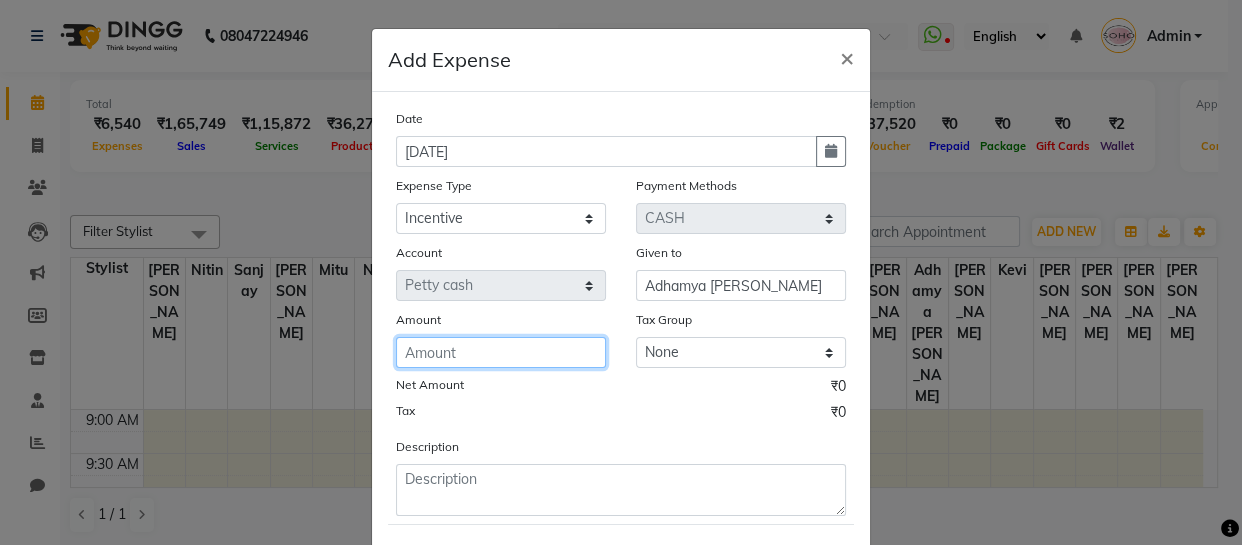 click 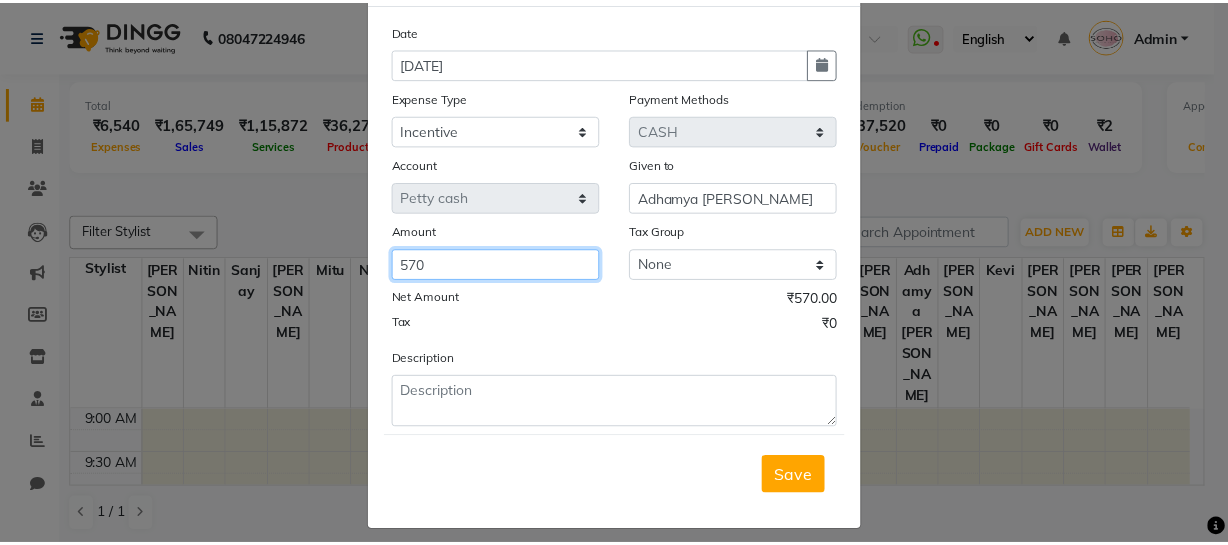 scroll, scrollTop: 106, scrollLeft: 0, axis: vertical 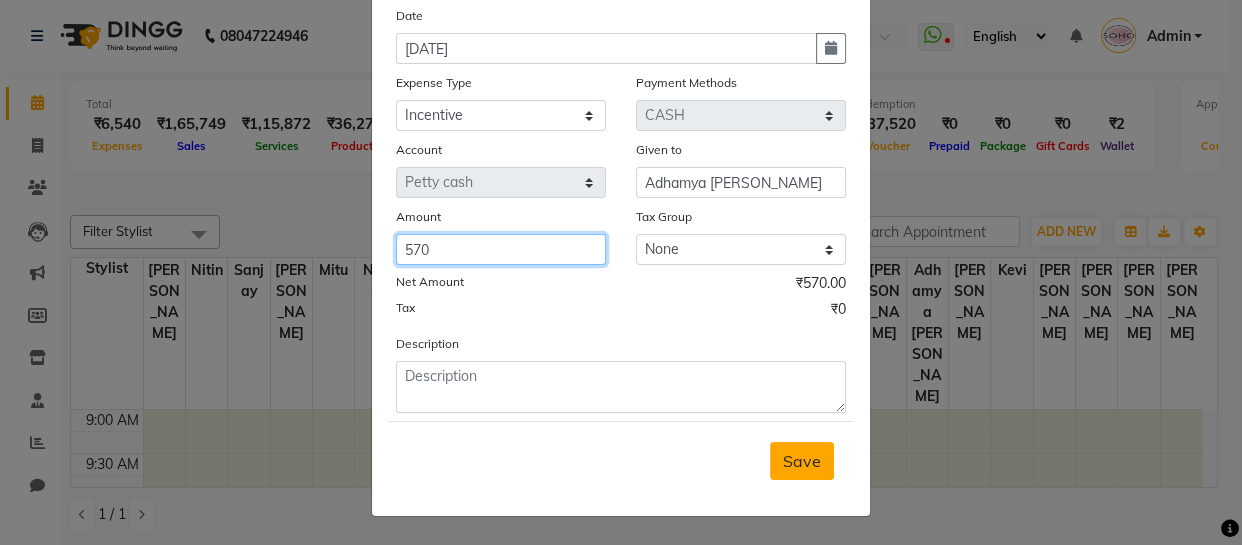type on "570" 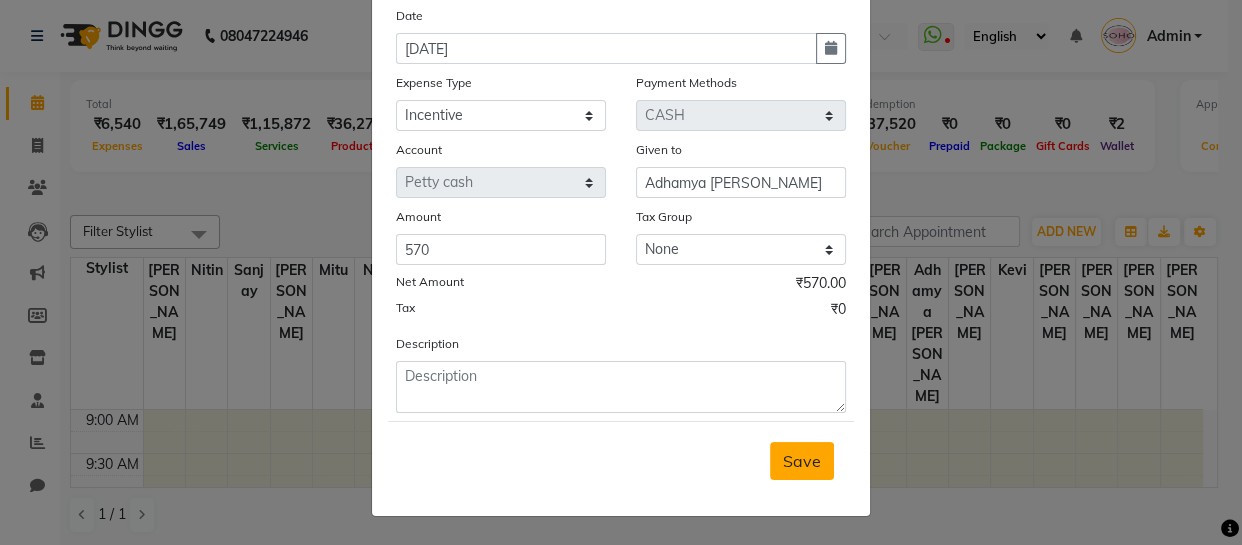 click on "Save" at bounding box center [802, 461] 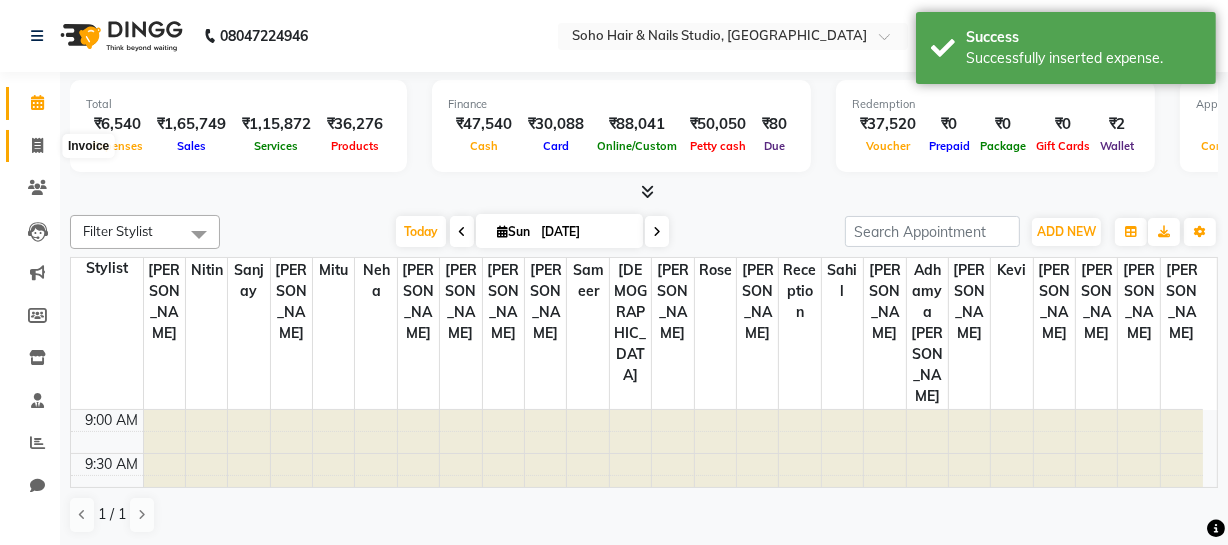 click 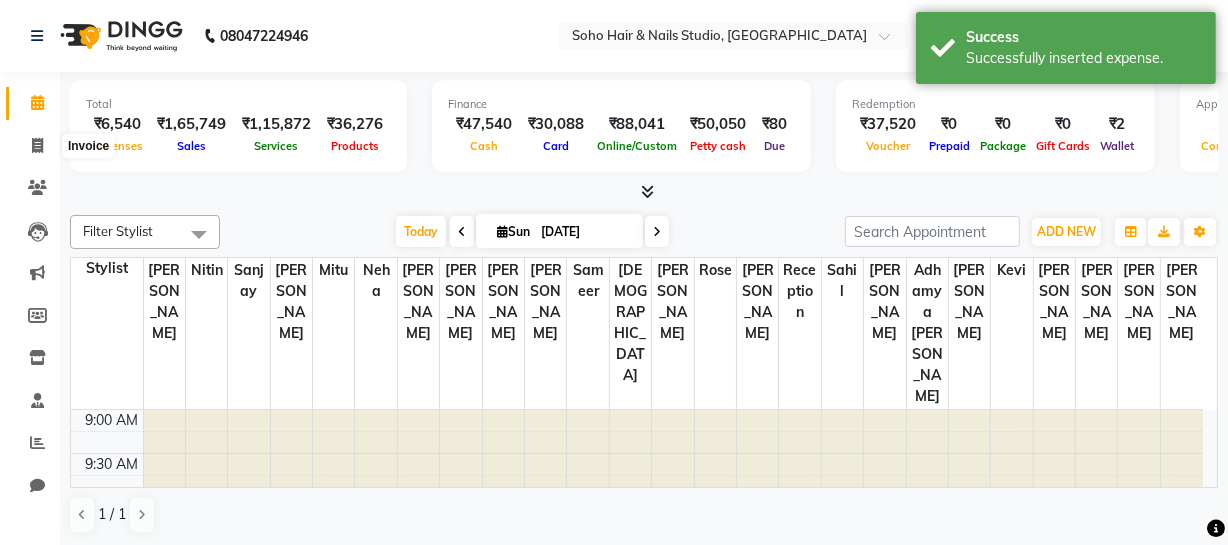 select on "service" 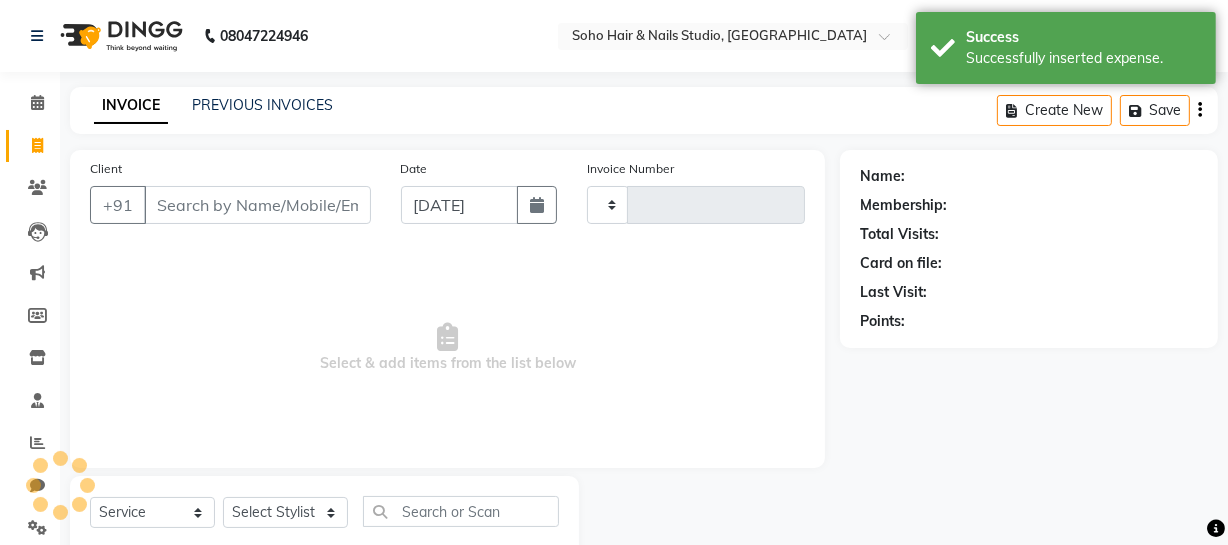 type on "2622" 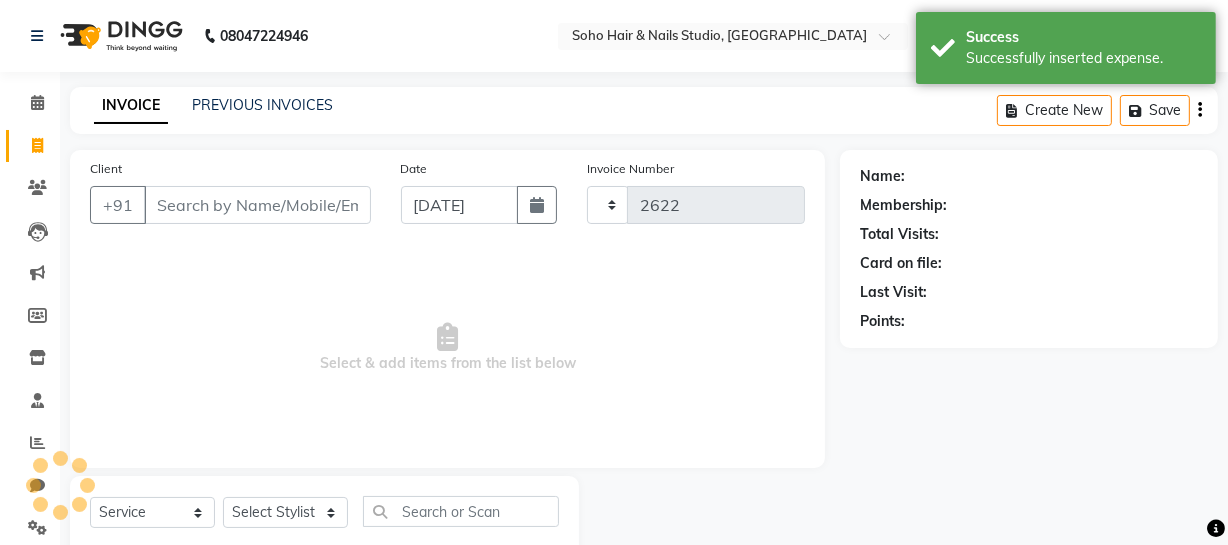 select on "735" 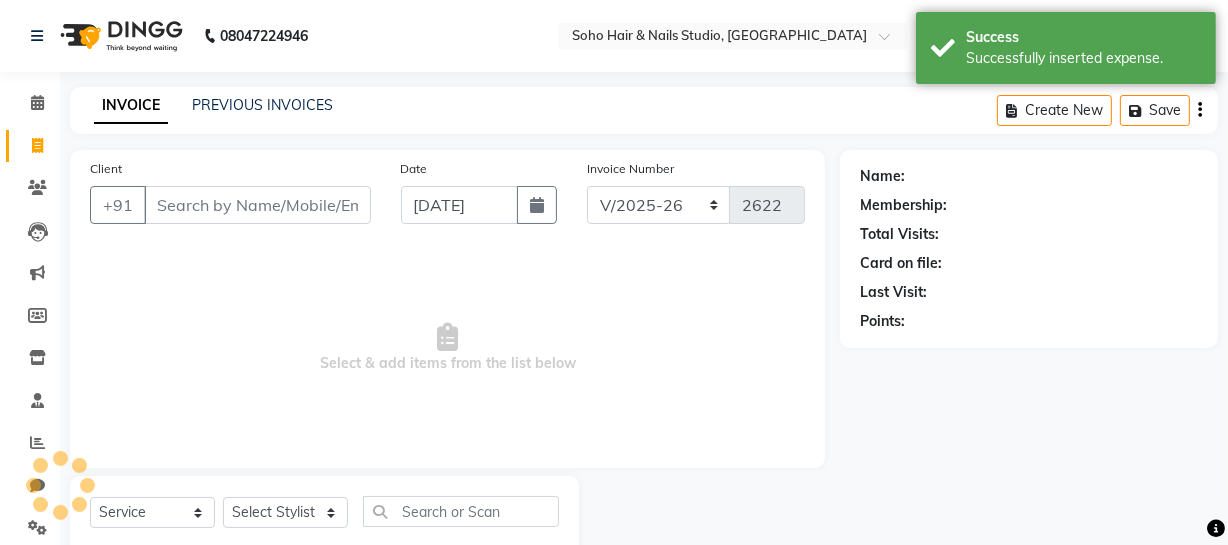 select on "membership" 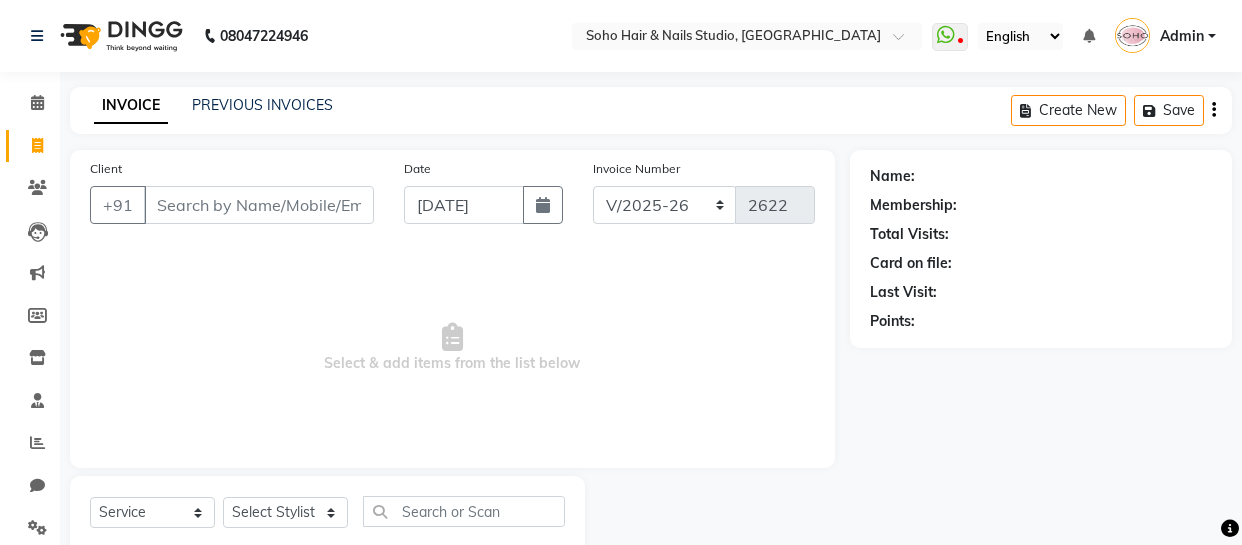 select on "735" 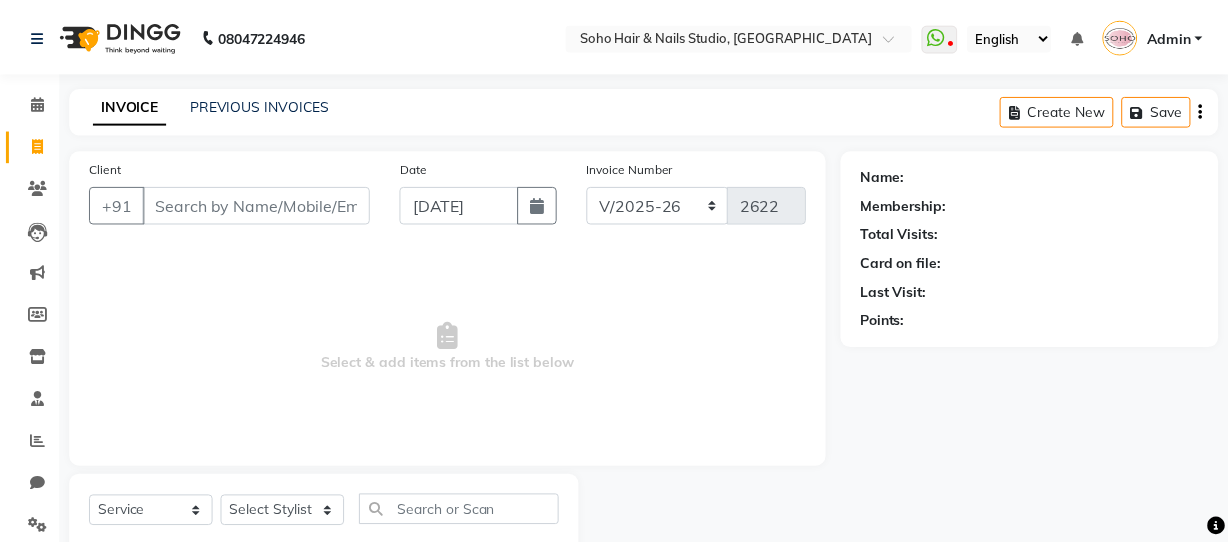 scroll, scrollTop: 0, scrollLeft: 0, axis: both 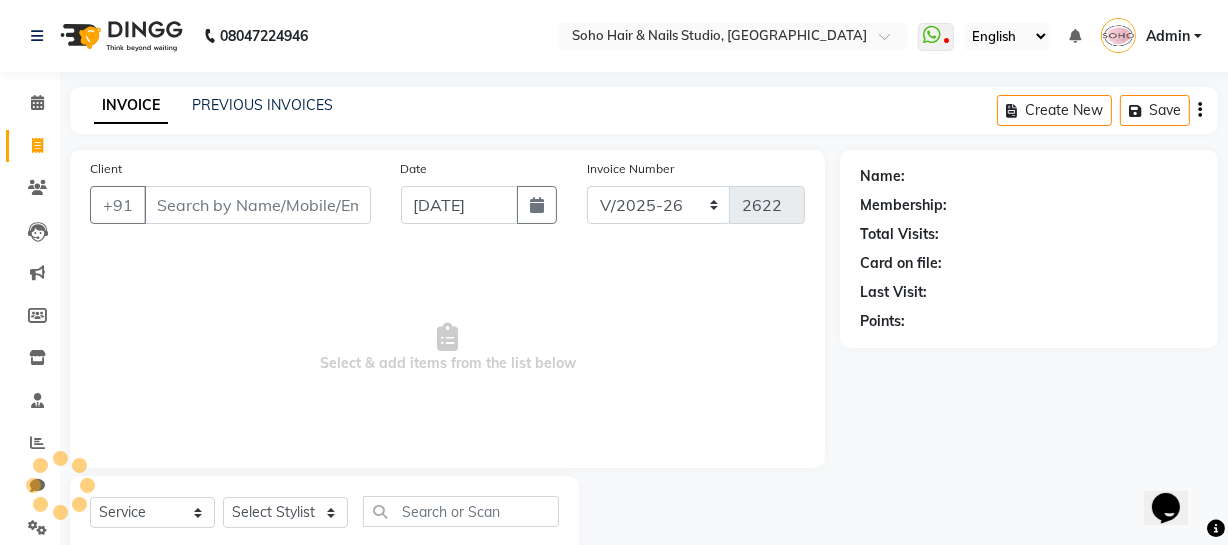 click on "PREVIOUS INVOICES" 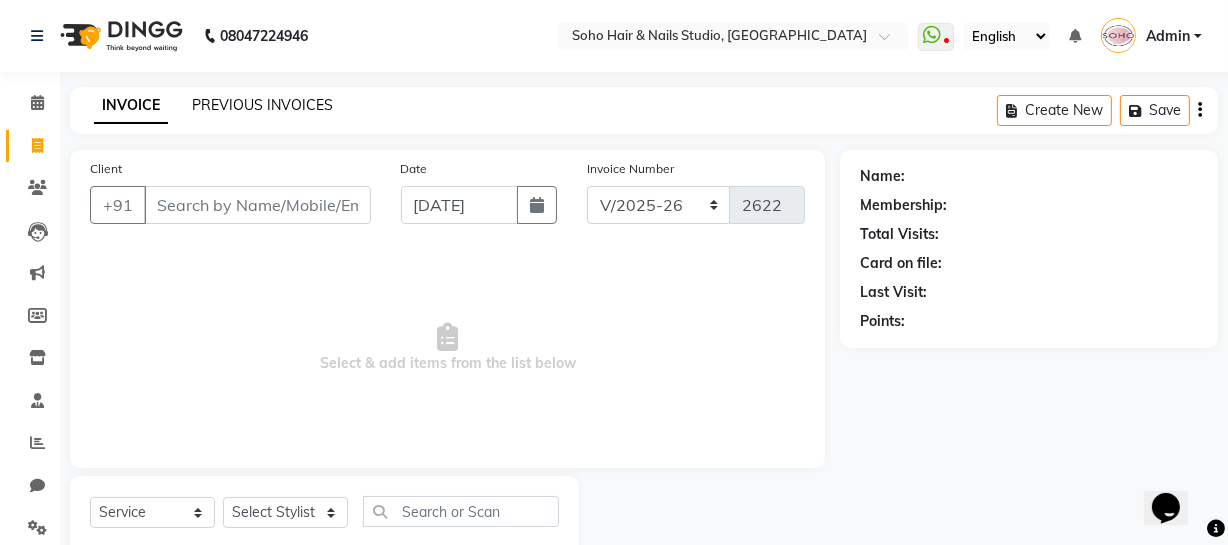 scroll, scrollTop: 0, scrollLeft: 0, axis: both 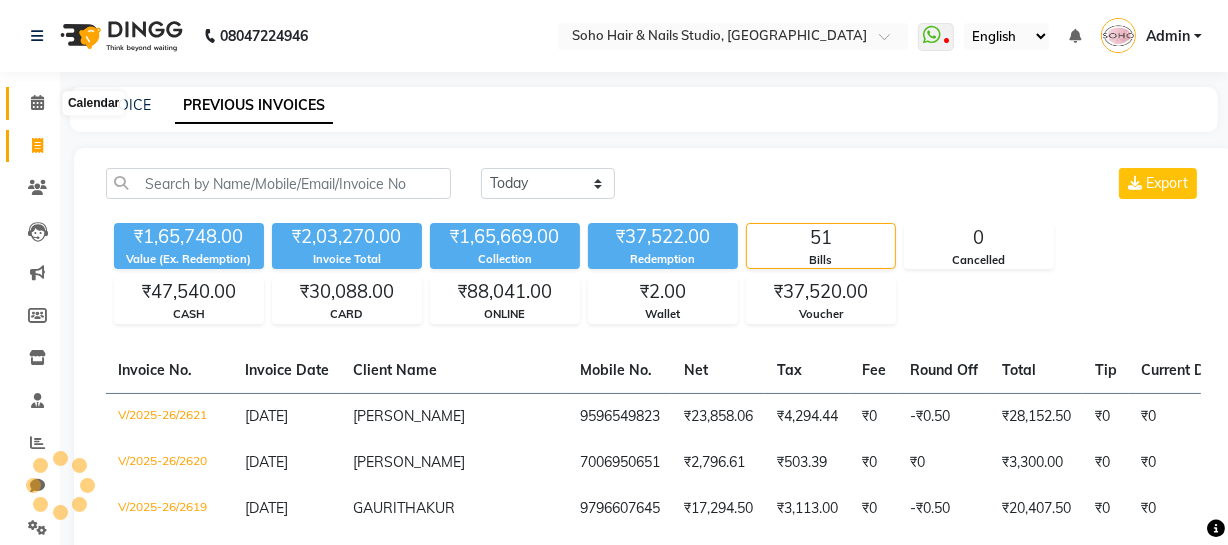 click 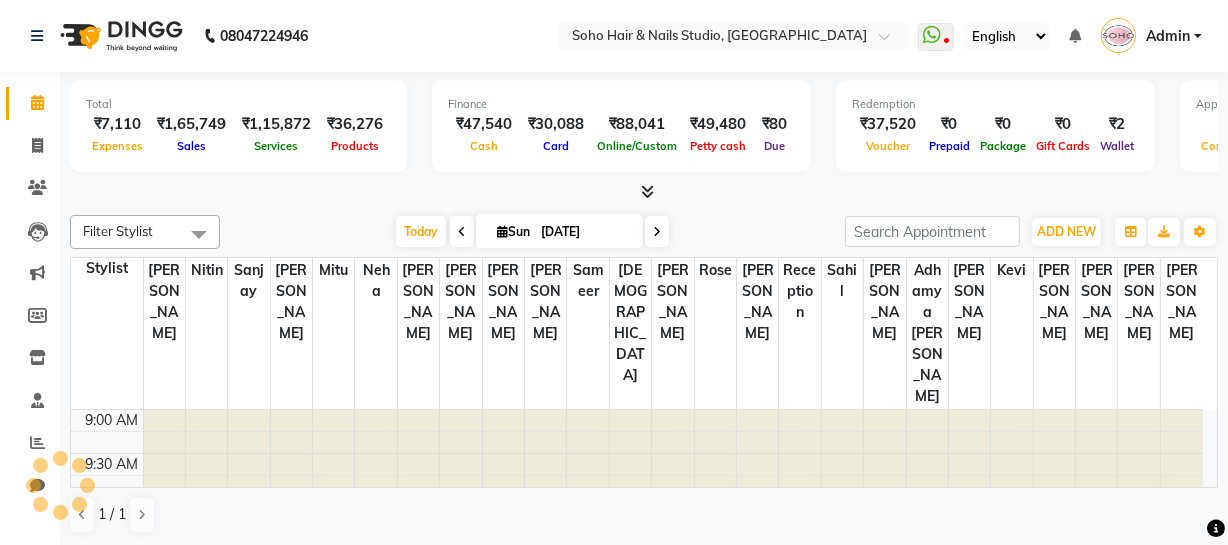 scroll, scrollTop: 0, scrollLeft: 0, axis: both 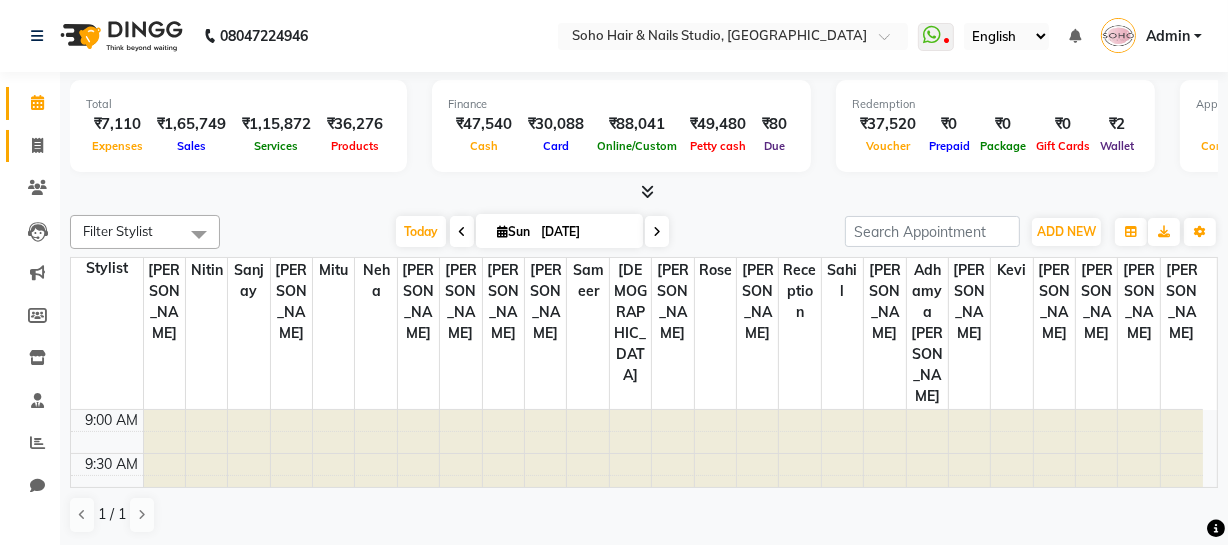 click on "Invoice" 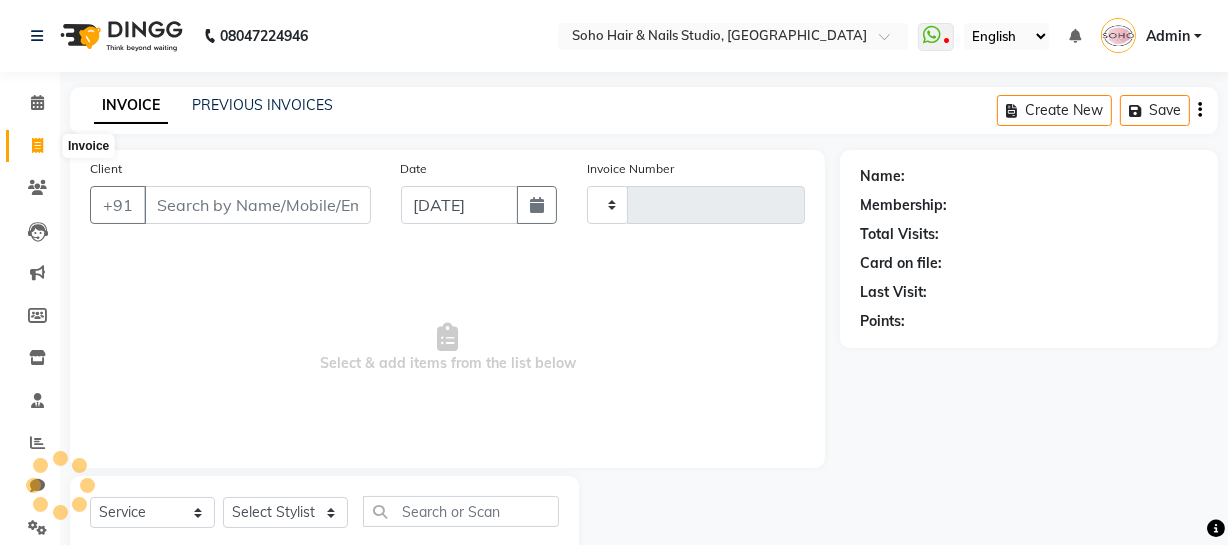 type on "2622" 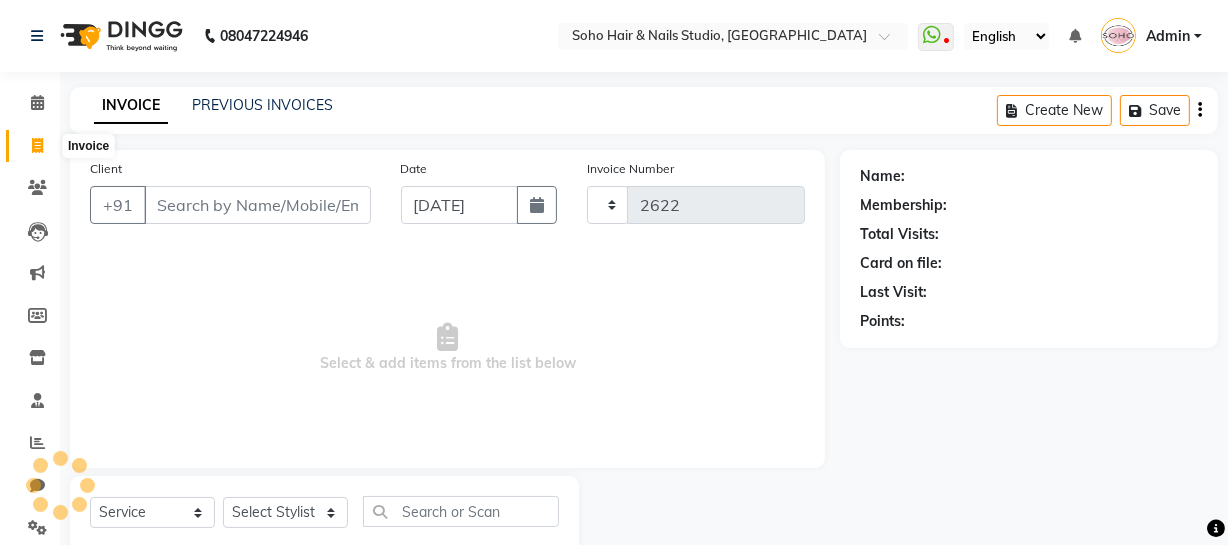 select on "735" 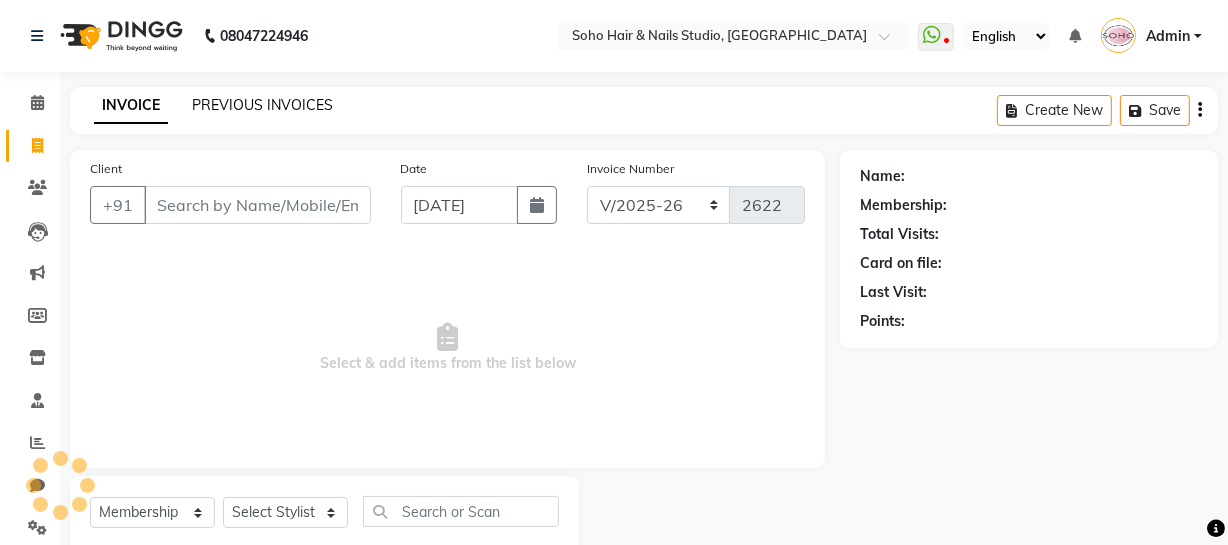 click on "PREVIOUS INVOICES" 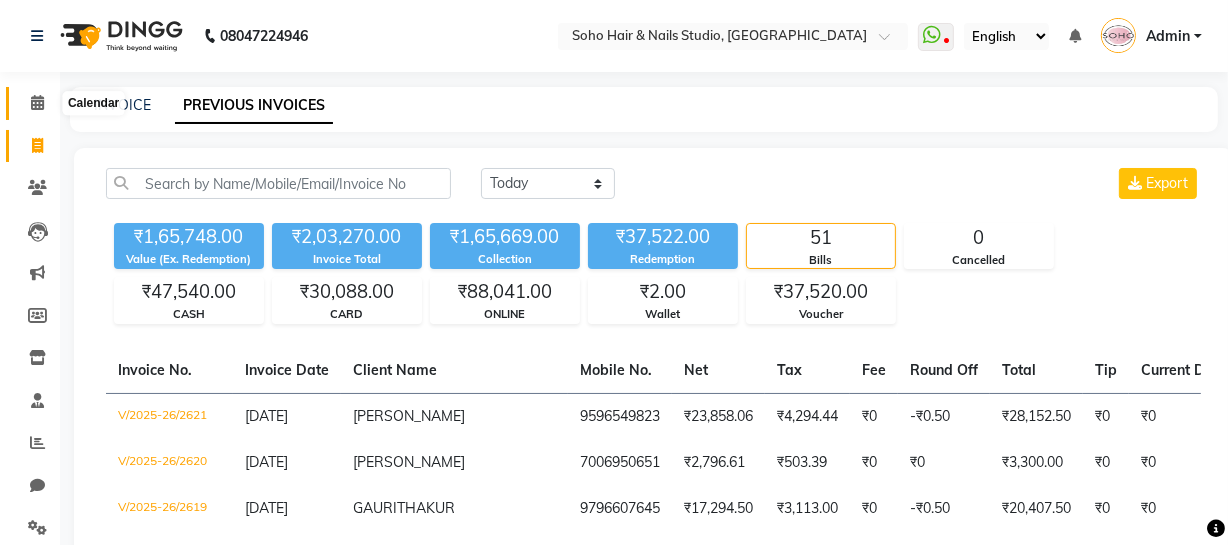 click 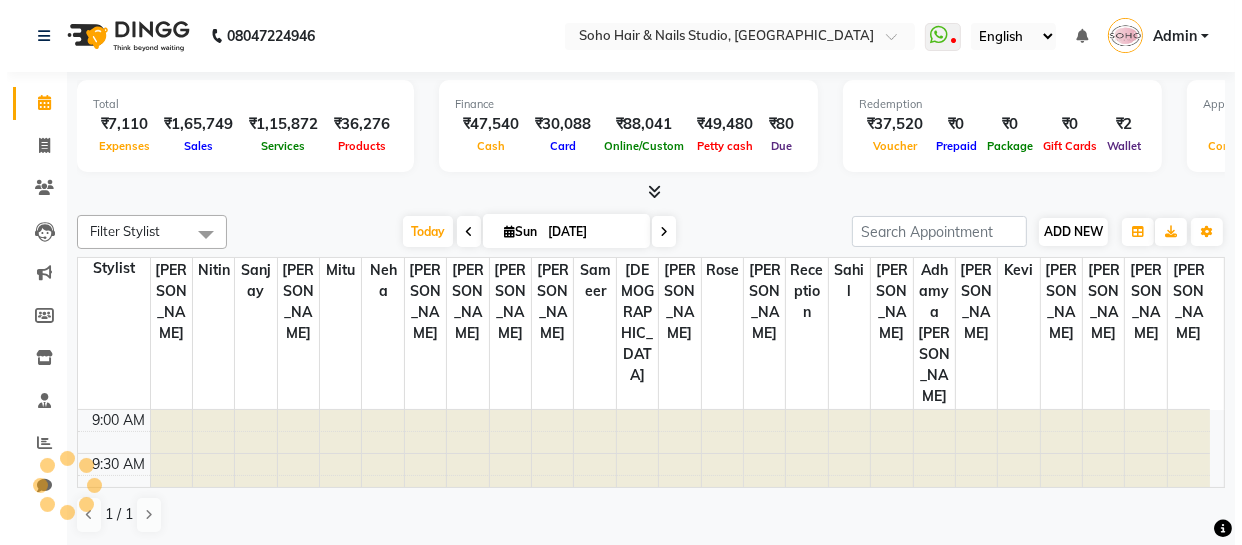 scroll, scrollTop: 0, scrollLeft: 0, axis: both 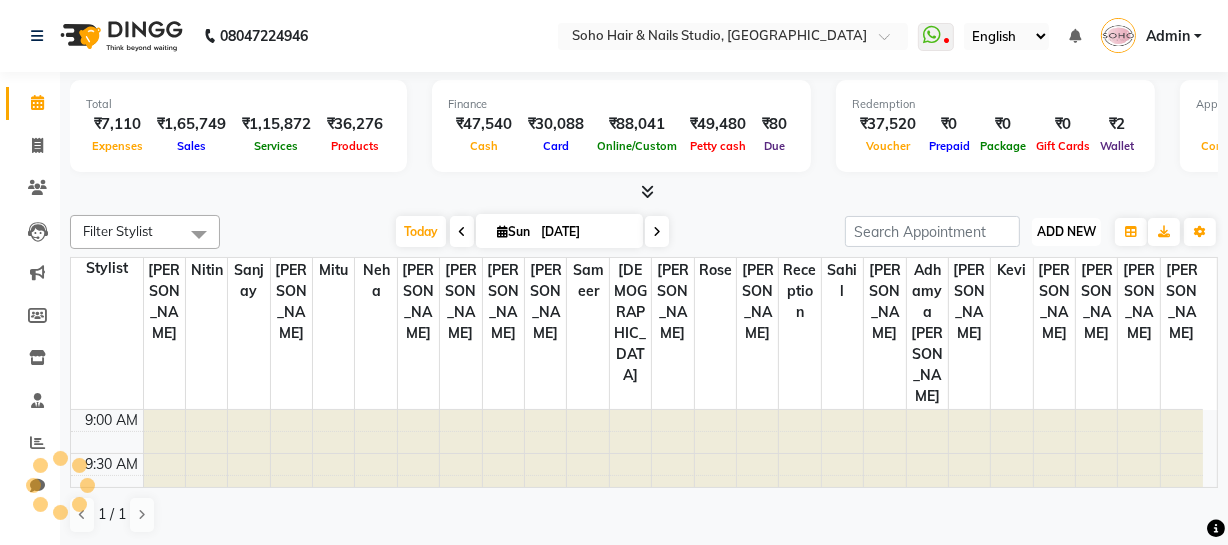 click on "ADD NEW" at bounding box center (1066, 231) 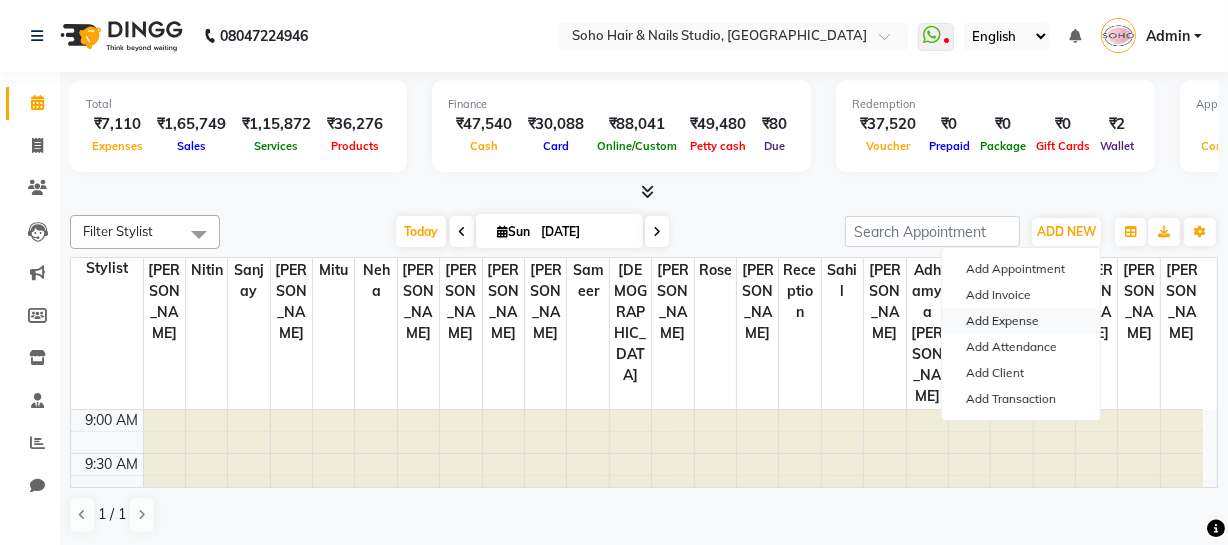 click on "Add Expense" at bounding box center [1021, 321] 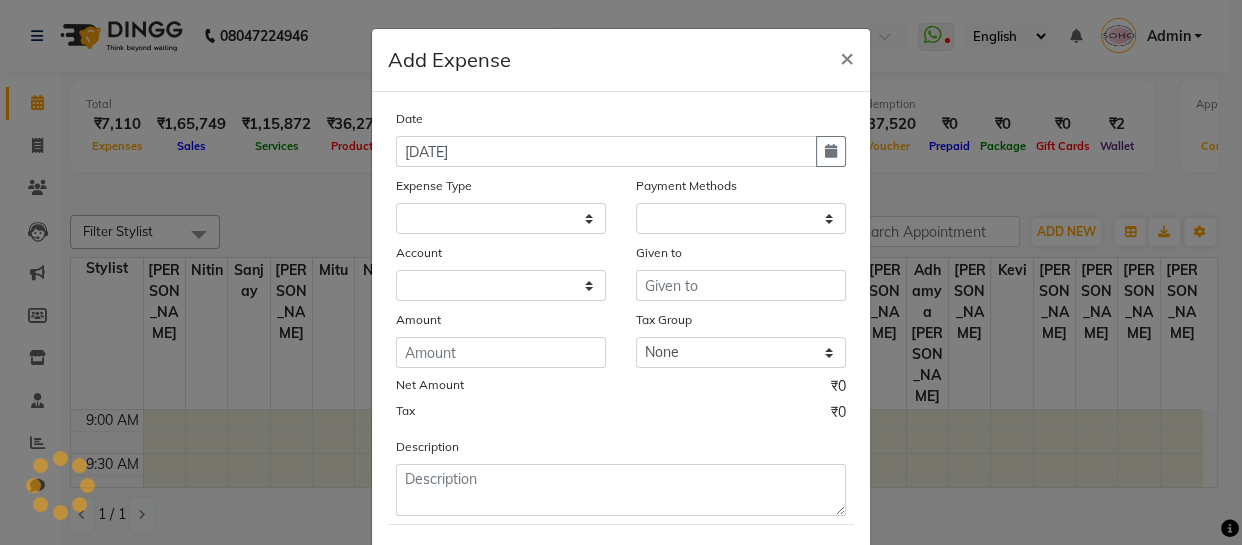 select 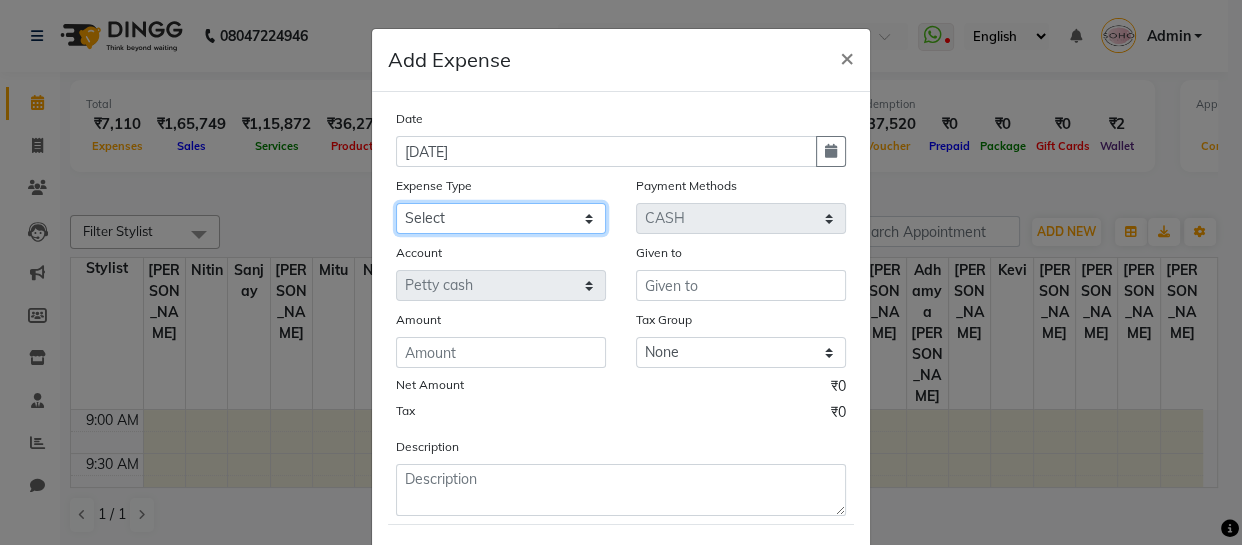 click on "Select Cash transfer to bank Client Snacks Fuel Govt fee Incentive Maintenance Miscellaneous Pantry Product Salary Staff Petrol Staff Snacks TIP Online or card to Cash" 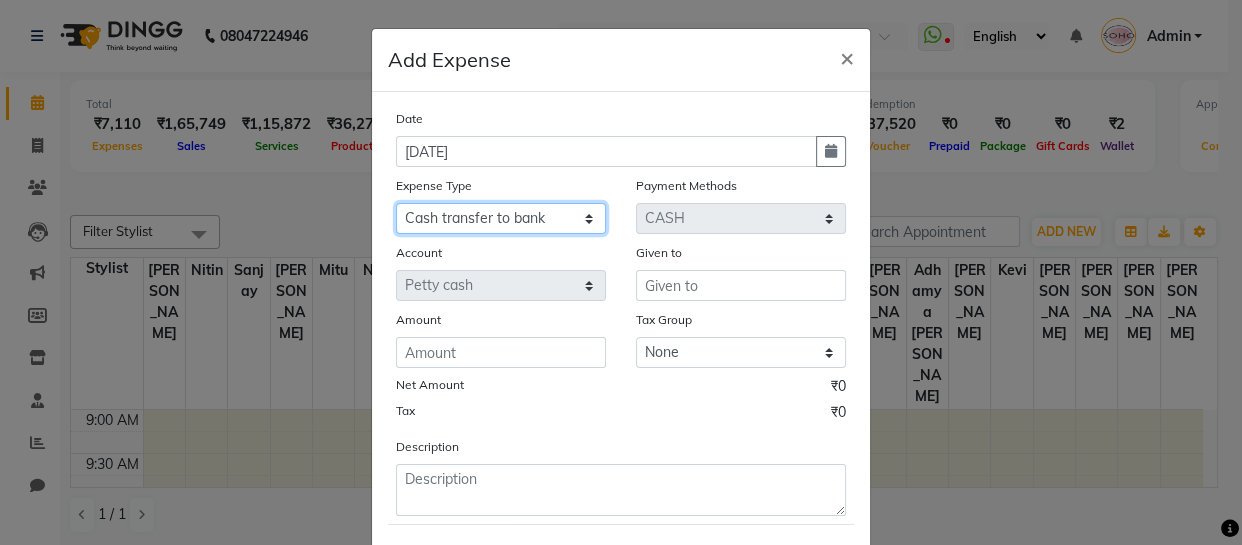 click on "Select Cash transfer to bank Client Snacks Fuel Govt fee Incentive Maintenance Miscellaneous Pantry Product Salary Staff Petrol Staff Snacks TIP Online or card to Cash" 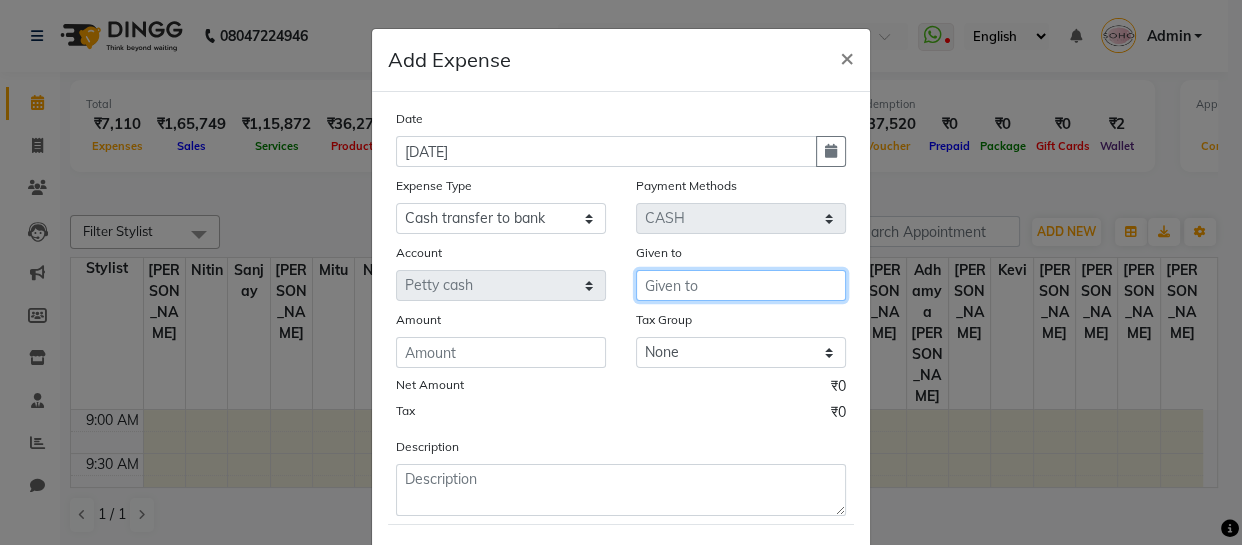 click at bounding box center (741, 285) 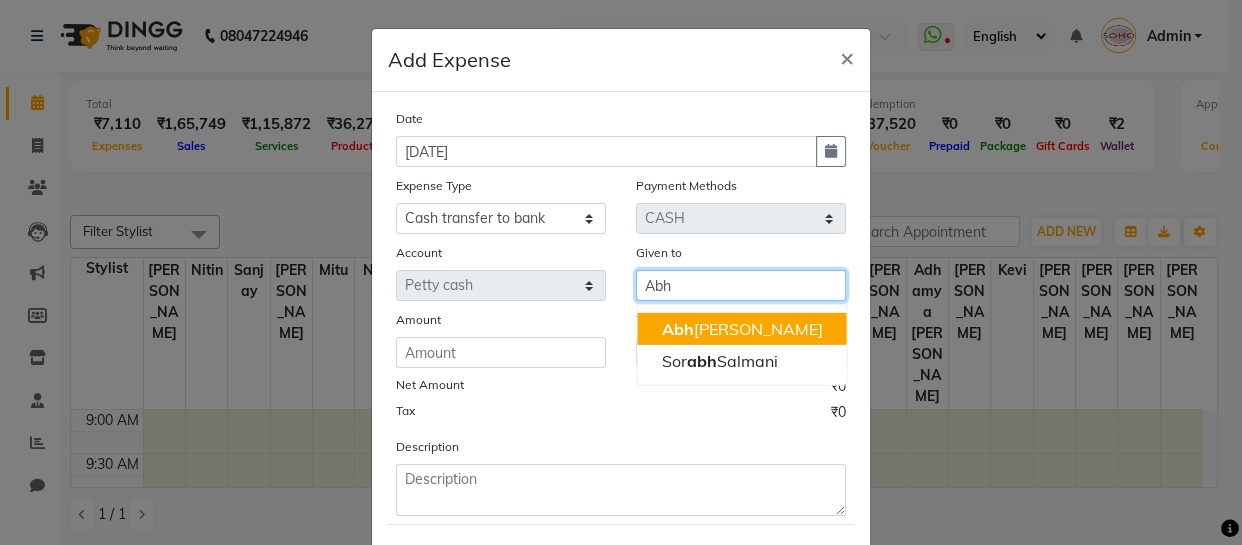 click on "[PERSON_NAME]" at bounding box center [741, 329] 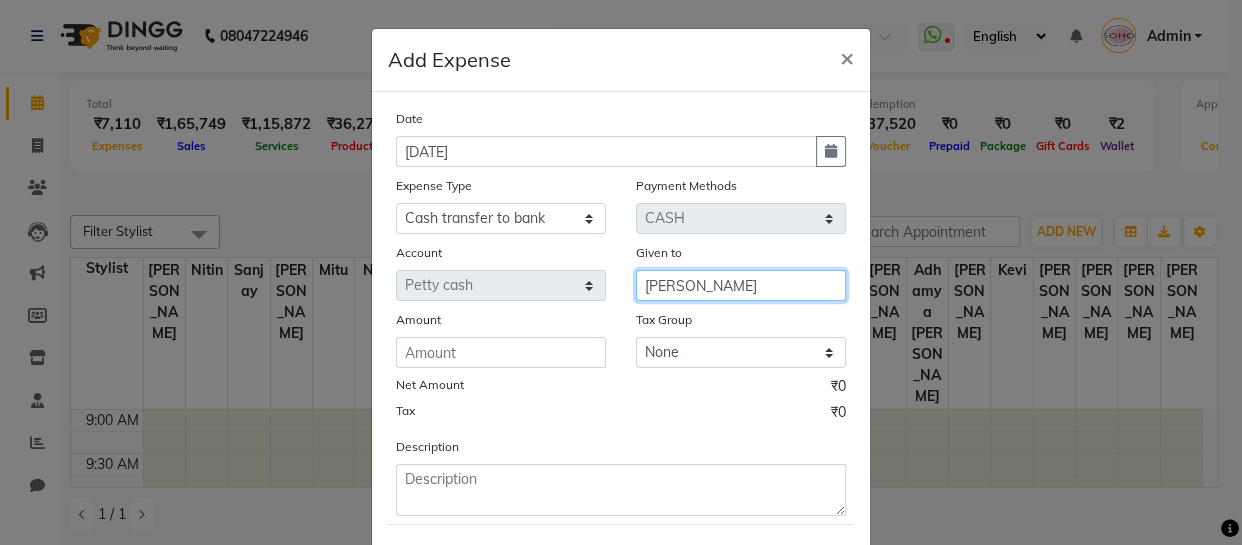 type on "[PERSON_NAME]" 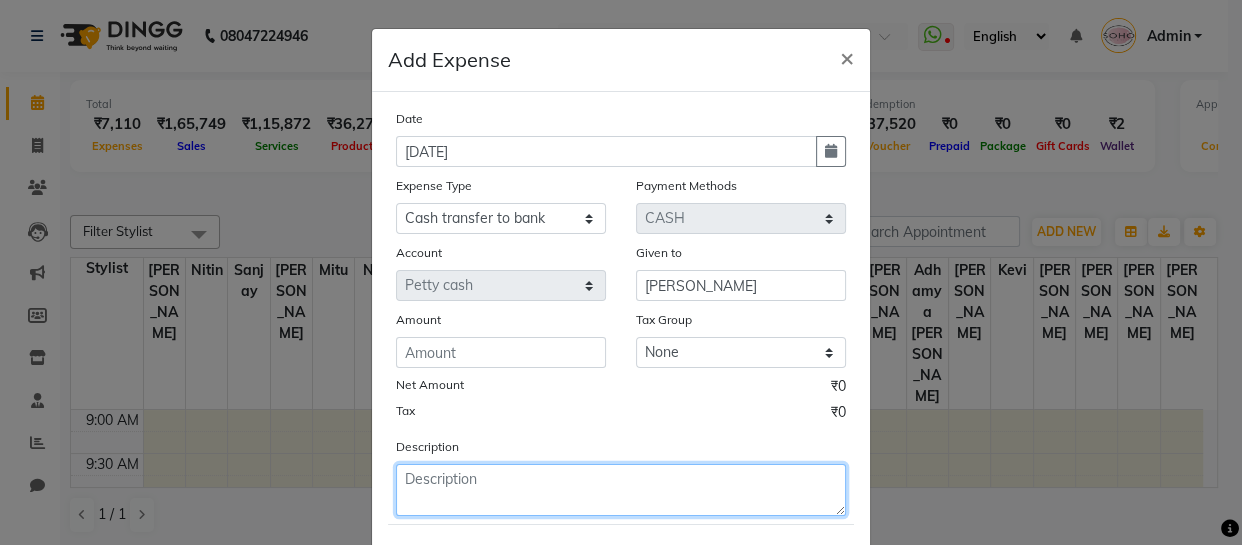 click 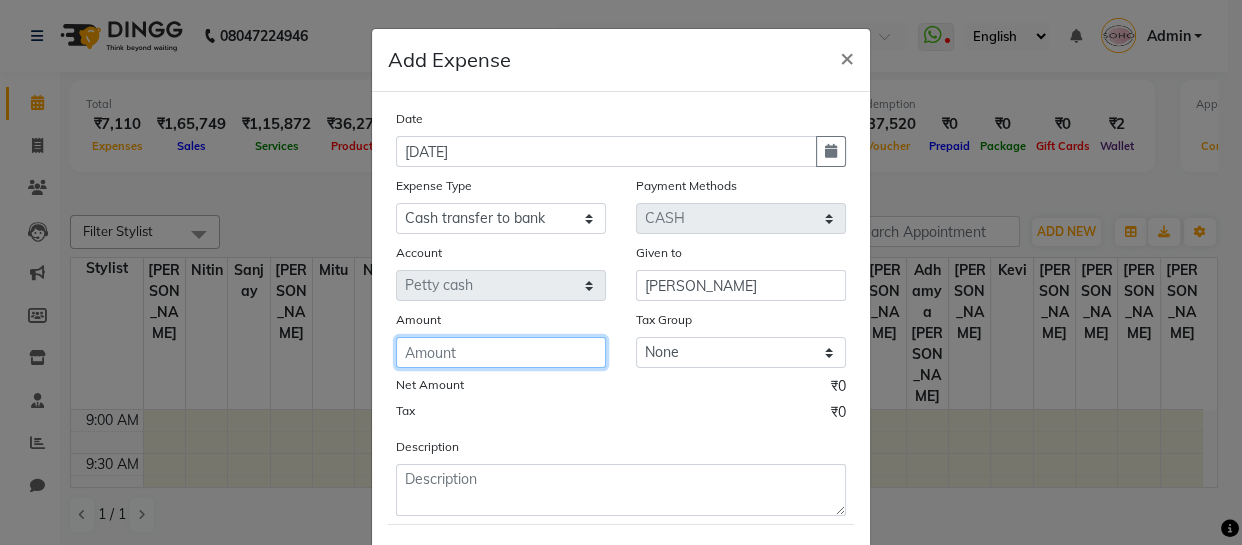 click 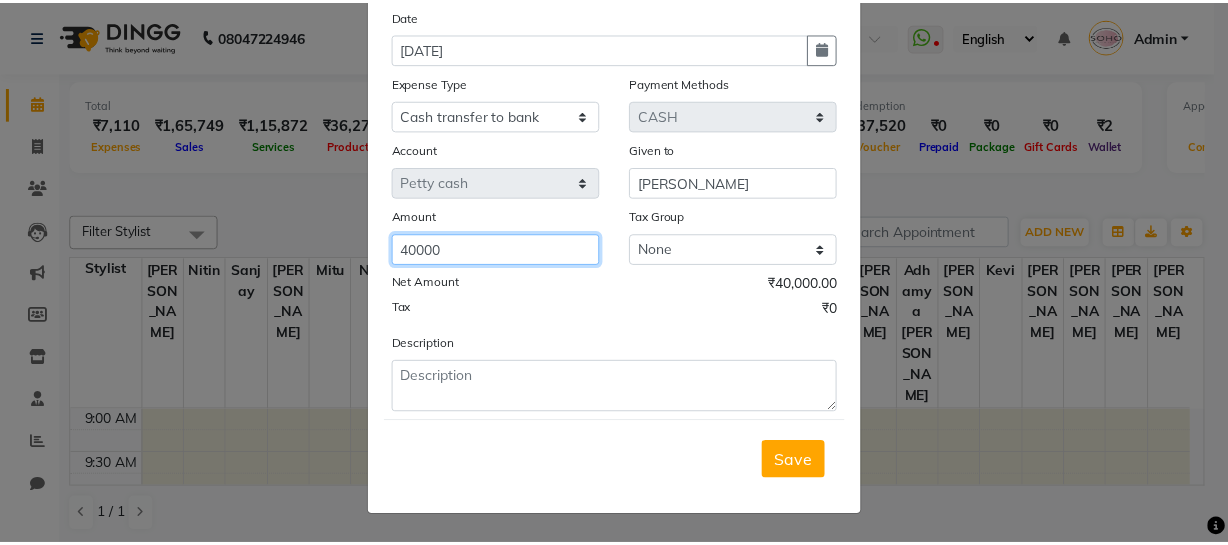 scroll, scrollTop: 106, scrollLeft: 0, axis: vertical 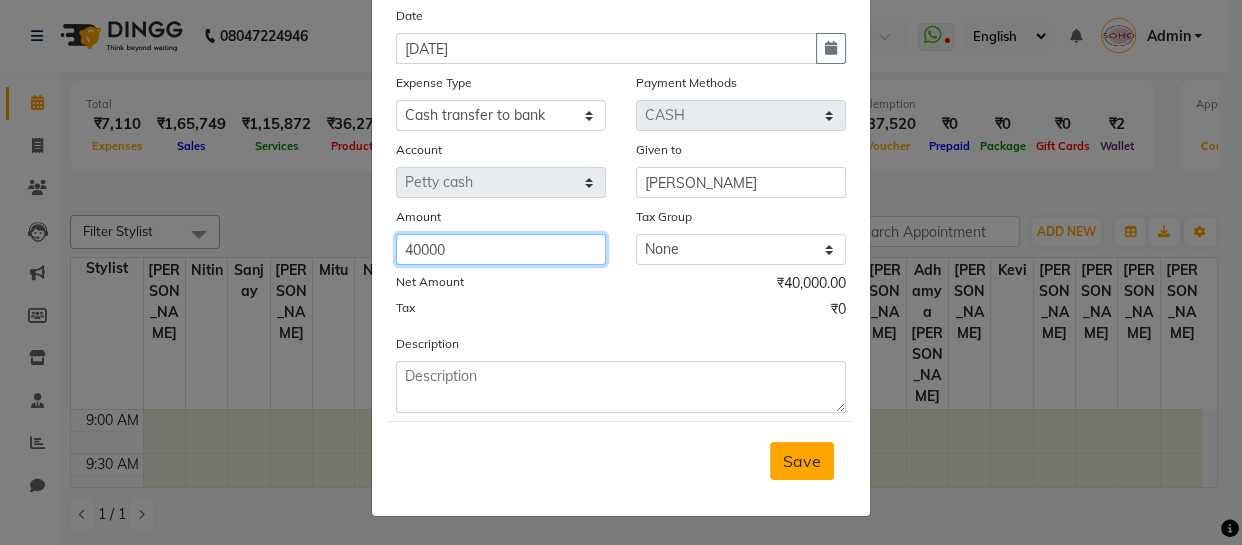 type on "40000" 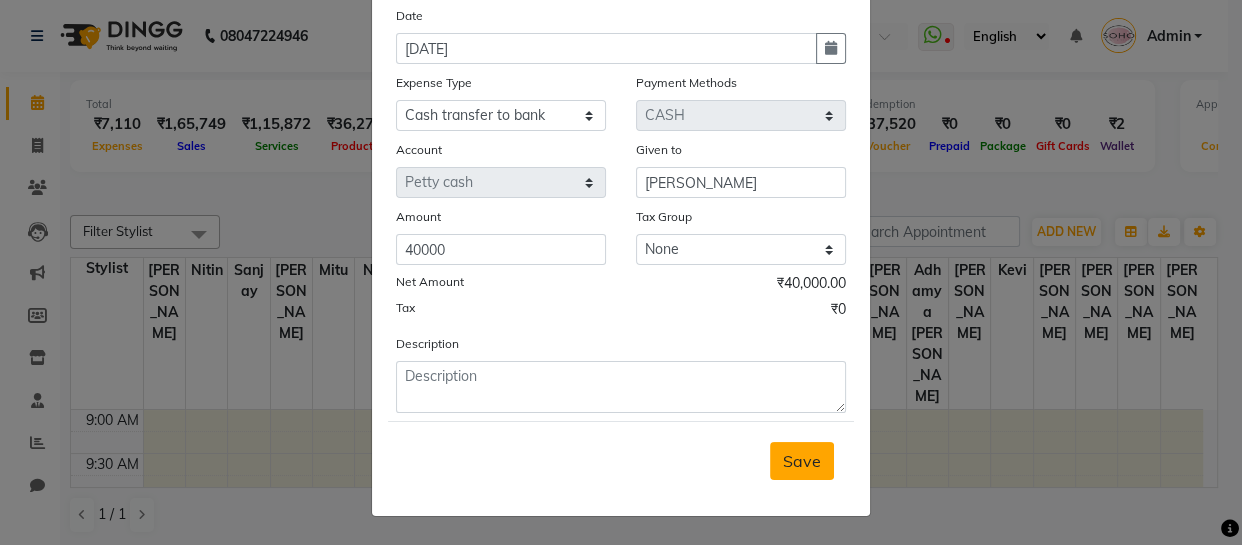 click on "Save" at bounding box center [802, 461] 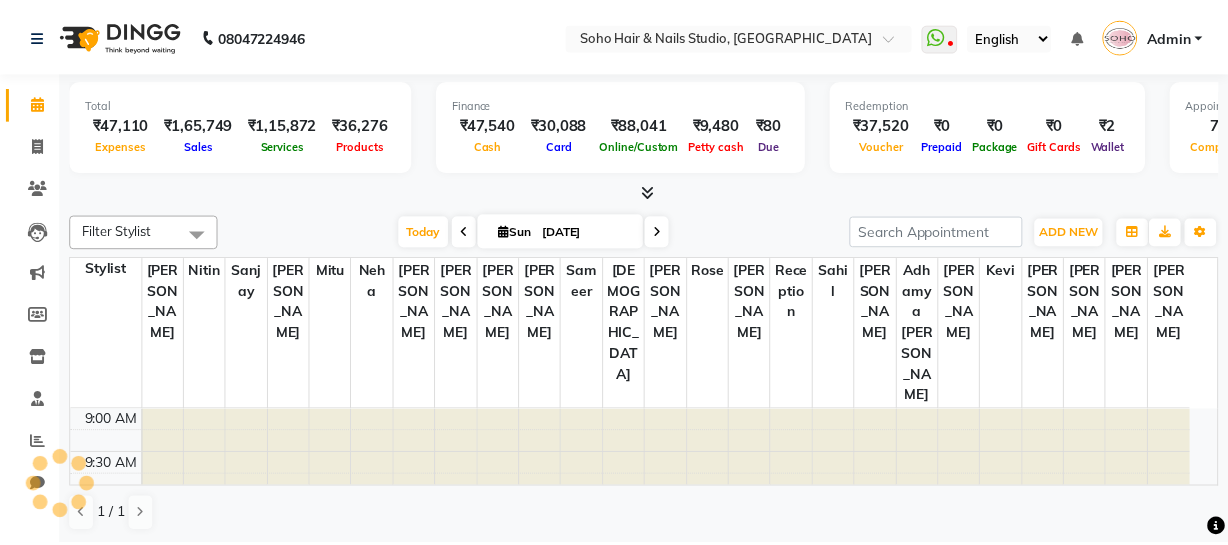 scroll, scrollTop: 0, scrollLeft: 0, axis: both 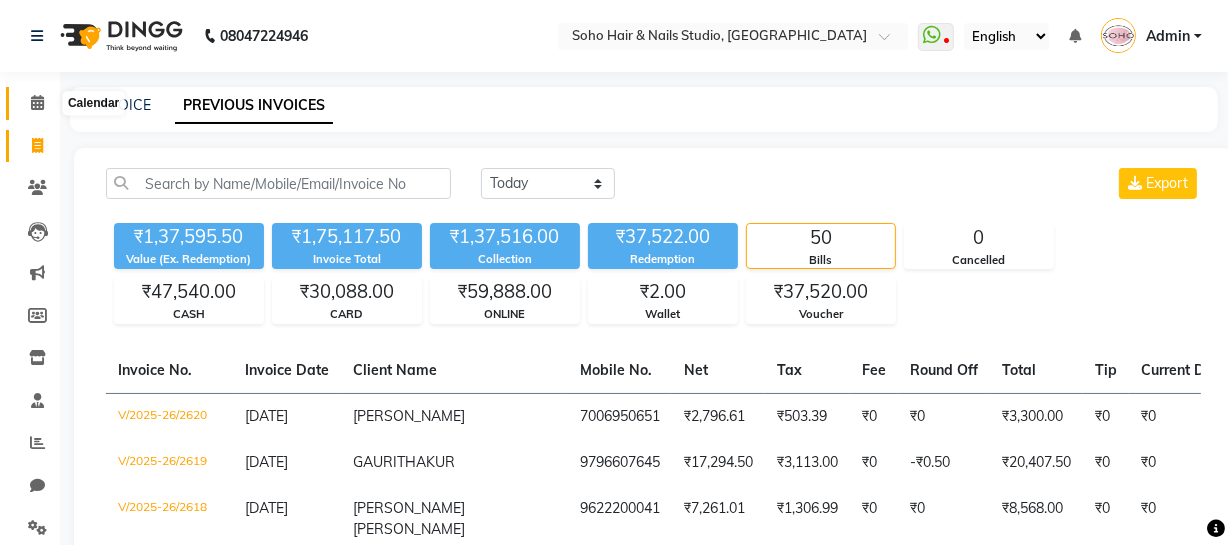 click 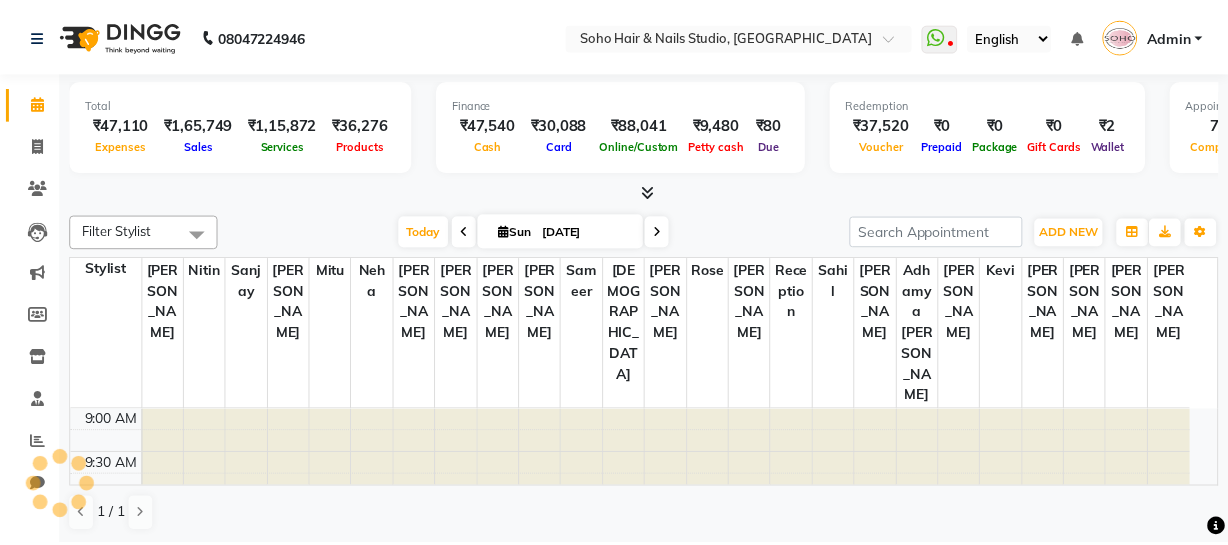 scroll, scrollTop: 0, scrollLeft: 0, axis: both 